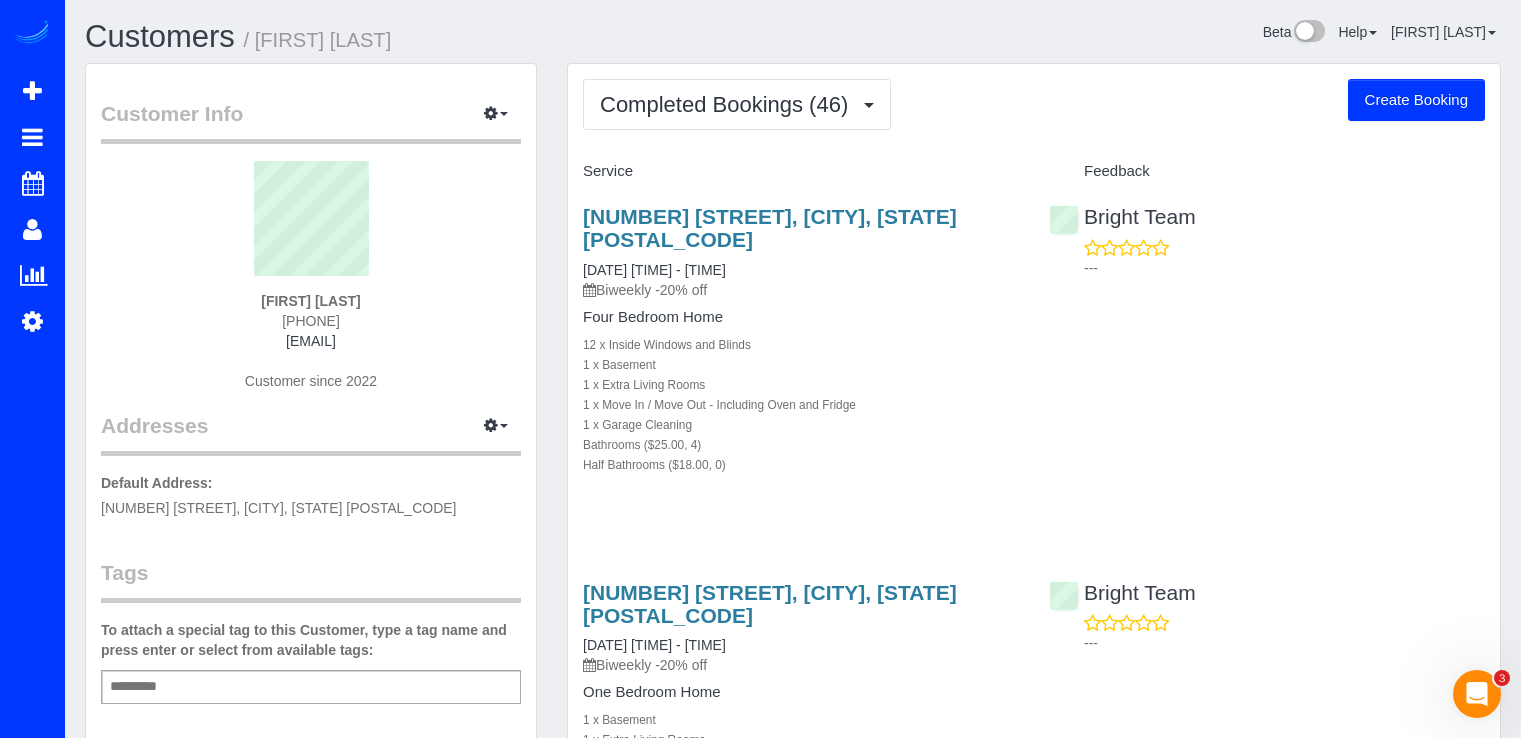 scroll, scrollTop: 0, scrollLeft: 0, axis: both 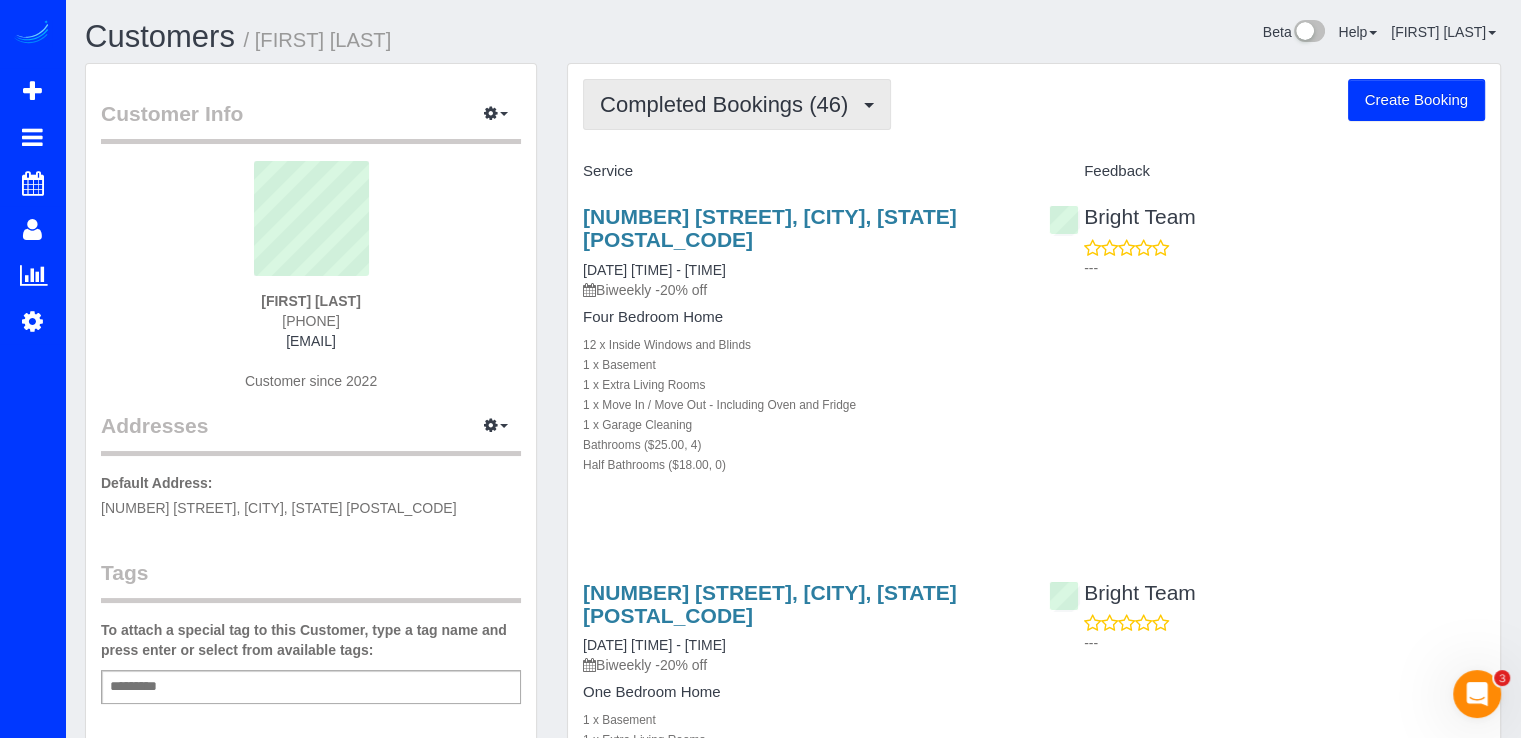 click on "Completed Bookings (46)" at bounding box center (729, 104) 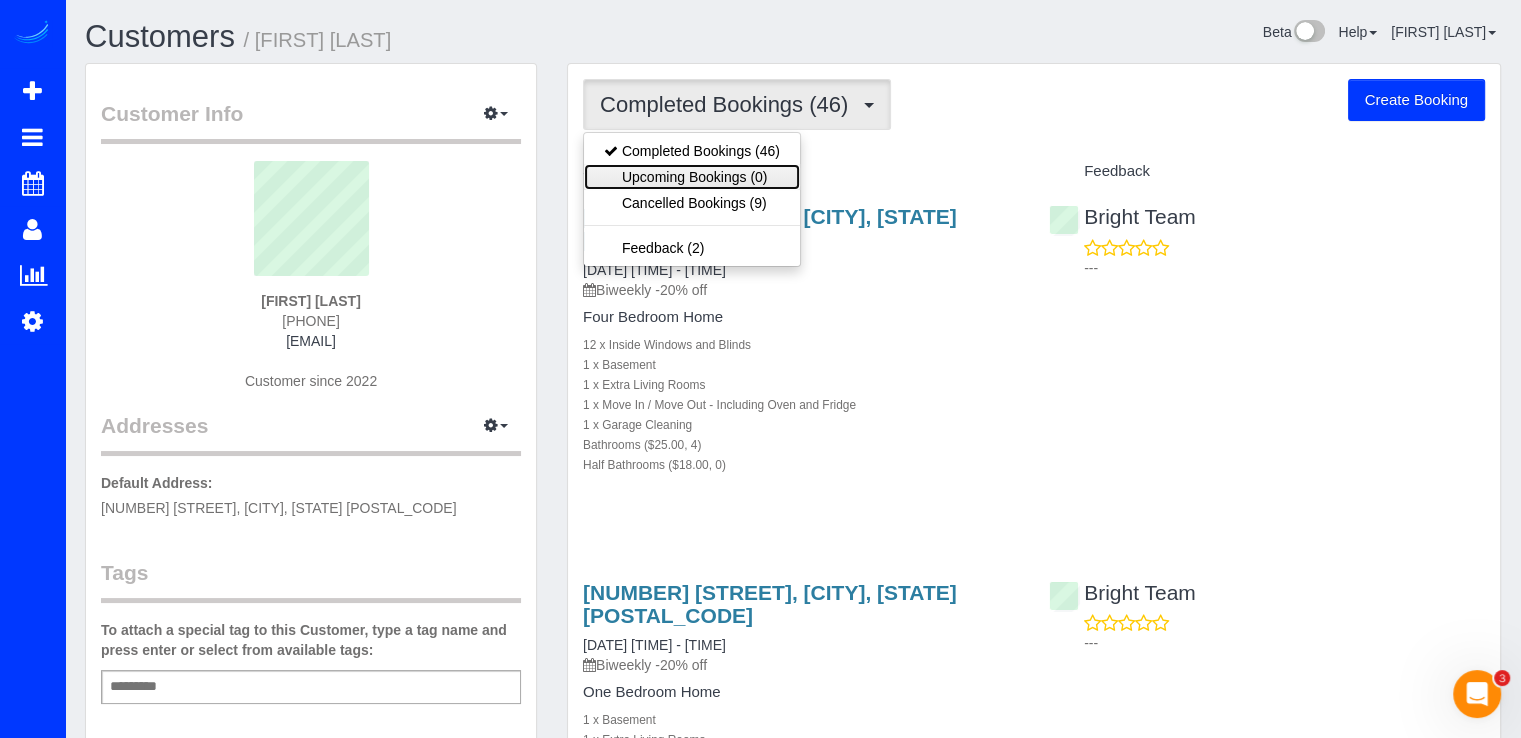click on "Upcoming Bookings (0)" at bounding box center (692, 177) 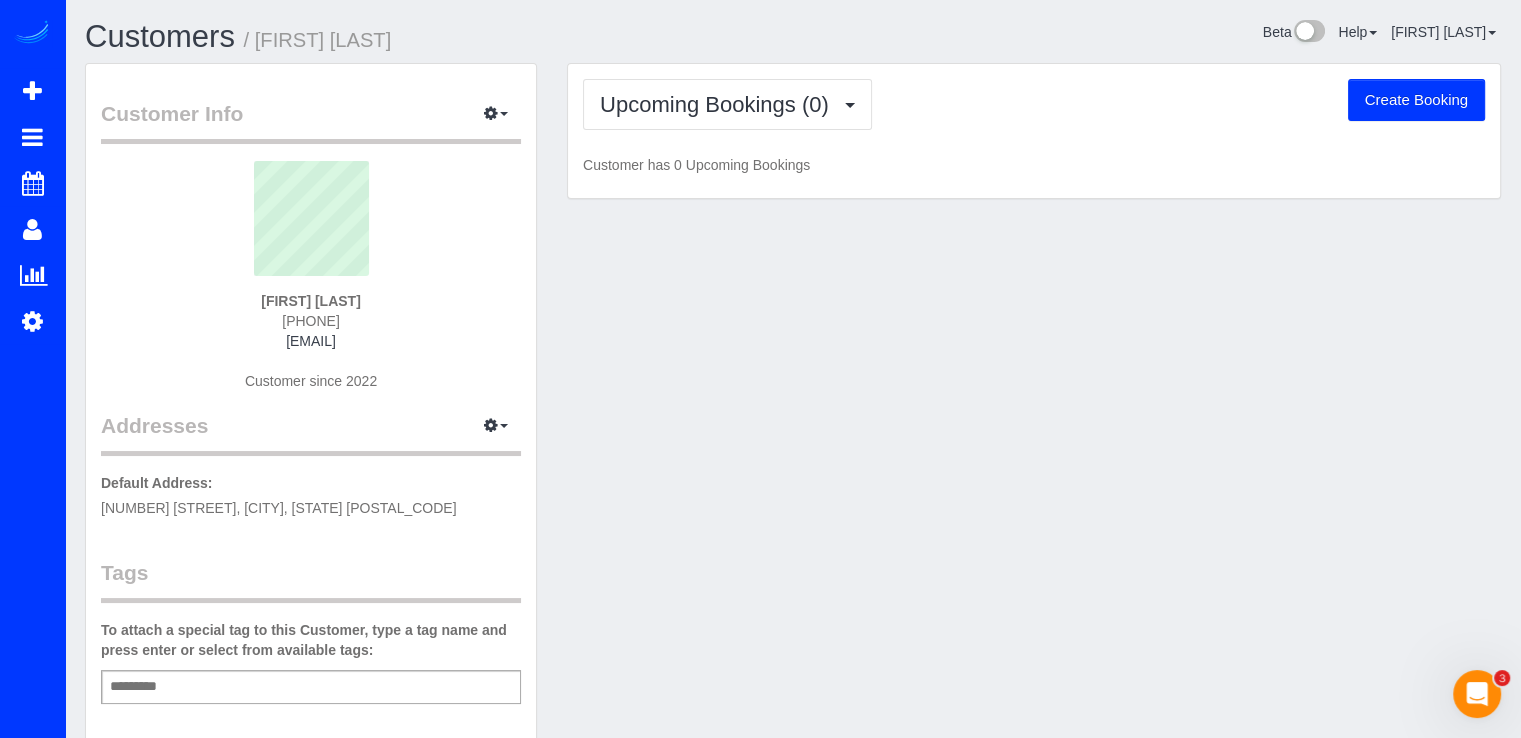 click on "Create Booking" at bounding box center (1416, 100) 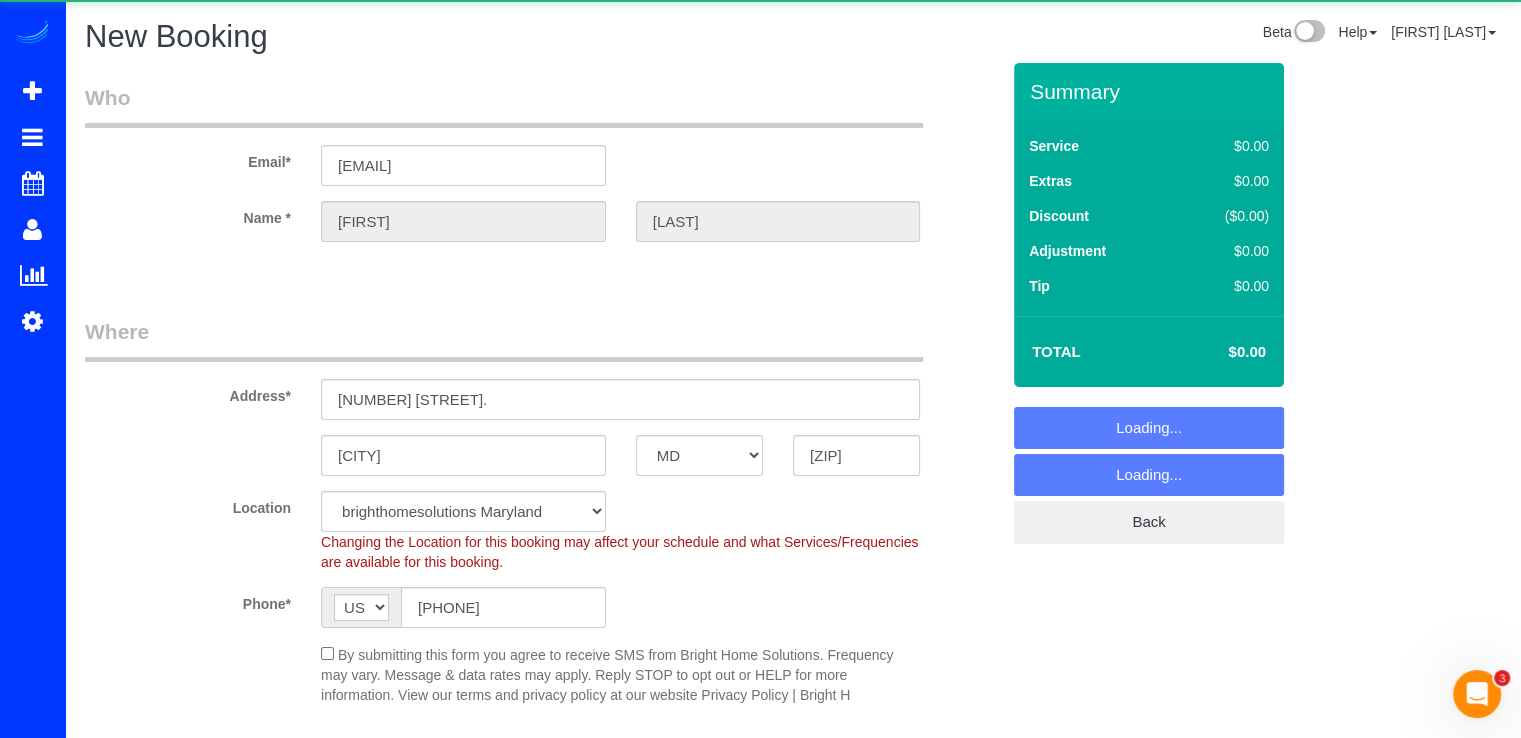 select on "object:3673" 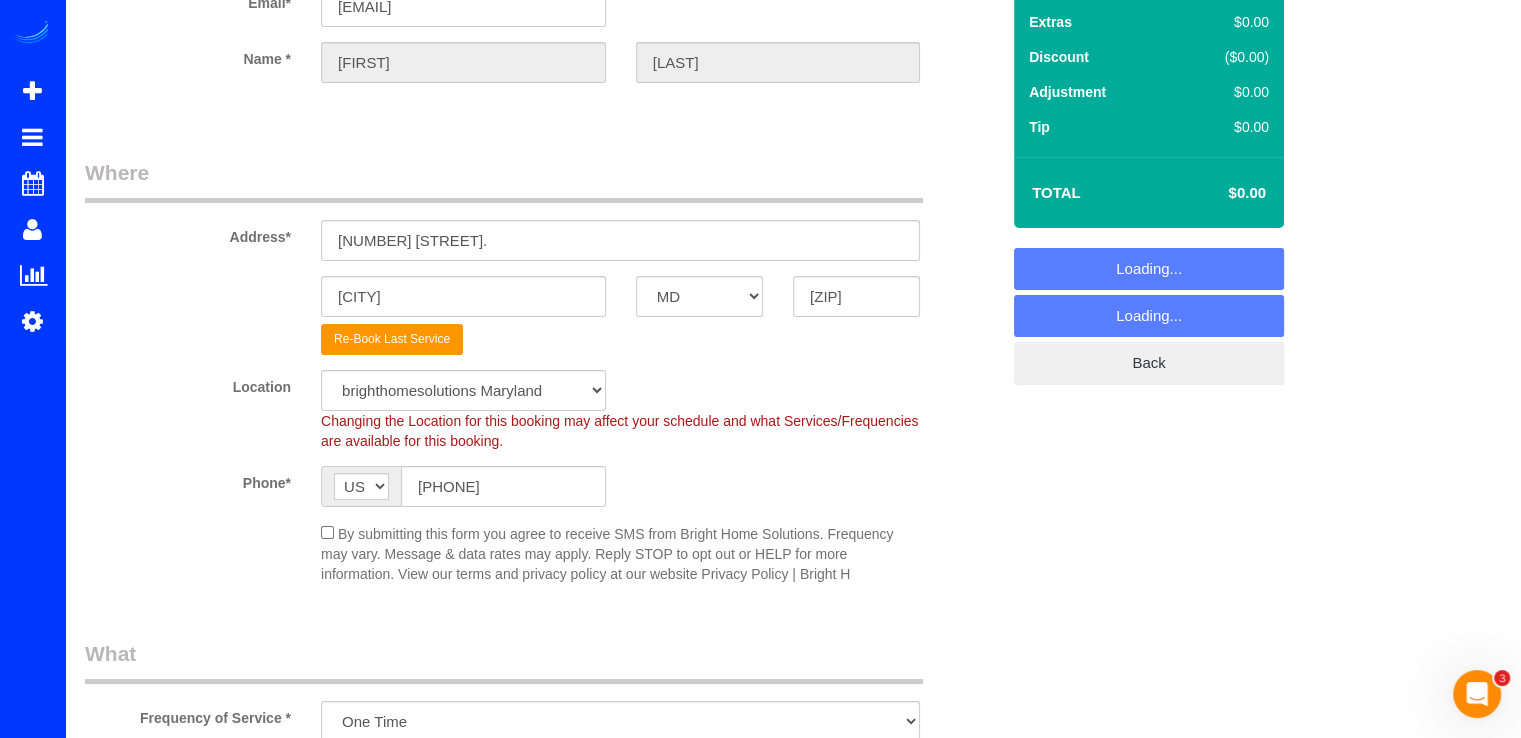 scroll, scrollTop: 200, scrollLeft: 0, axis: vertical 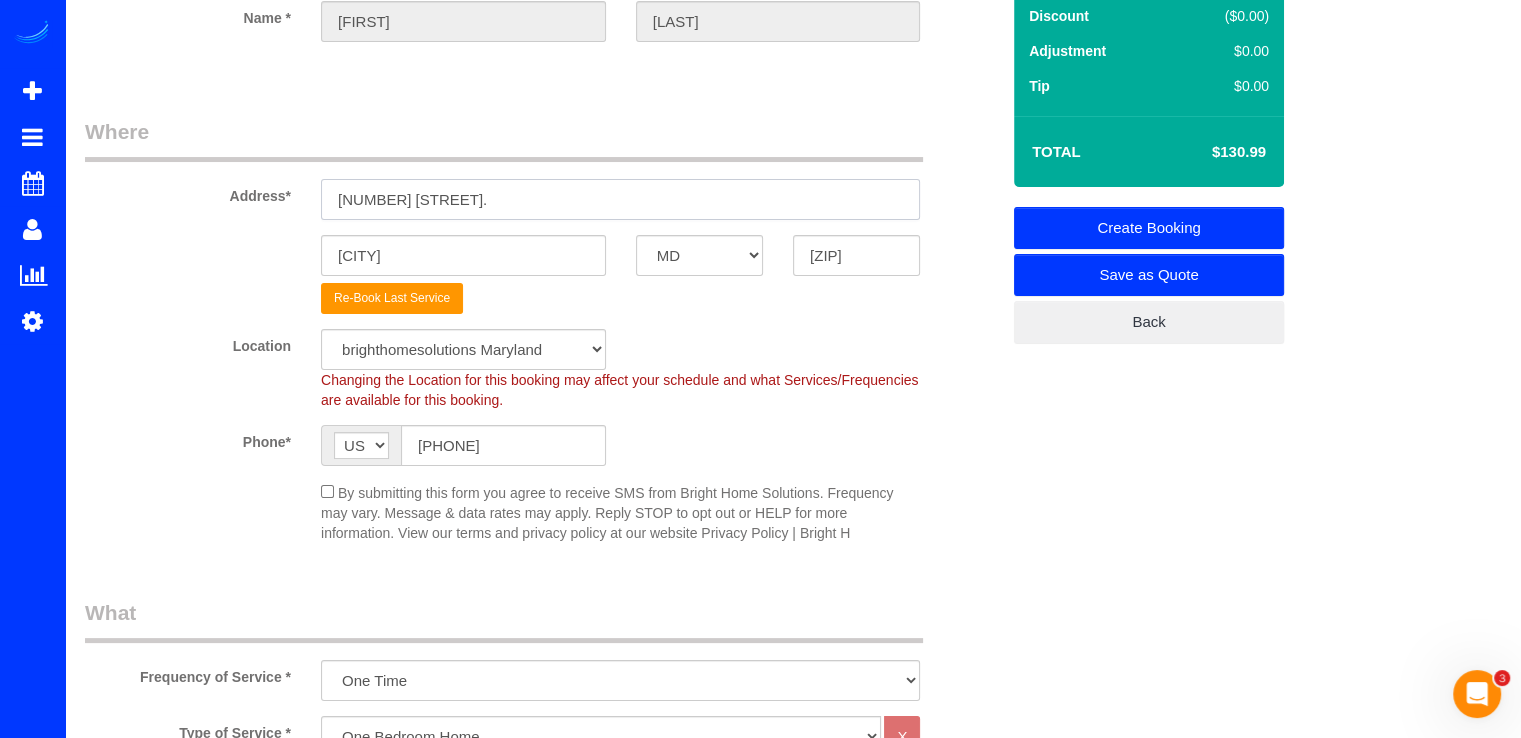 drag, startPoint x: 514, startPoint y: 198, endPoint x: 291, endPoint y: 217, distance: 223.80795 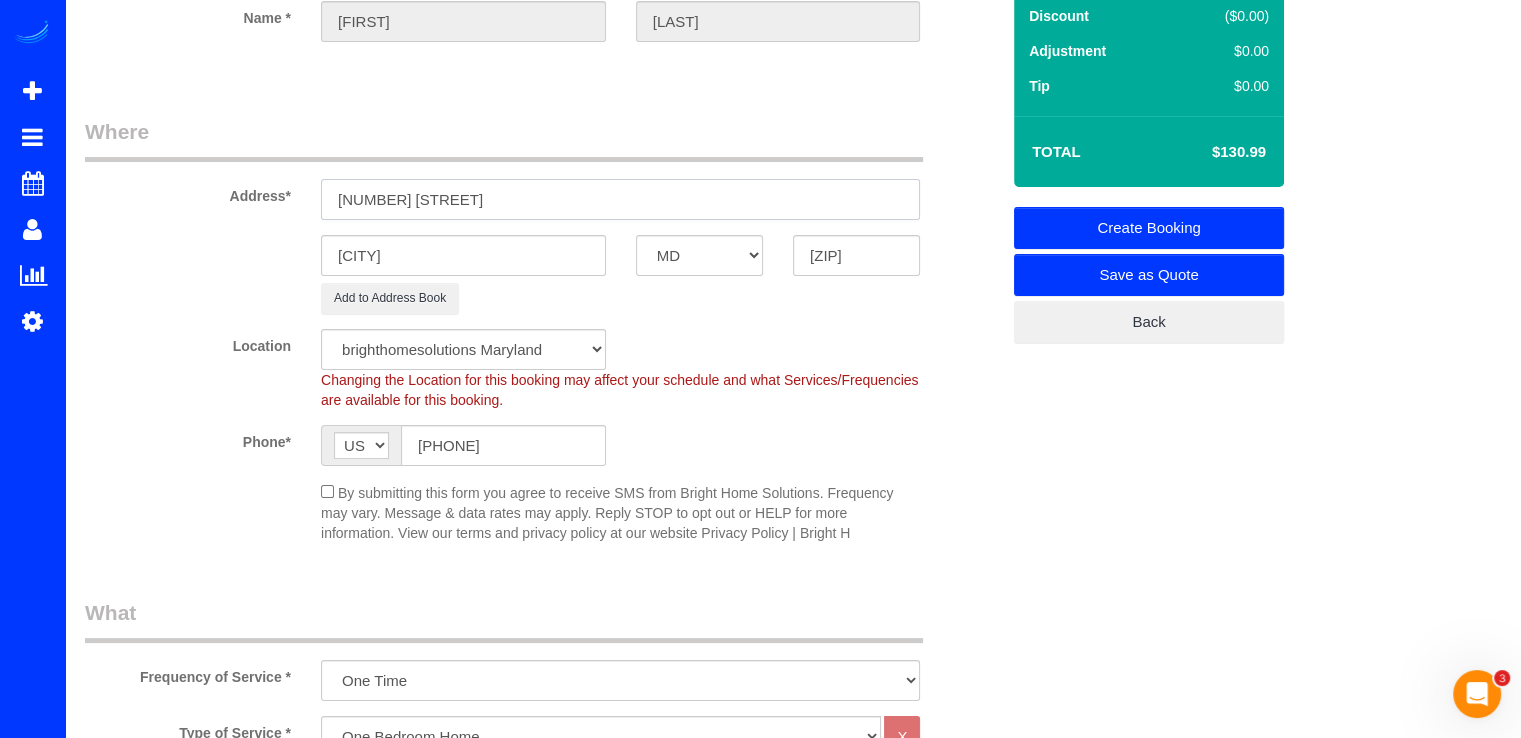 type on "402 Inspiration Lane Gaithersburg, MD 20878" 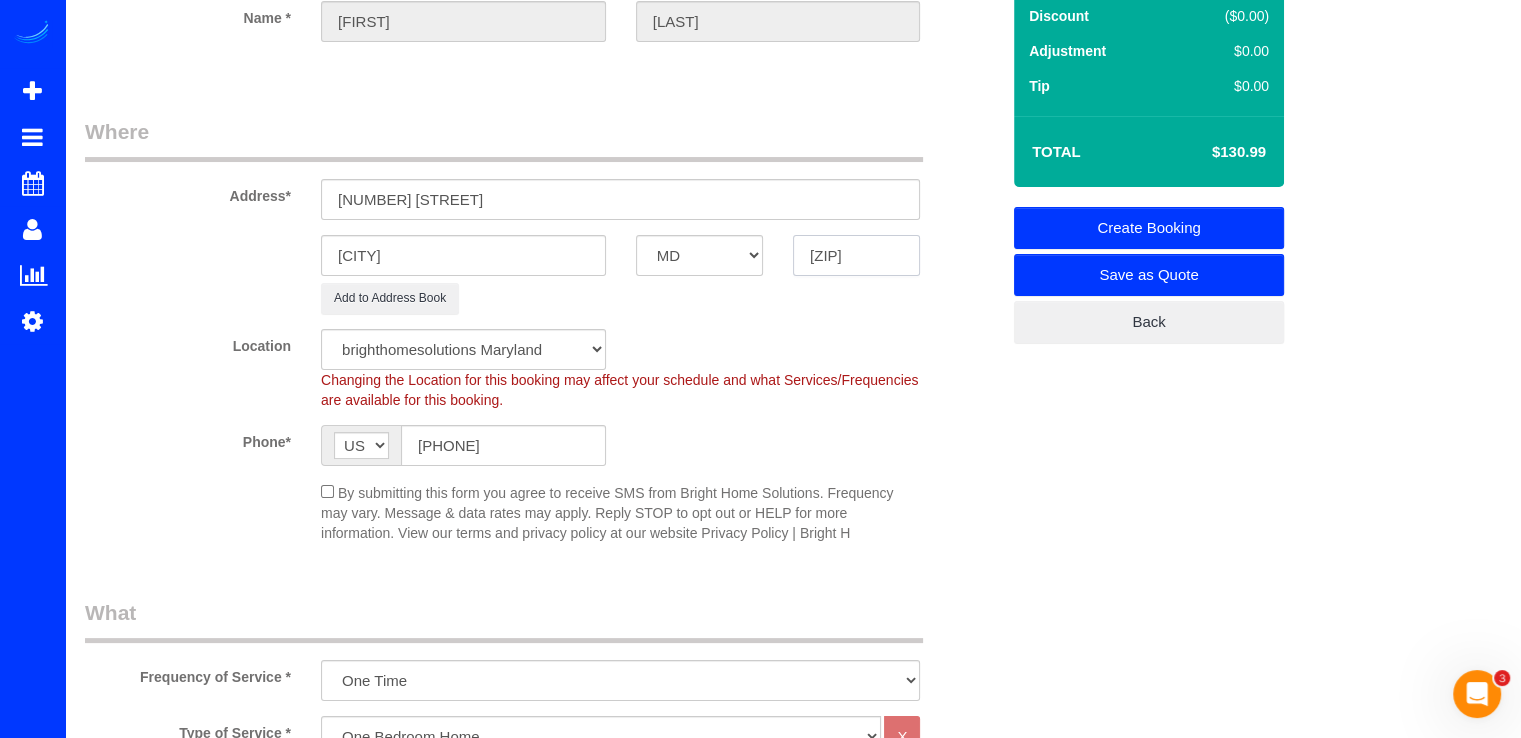 drag, startPoint x: 875, startPoint y: 254, endPoint x: 857, endPoint y: 254, distance: 18 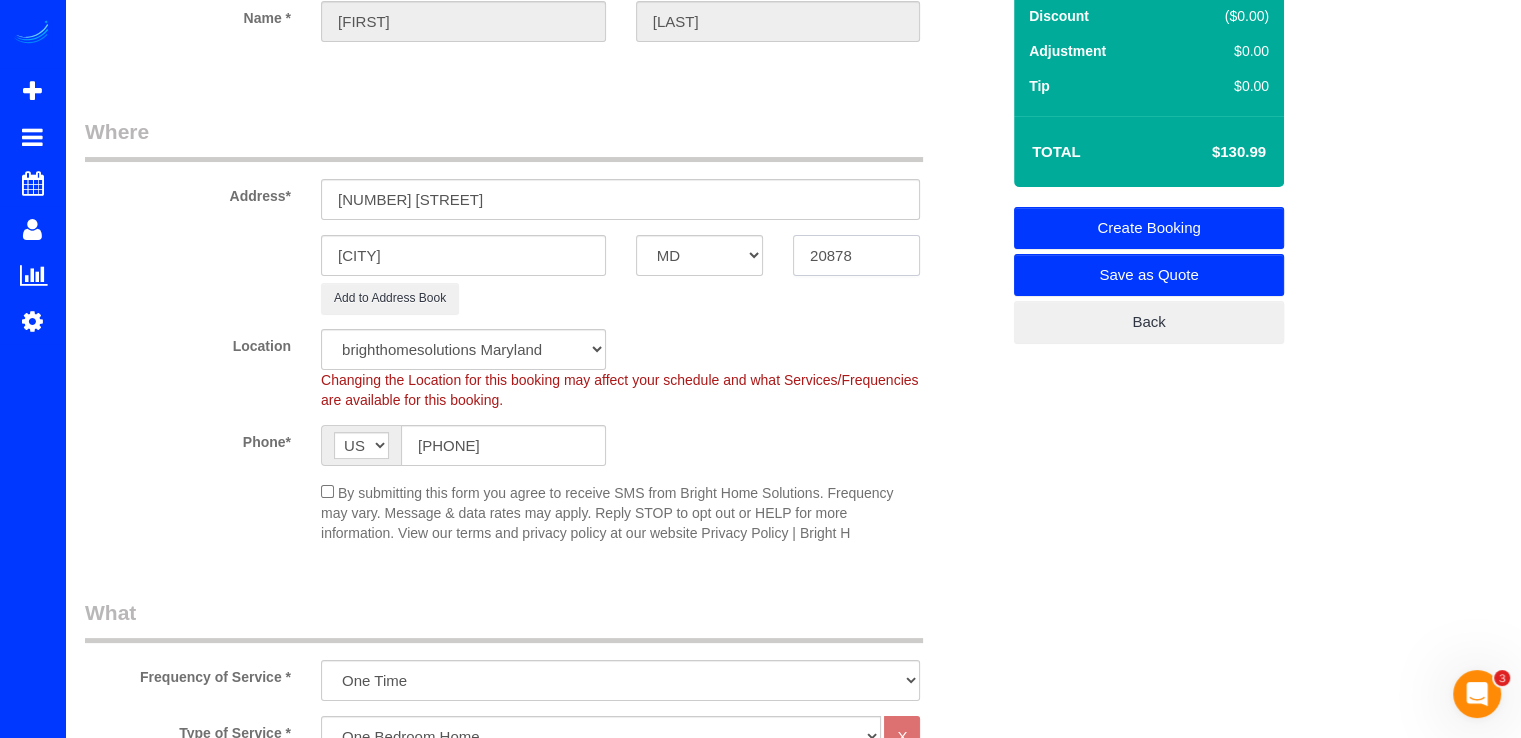 type on "20878" 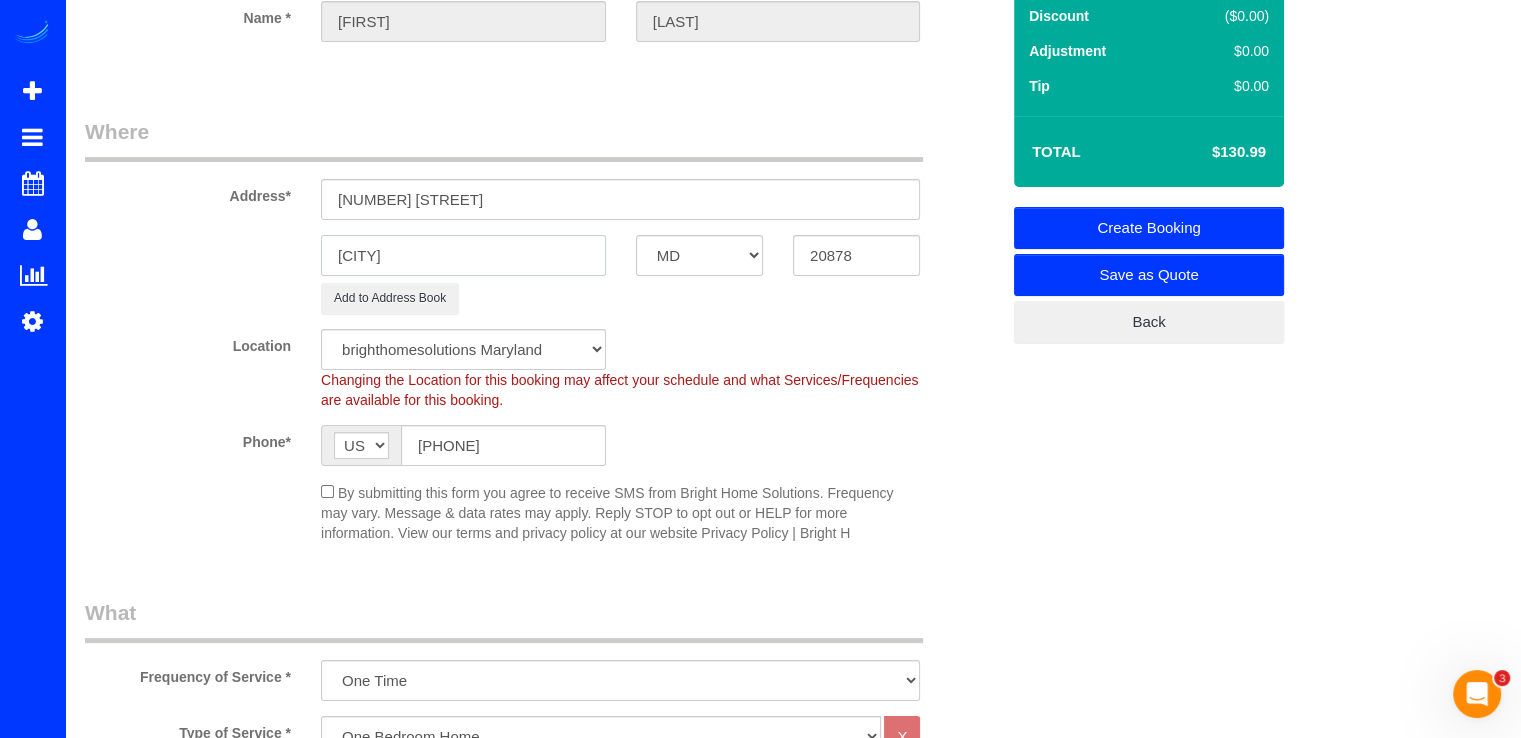 drag, startPoint x: 396, startPoint y: 255, endPoint x: 331, endPoint y: 265, distance: 65.76473 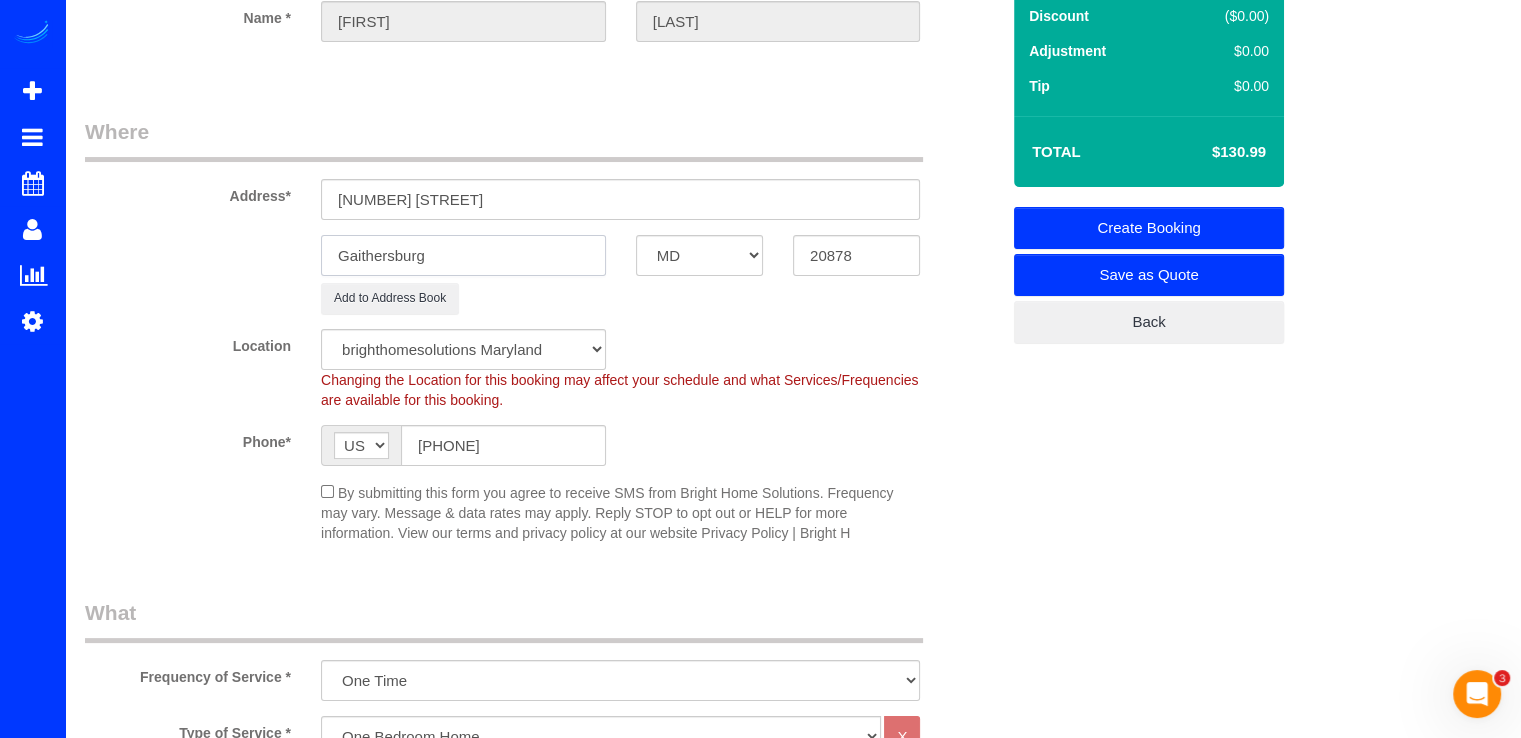type on "Gaithersburg" 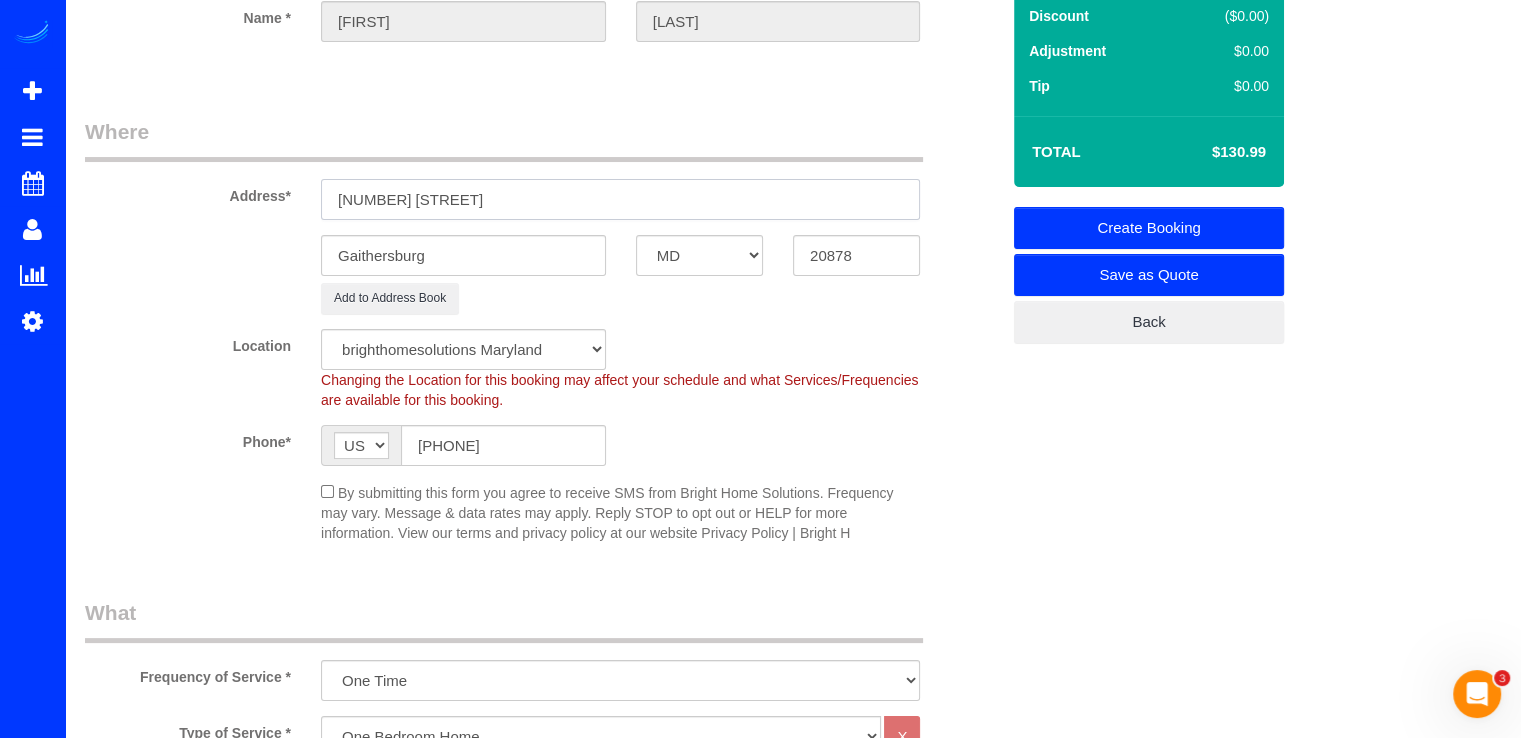 drag, startPoint x: 667, startPoint y: 192, endPoint x: 471, endPoint y: 211, distance: 196.91876 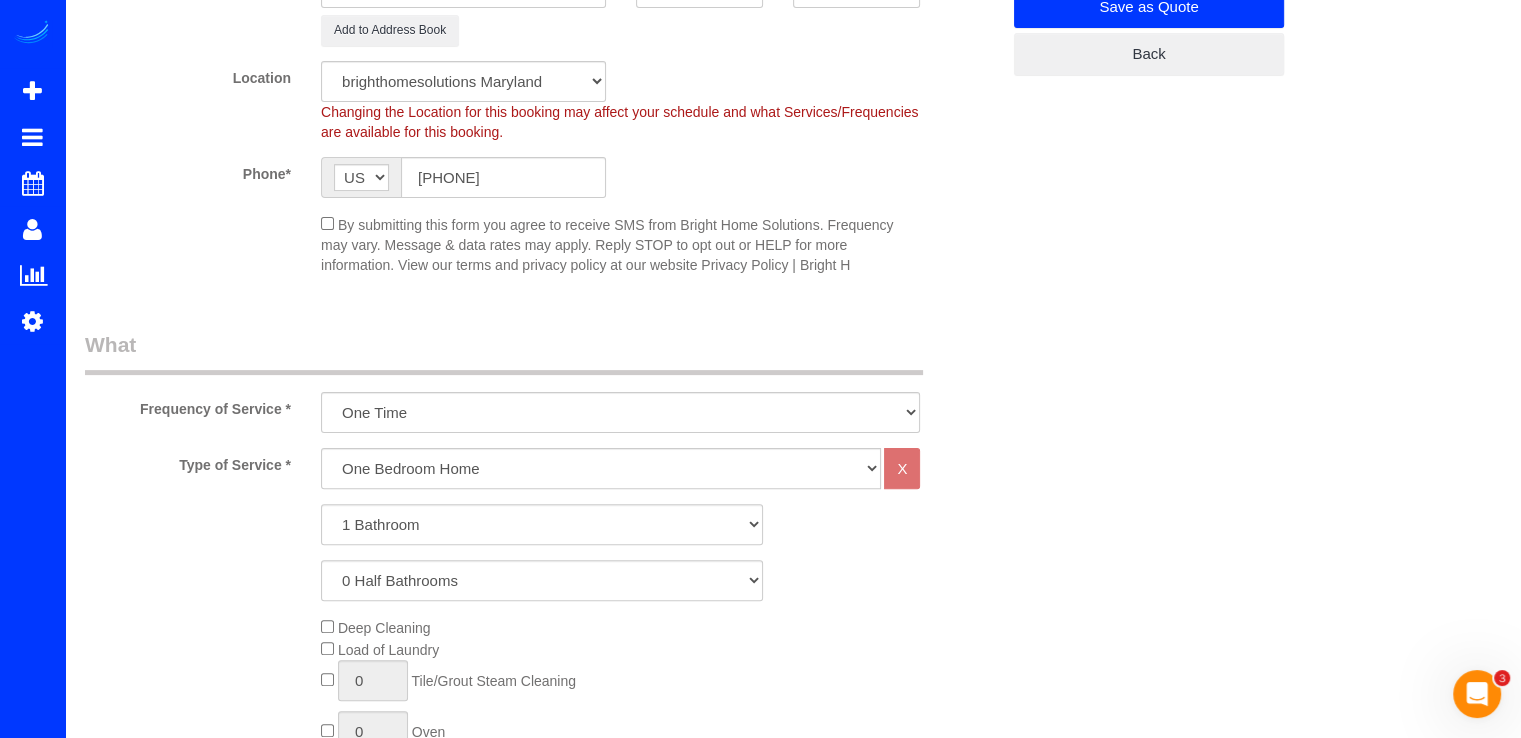 scroll, scrollTop: 500, scrollLeft: 0, axis: vertical 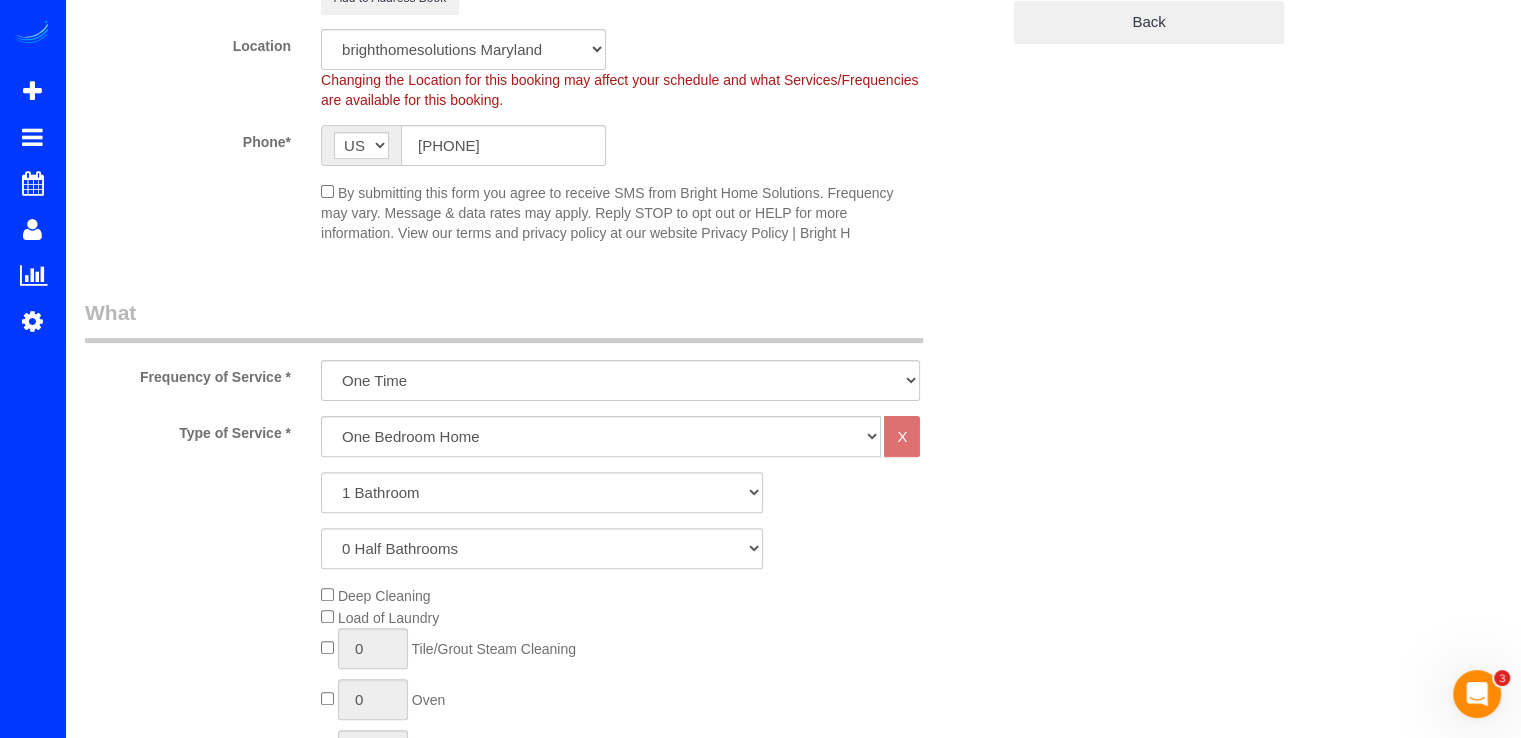 type on "402 Inspiration Lane" 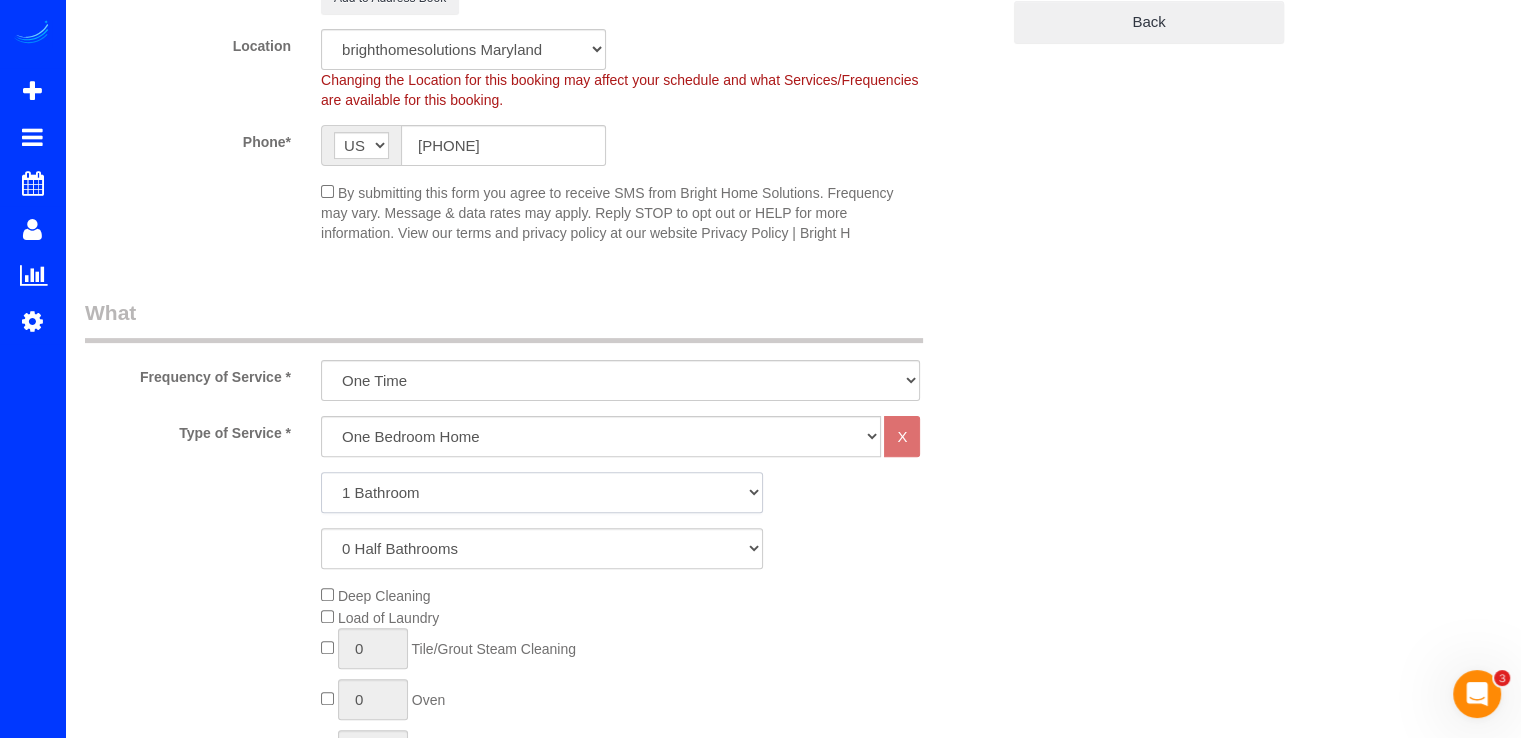 click on "1 Bathroom
2 Bathrooms
3 Bathrooms
4 Bathrooms
5 Bathrooms
6 Bathrooms
7 Bathrooms
8 Bathrooms
9 Bathrooms
10 Bathrooms" 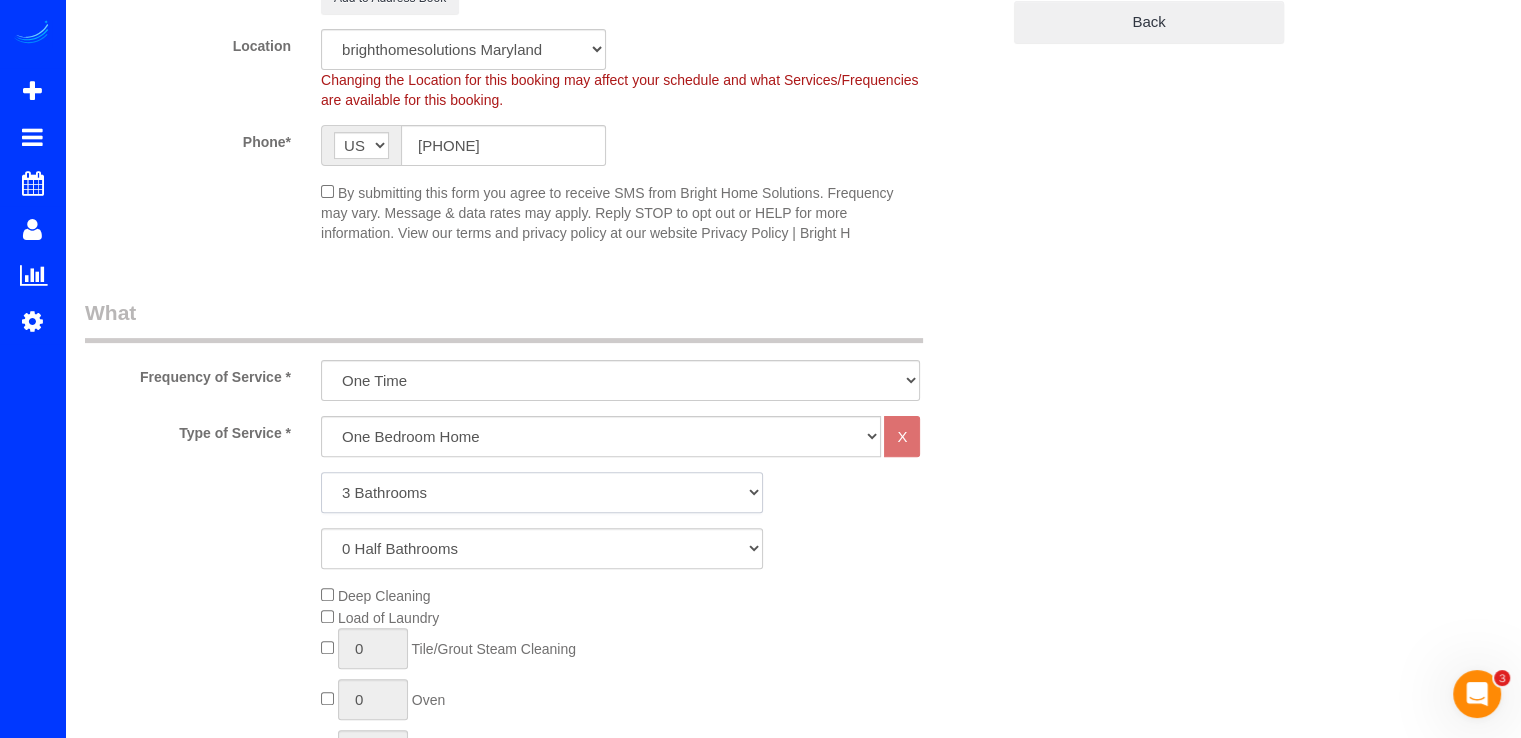 click on "1 Bathroom
2 Bathrooms
3 Bathrooms
4 Bathrooms
5 Bathrooms
6 Bathrooms
7 Bathrooms
8 Bathrooms
9 Bathrooms
10 Bathrooms" 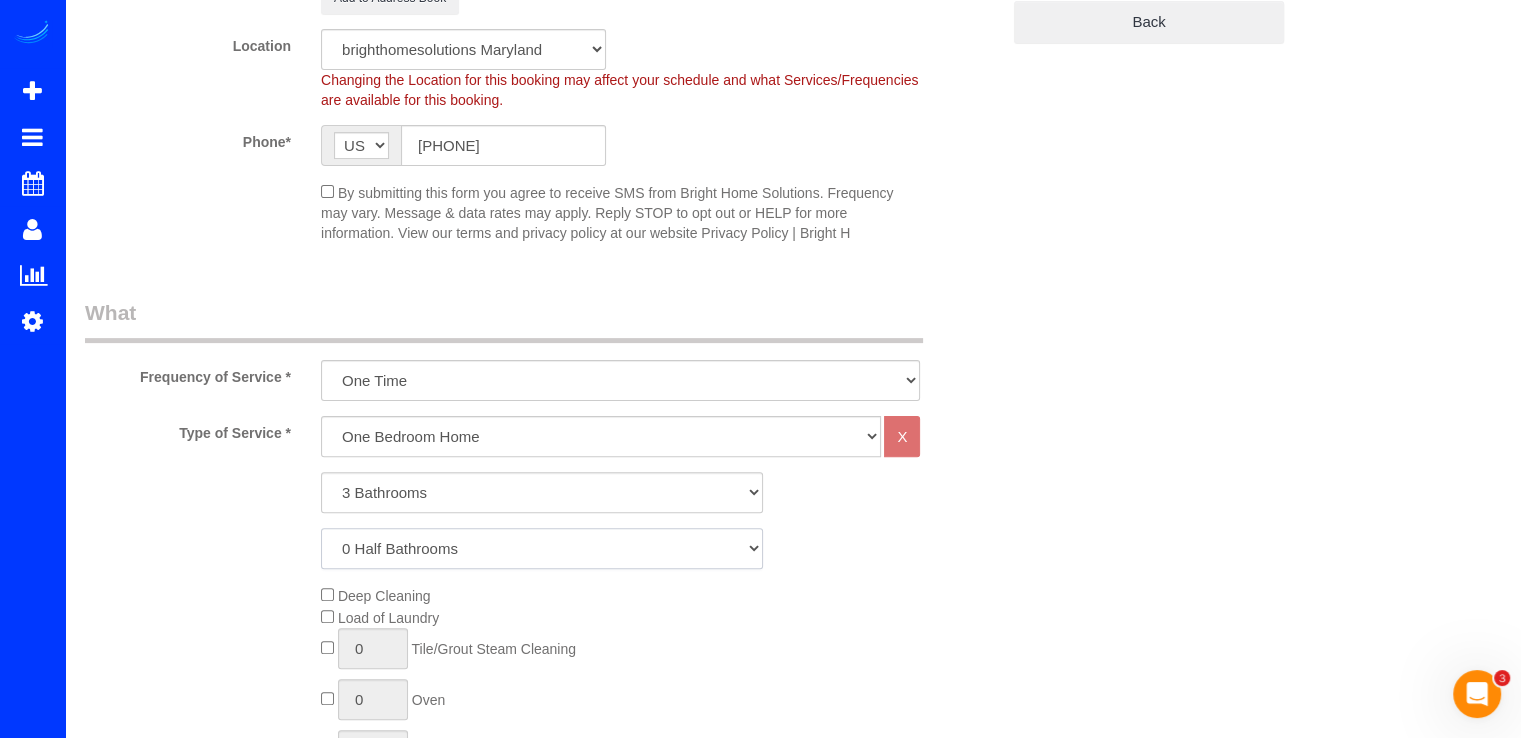 click on "0 Half Bathrooms
1 Half Bathroom
2 Half Bathrooms
3 Half Bathrooms
4 Half Bathrooms
5 Half Bathrooms" 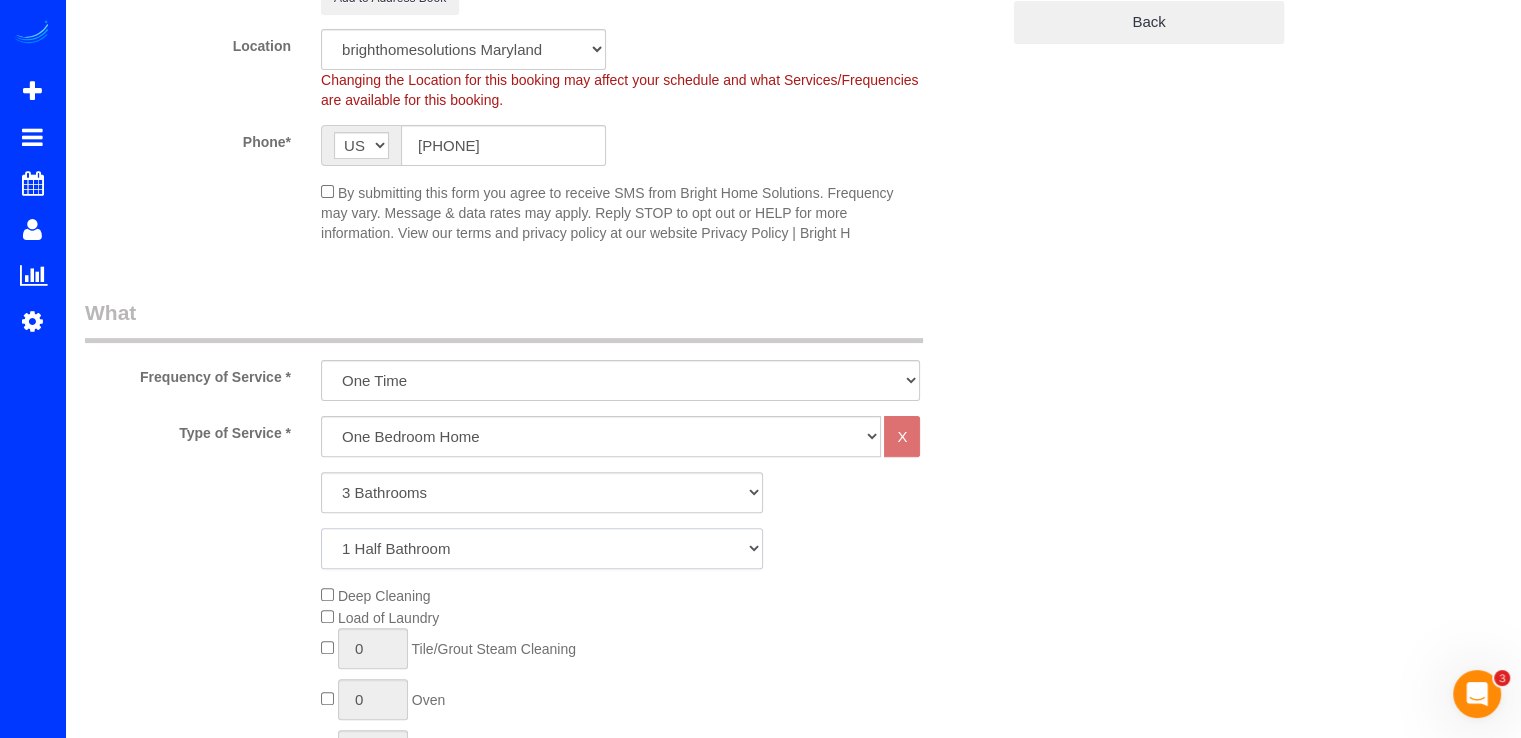 click on "0 Half Bathrooms
1 Half Bathroom
2 Half Bathrooms
3 Half Bathrooms
4 Half Bathrooms
5 Half Bathrooms" 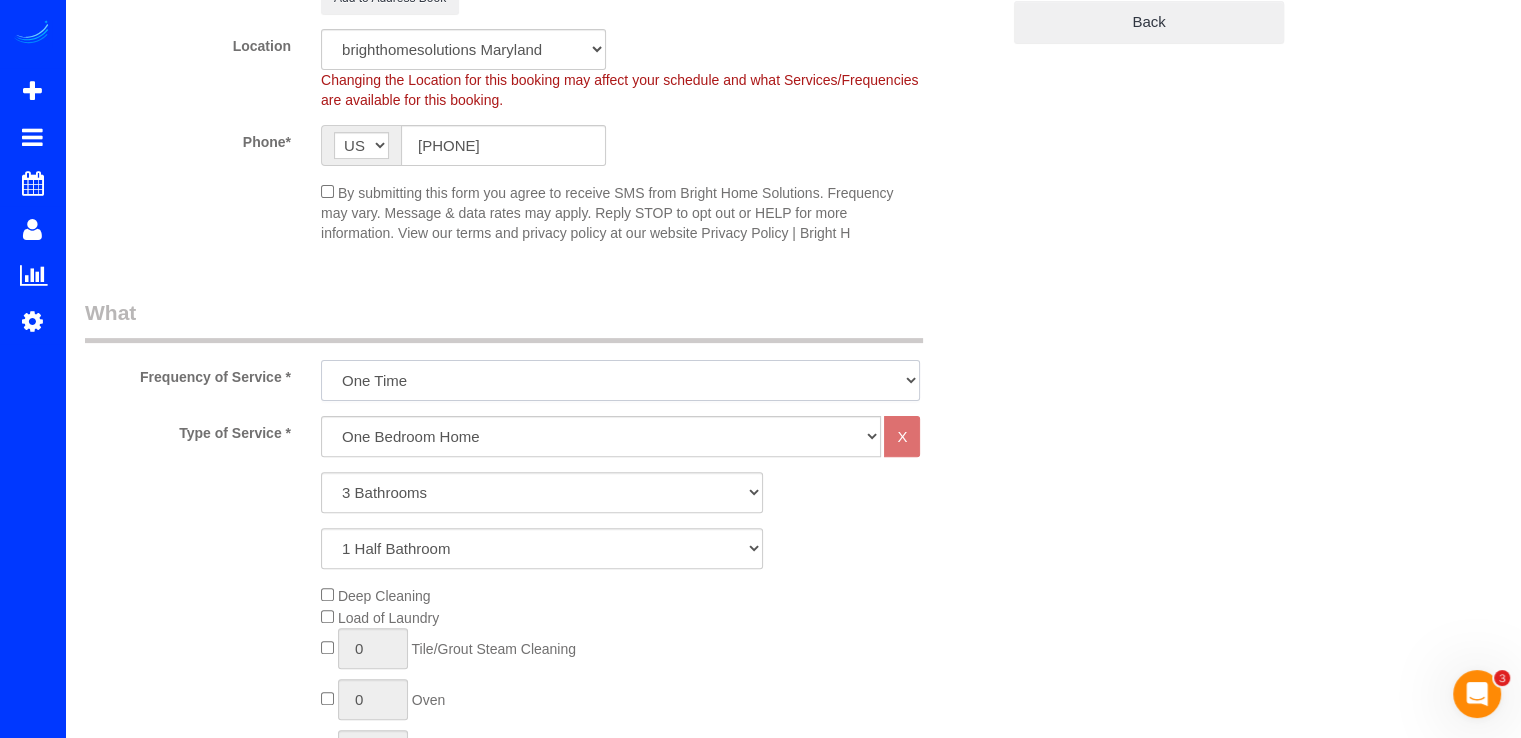 click on "Every Three Months triweekly -15% off - 15.00% Biweekly -20% off - 20.00% Monthly -10% off - 10.00% One Time Weekly -30% OFF - 30.00%" at bounding box center (620, 380) 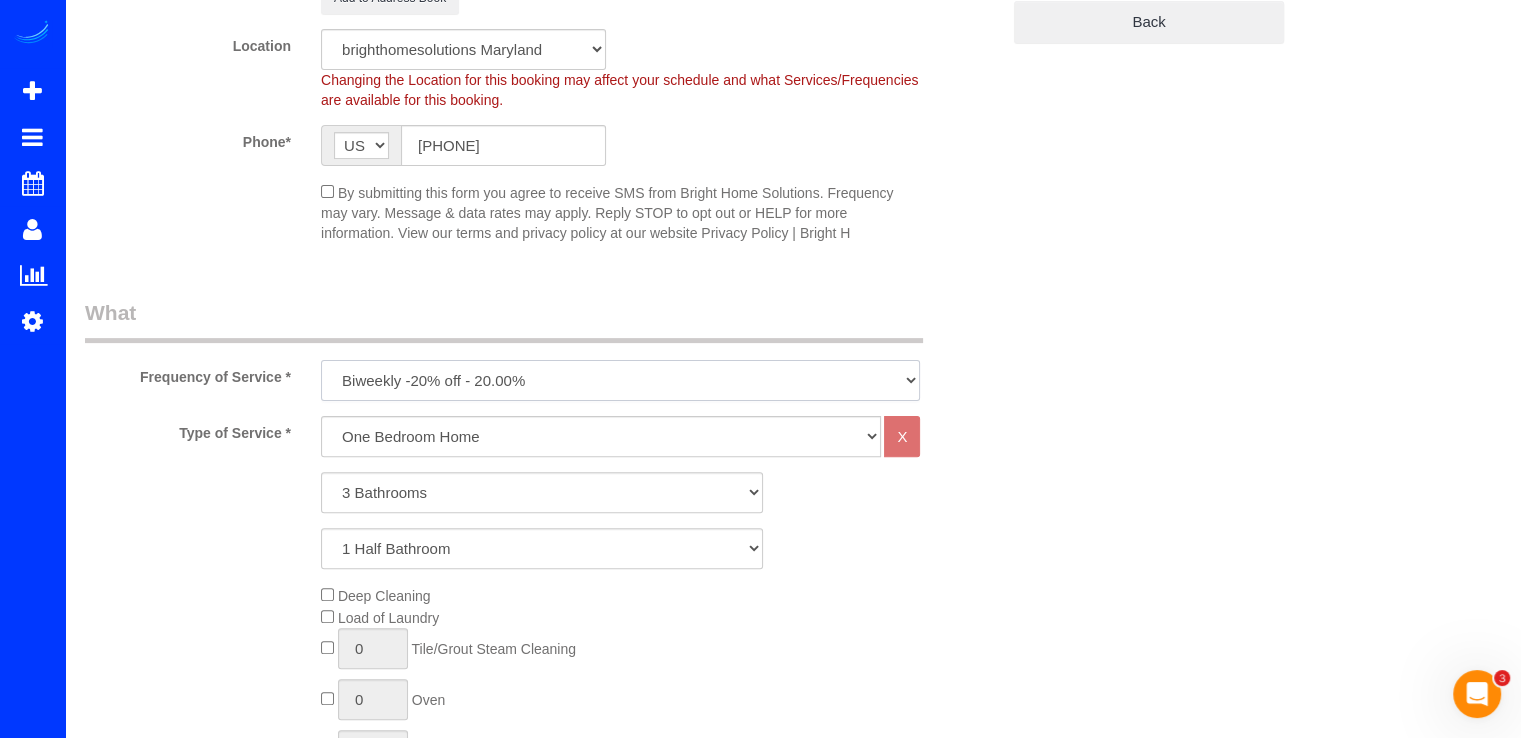 click on "Every Three Months triweekly -15% off - 15.00% Biweekly -20% off - 20.00% Monthly -10% off - 10.00% One Time Weekly -30% OFF - 30.00%" at bounding box center [620, 380] 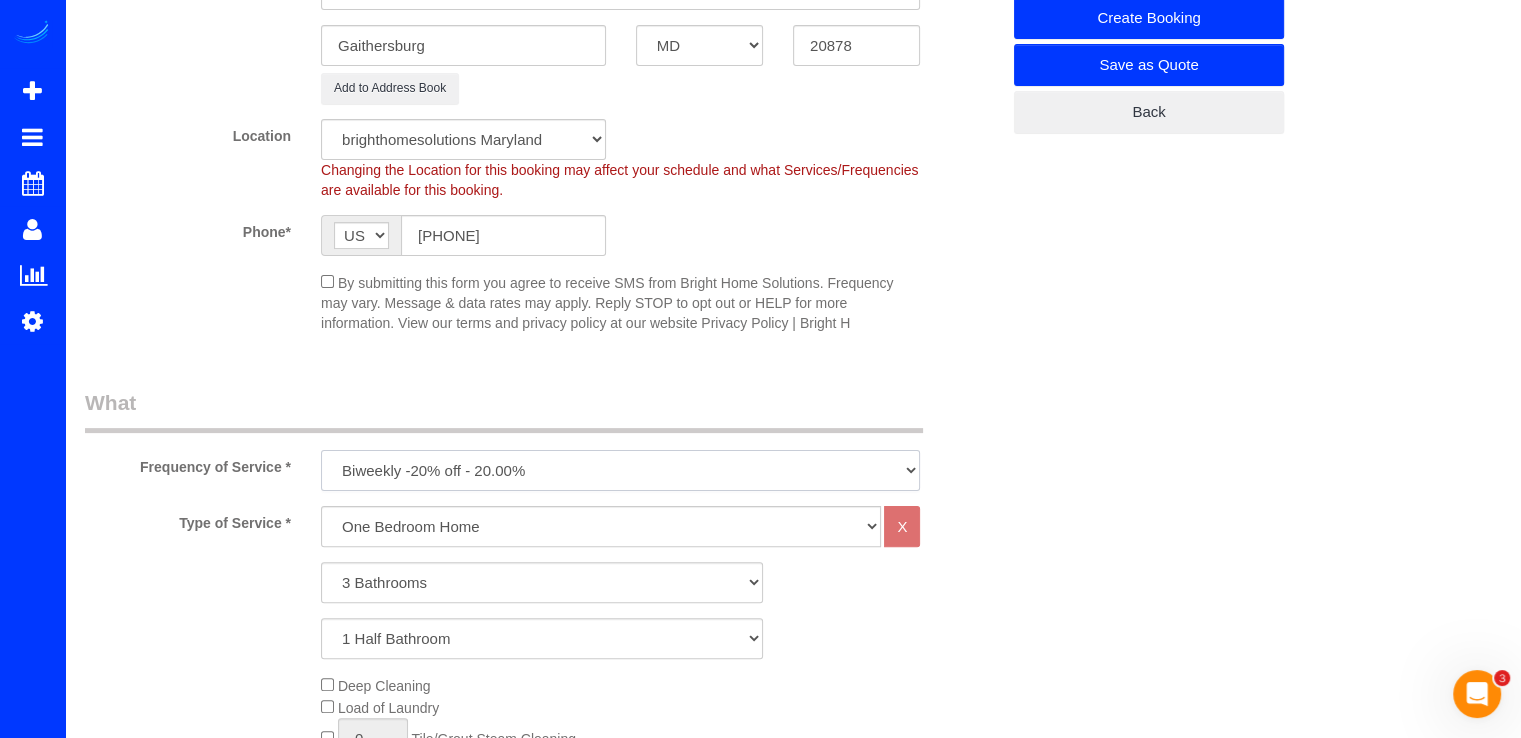 scroll, scrollTop: 200, scrollLeft: 0, axis: vertical 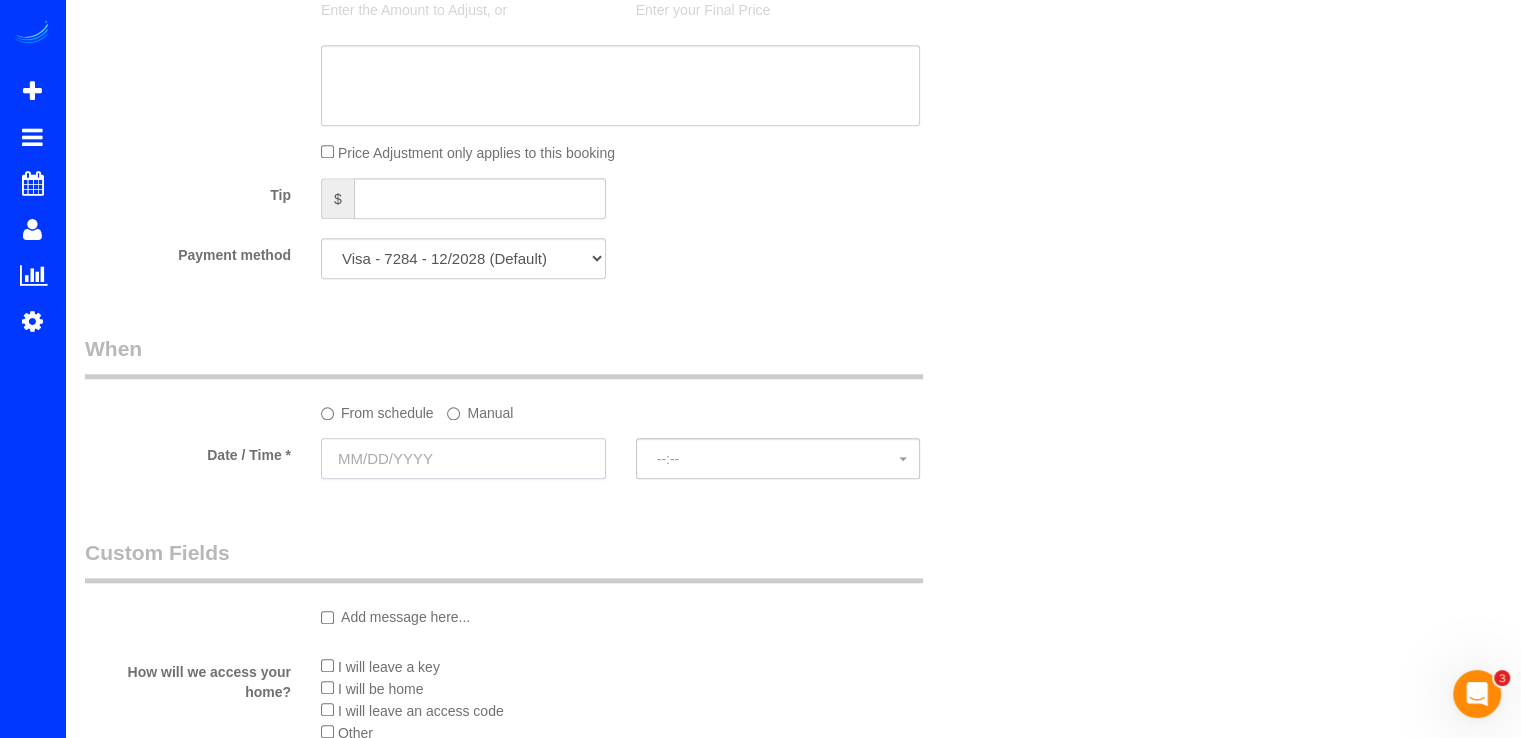 click at bounding box center (463, 458) 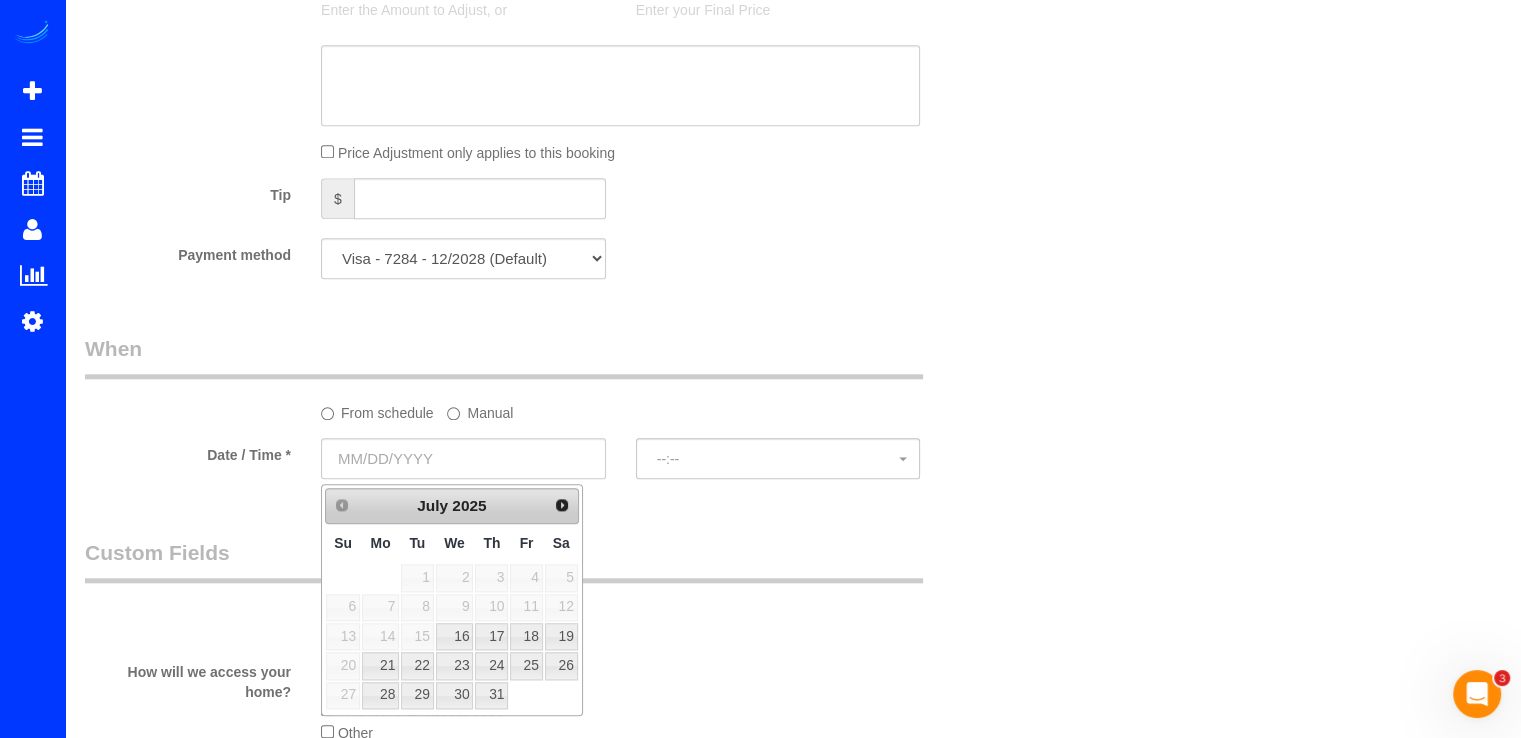 click on "Prev Next July   2025" at bounding box center (452, 506) 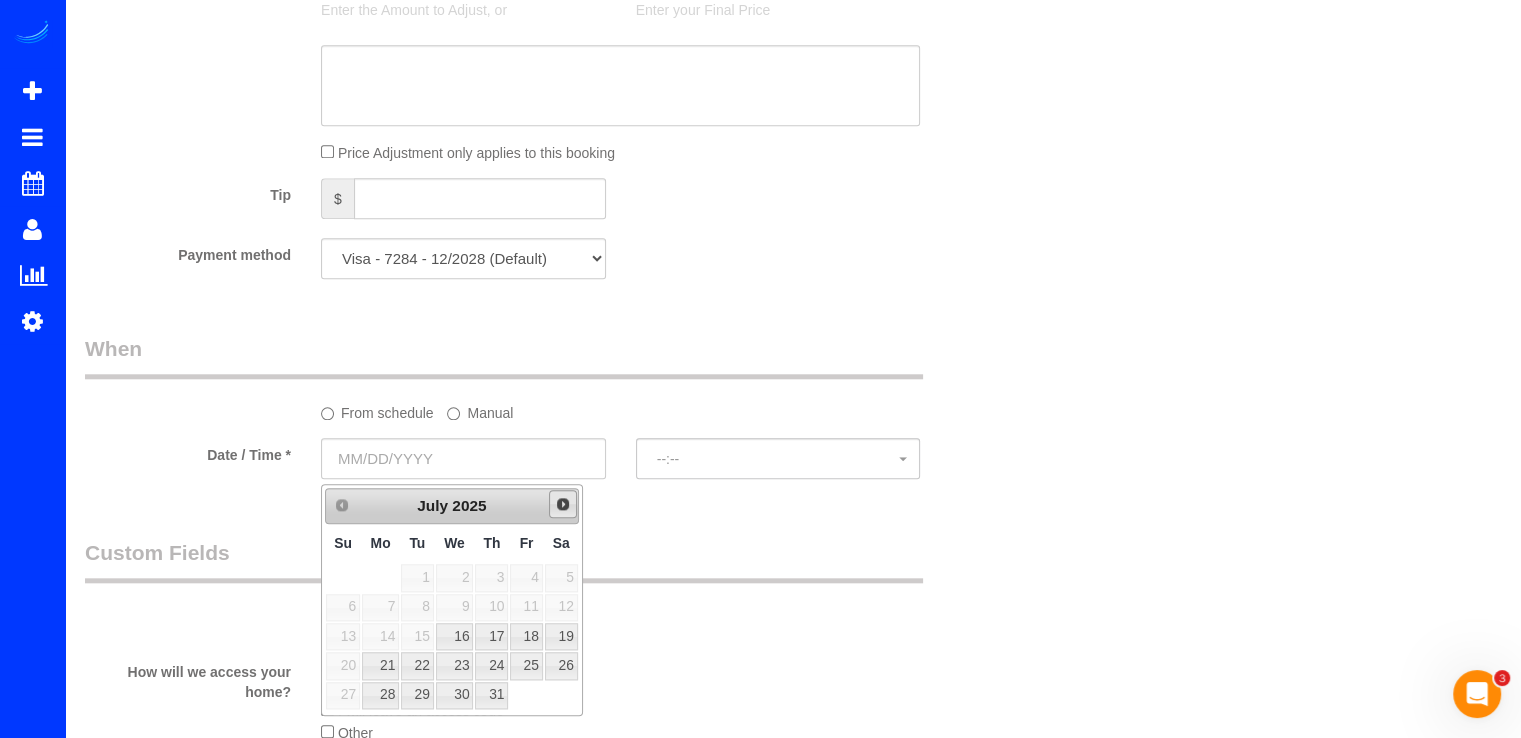 click on "Next" at bounding box center (563, 504) 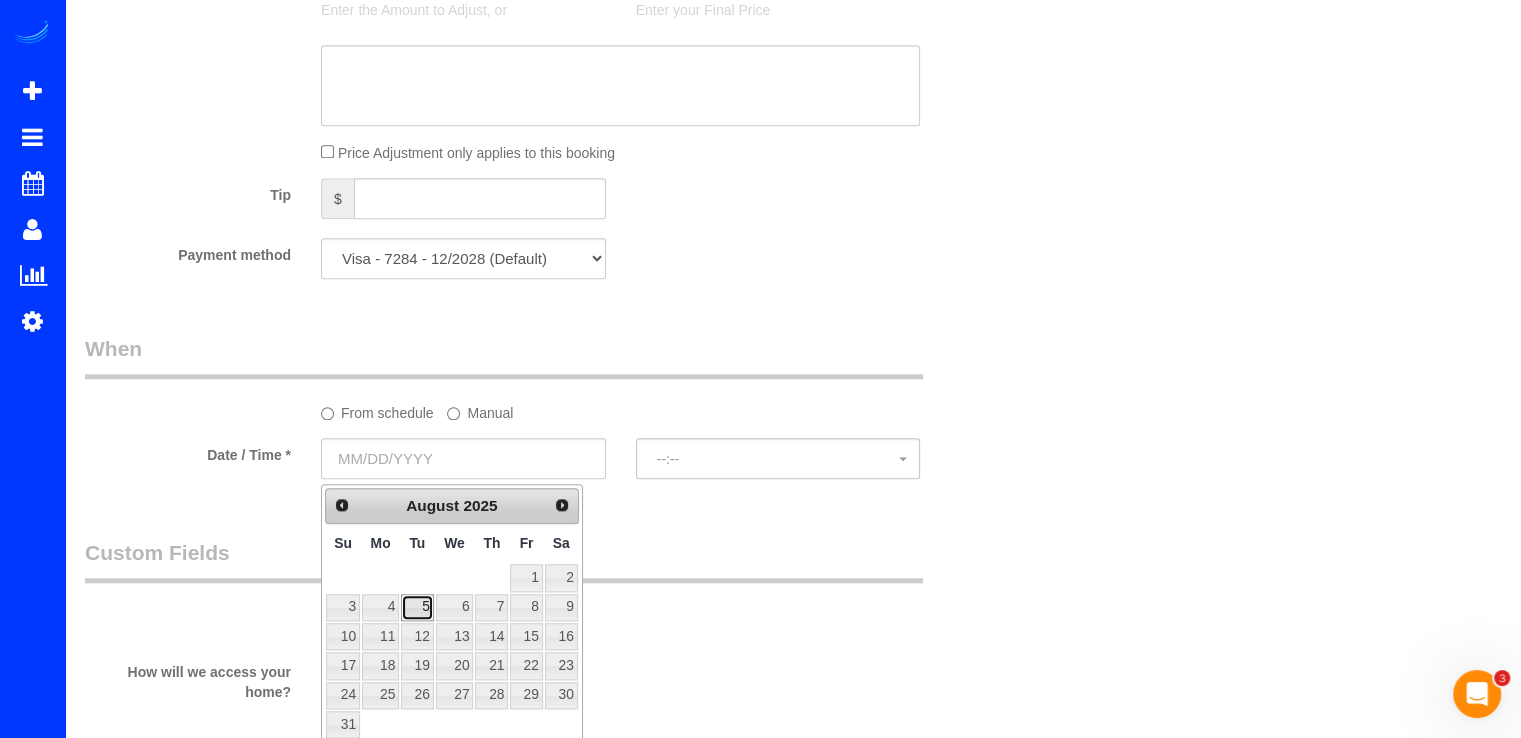 click on "5" at bounding box center (417, 607) 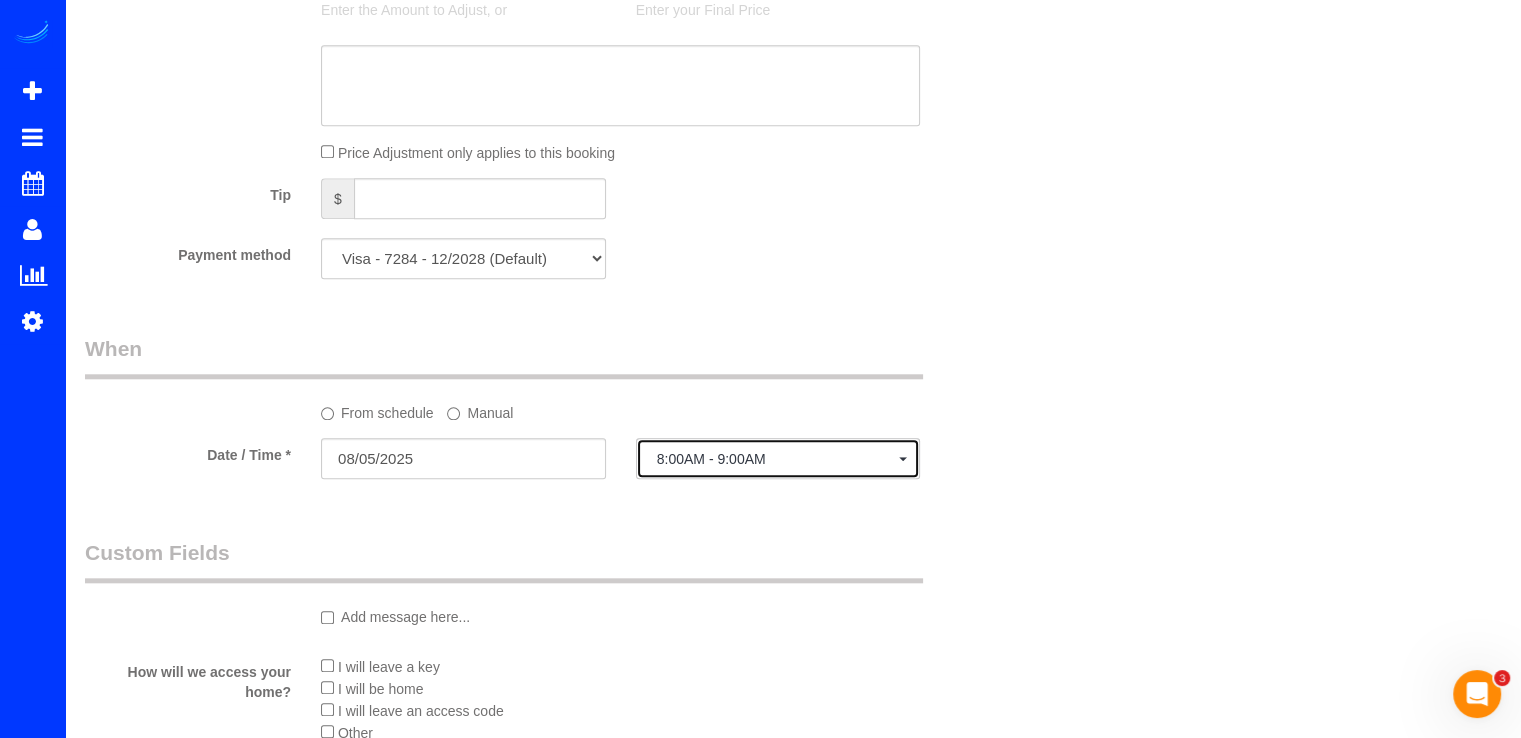 drag, startPoint x: 673, startPoint y: 473, endPoint x: 684, endPoint y: 472, distance: 11.045361 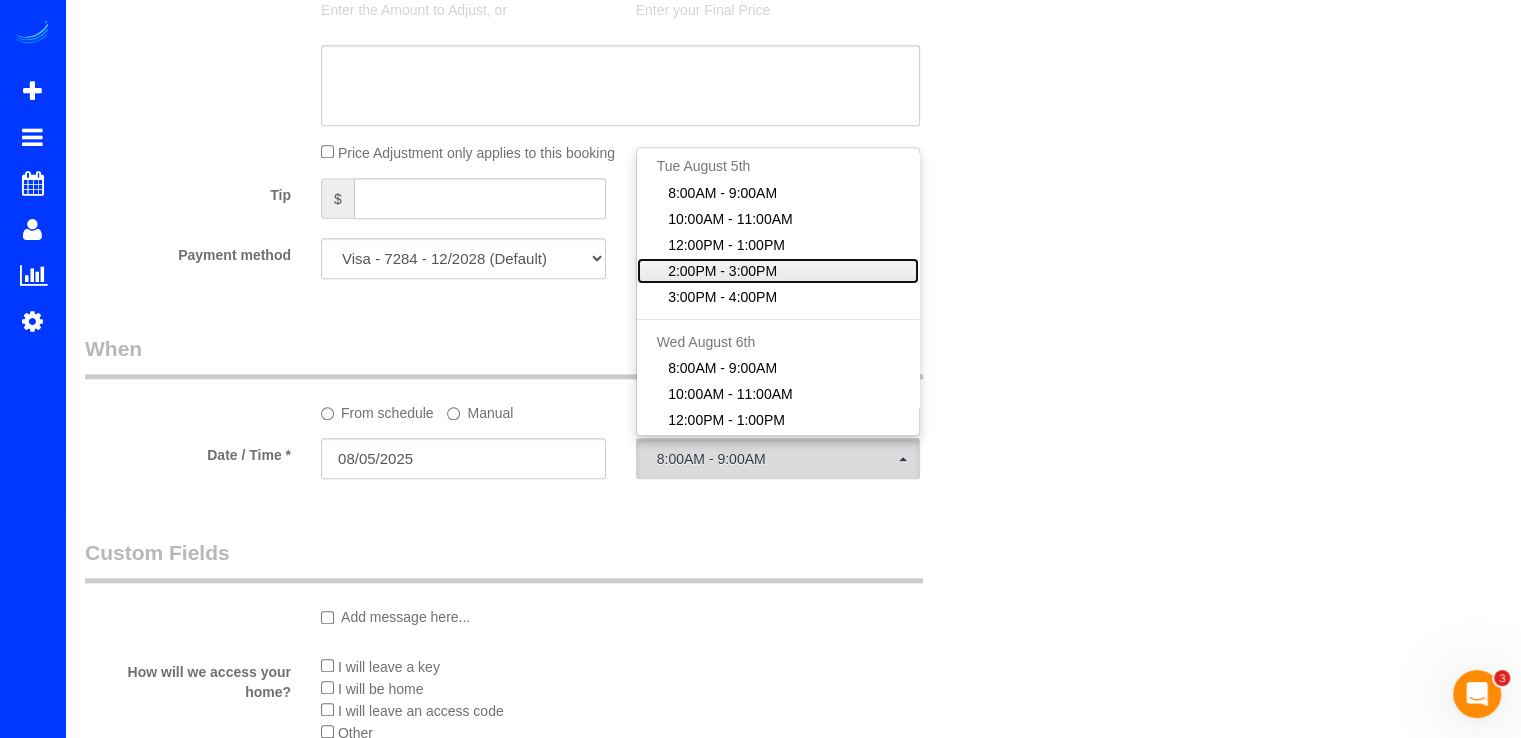 click on "2:00PM - 3:00PM" 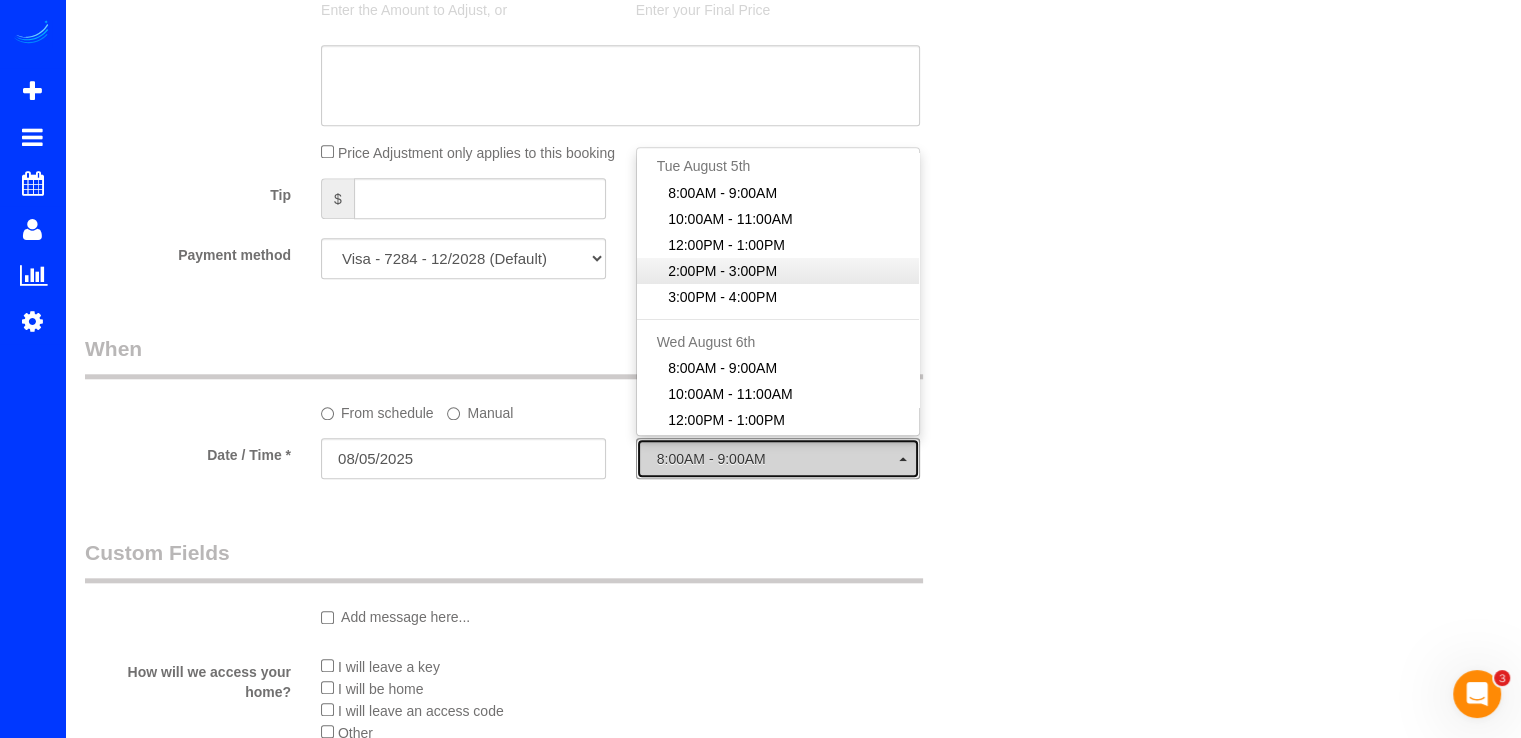 select on "spot18" 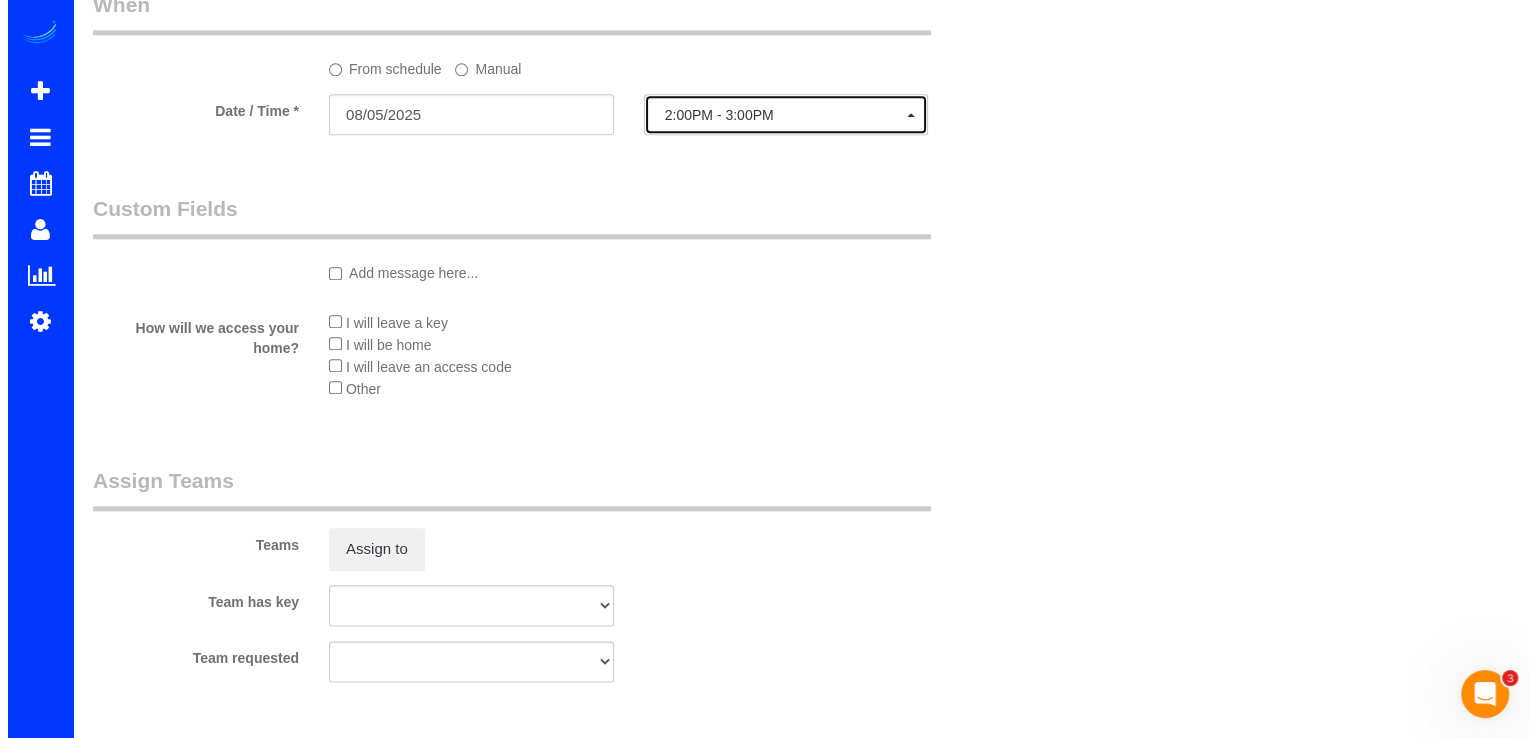 scroll, scrollTop: 2300, scrollLeft: 0, axis: vertical 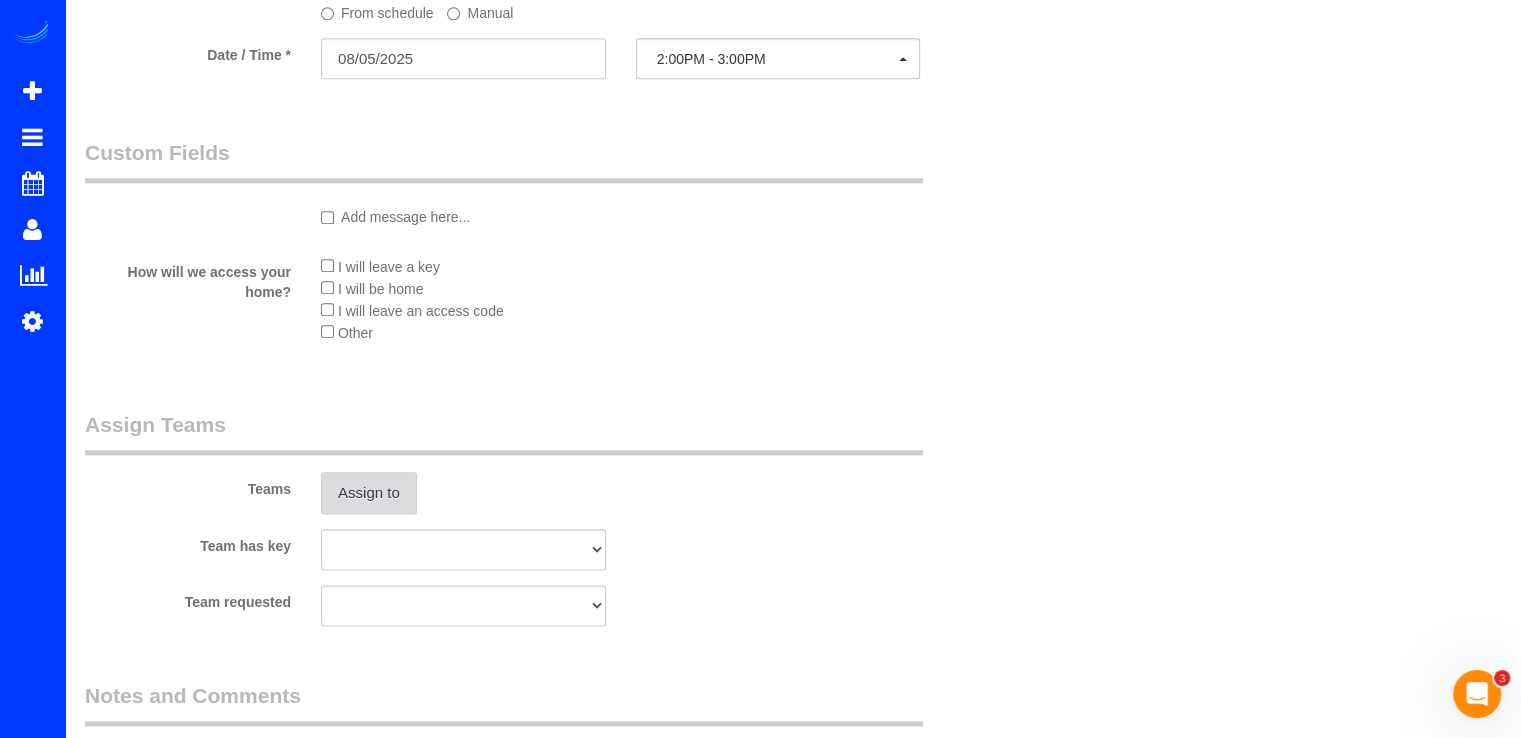 click on "Assign to" at bounding box center (369, 493) 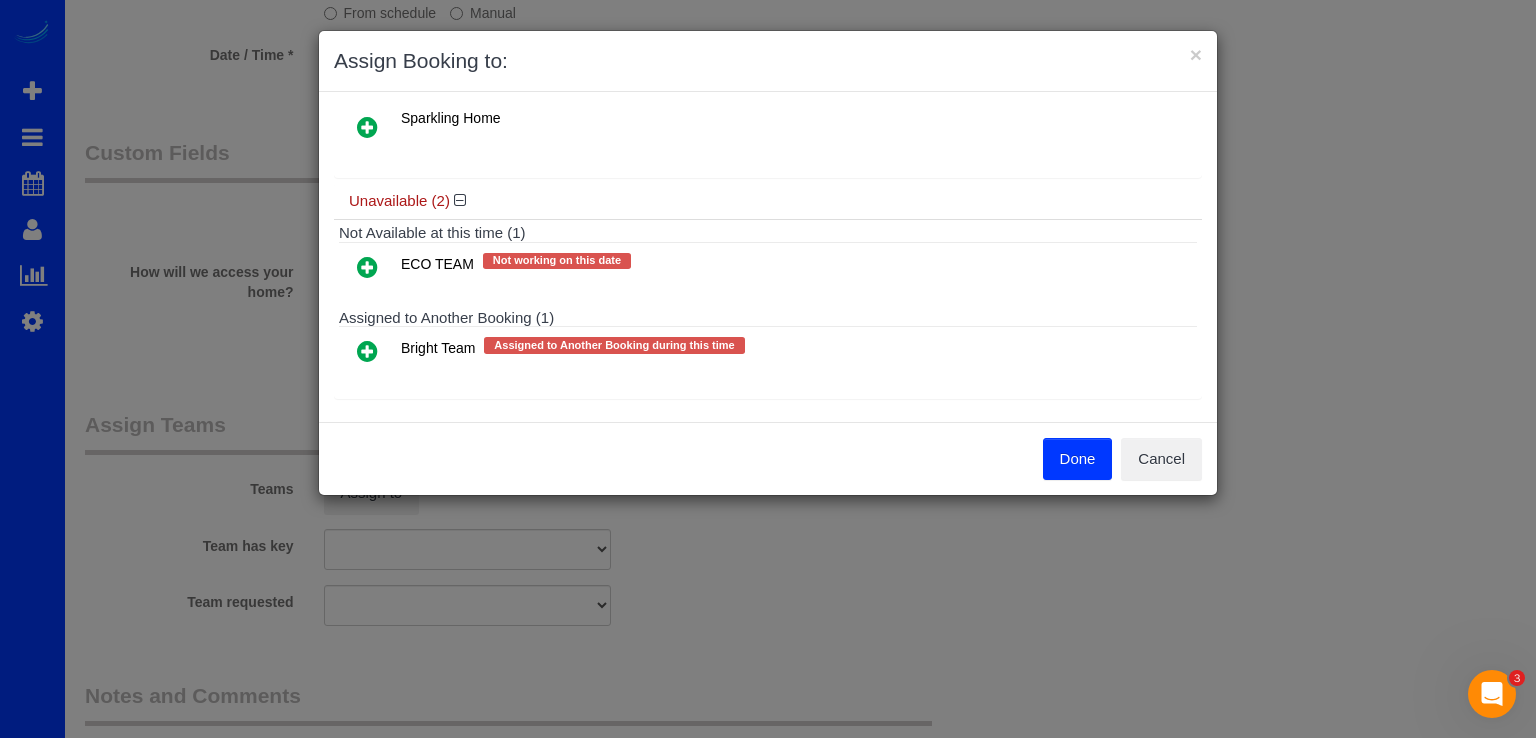 click at bounding box center (367, 351) 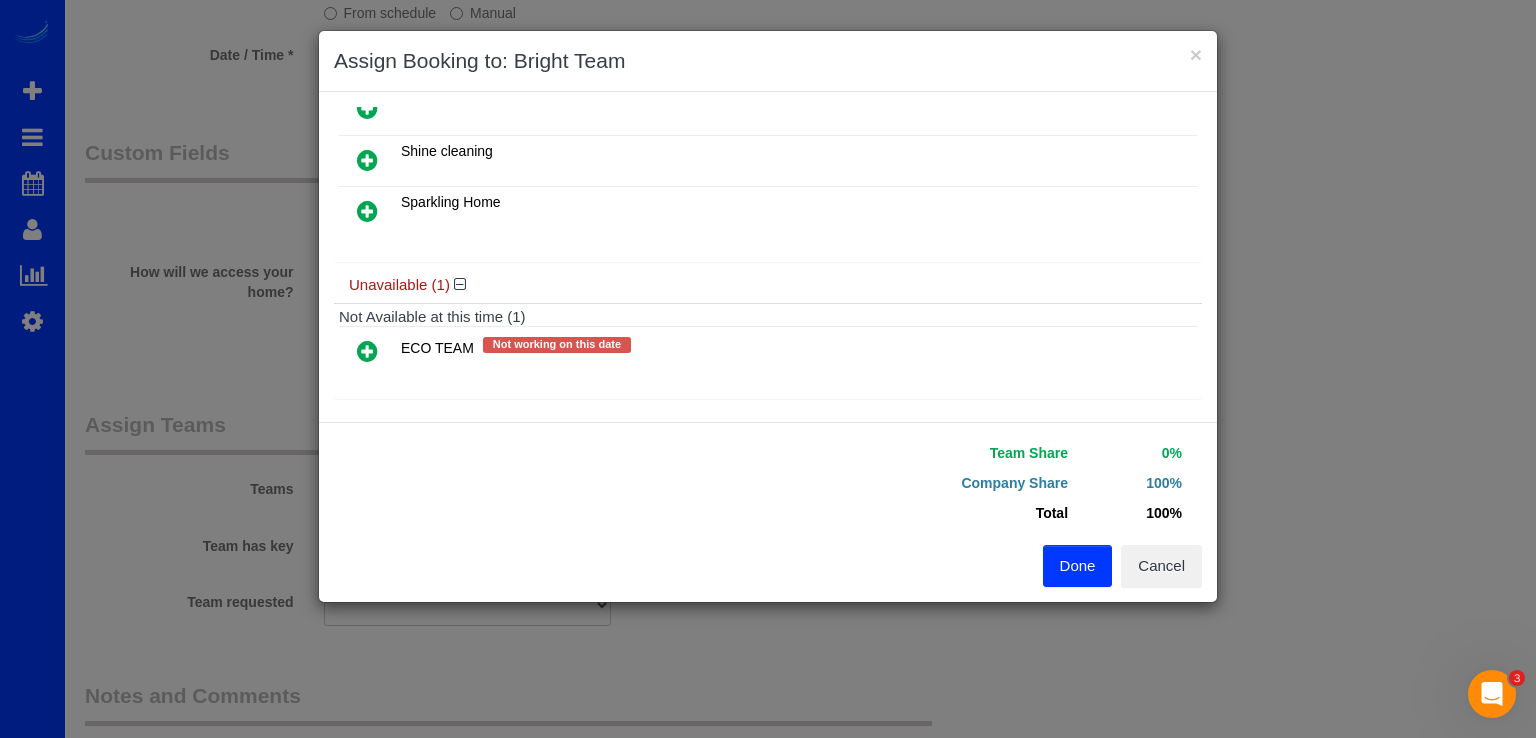 drag, startPoint x: 1081, startPoint y: 558, endPoint x: 1056, endPoint y: 545, distance: 28.178005 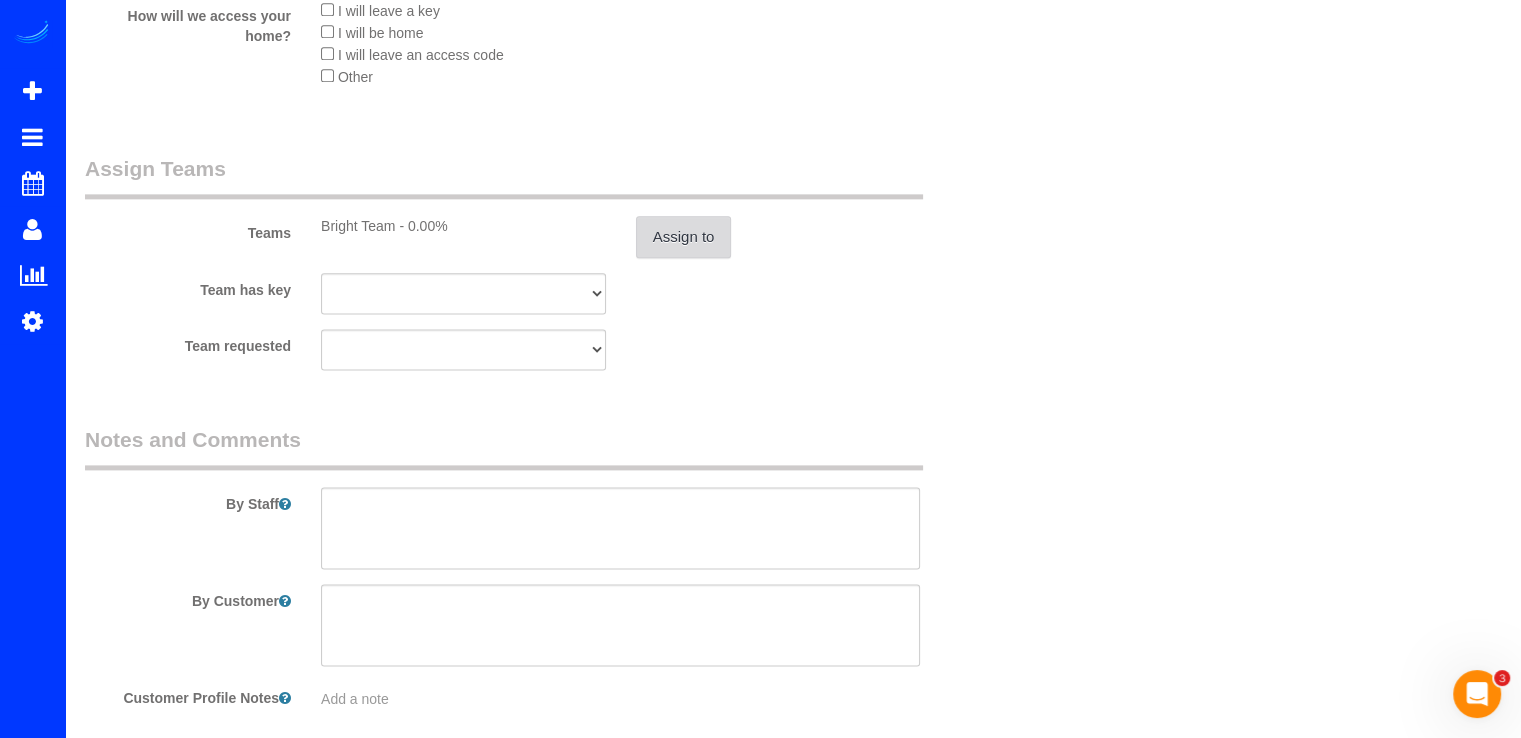 scroll, scrollTop: 2657, scrollLeft: 0, axis: vertical 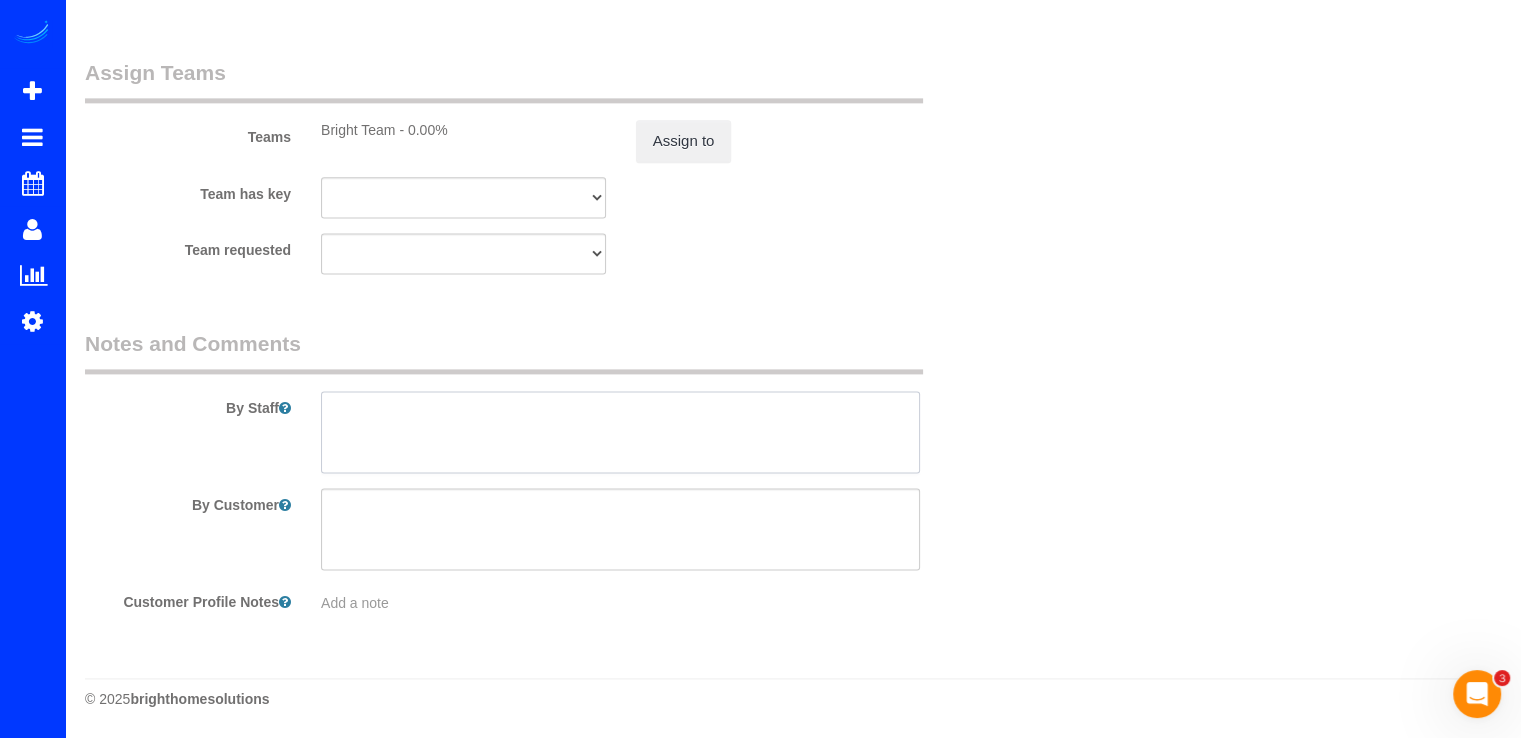 click at bounding box center (620, 432) 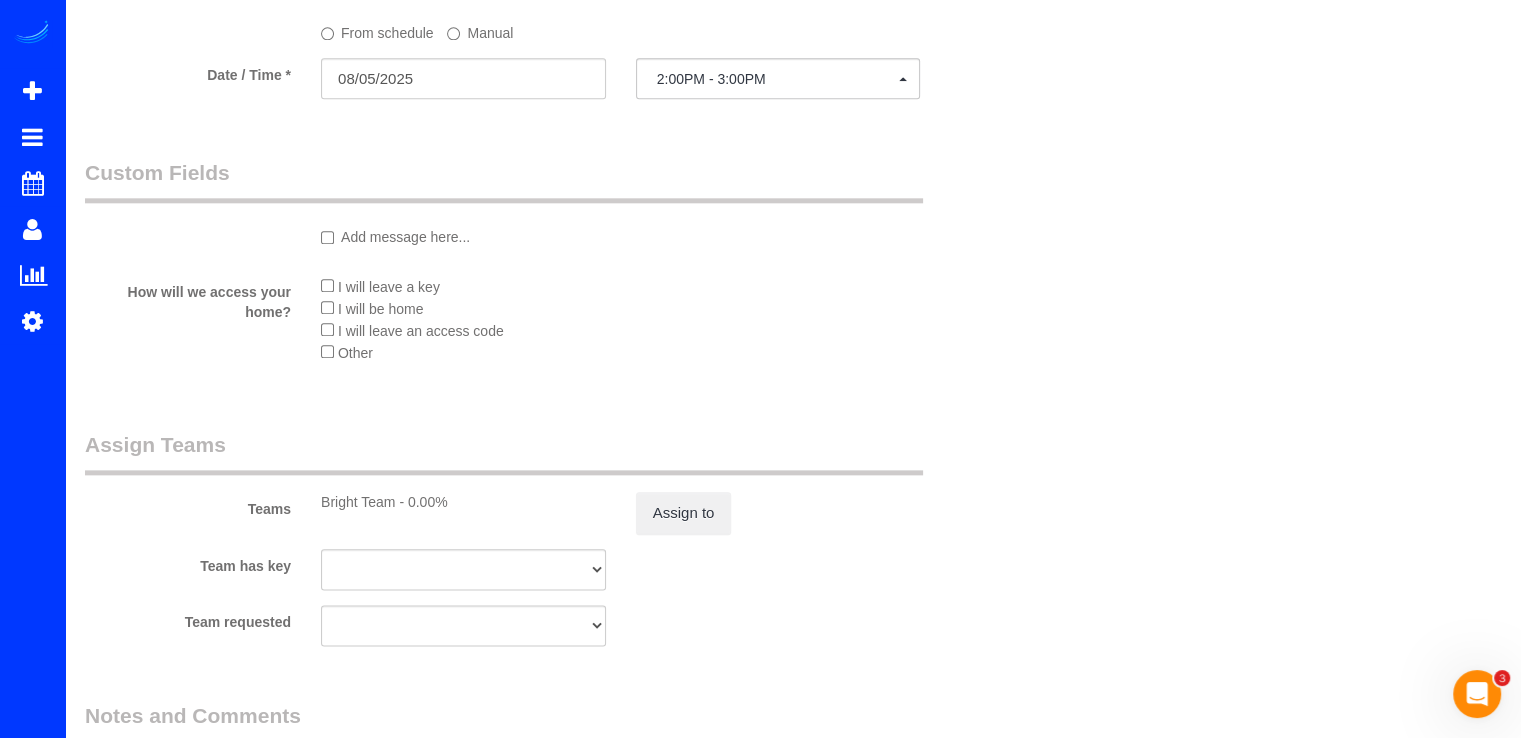 scroll, scrollTop: 2257, scrollLeft: 0, axis: vertical 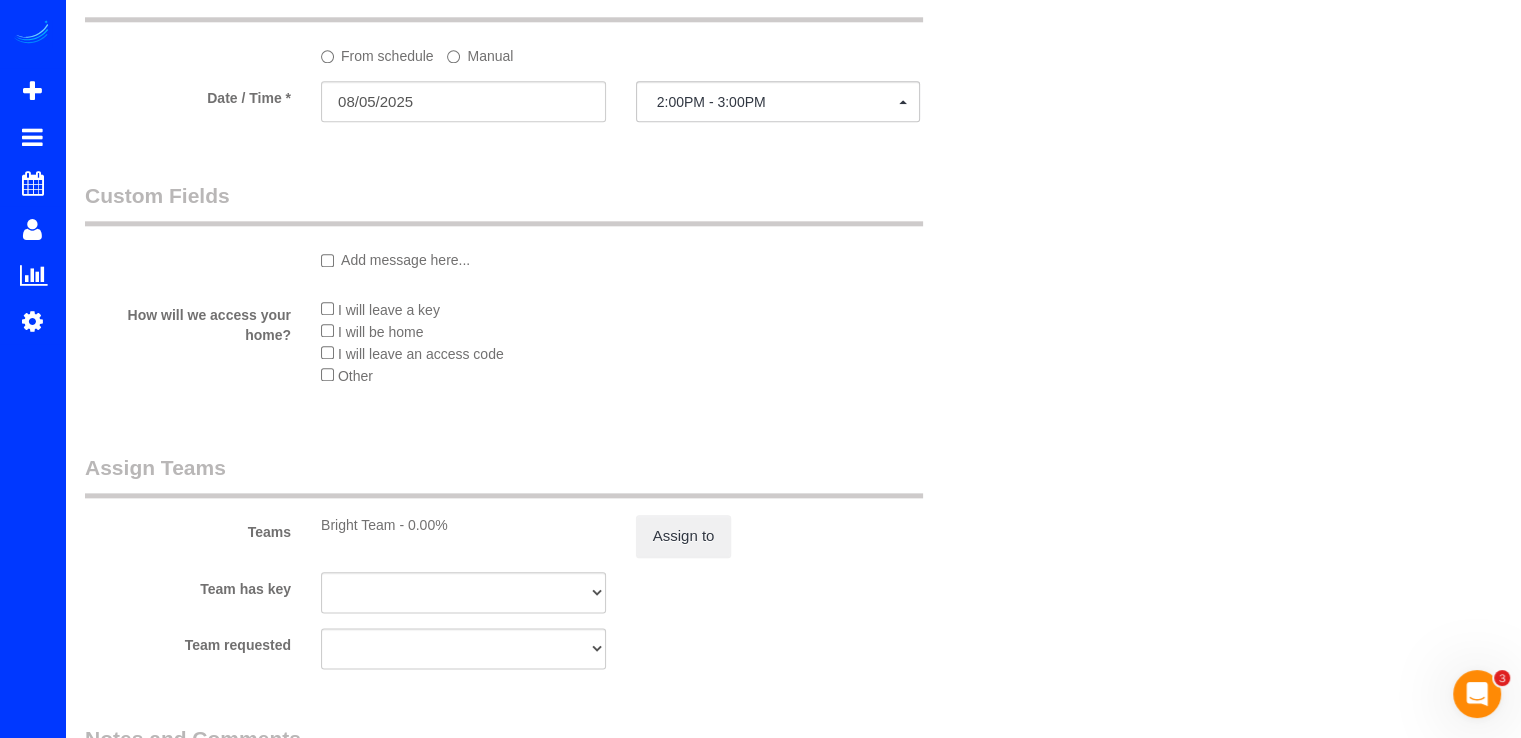 type on "We have 3 full bathrooms (2nd & 3rd floors) but only 1 bedroom to clean at this time (2nd floor primary). We’d also like to have the first floor (family room, dining room, powder room, and kitchen) cleaned." 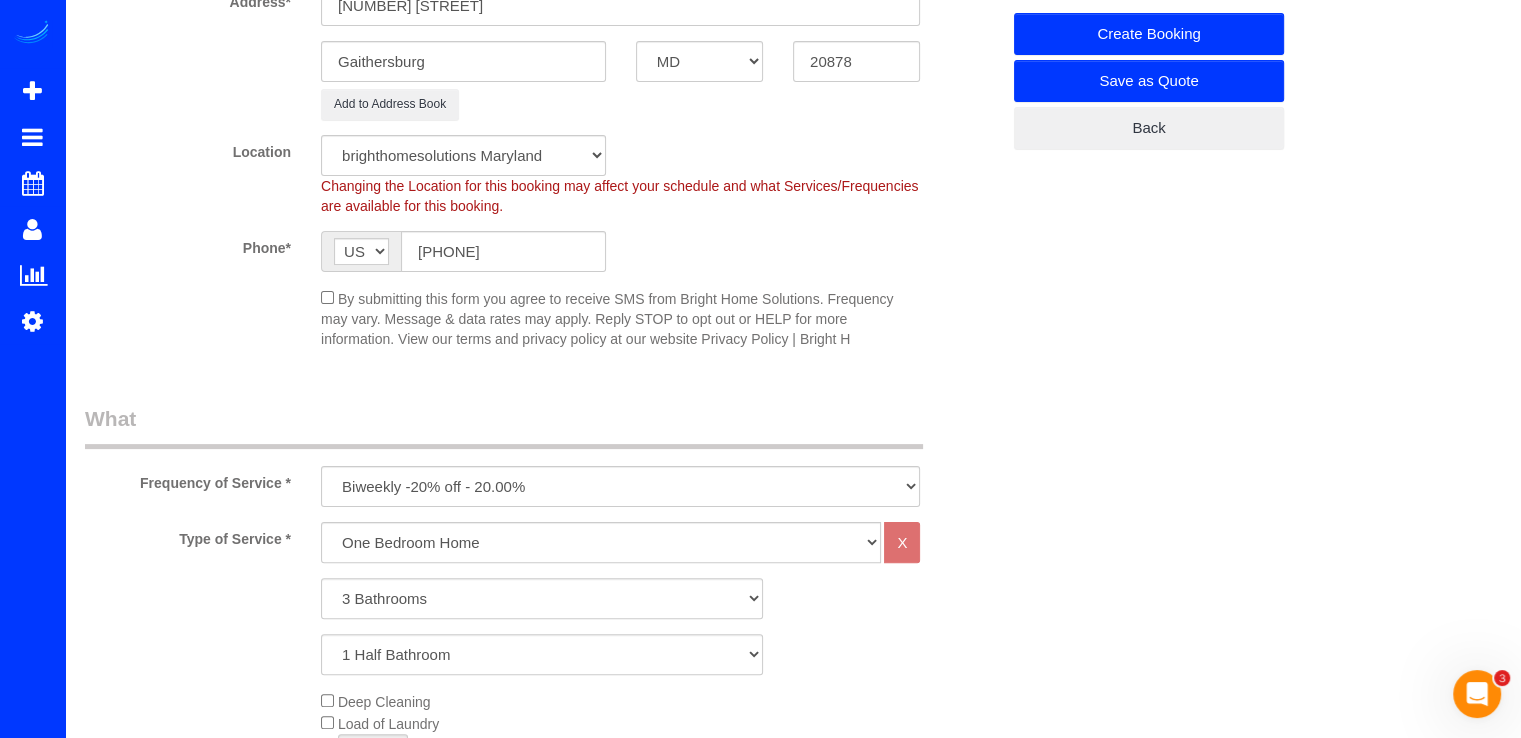 scroll, scrollTop: 757, scrollLeft: 0, axis: vertical 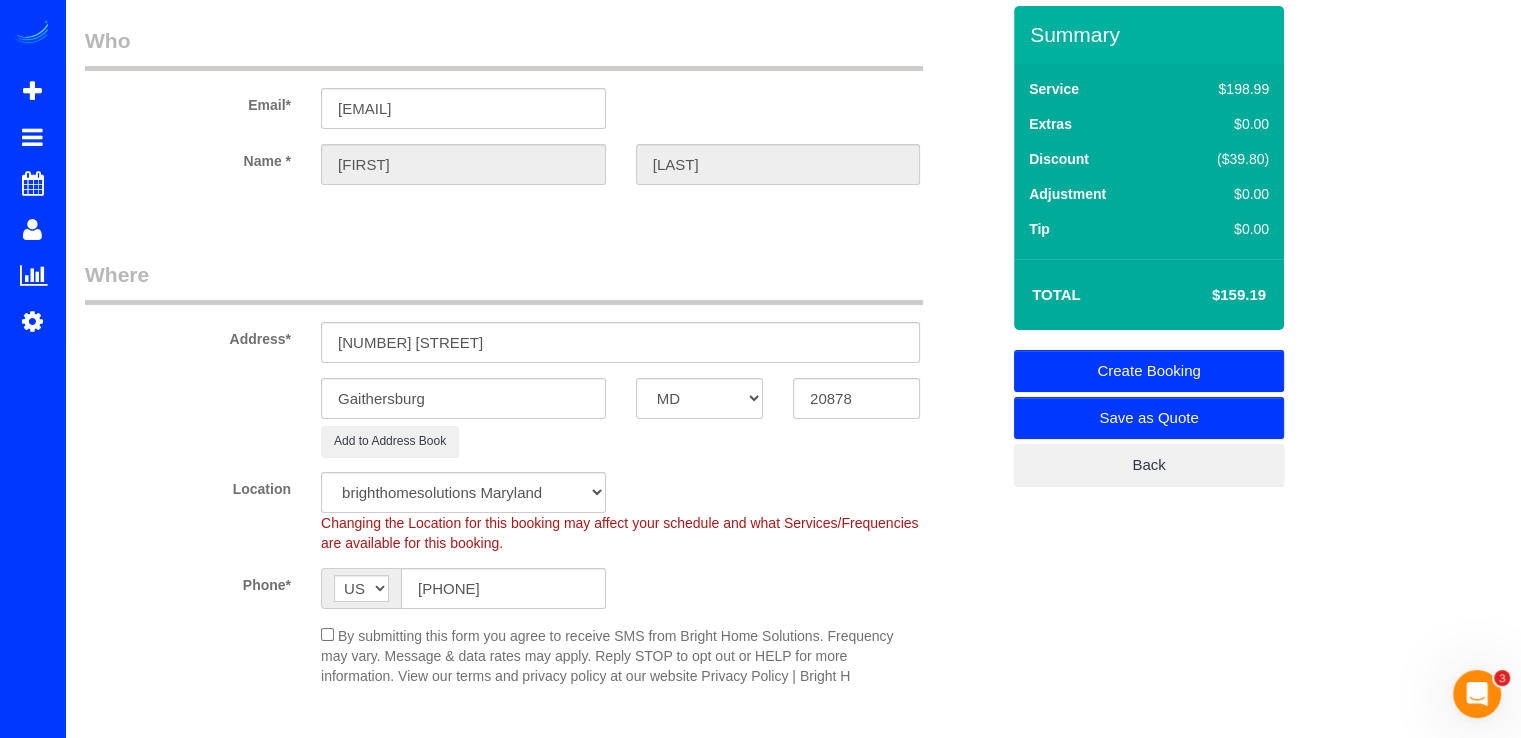click on "Create Booking" at bounding box center (1149, 371) 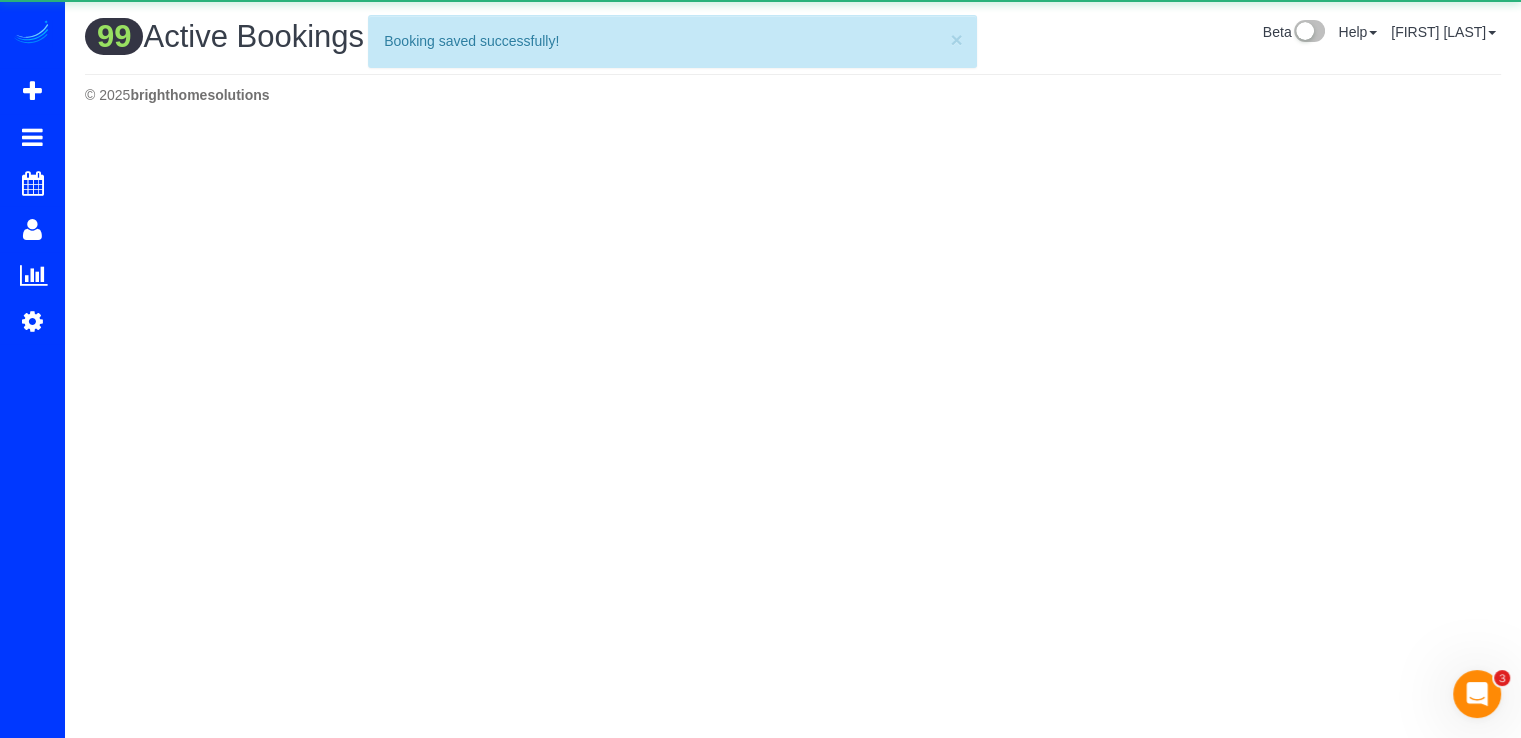 scroll, scrollTop: 0, scrollLeft: 0, axis: both 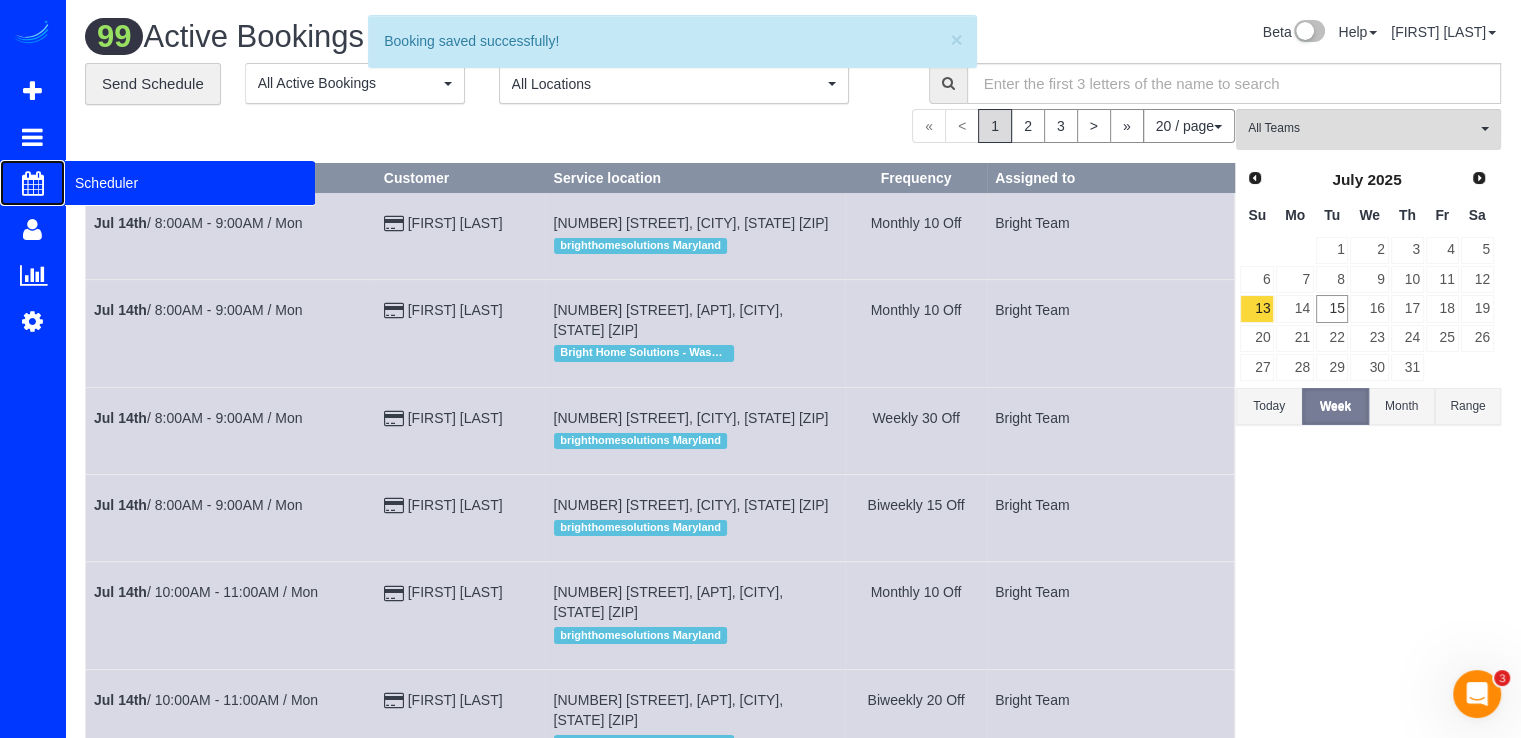 click on "Scheduler" at bounding box center (190, 183) 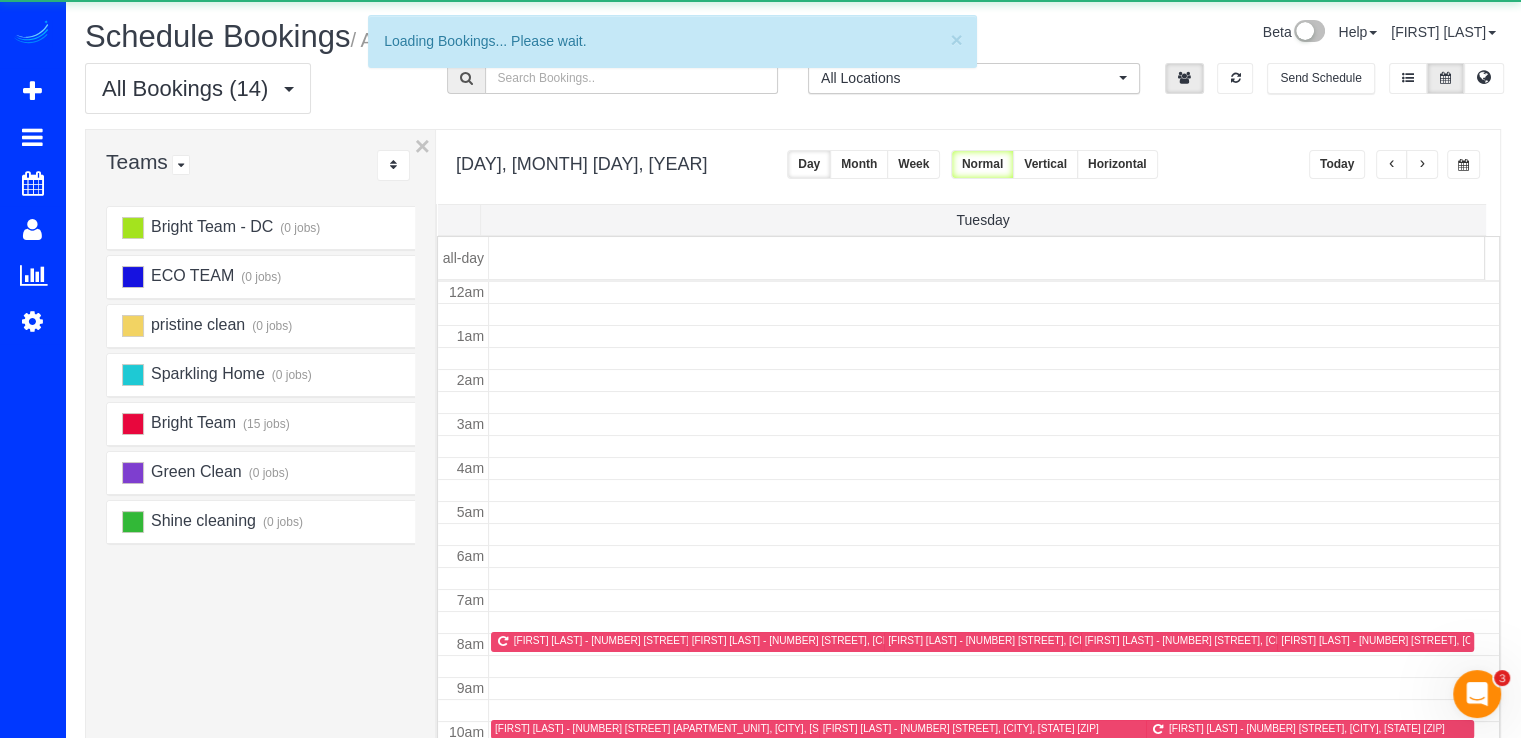 scroll, scrollTop: 263, scrollLeft: 0, axis: vertical 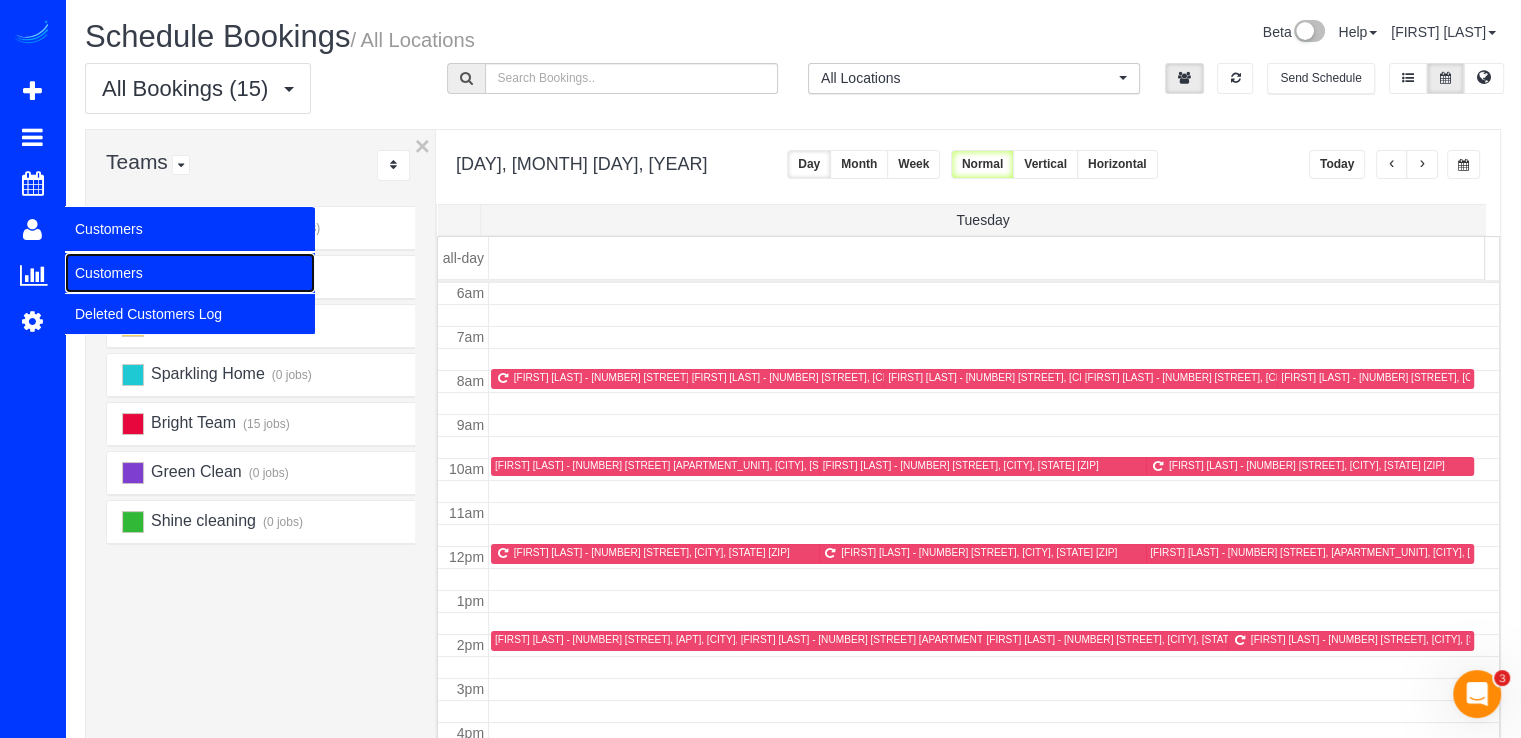 click on "Customers" at bounding box center (190, 273) 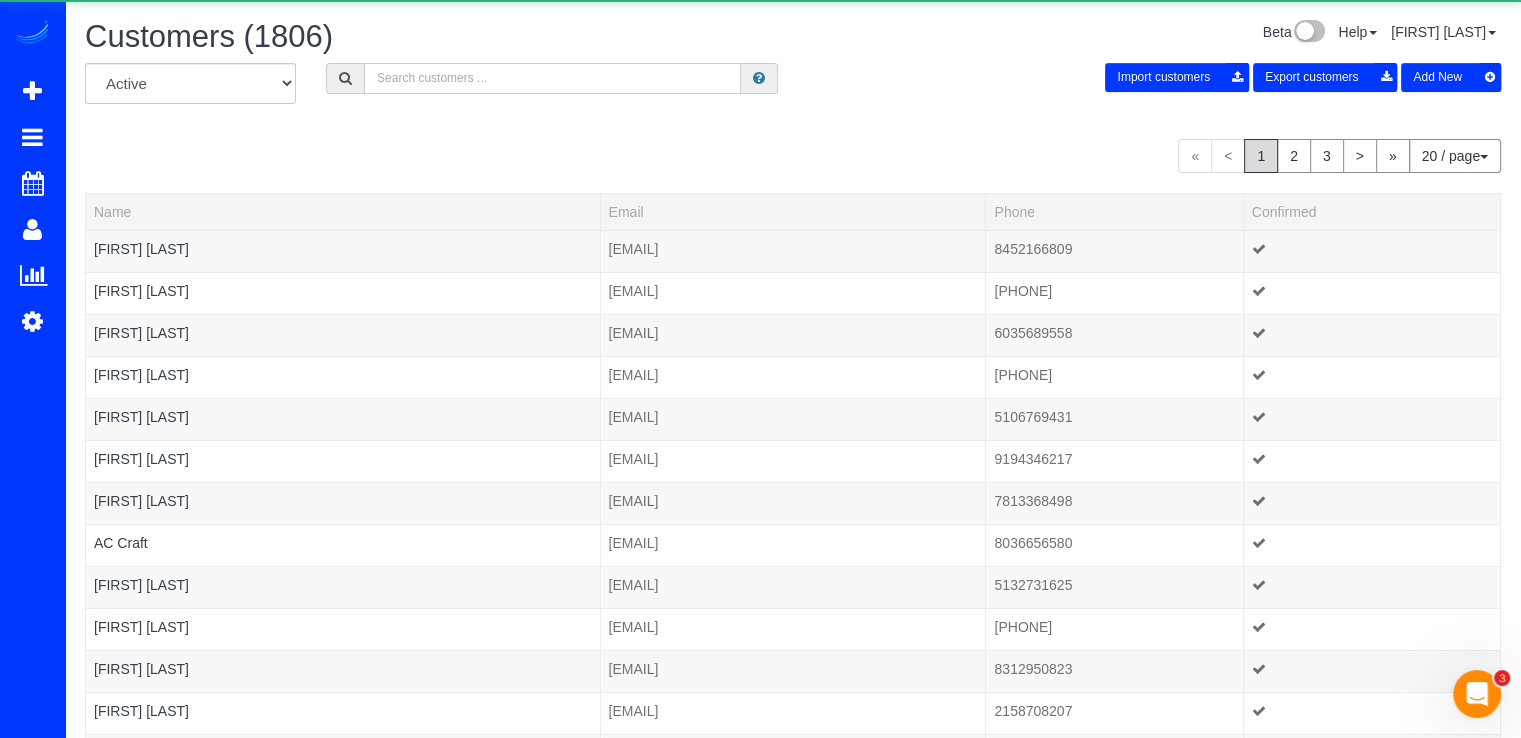 click at bounding box center [552, 78] 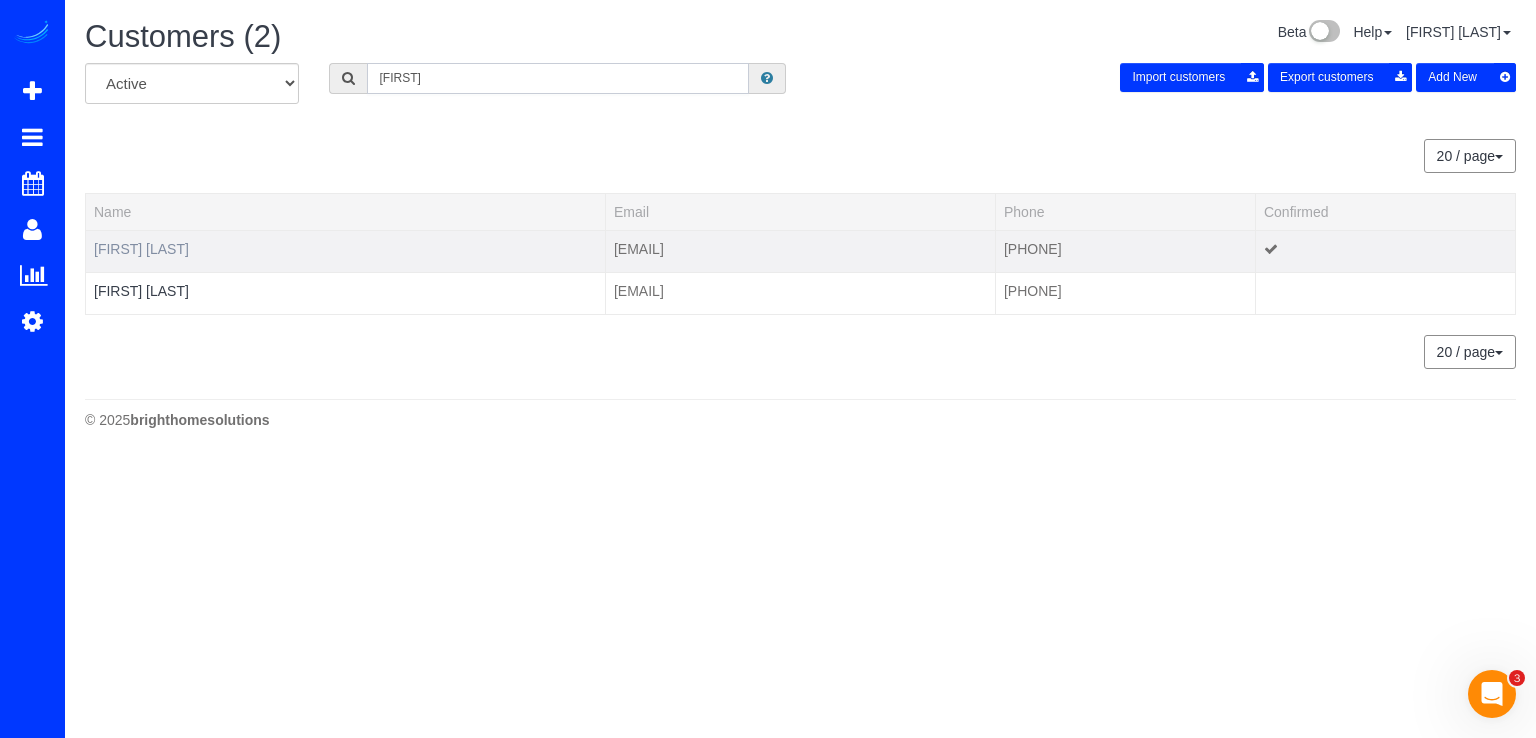 type on "Jaime" 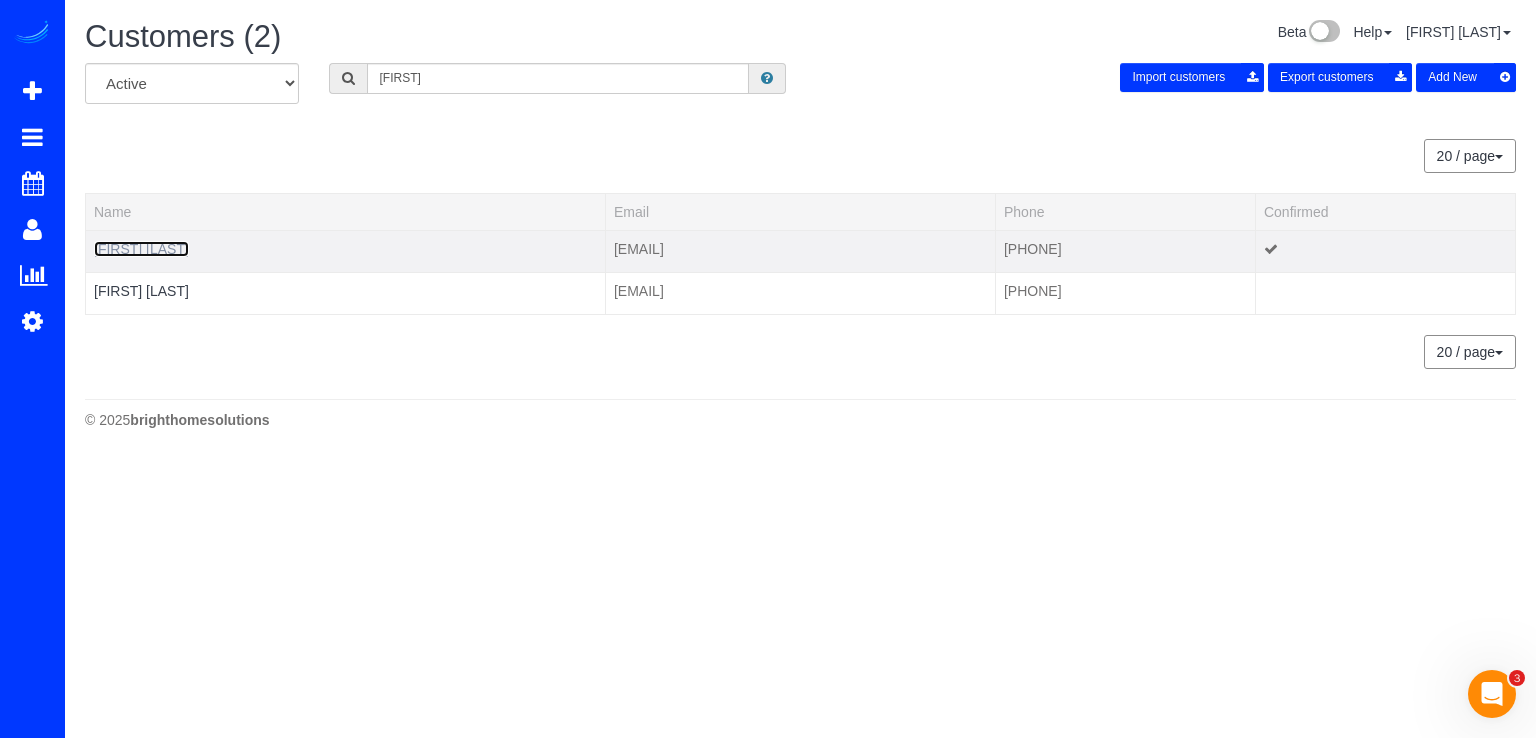 click on "Jaime Fishman" at bounding box center (141, 249) 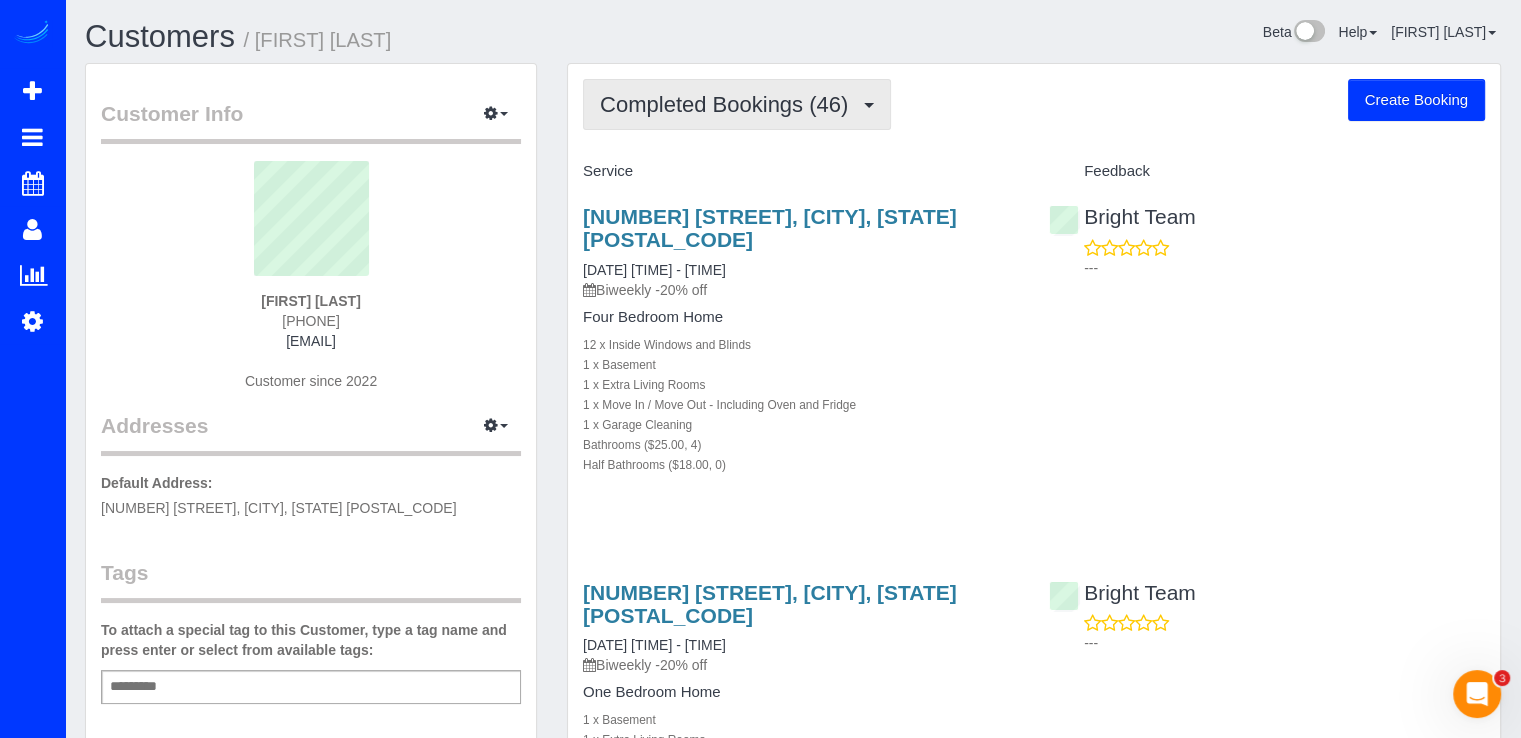 click on "Completed Bookings (46)" at bounding box center [729, 104] 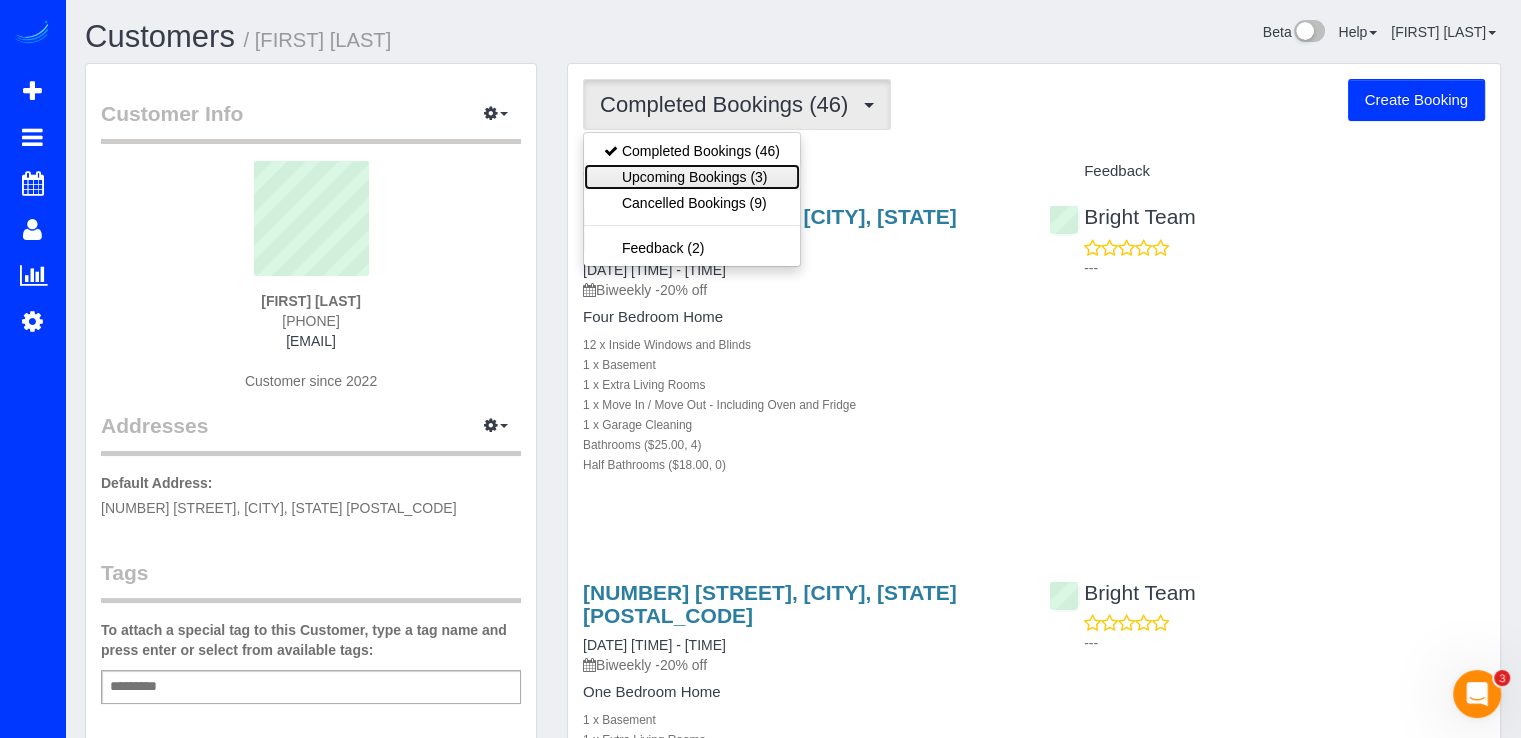 click on "Upcoming Bookings (3)" at bounding box center (692, 177) 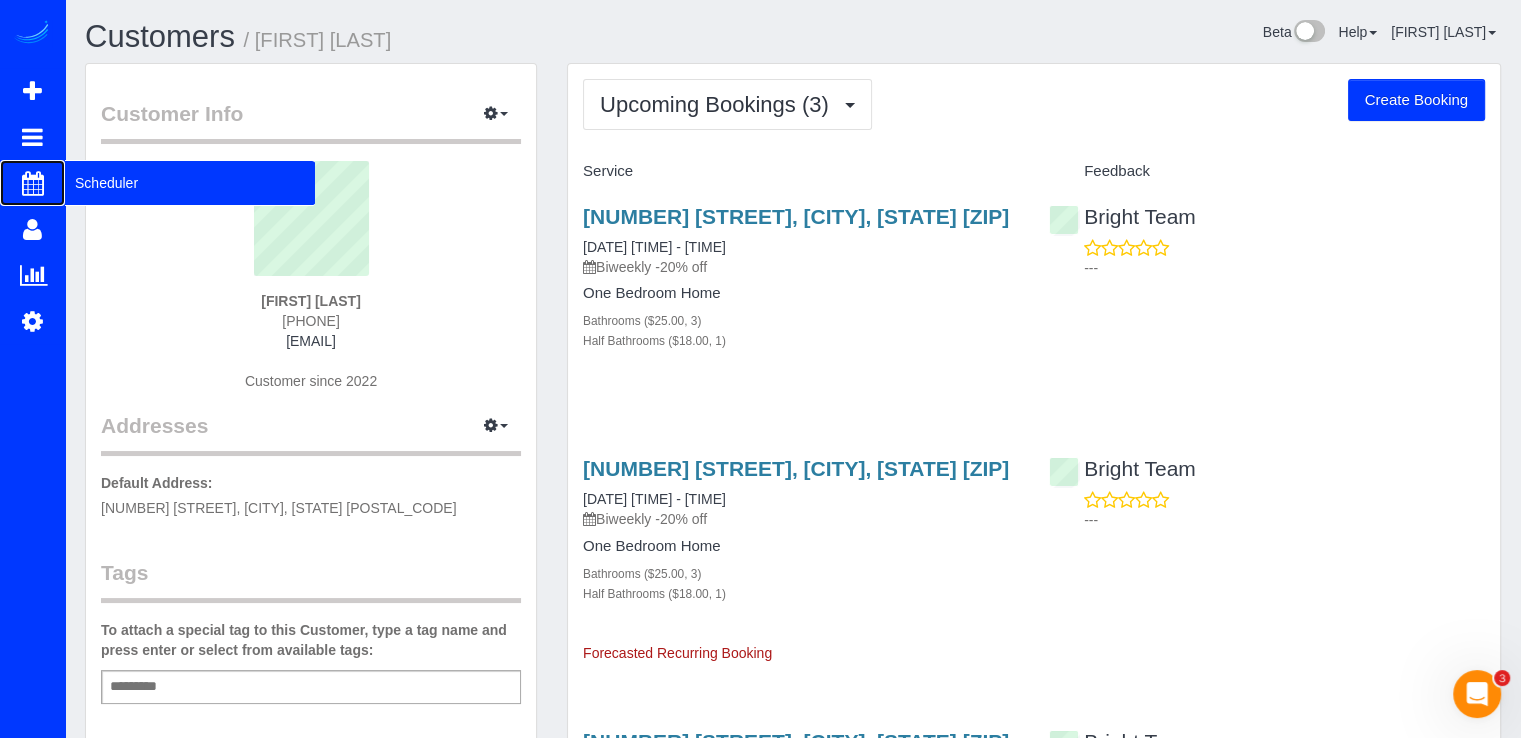 click on "Scheduler" at bounding box center (190, 183) 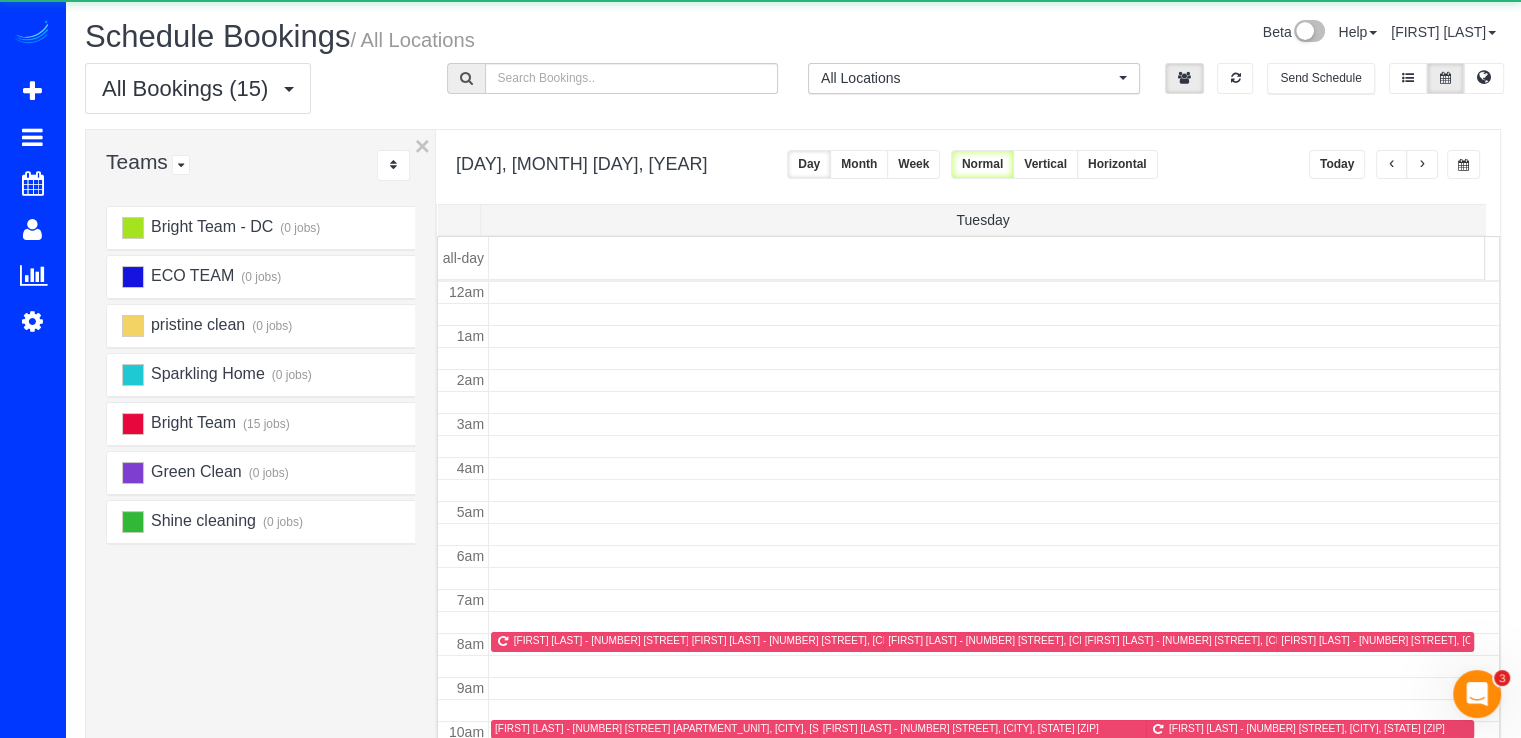 scroll, scrollTop: 263, scrollLeft: 0, axis: vertical 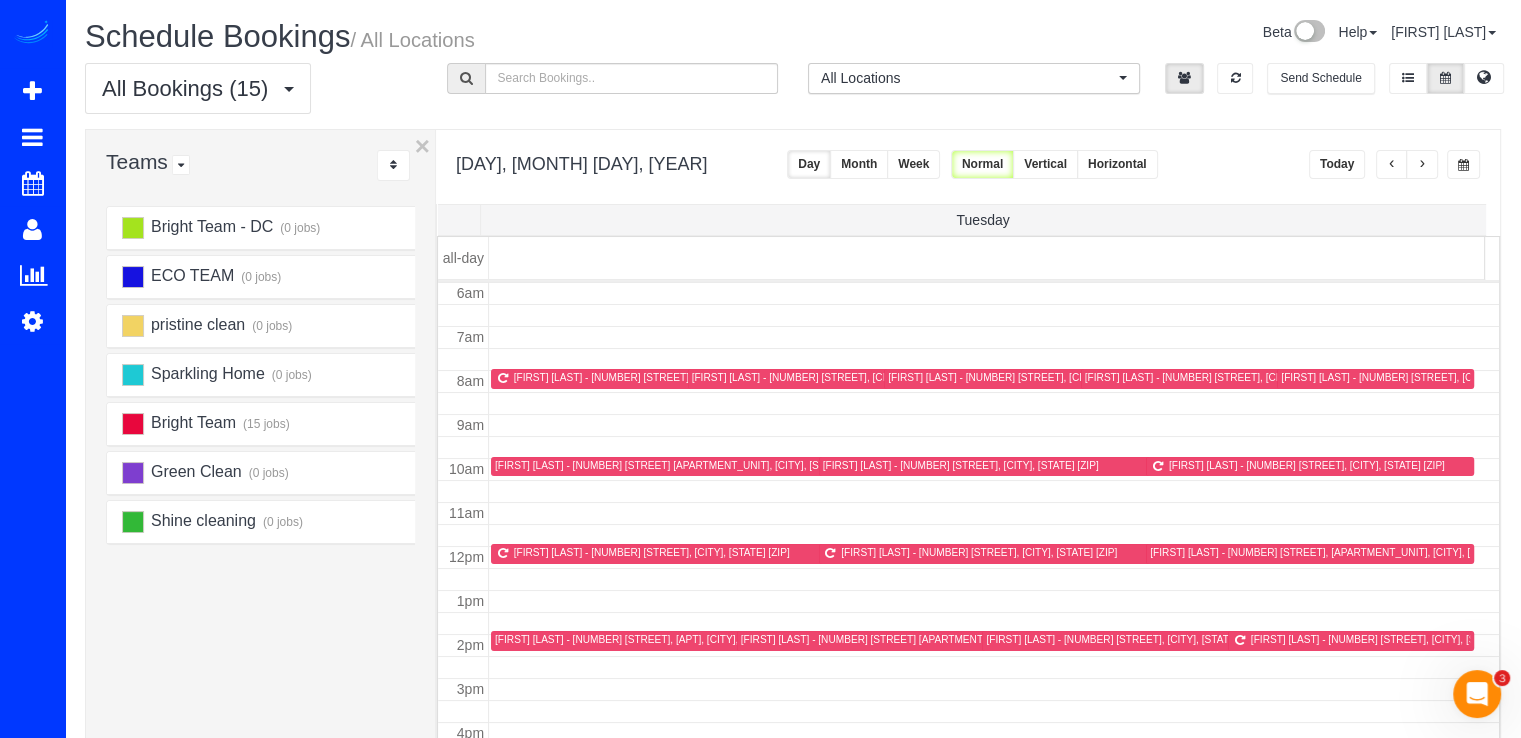 click at bounding box center [1422, 164] 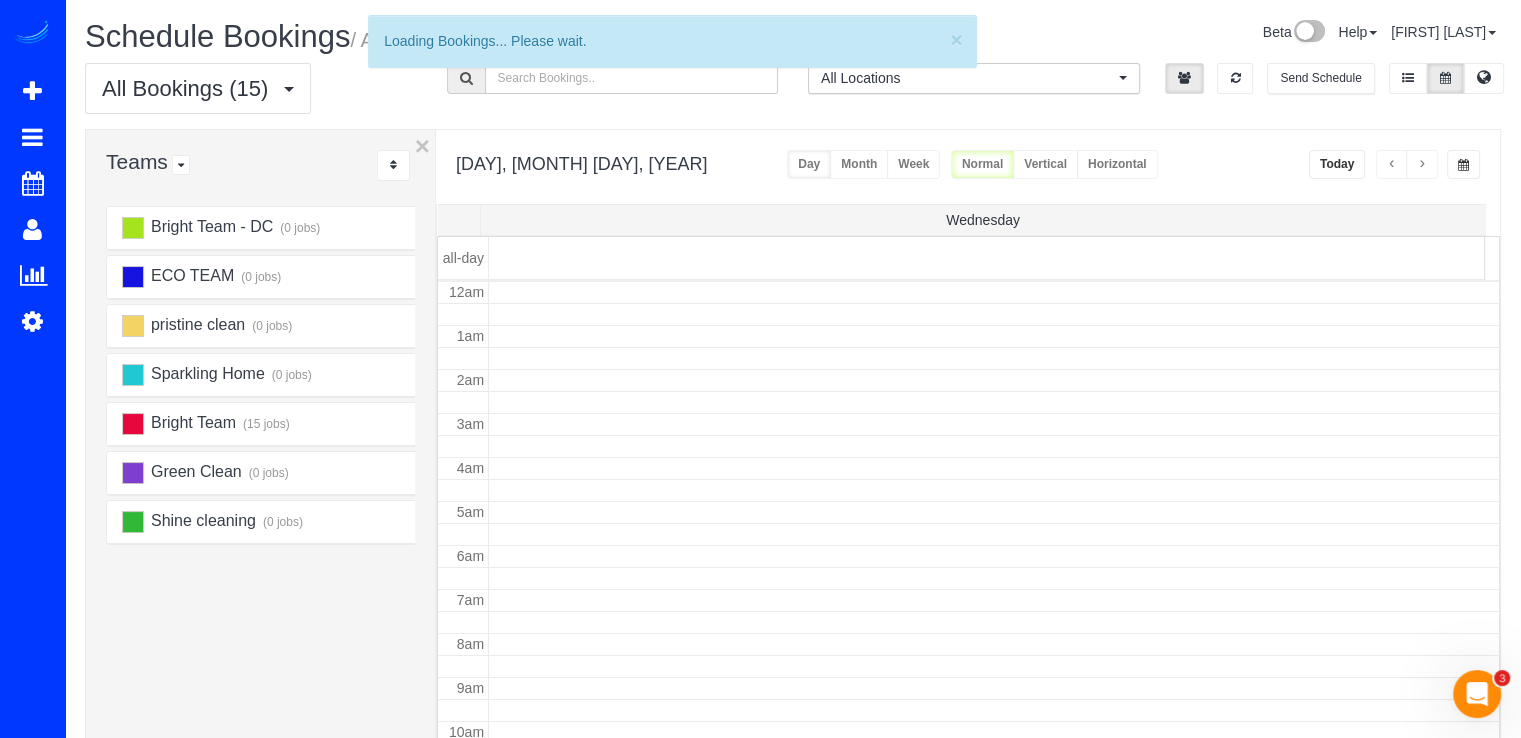 scroll, scrollTop: 263, scrollLeft: 0, axis: vertical 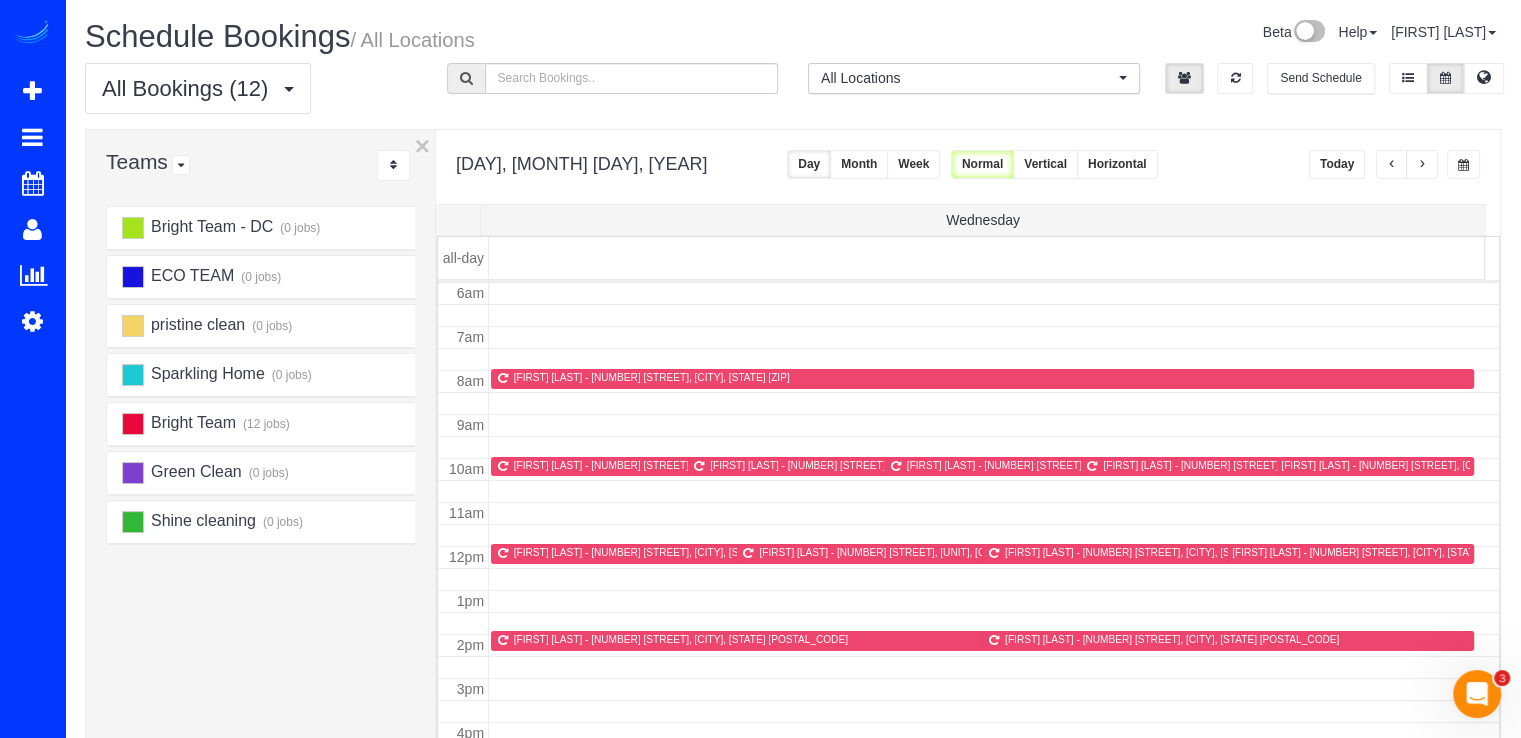 click at bounding box center [1422, 164] 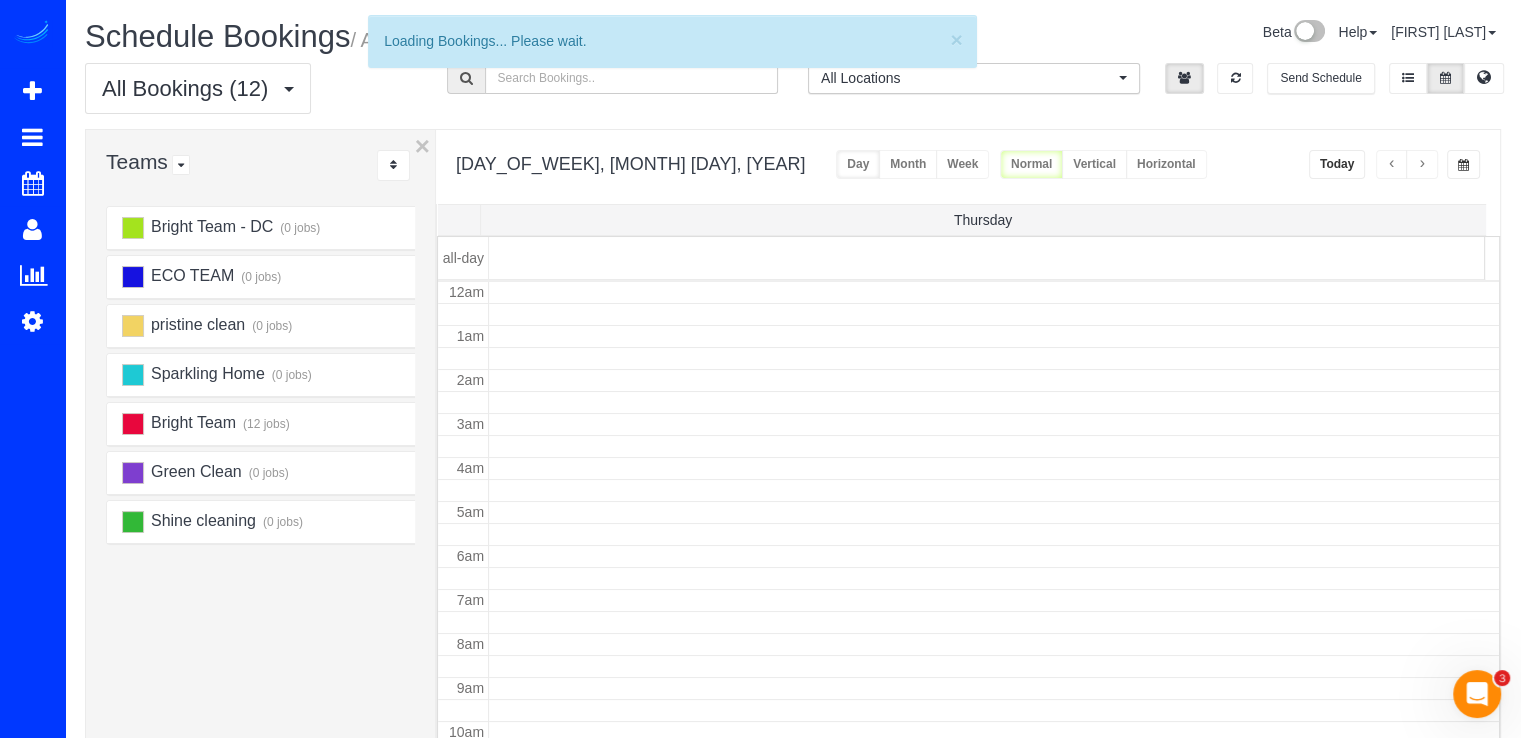 scroll, scrollTop: 263, scrollLeft: 0, axis: vertical 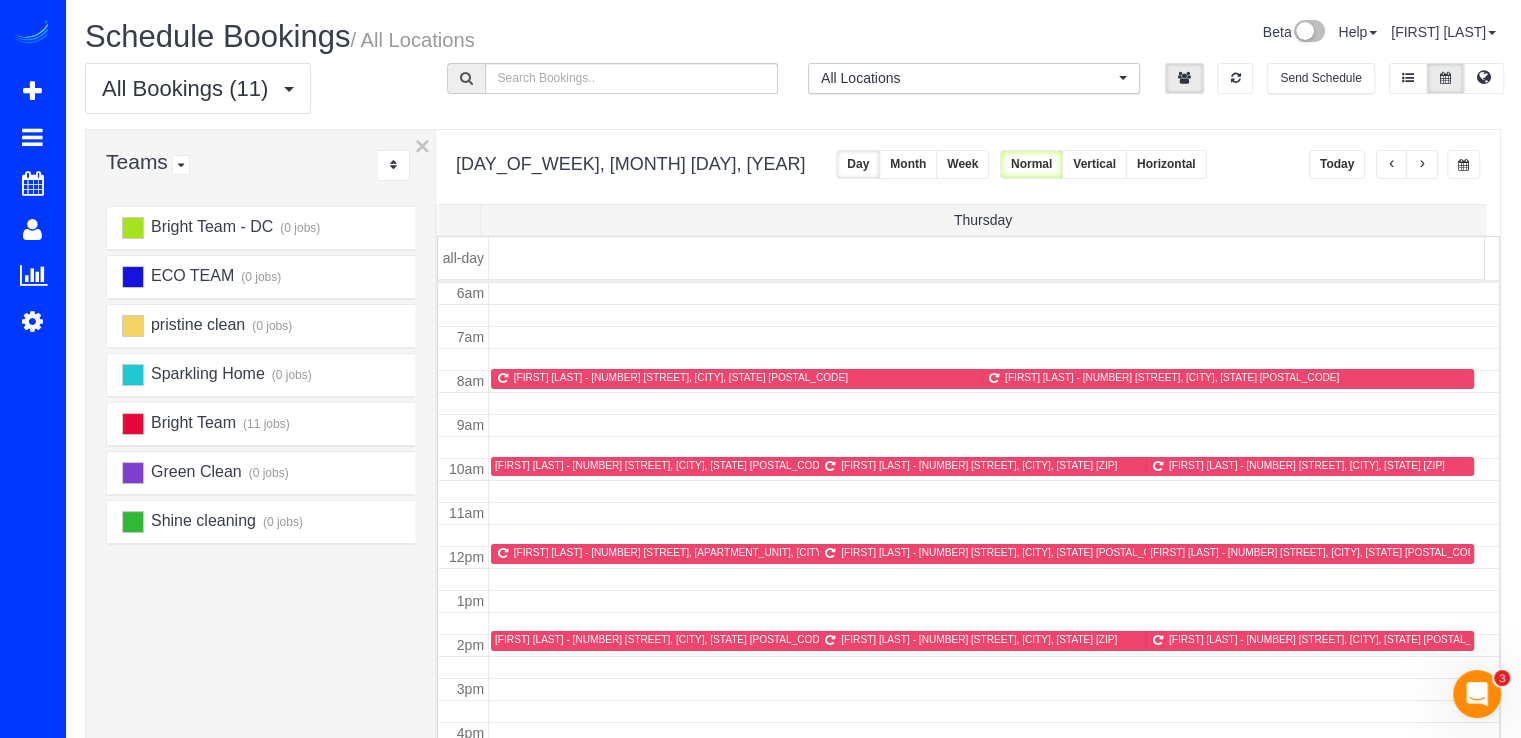 click on "Today" at bounding box center [1394, 164] 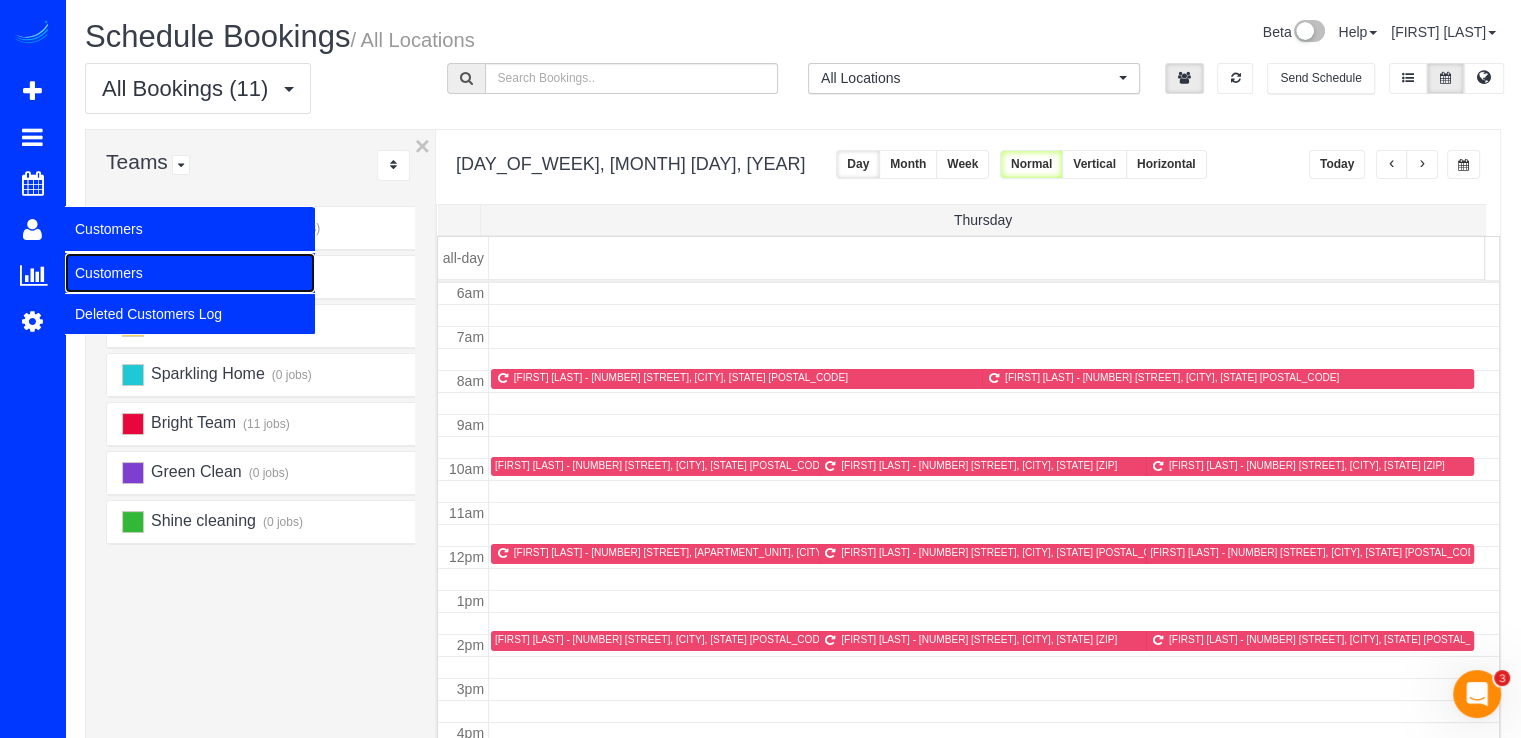 click on "Customers" at bounding box center [190, 273] 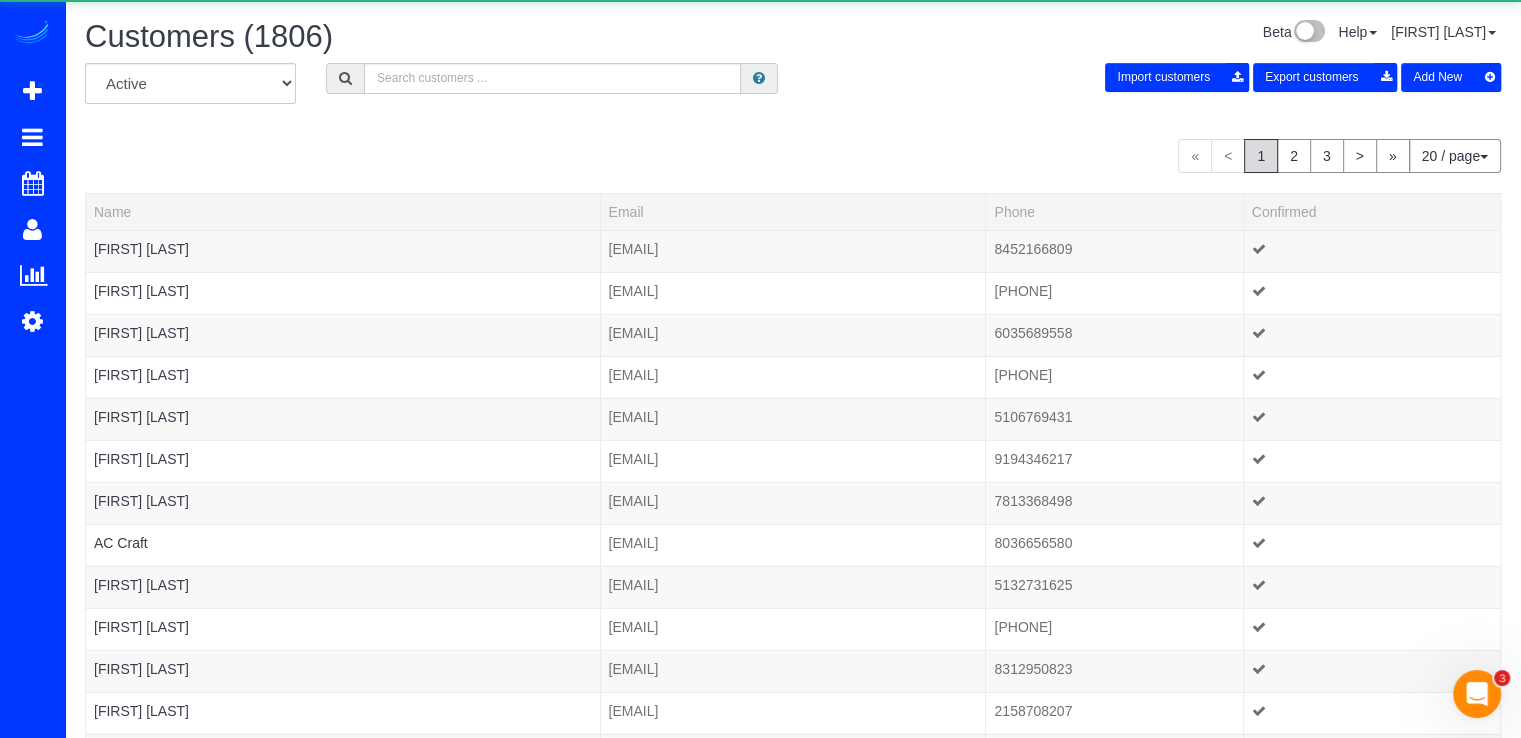 click on "Customers (1806)" at bounding box center [431, 41] 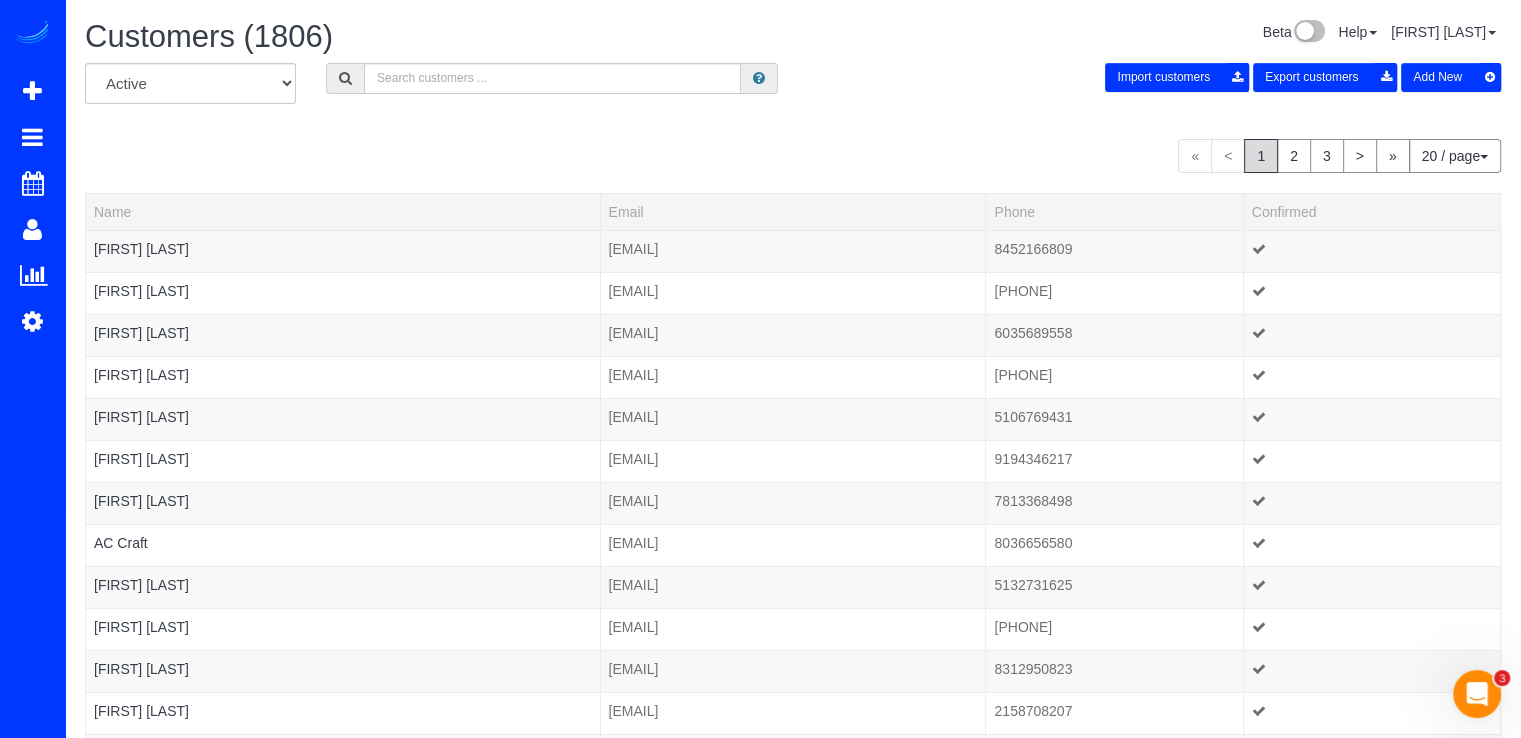 click on "Customers (1806)" at bounding box center [431, 41] 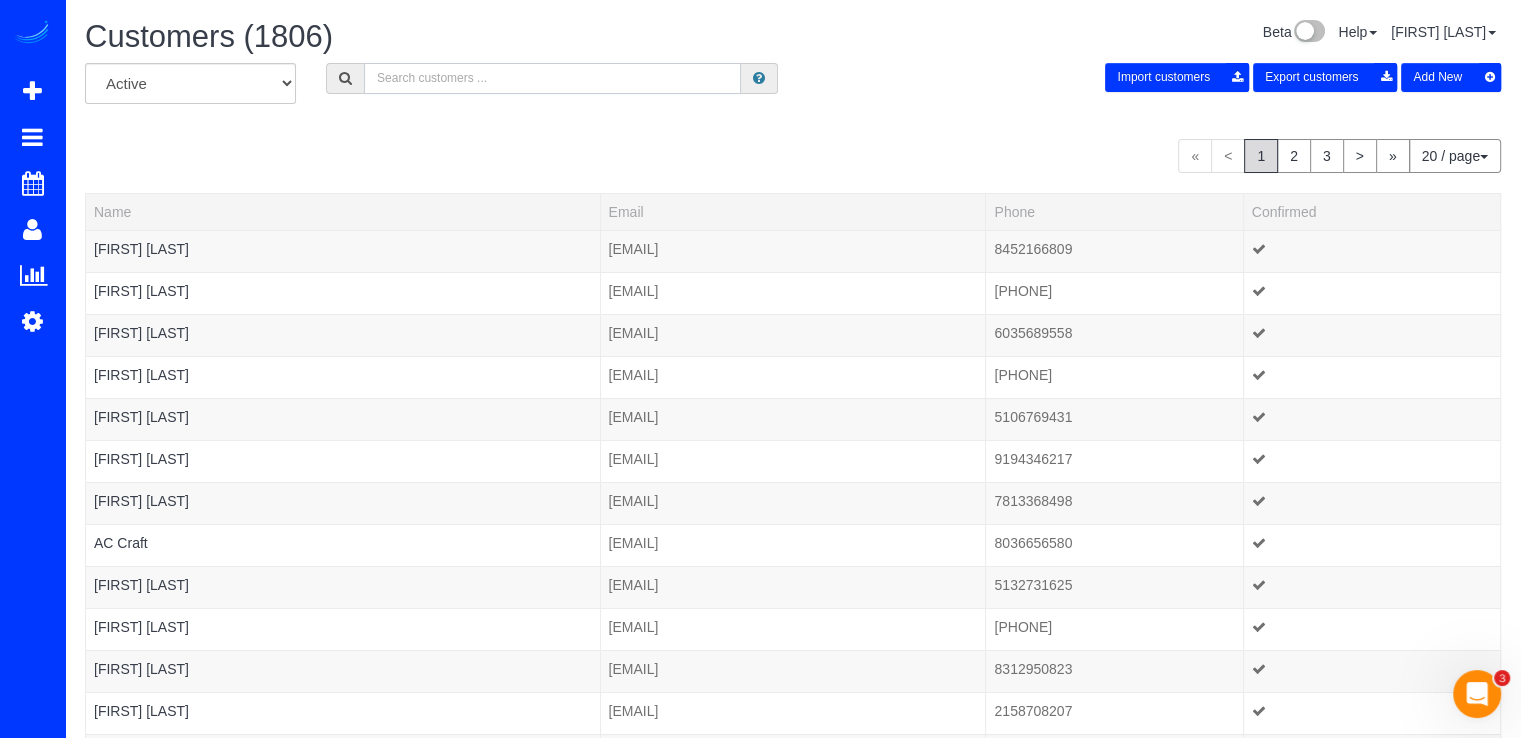 click at bounding box center [552, 78] 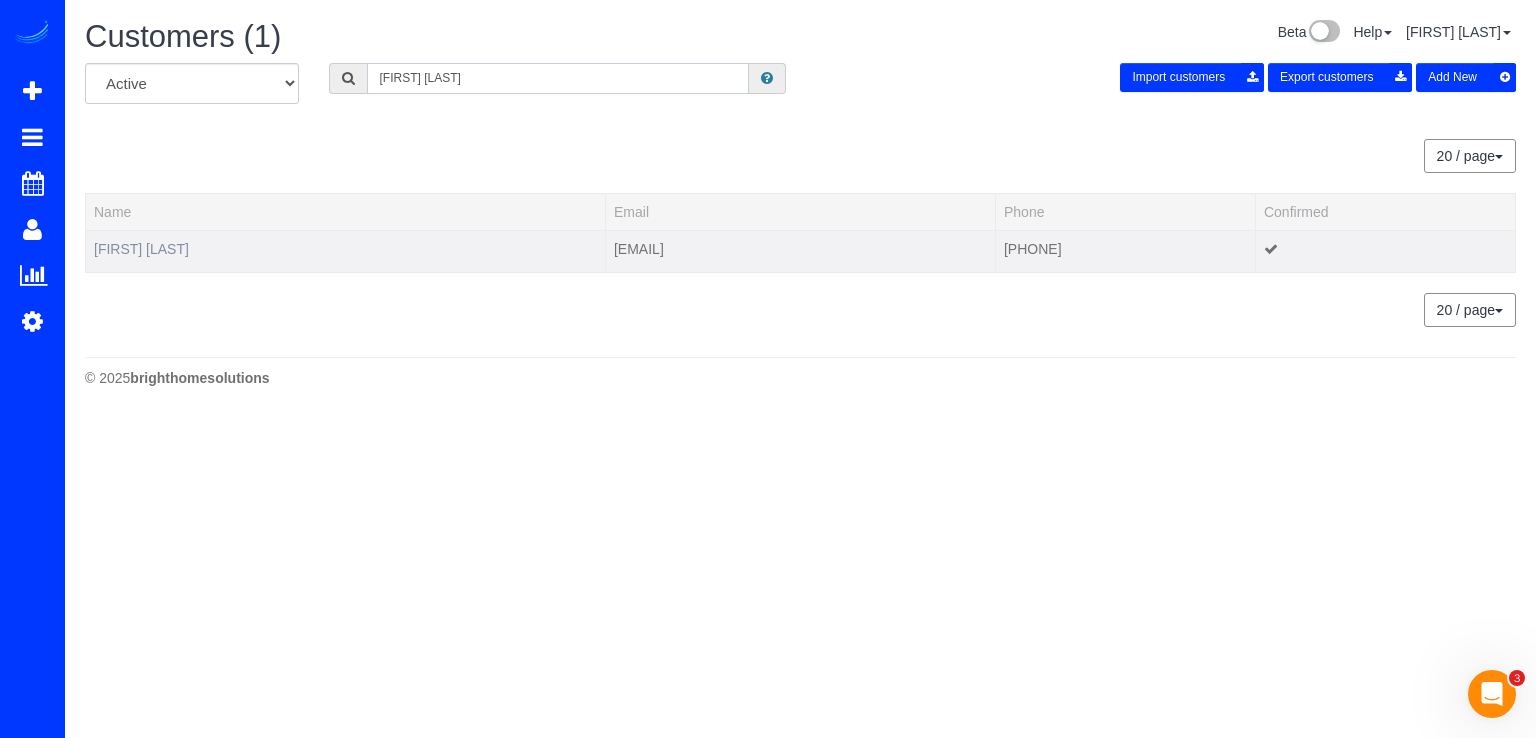 type on "Tom Hasting" 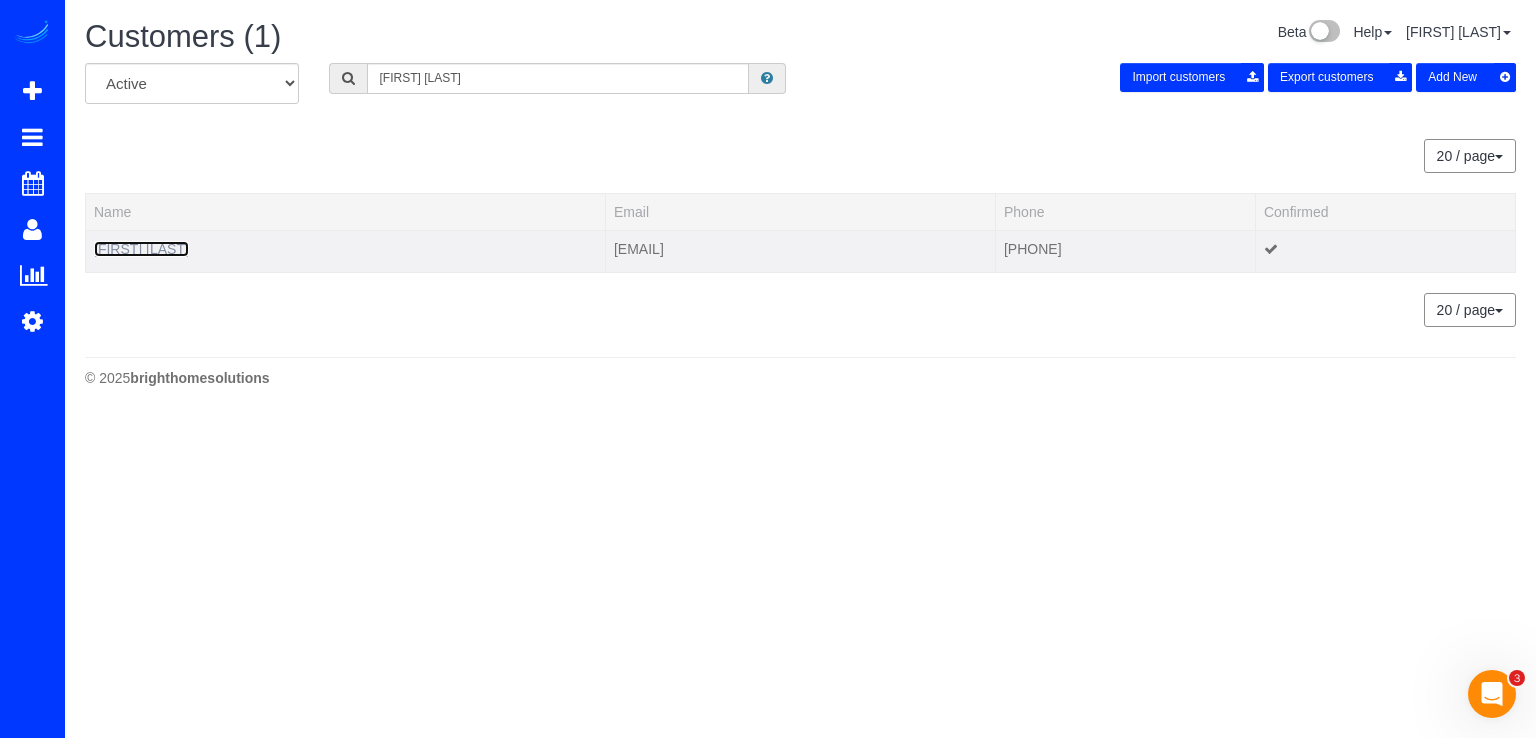 click on "Tom Hastings" at bounding box center (141, 249) 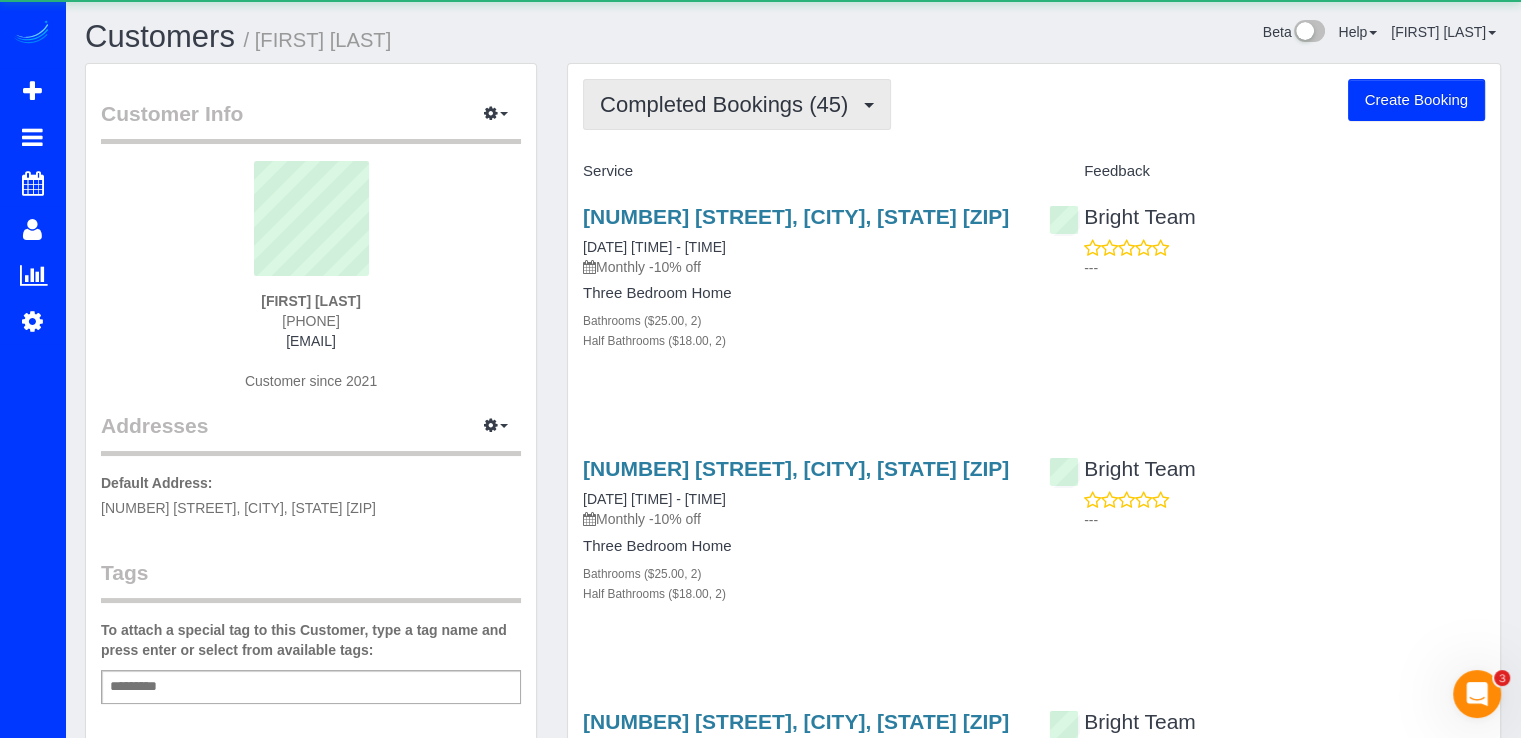 click on "Completed Bookings (45)" at bounding box center (729, 104) 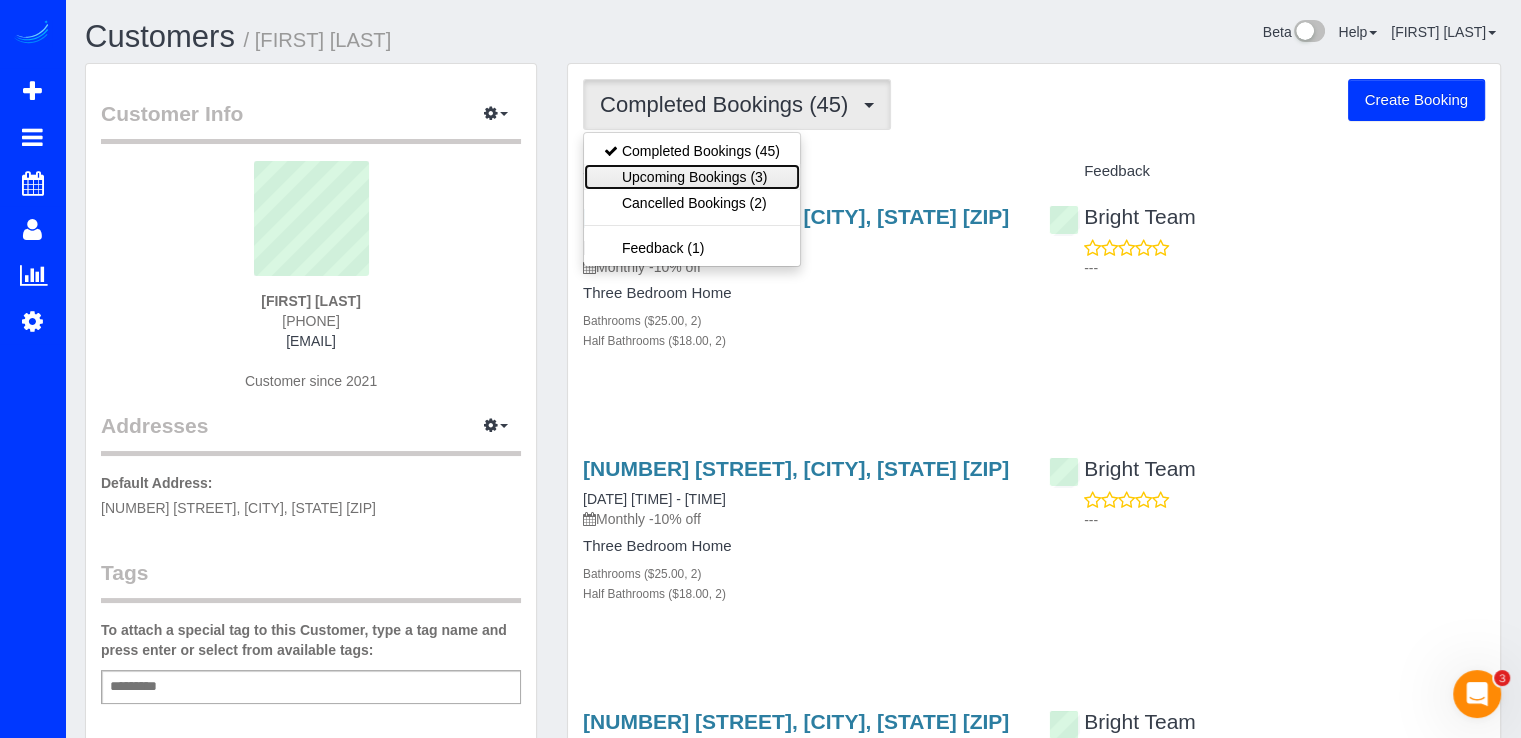 click on "Upcoming Bookings (3)" at bounding box center (692, 177) 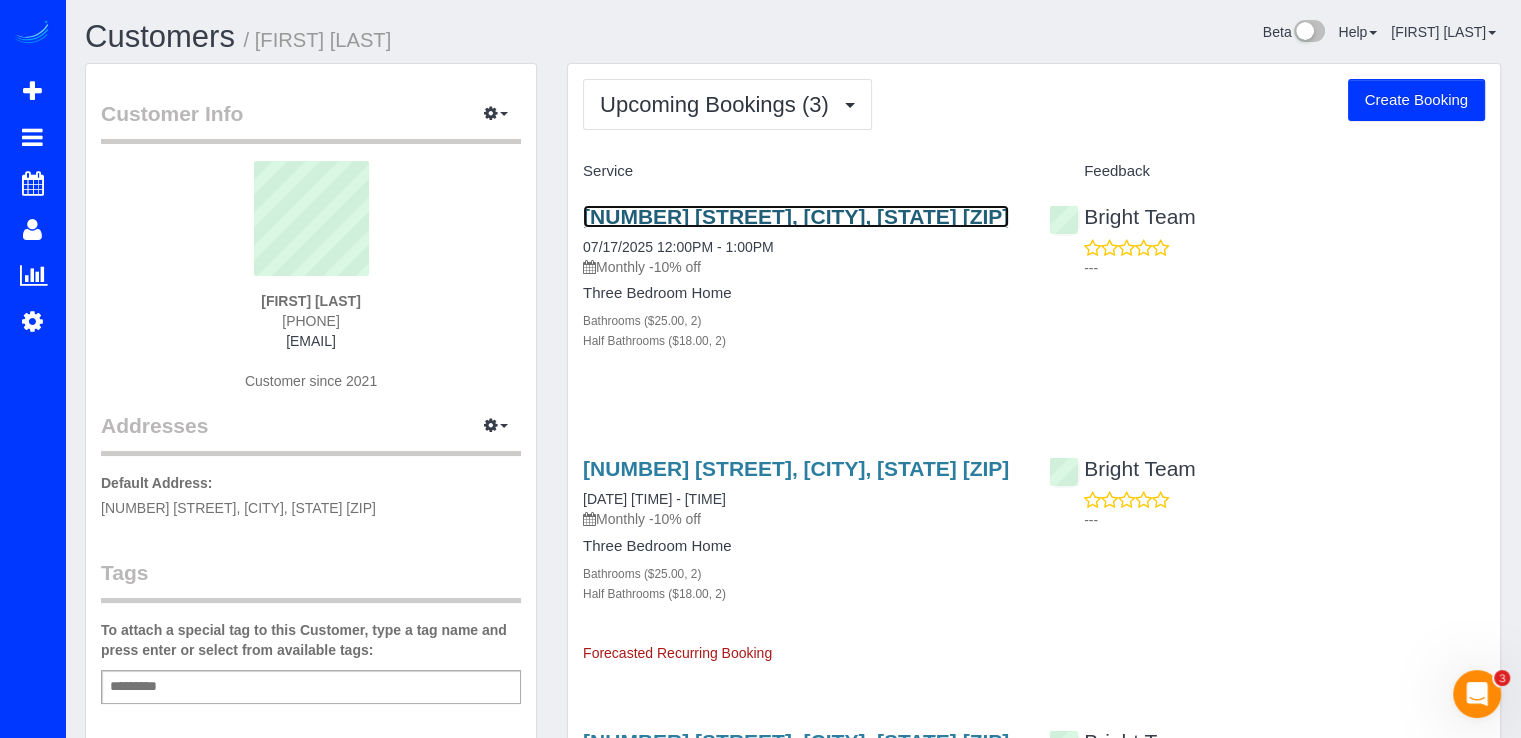 click on "1642 Colonial Hills Dr, Mclean, VA 22102" at bounding box center [796, 216] 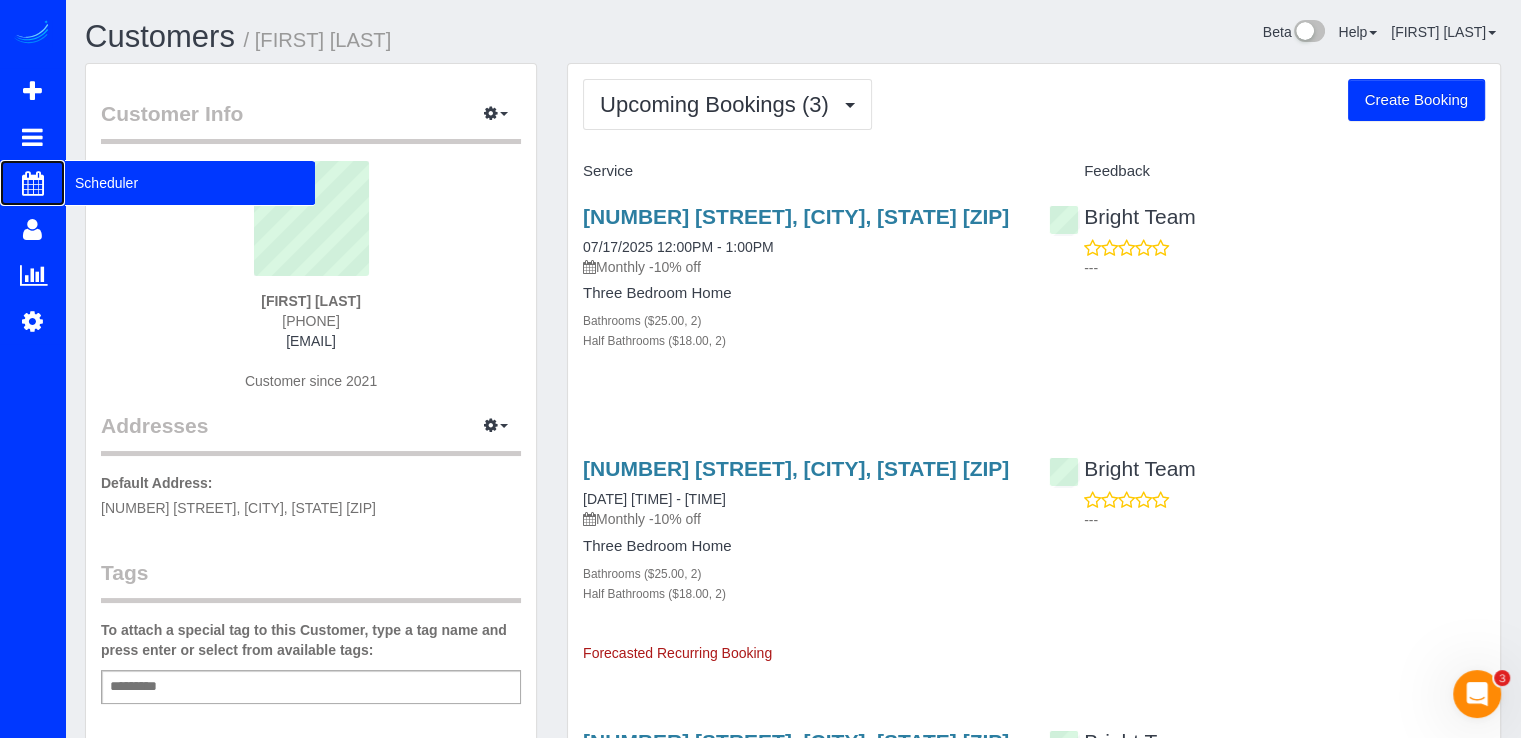 click on "Scheduler" at bounding box center (190, 183) 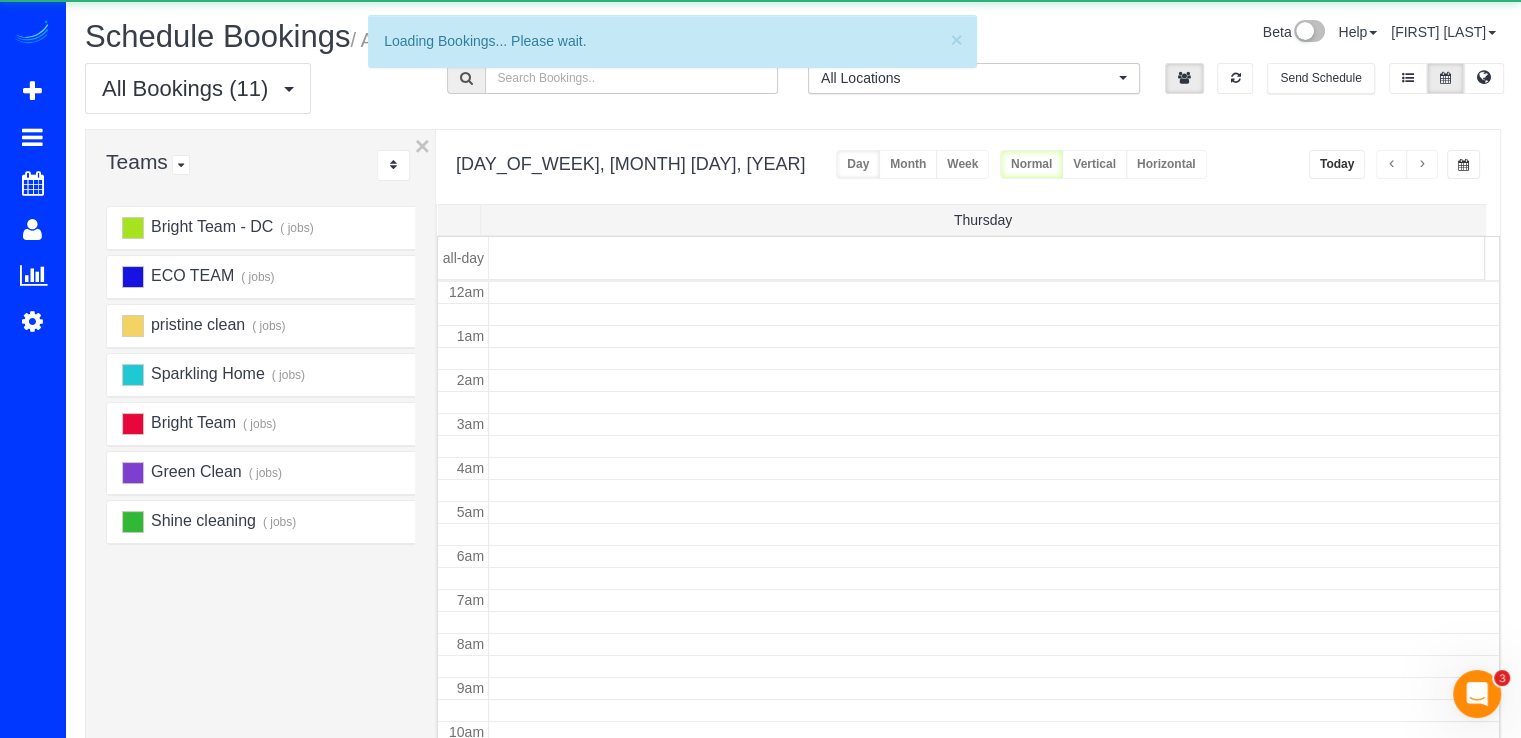scroll, scrollTop: 263, scrollLeft: 0, axis: vertical 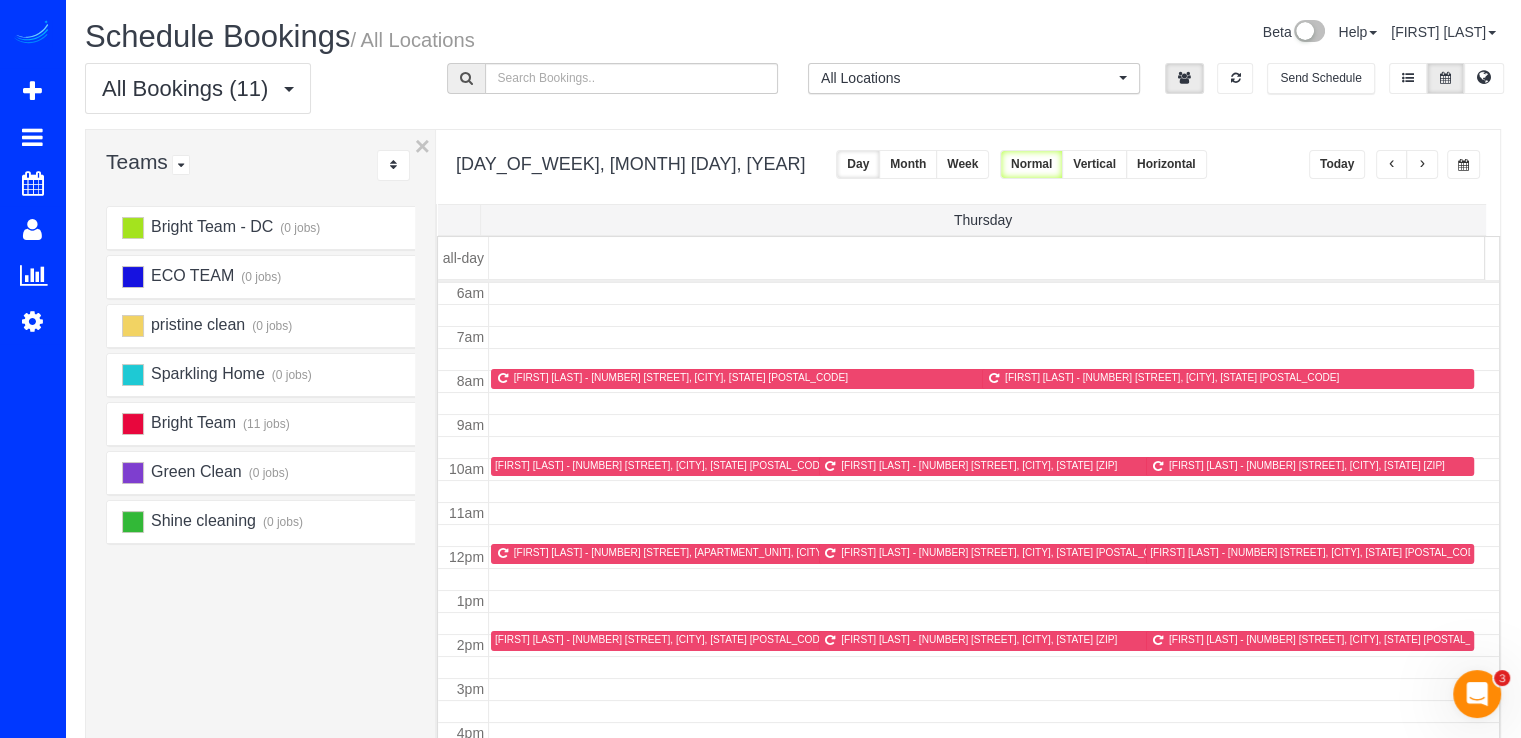 click on "Today" at bounding box center [1337, 164] 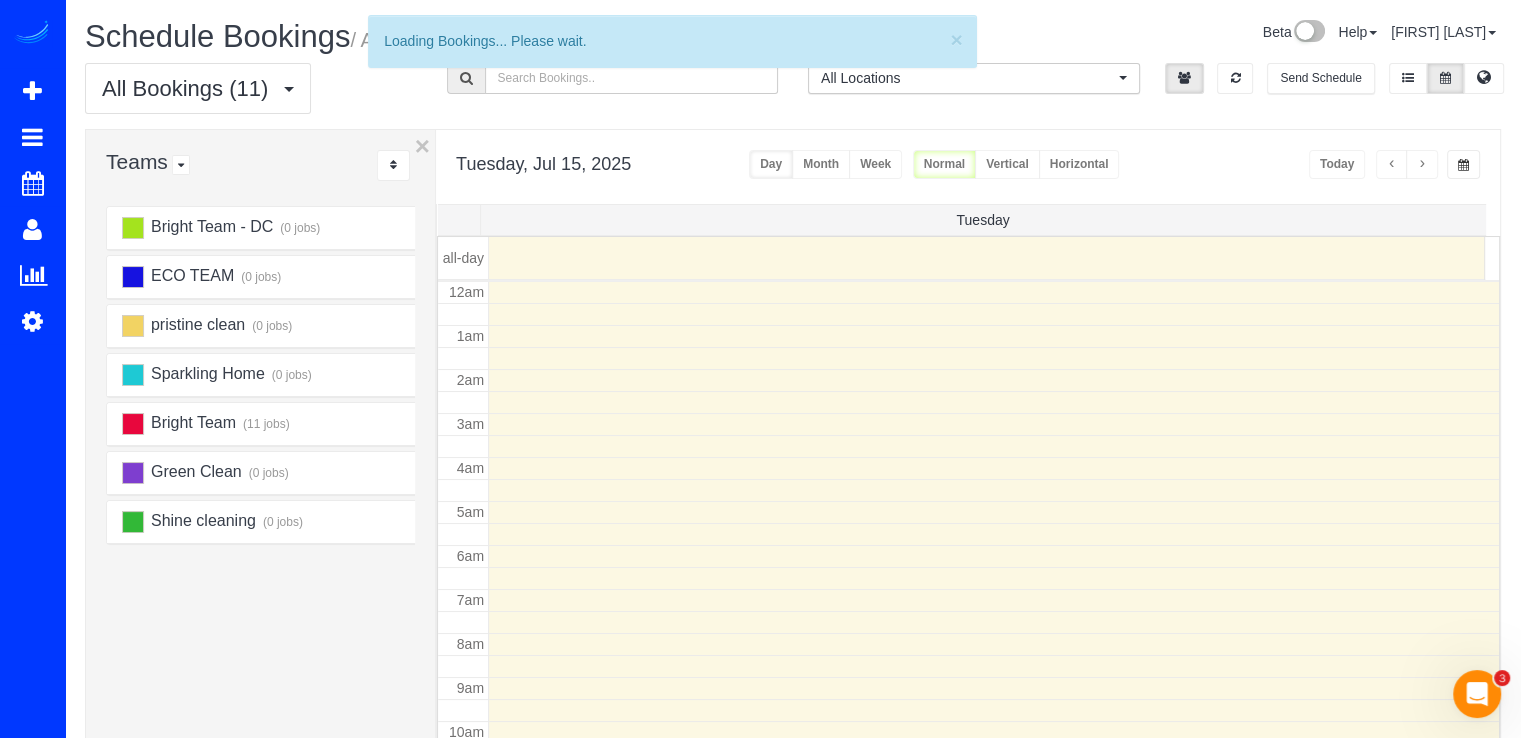 scroll, scrollTop: 263, scrollLeft: 0, axis: vertical 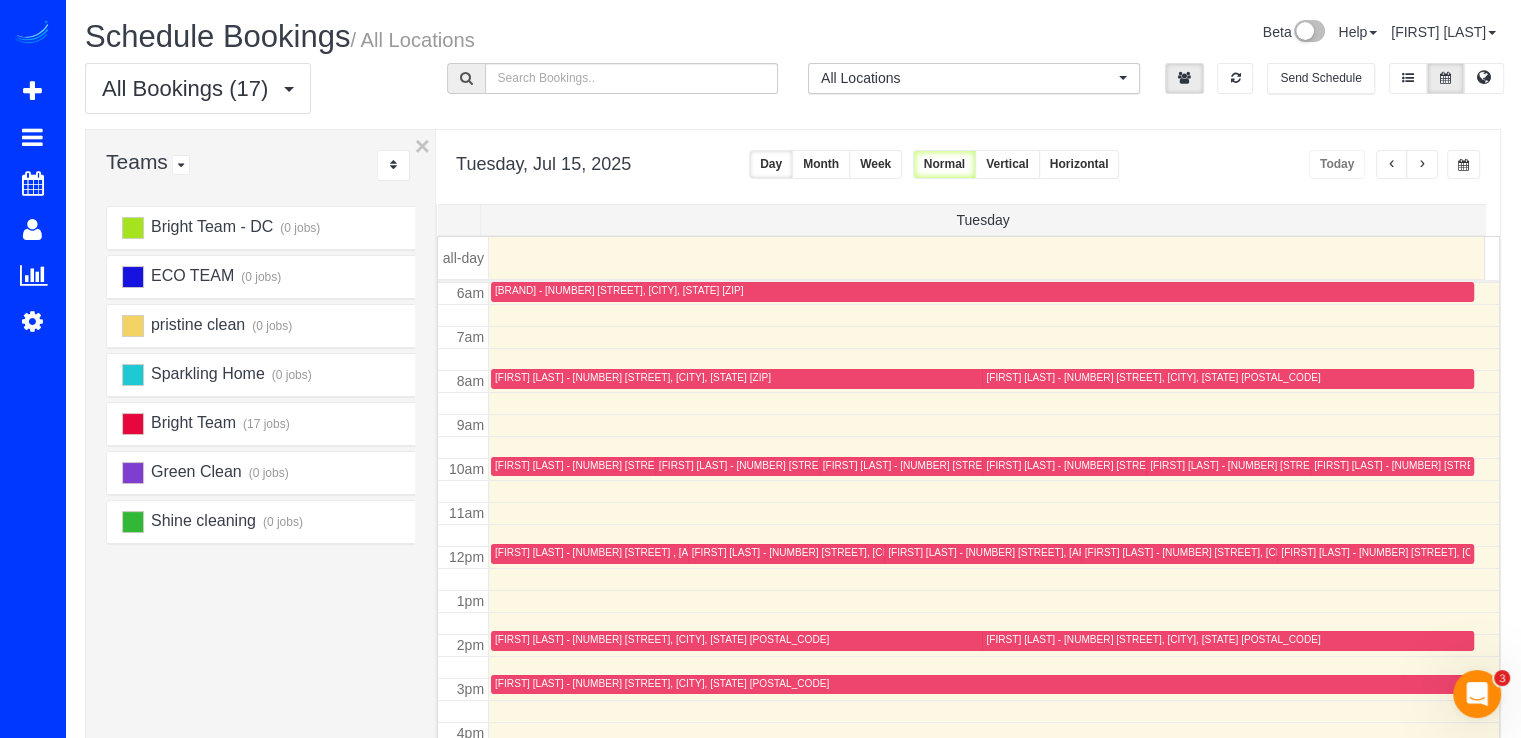 click at bounding box center (1422, 164) 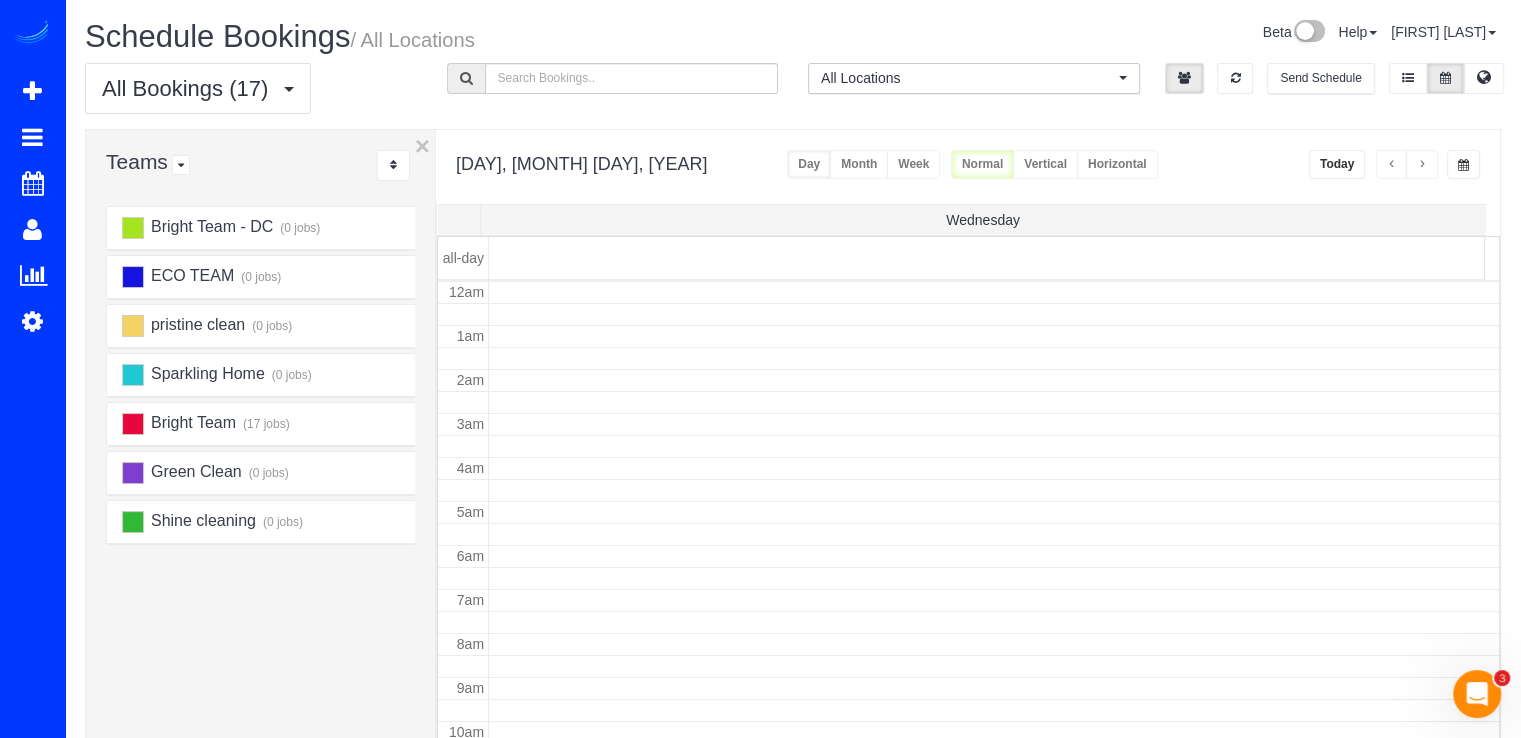 scroll, scrollTop: 263, scrollLeft: 0, axis: vertical 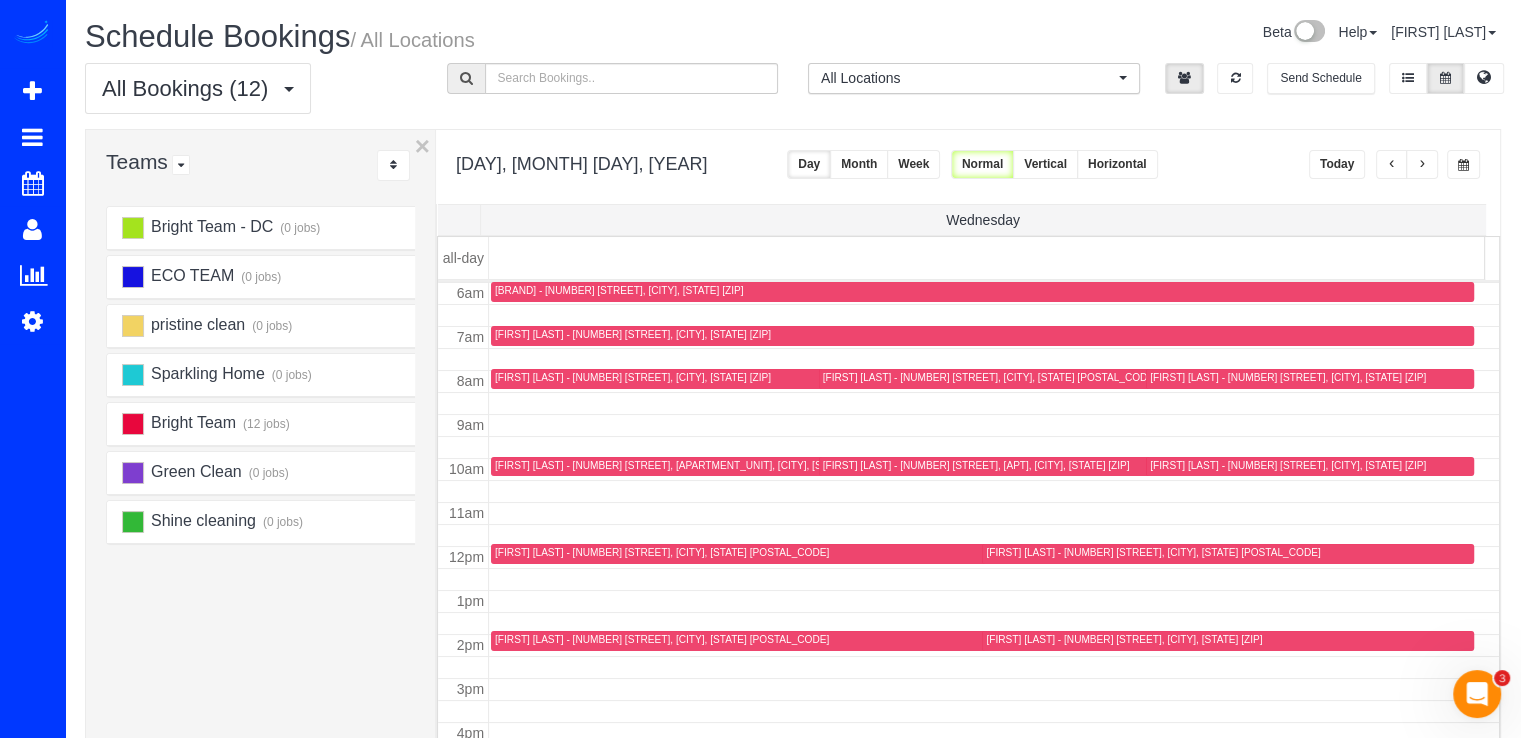 click at bounding box center [1422, 165] 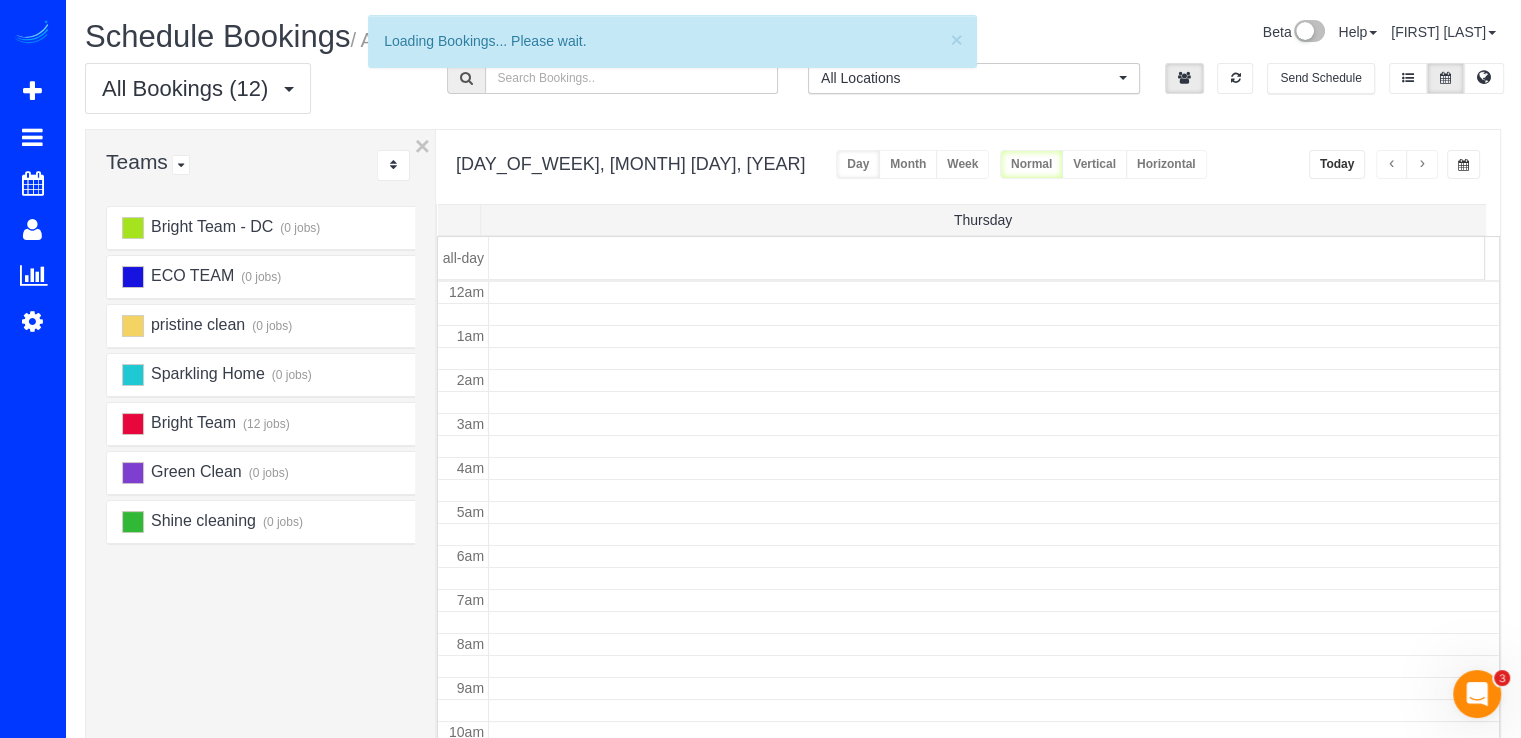 scroll, scrollTop: 263, scrollLeft: 0, axis: vertical 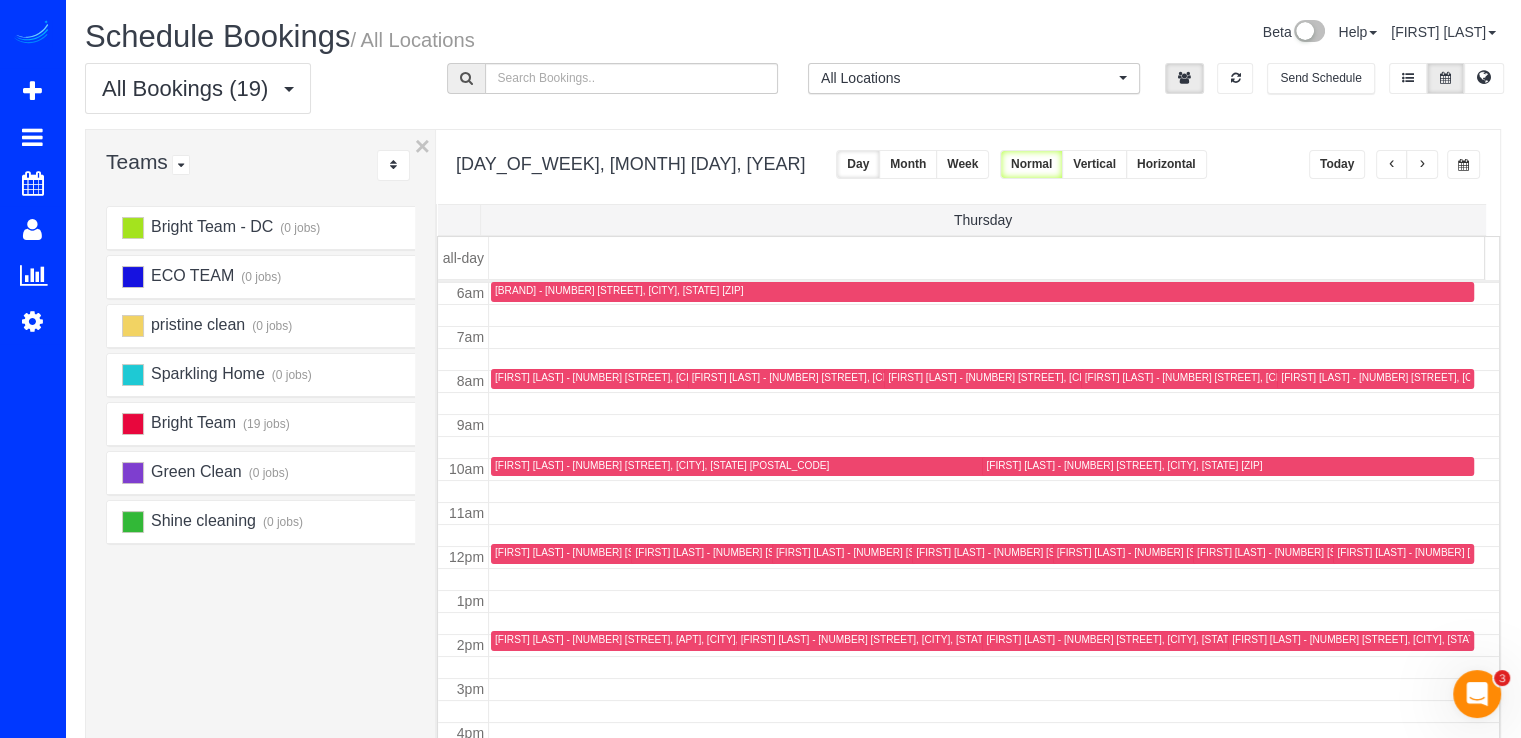 click at bounding box center [1422, 165] 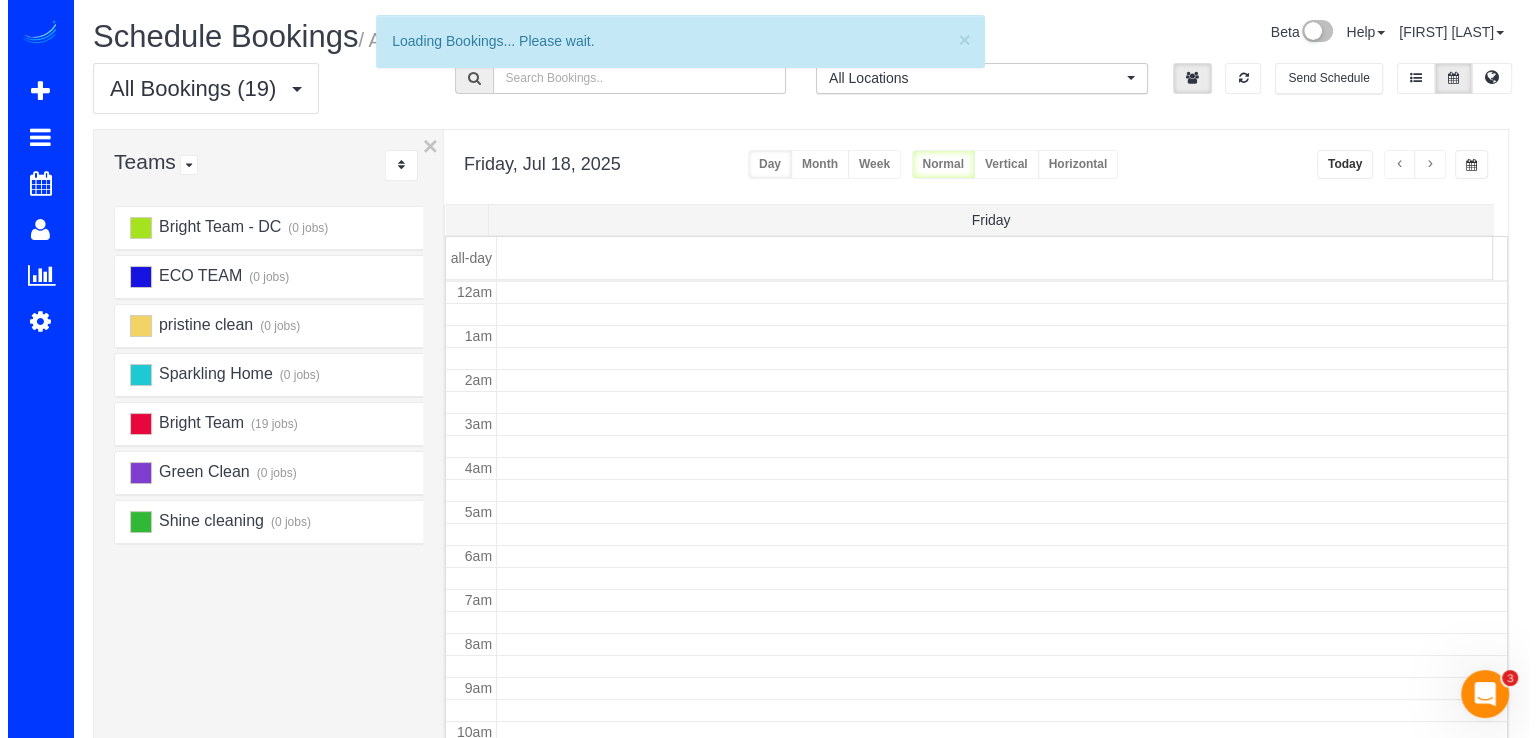scroll, scrollTop: 263, scrollLeft: 0, axis: vertical 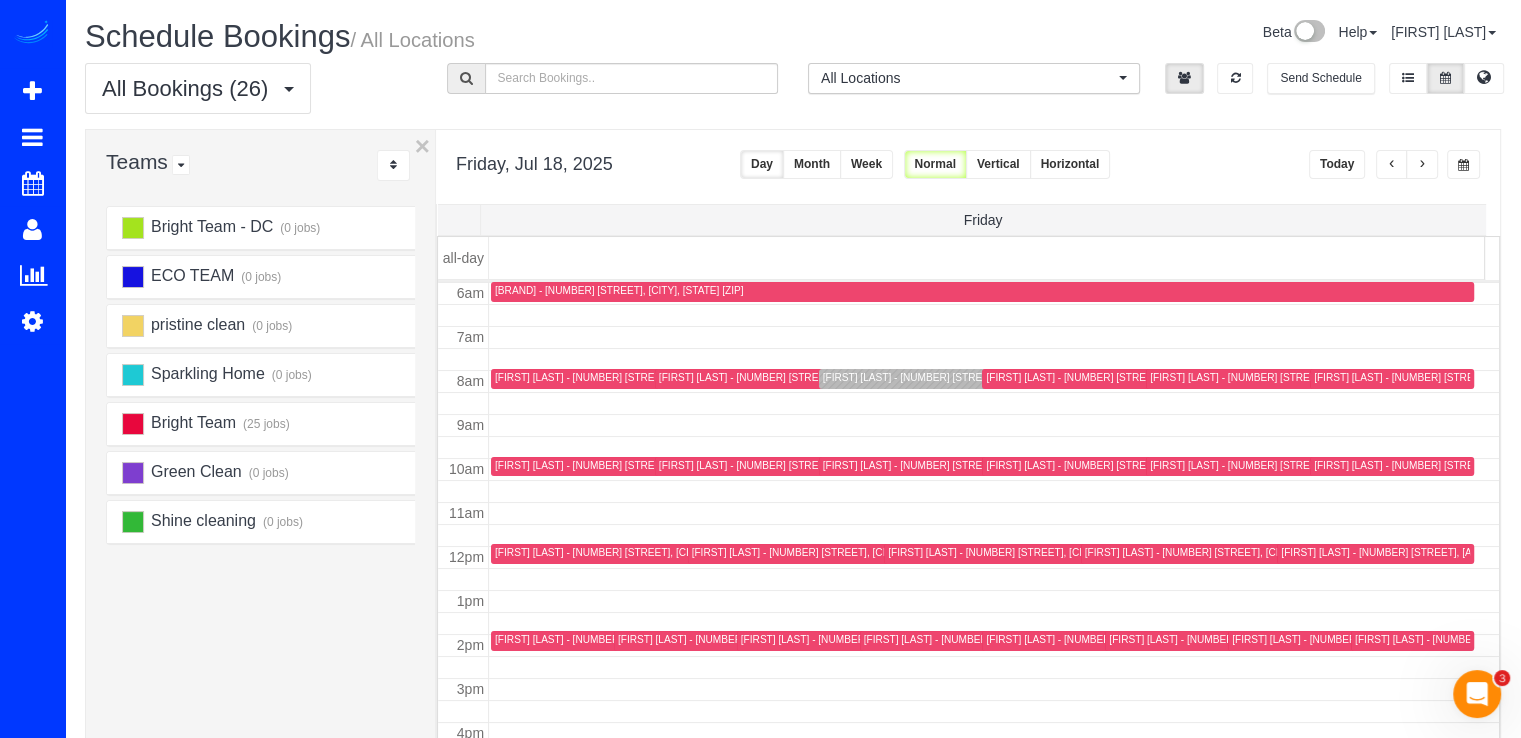 click on "[FIRST] [LAST] - [NUMBER] [STREET], [CITY], [STATE] [POSTAL_CODE]" at bounding box center (973, 378) 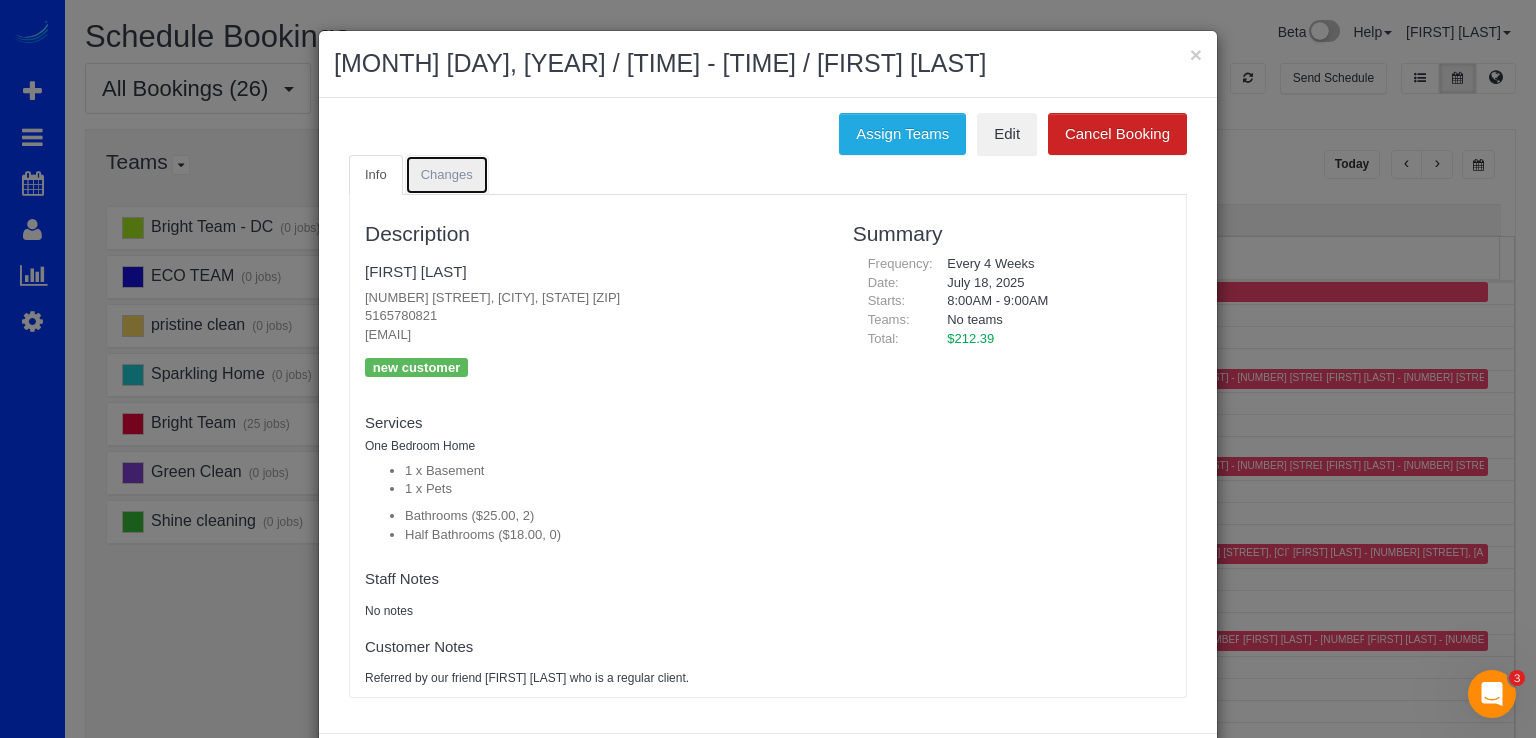 click on "Changes" at bounding box center [447, 174] 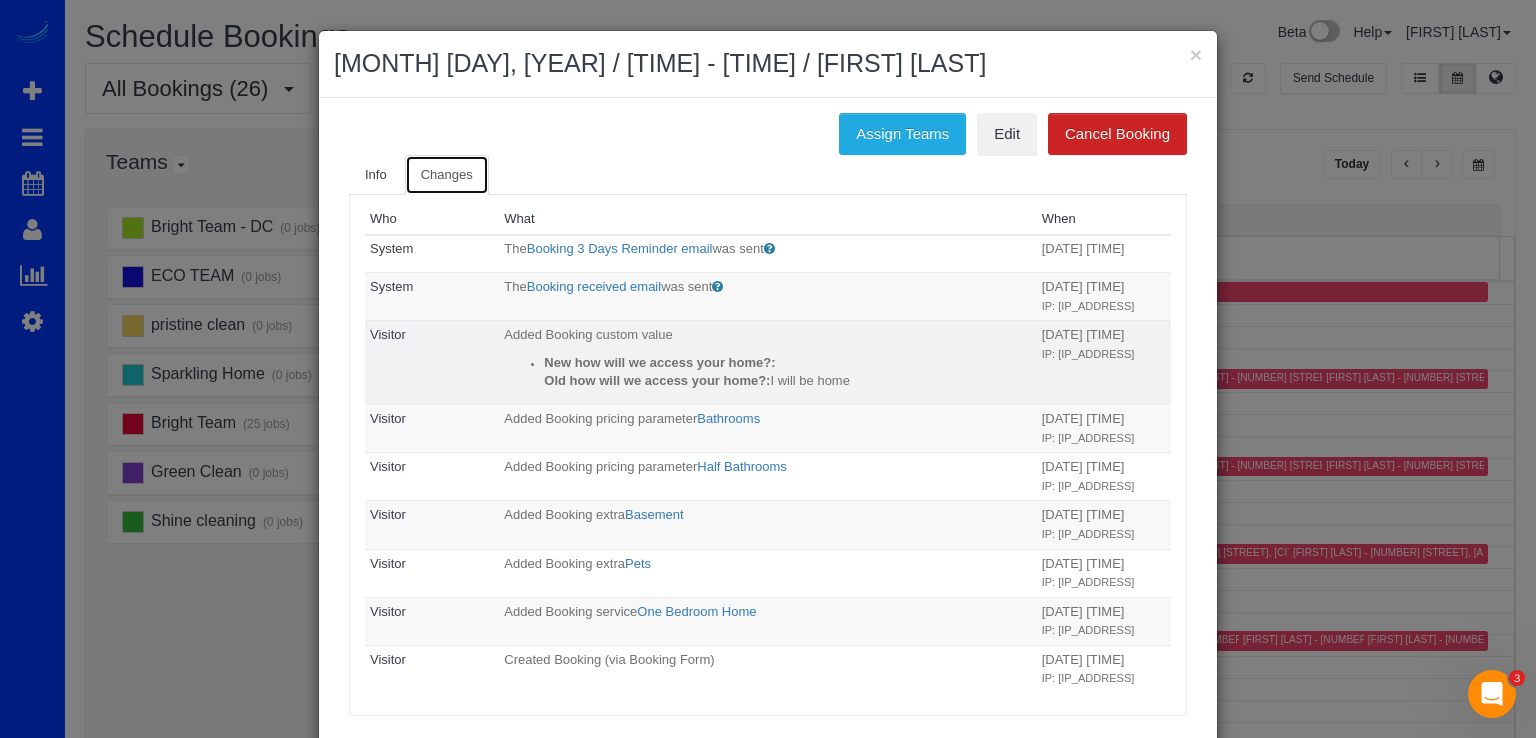 scroll, scrollTop: 33, scrollLeft: 0, axis: vertical 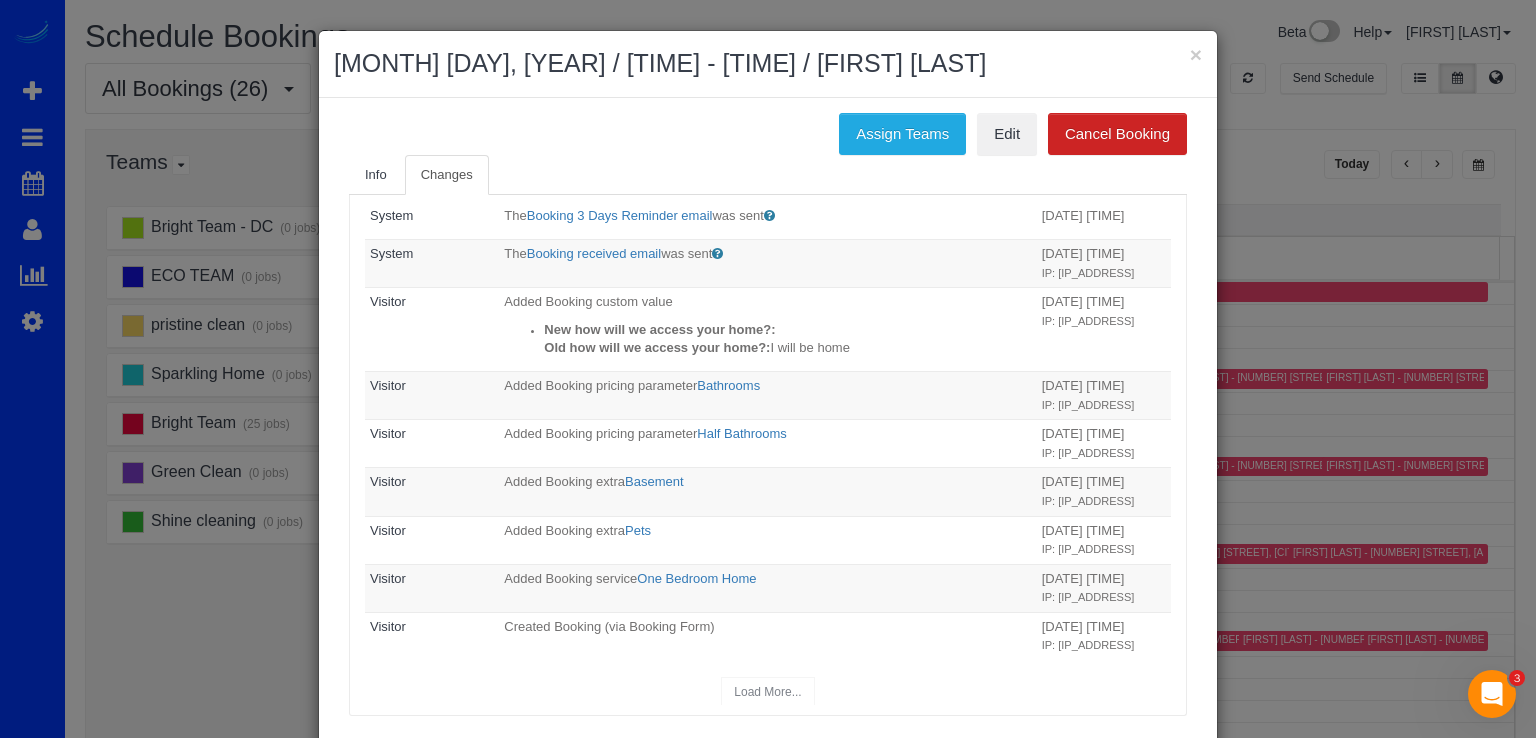 click on "Description
Kate Moore
3065 S Woodrow Street, Arlington, NY 22206
5165780821
kaitlin.moore24@gmail.com
new customer
Team Requested:
Team w/Key:
Services
One Bedroom Home
1 x Basement
1 x Pets
Bathrooms ($25.00, 2)
Half Bathrooms ($18.00, 0)
Paid Teams
Staff Notes
No notes
Customer Notes
Referred by our friend Sean Banner who is a regular client." at bounding box center [768, 455] 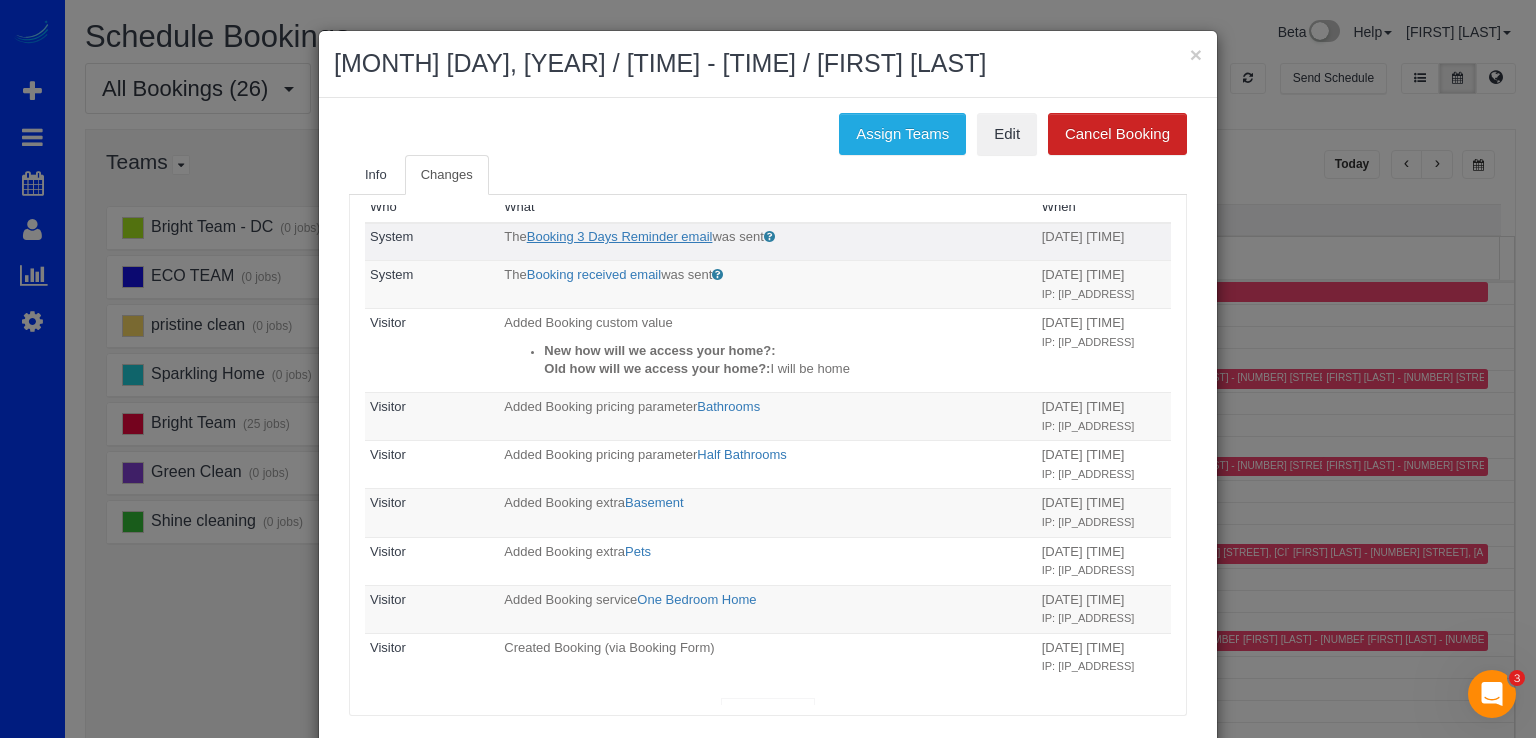 scroll, scrollTop: 0, scrollLeft: 0, axis: both 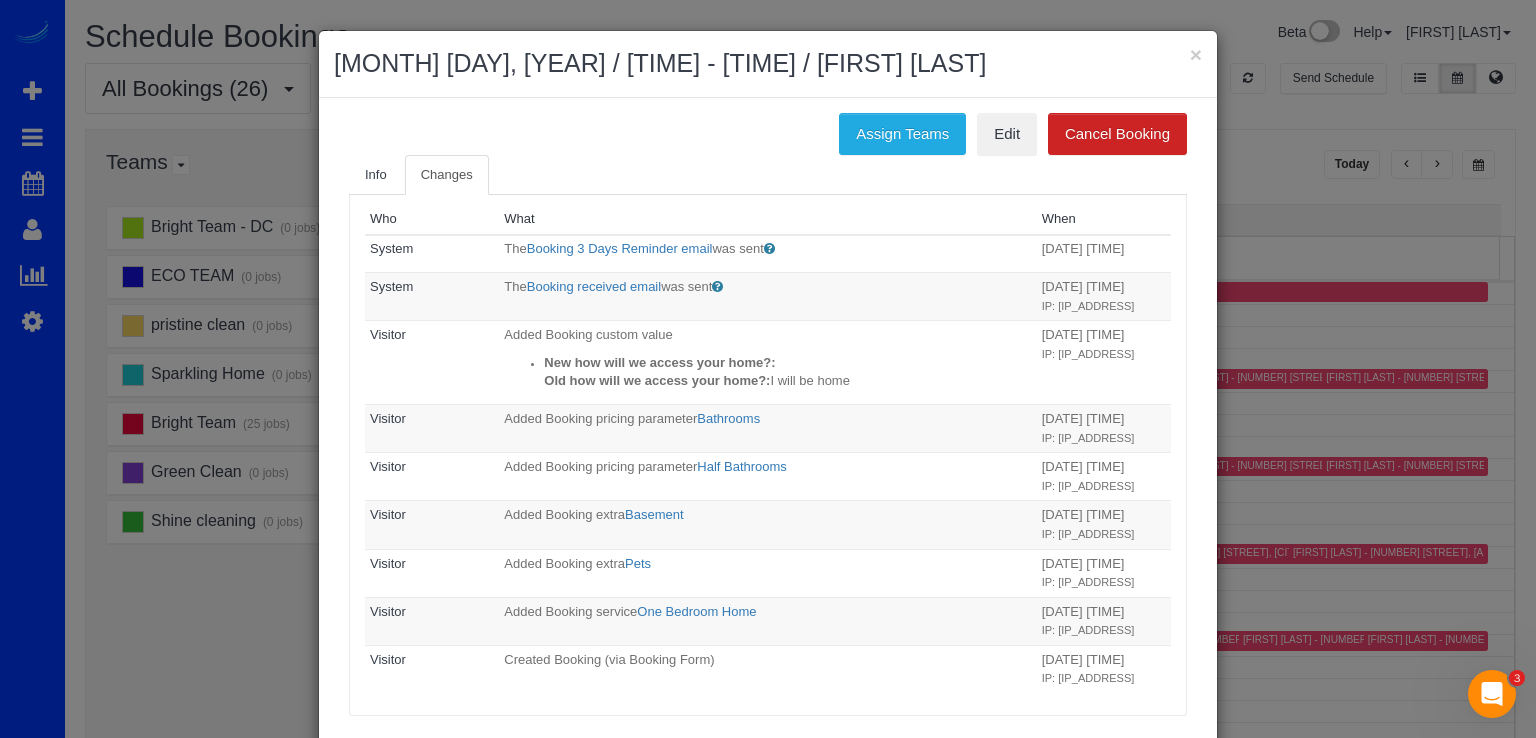 click on "Info
Changes
Description
Kate Moore
3065 S Woodrow Street, Arlington, NY 22206
5165780821
kaitlin.moore24@gmail.com
new customer
Team Requested:
Team w/Key:
Services
One Bedroom Home
1 x Basement
1 x Pets
Bathrooms ($25.00, 2)" at bounding box center (768, 446) 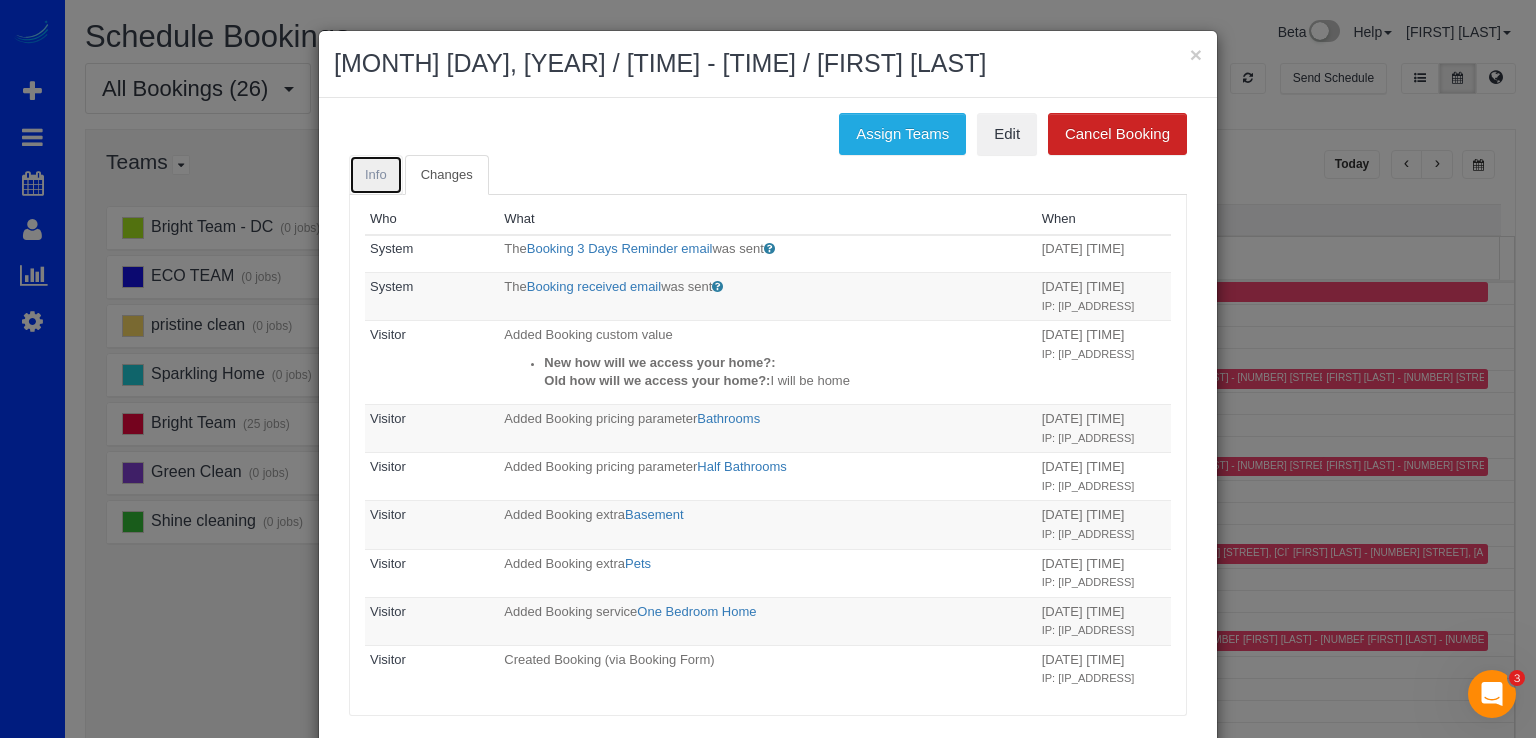 click on "Info" at bounding box center (376, 175) 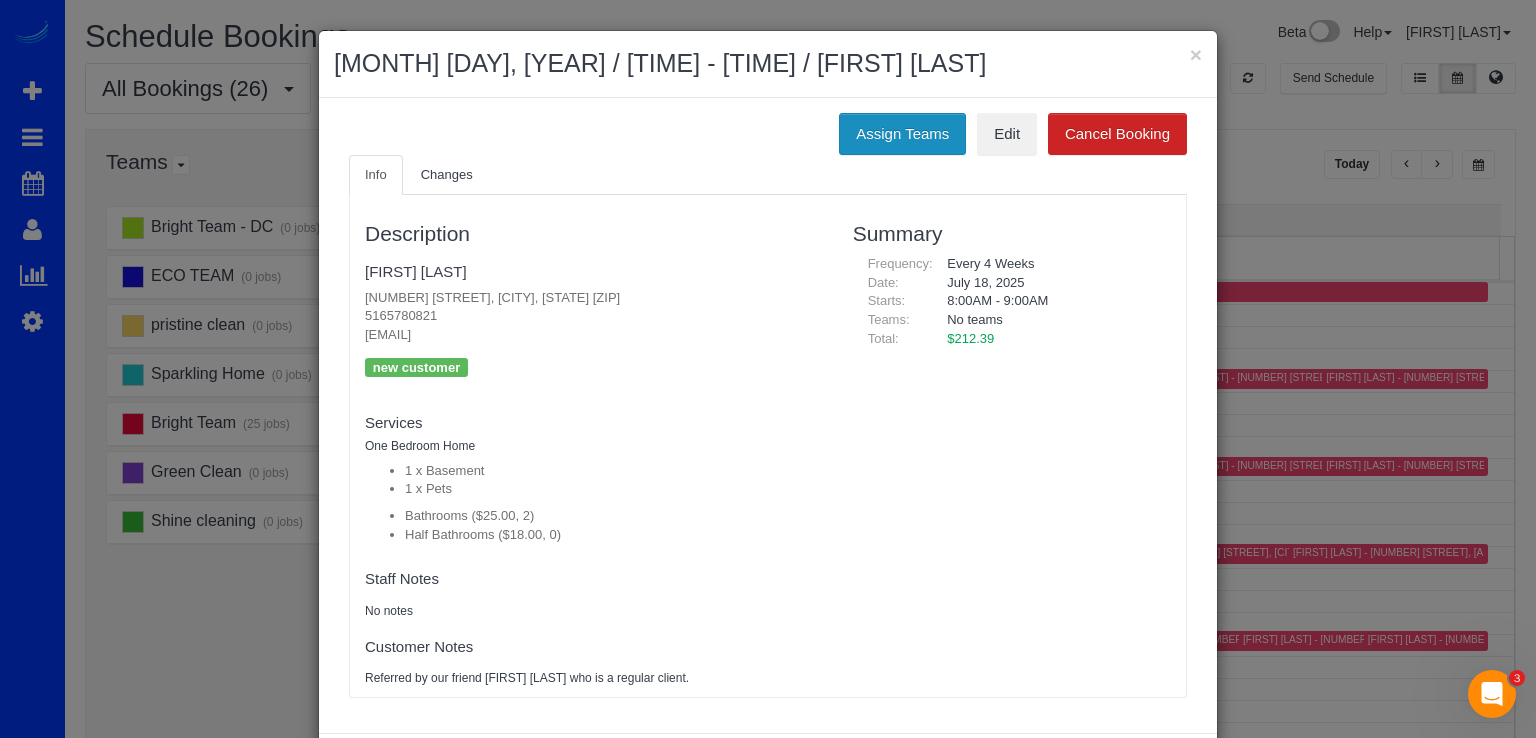 click on "Assign Teams" at bounding box center [902, 134] 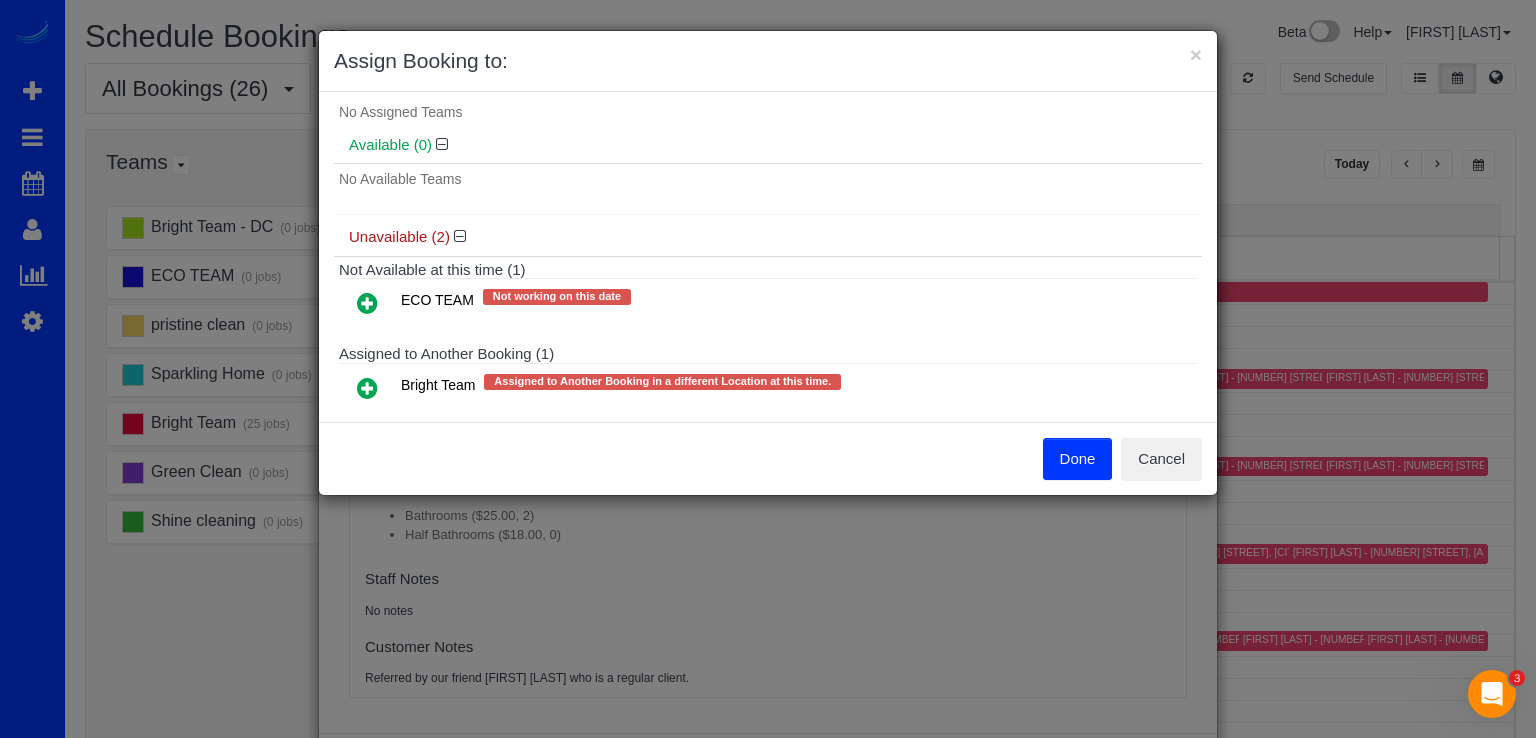 scroll, scrollTop: 92, scrollLeft: 0, axis: vertical 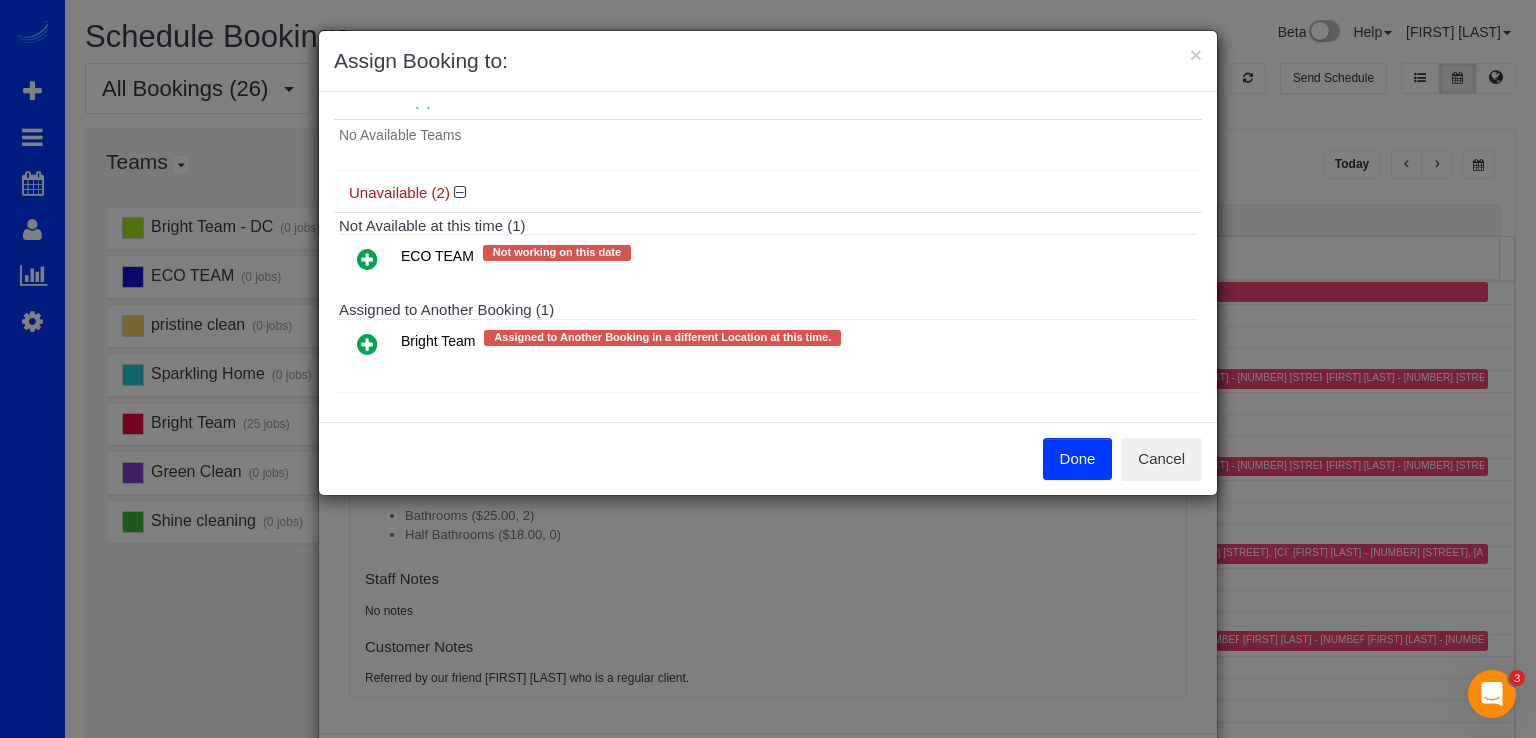 click at bounding box center [367, 344] 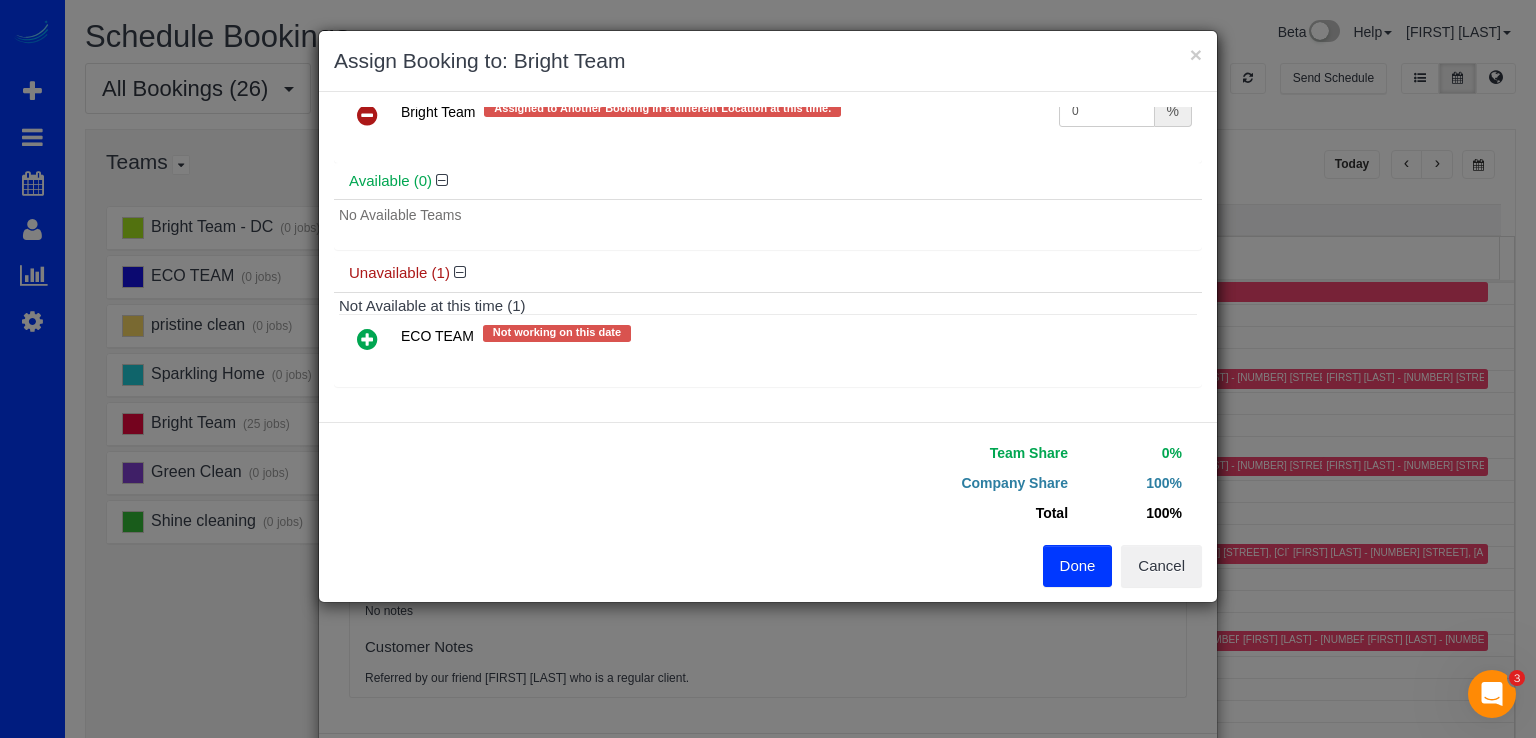 scroll, scrollTop: 56, scrollLeft: 0, axis: vertical 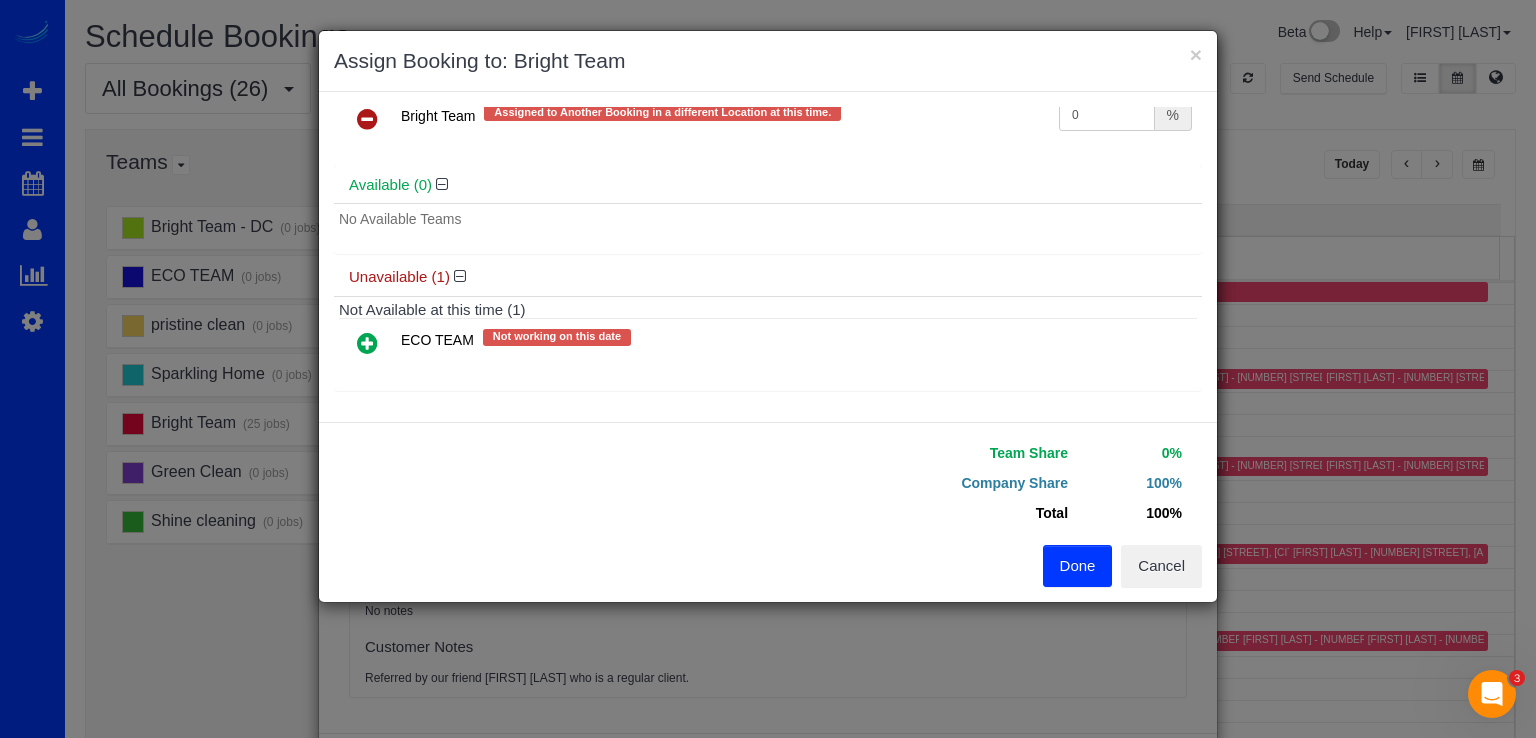 click on "Done" at bounding box center [1078, 566] 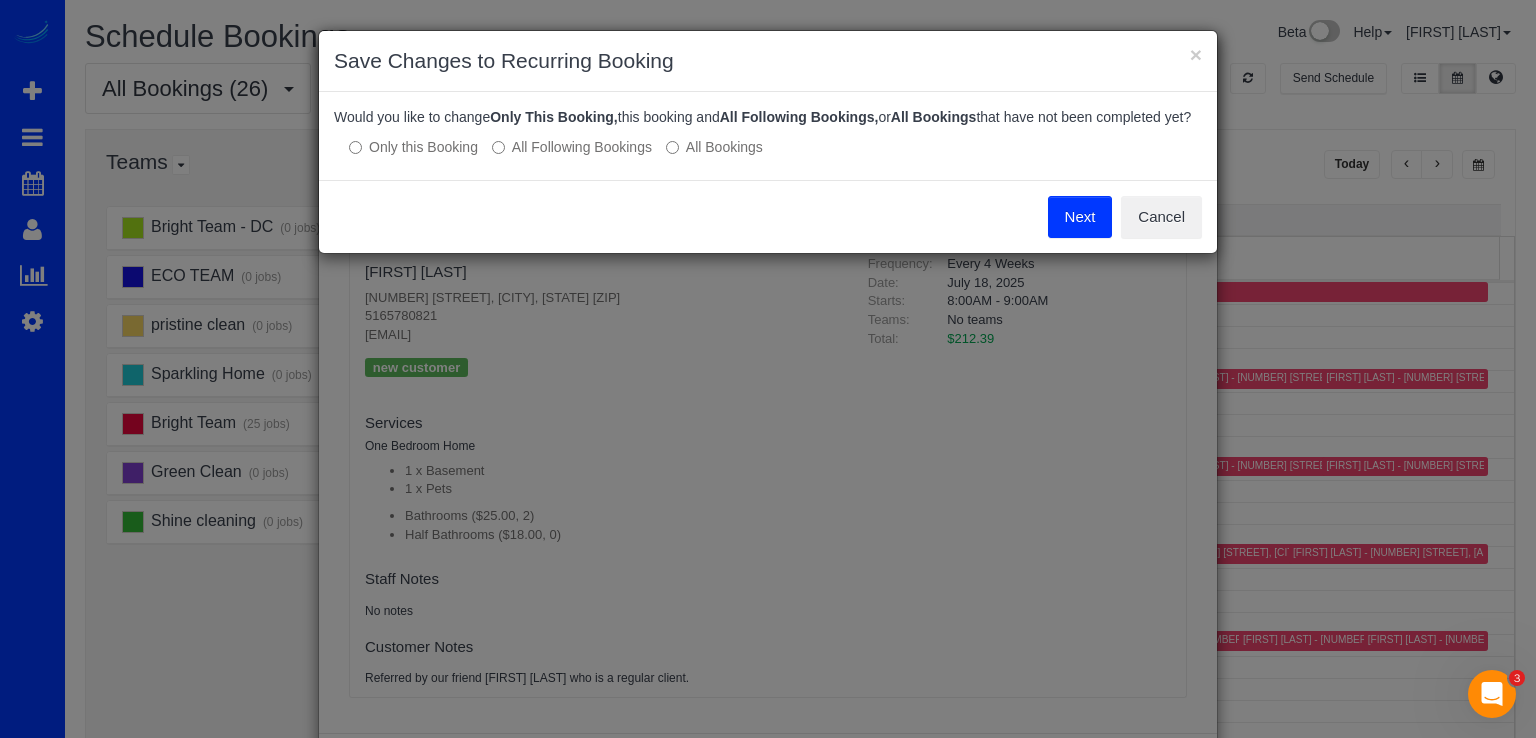 click on "All Following Bookings" at bounding box center (572, 147) 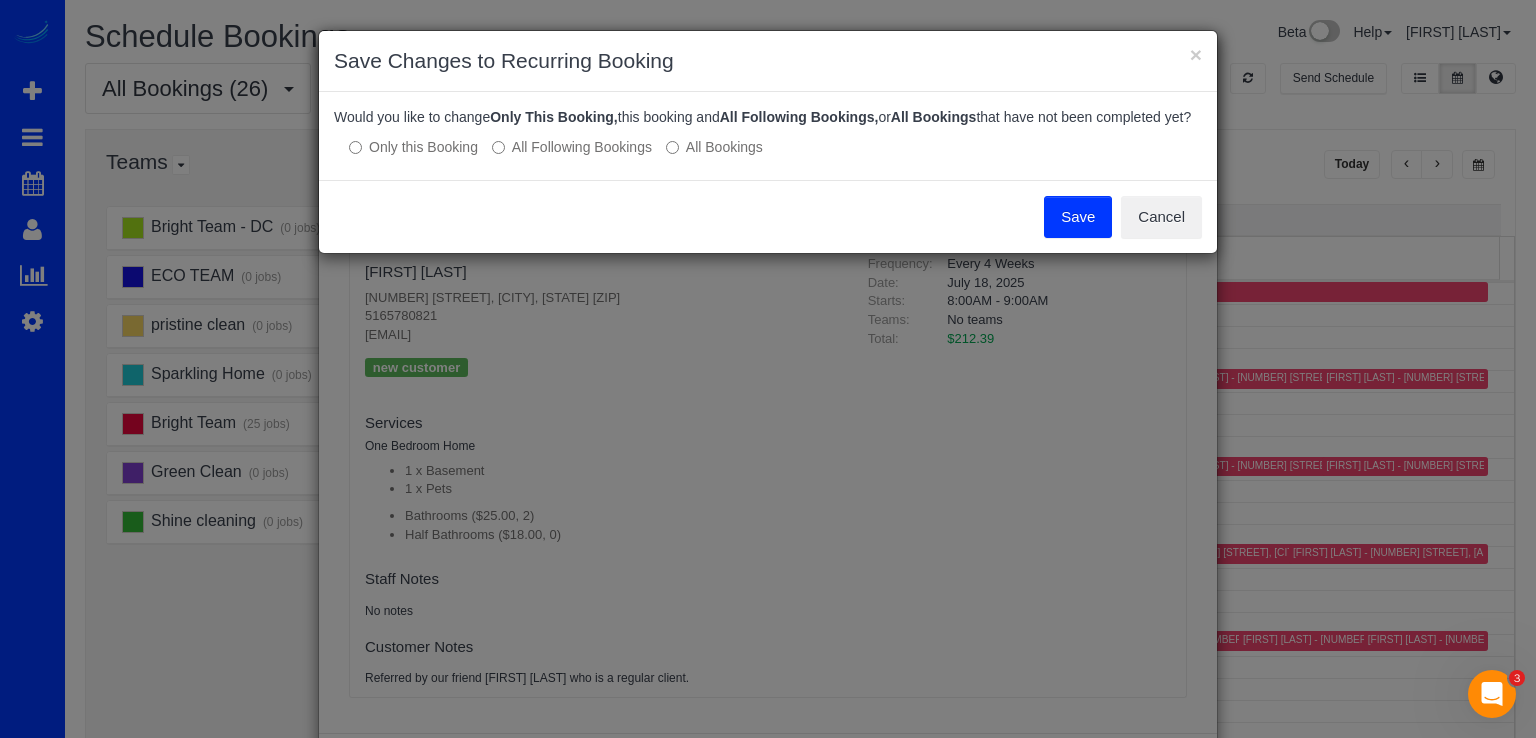 click on "Save" at bounding box center (1078, 217) 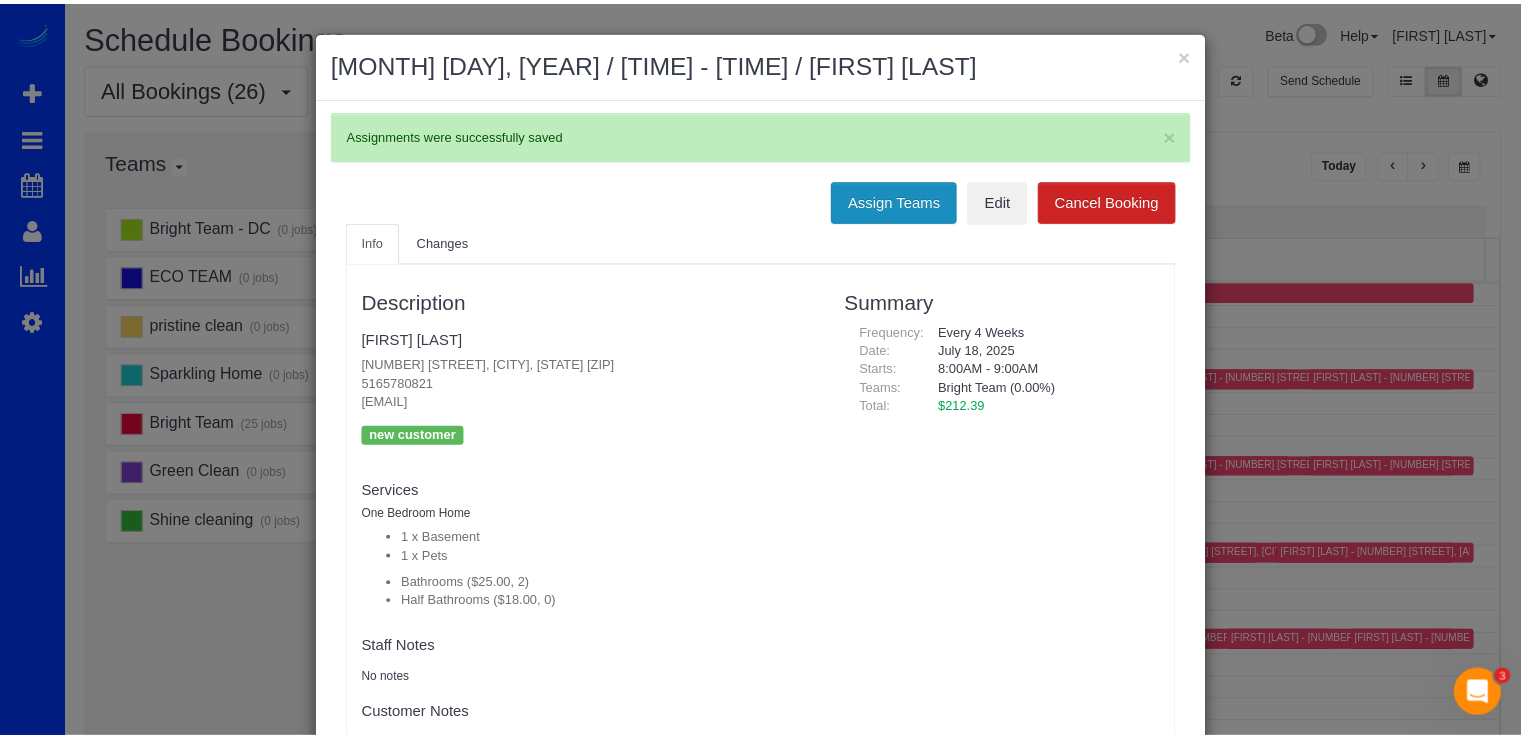 scroll, scrollTop: 4, scrollLeft: 0, axis: vertical 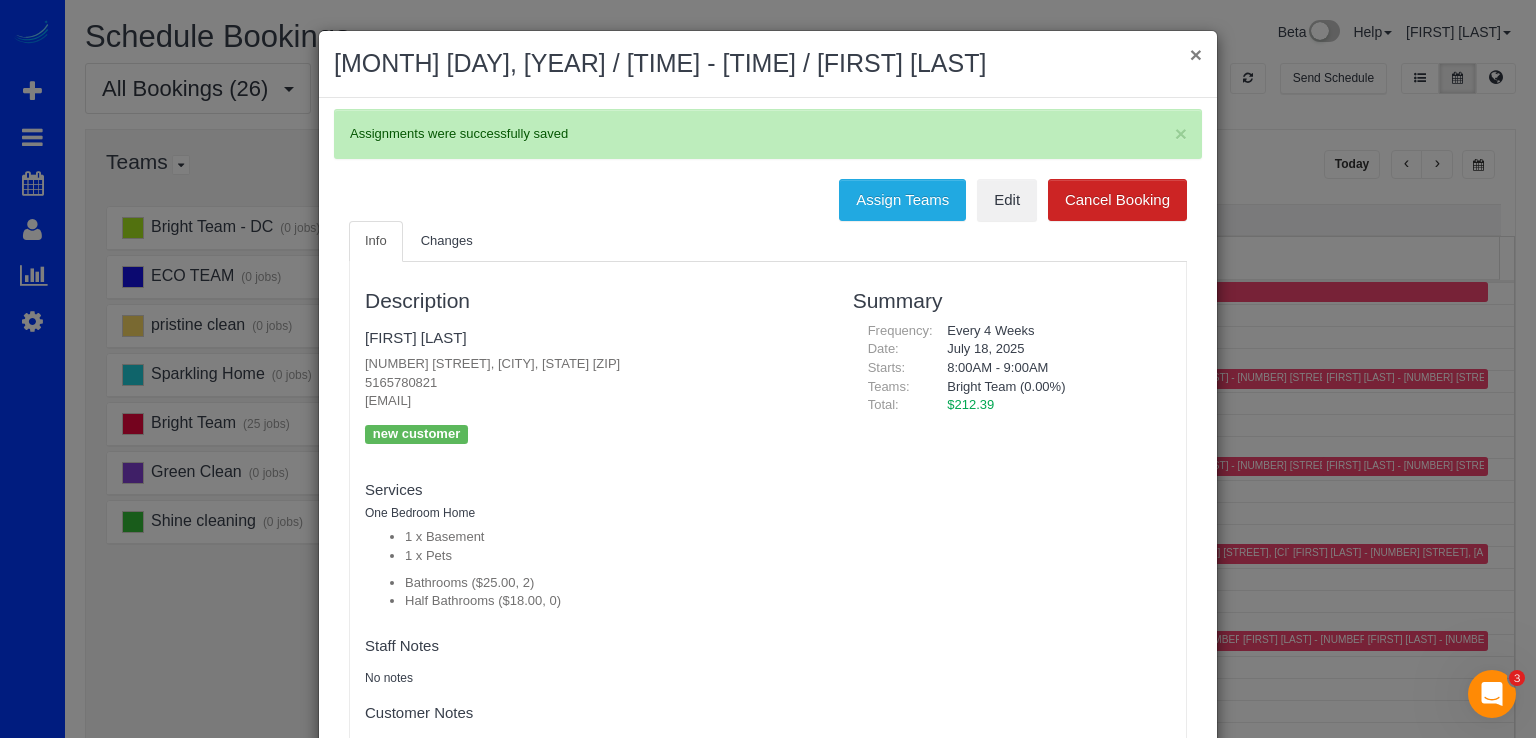 click on "×" at bounding box center (1196, 54) 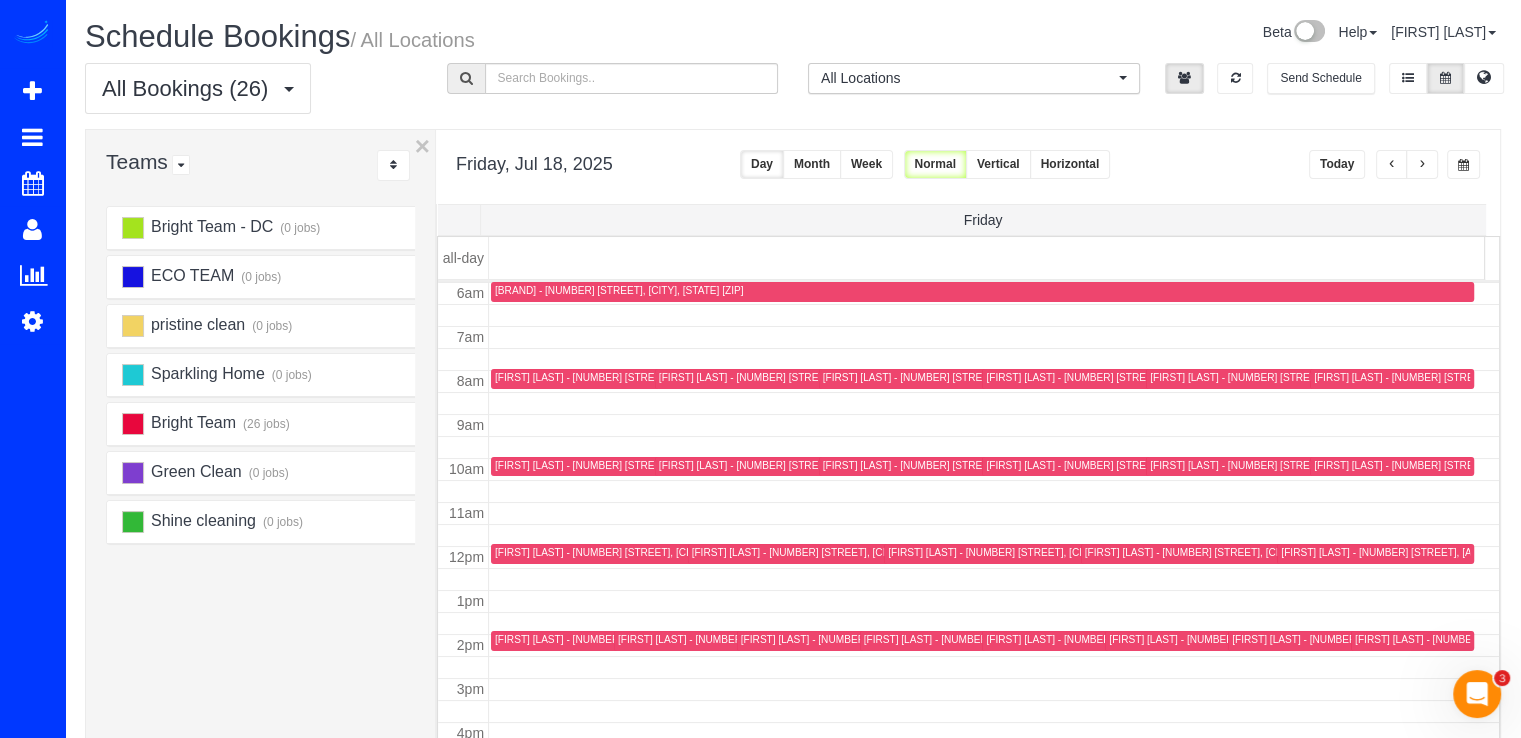 click at bounding box center (1392, 164) 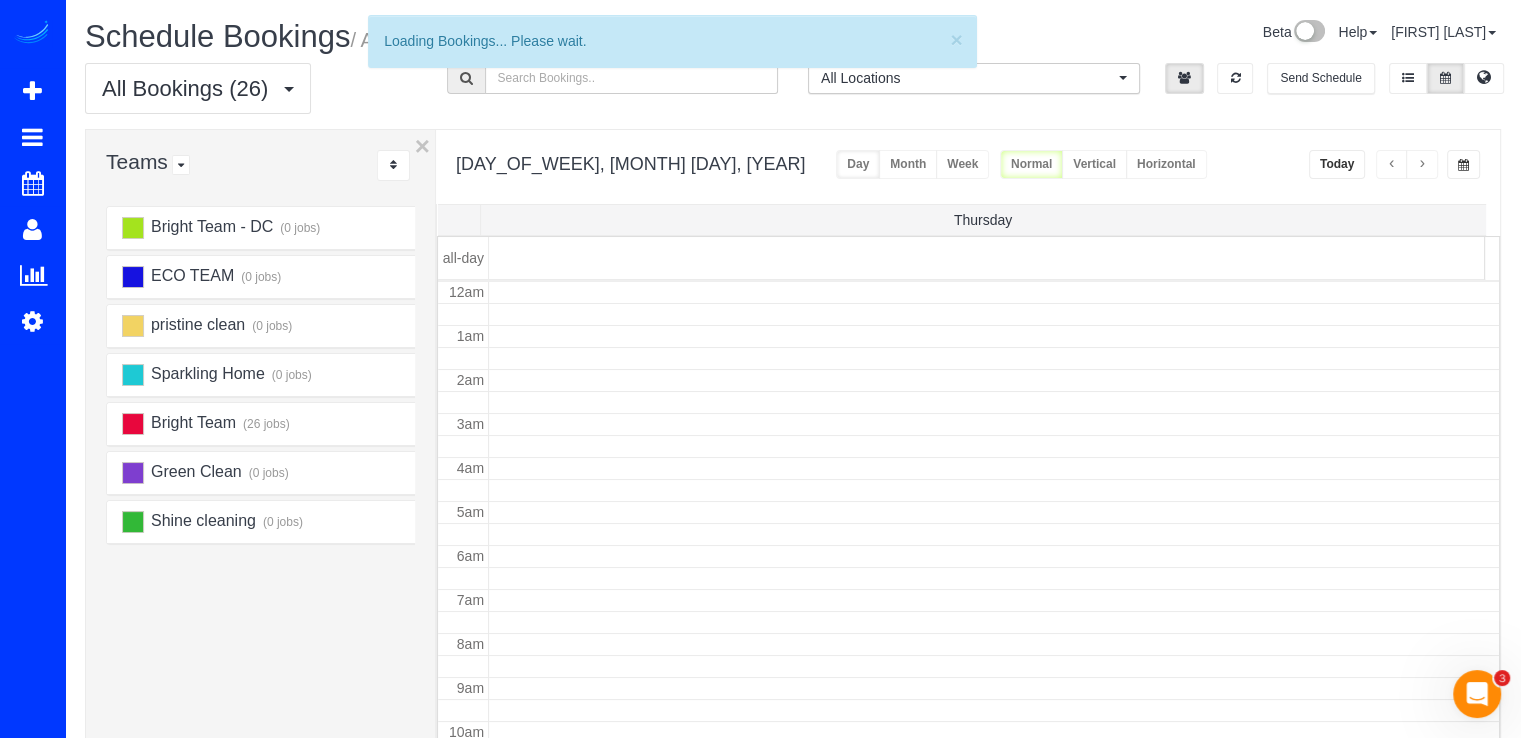 scroll, scrollTop: 263, scrollLeft: 0, axis: vertical 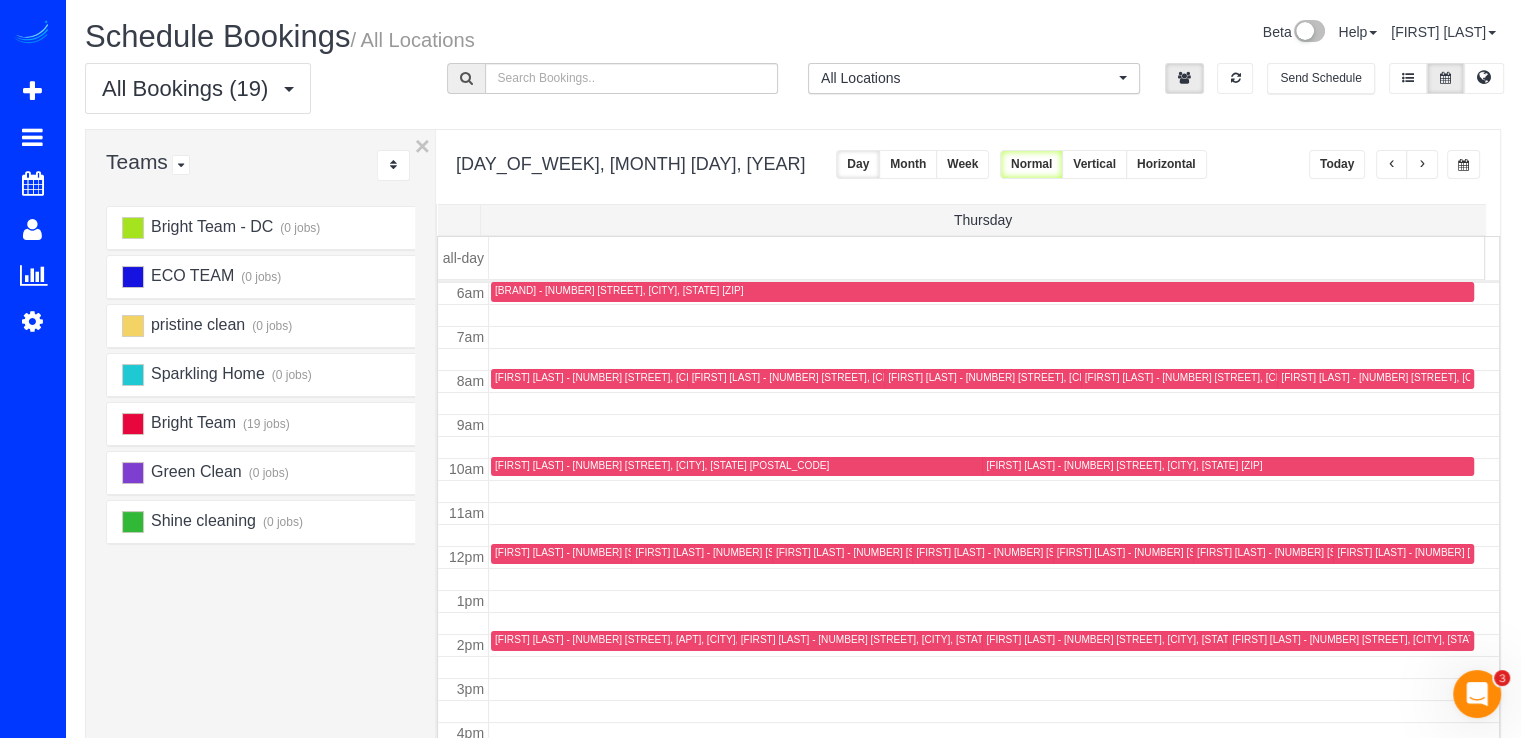 click at bounding box center [1392, 165] 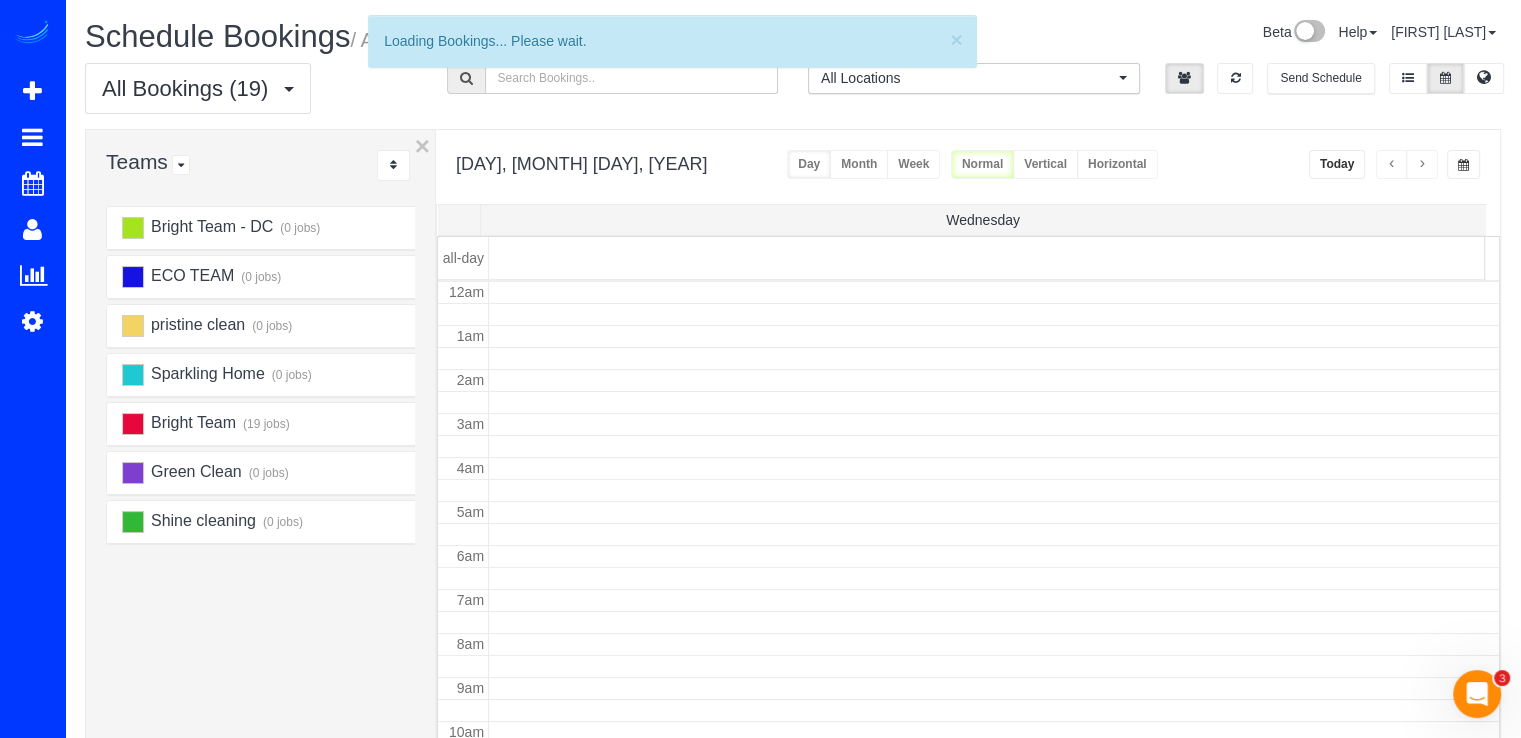 scroll, scrollTop: 263, scrollLeft: 0, axis: vertical 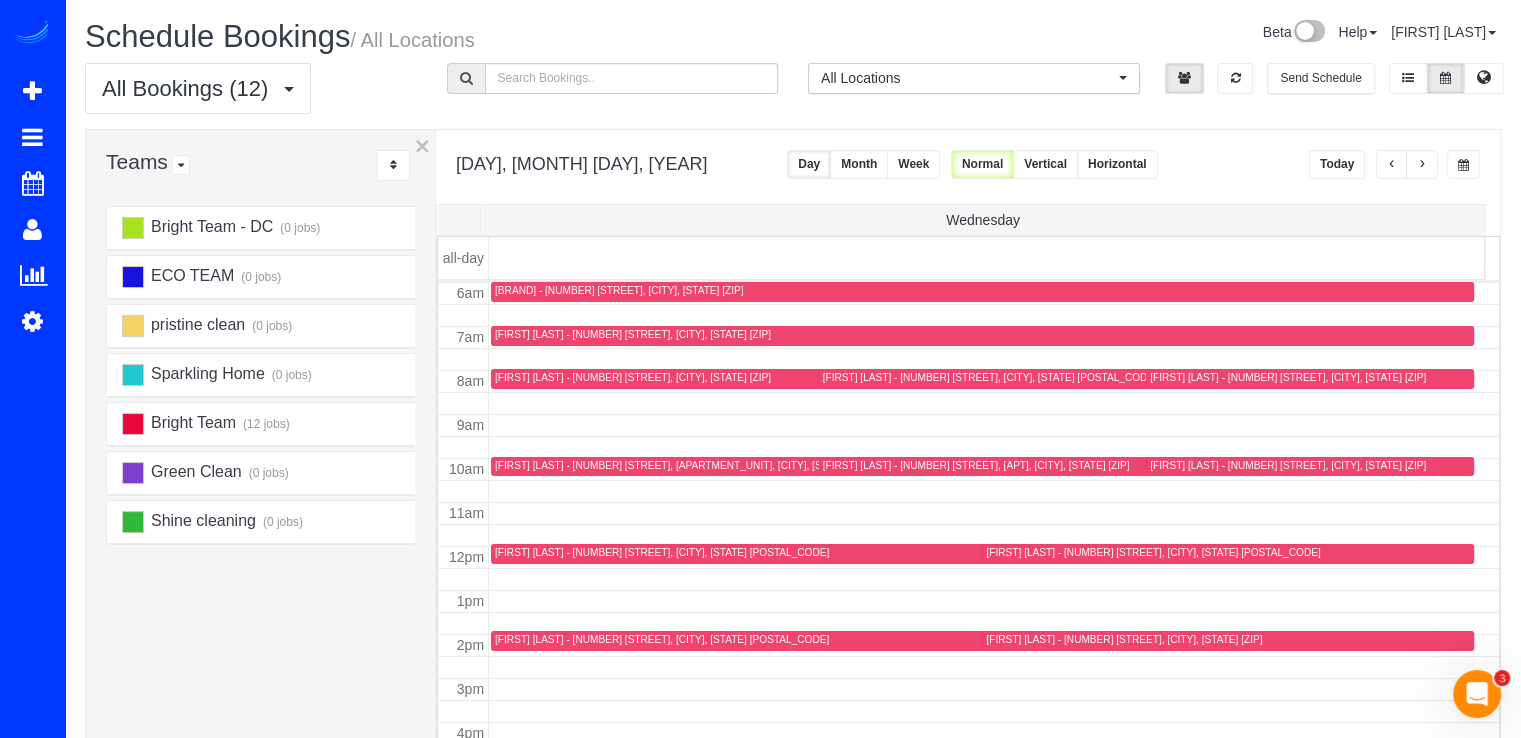 click at bounding box center (1422, 164) 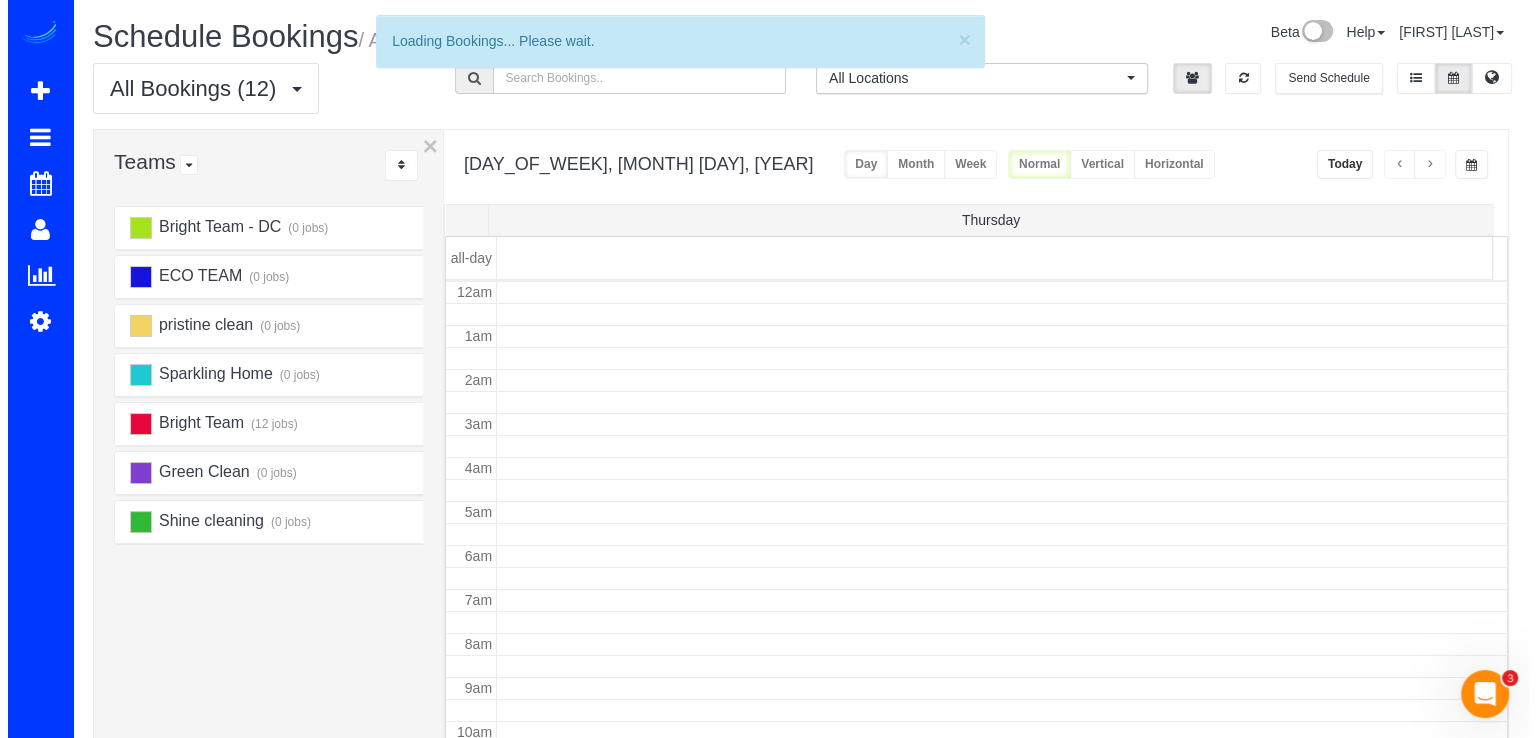 scroll, scrollTop: 263, scrollLeft: 0, axis: vertical 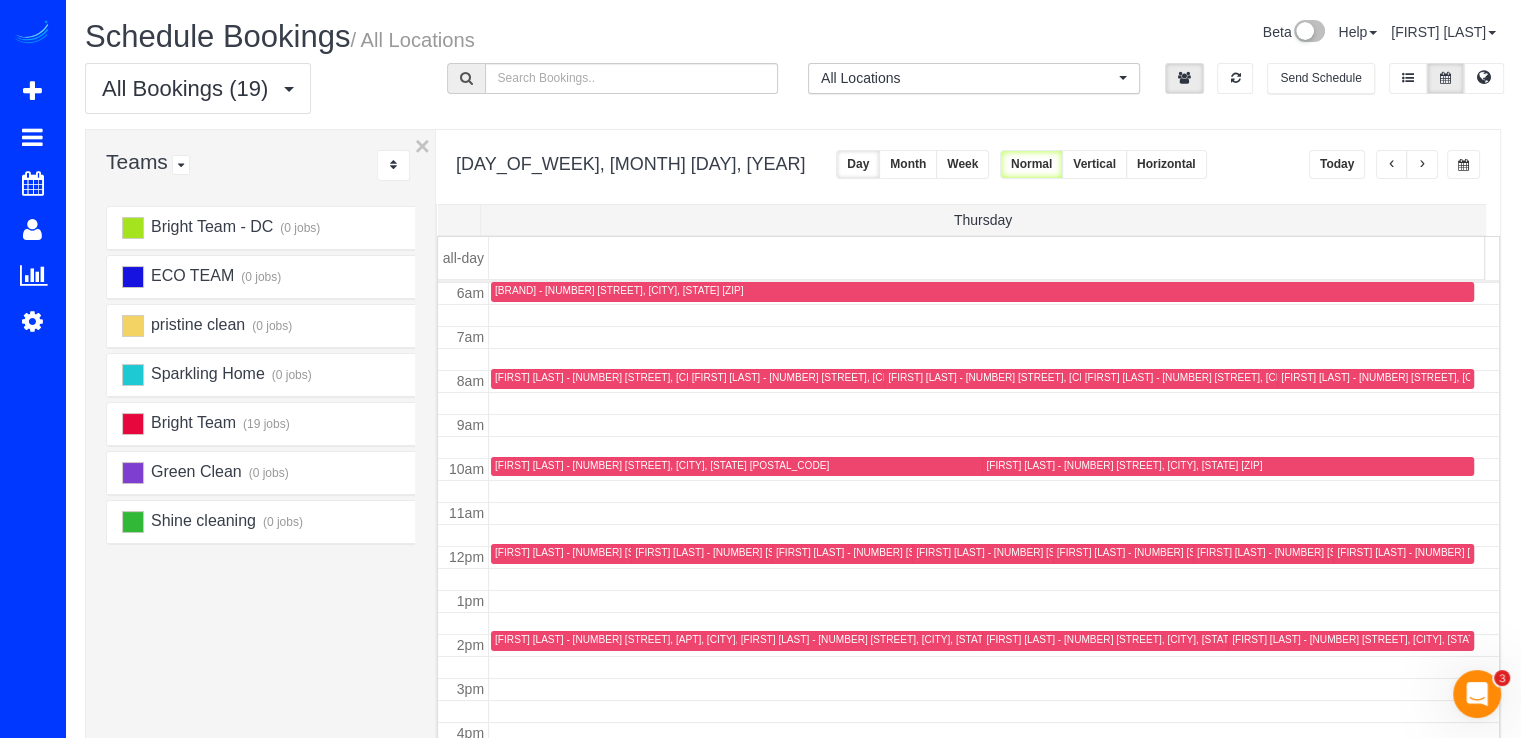 click on "[FIRST] [LAST] - [NUMBER] [STREET], [CITY], [STATE] [POSTAL_CODE]" at bounding box center [662, 552] 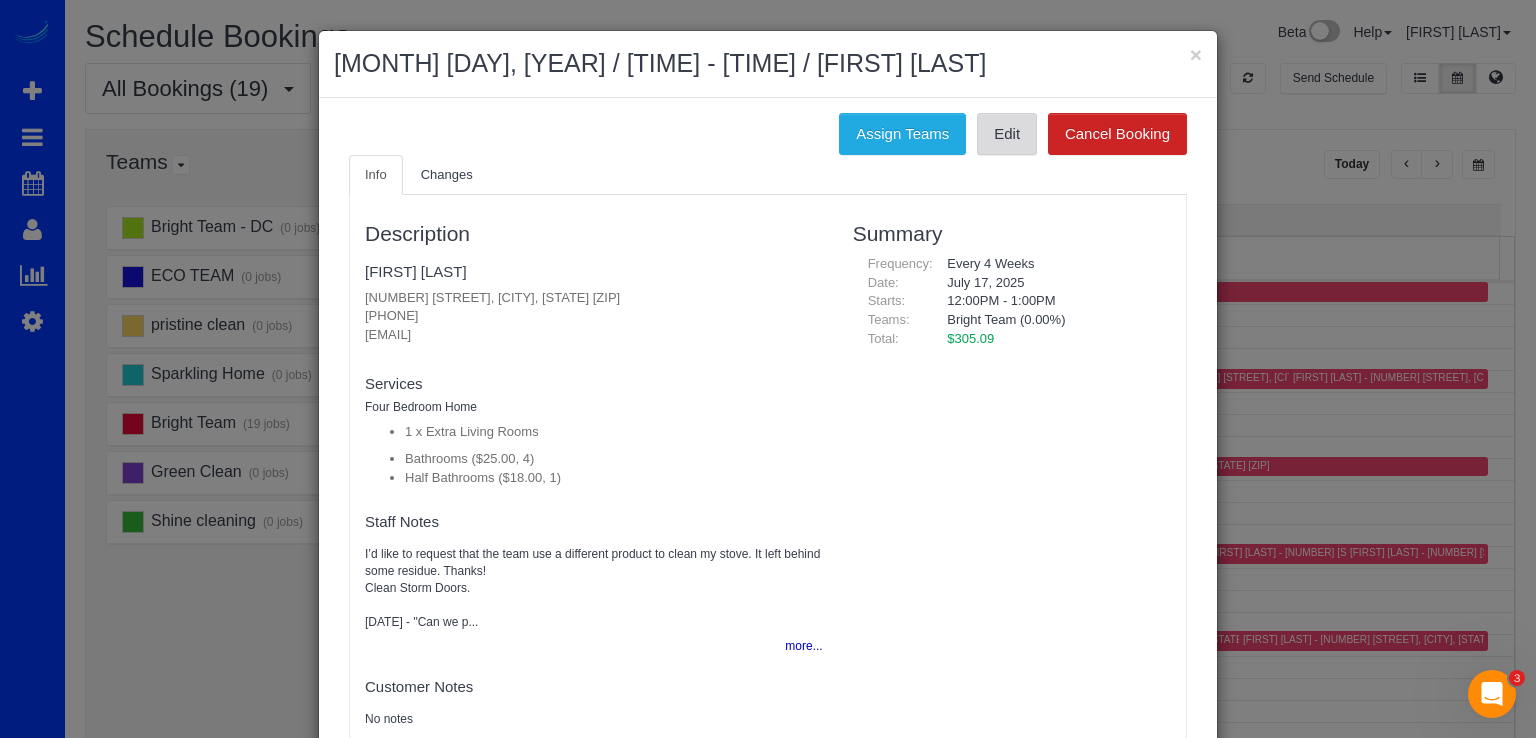 click on "Edit" at bounding box center (1007, 134) 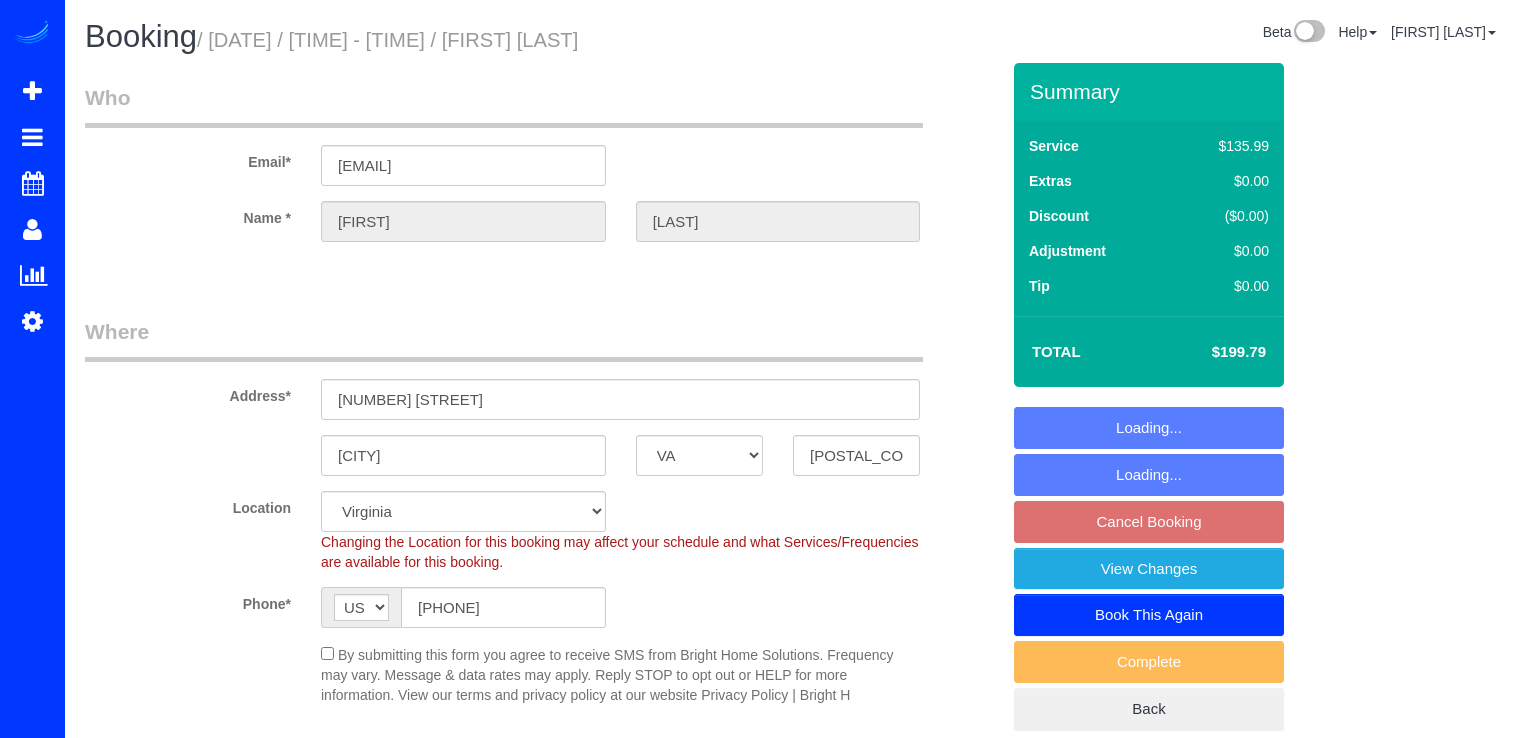 select on "VA" 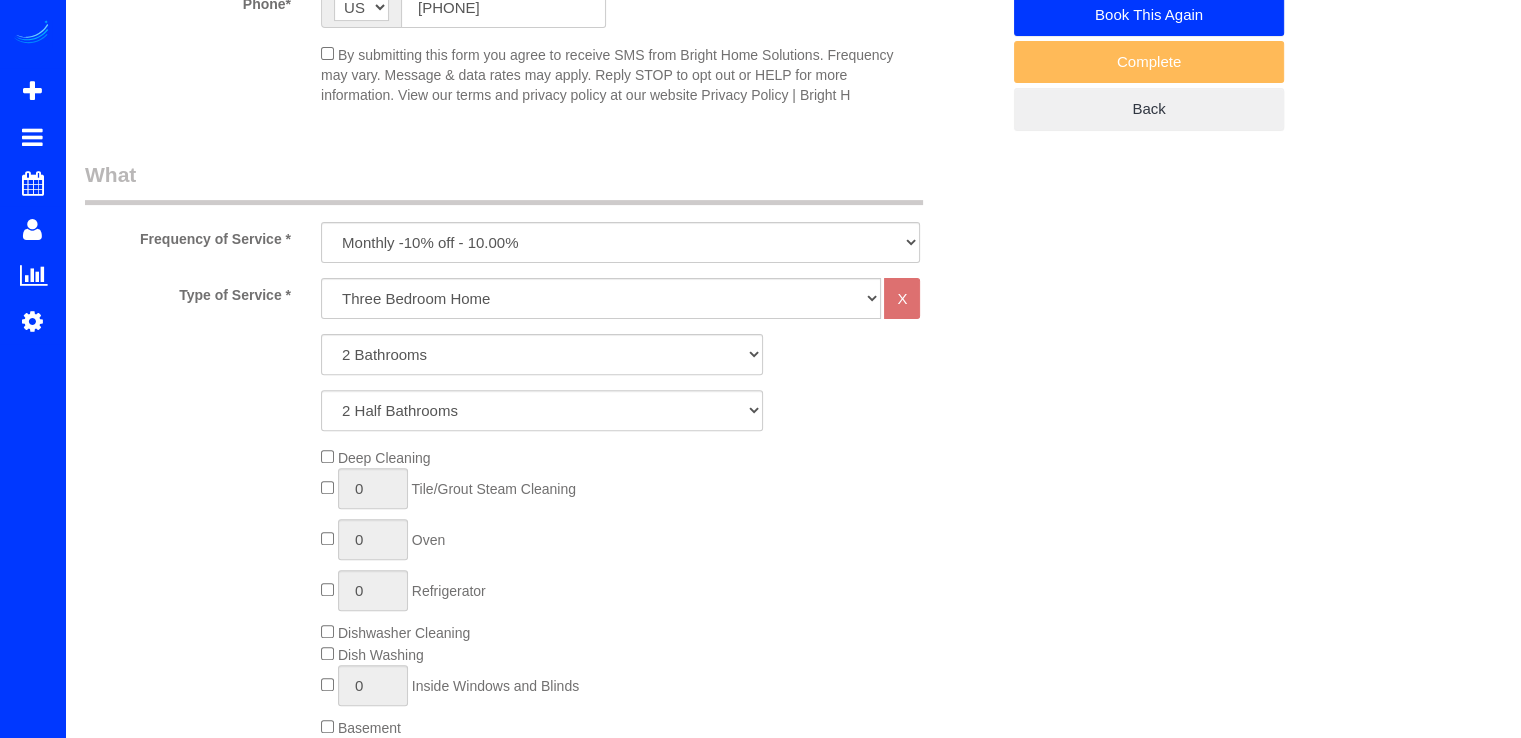 scroll, scrollTop: 1200, scrollLeft: 0, axis: vertical 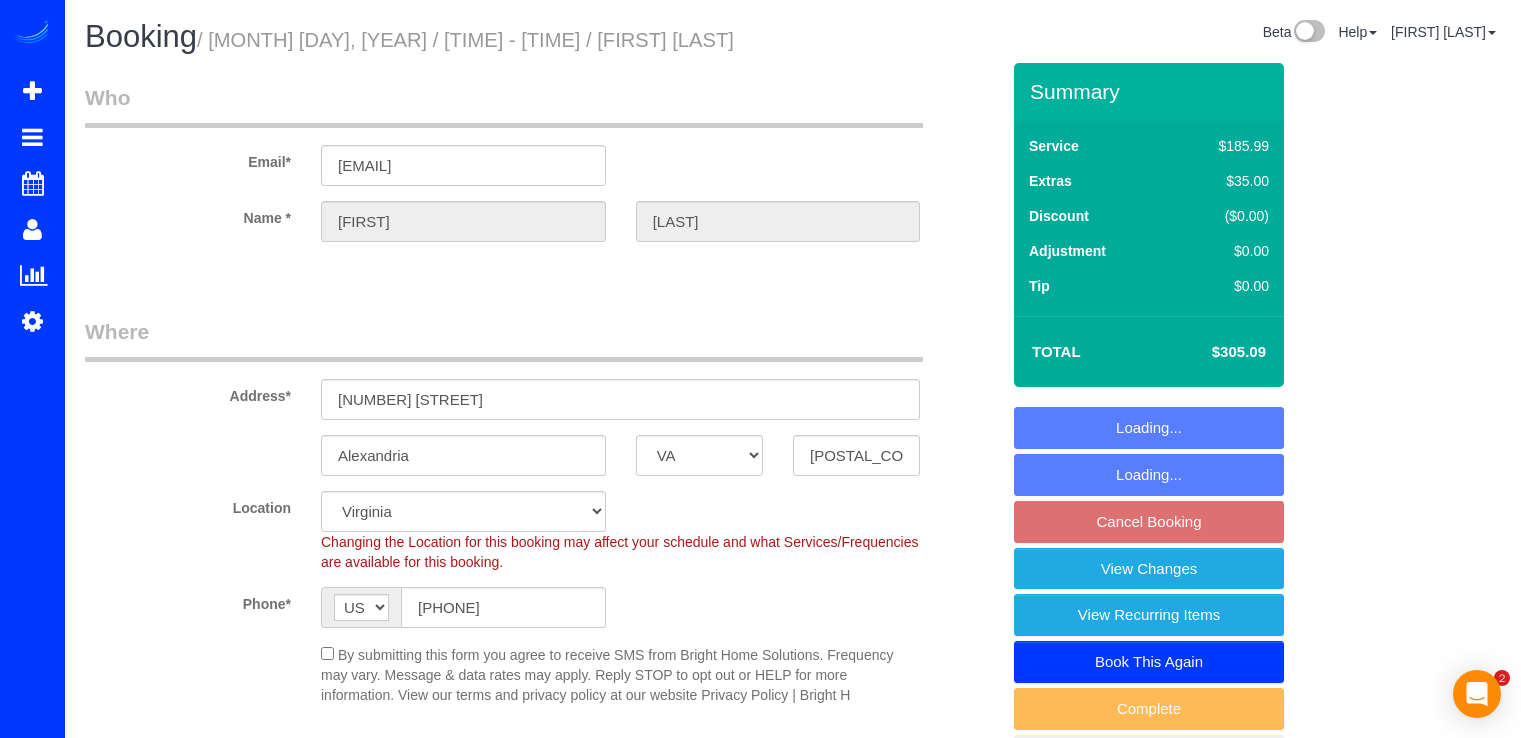 select on "VA" 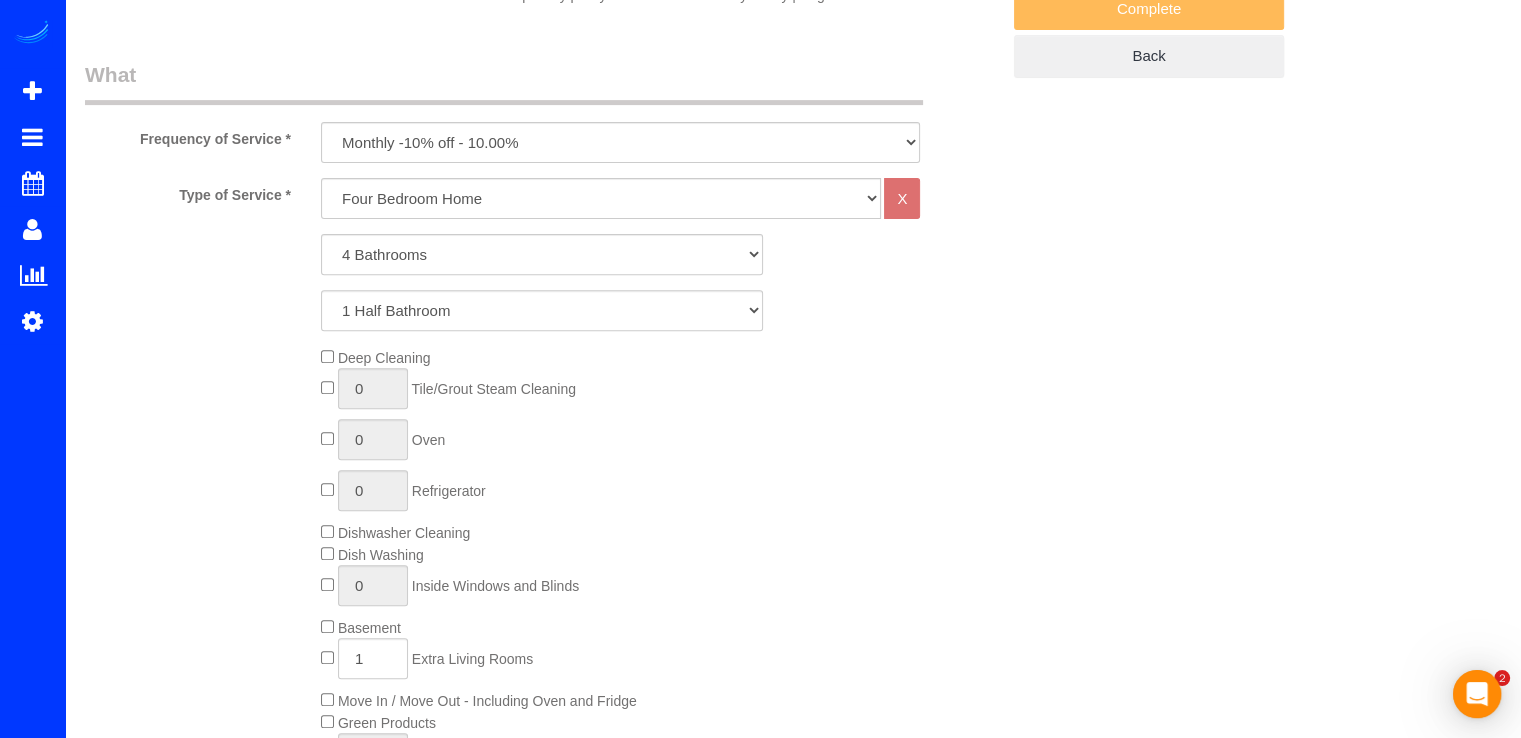 scroll, scrollTop: 0, scrollLeft: 0, axis: both 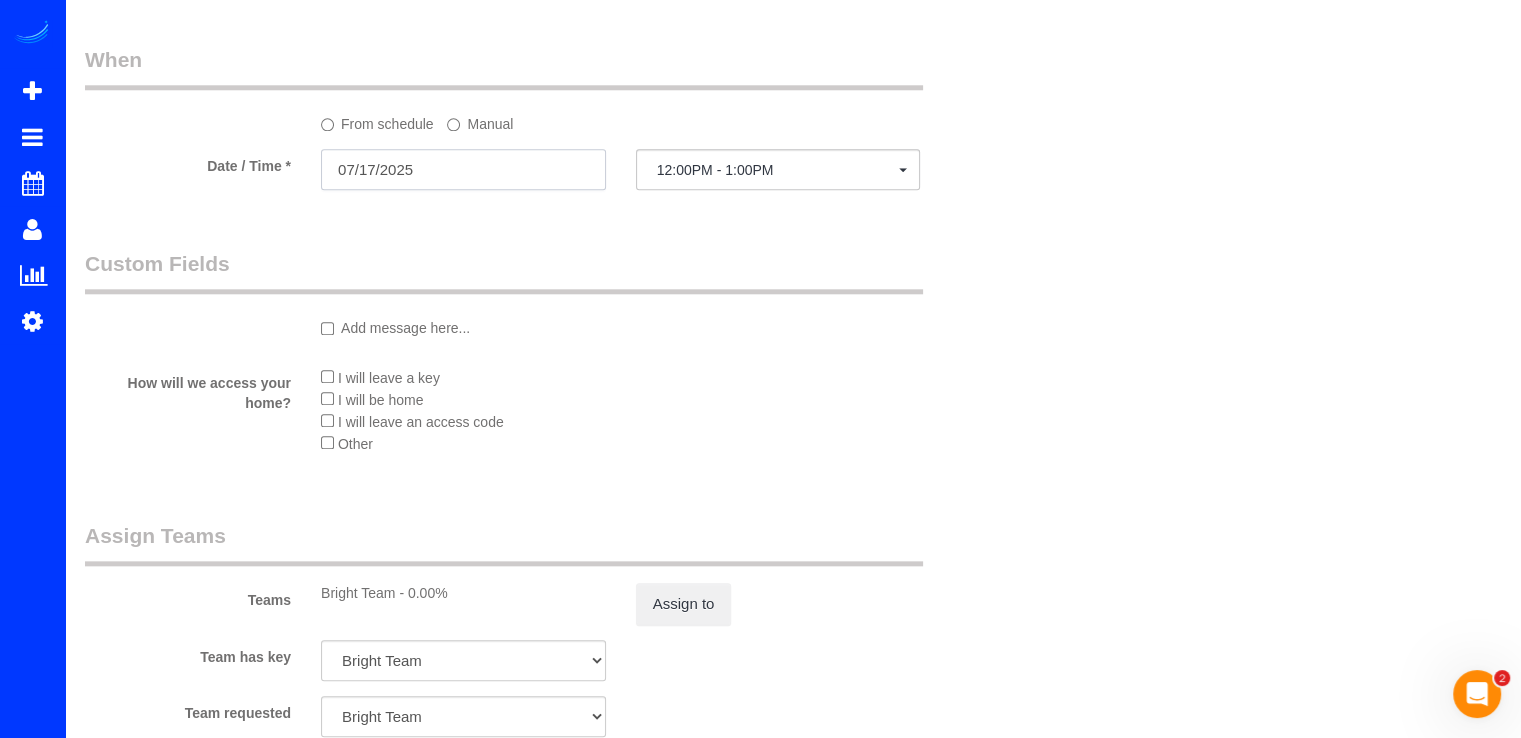 click on "07/17/2025" at bounding box center [463, 169] 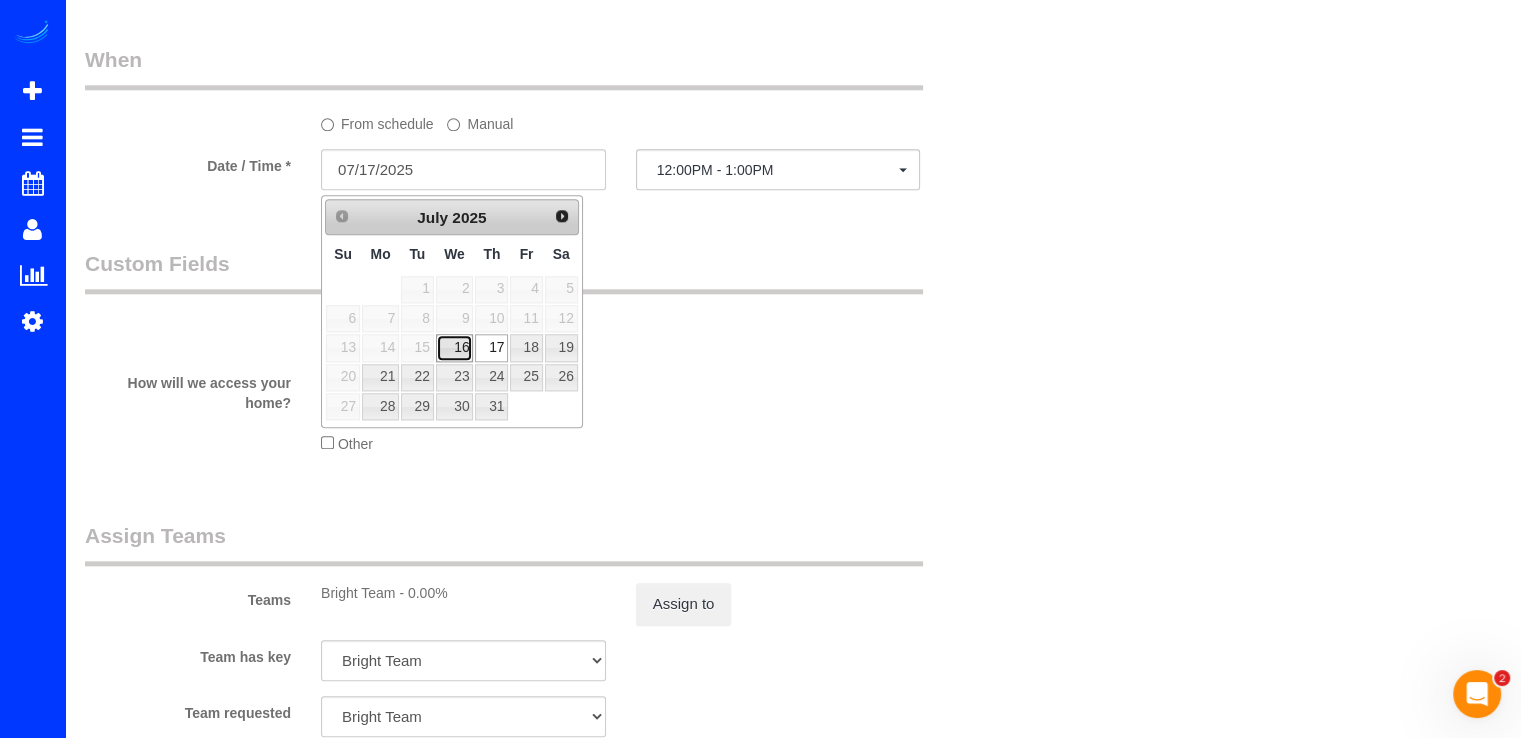 click on "16" at bounding box center [455, 347] 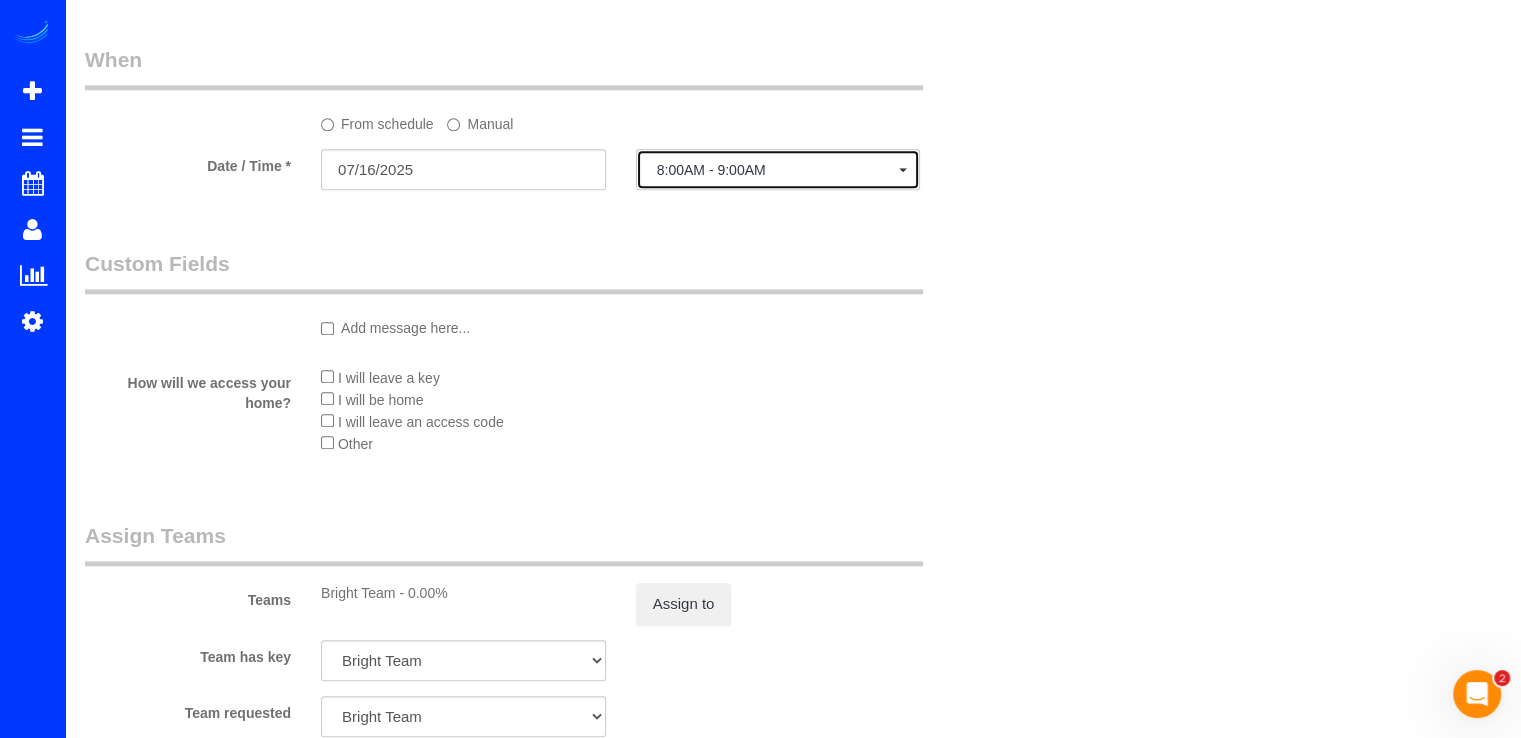 click on "8:00AM - 9:00AM" 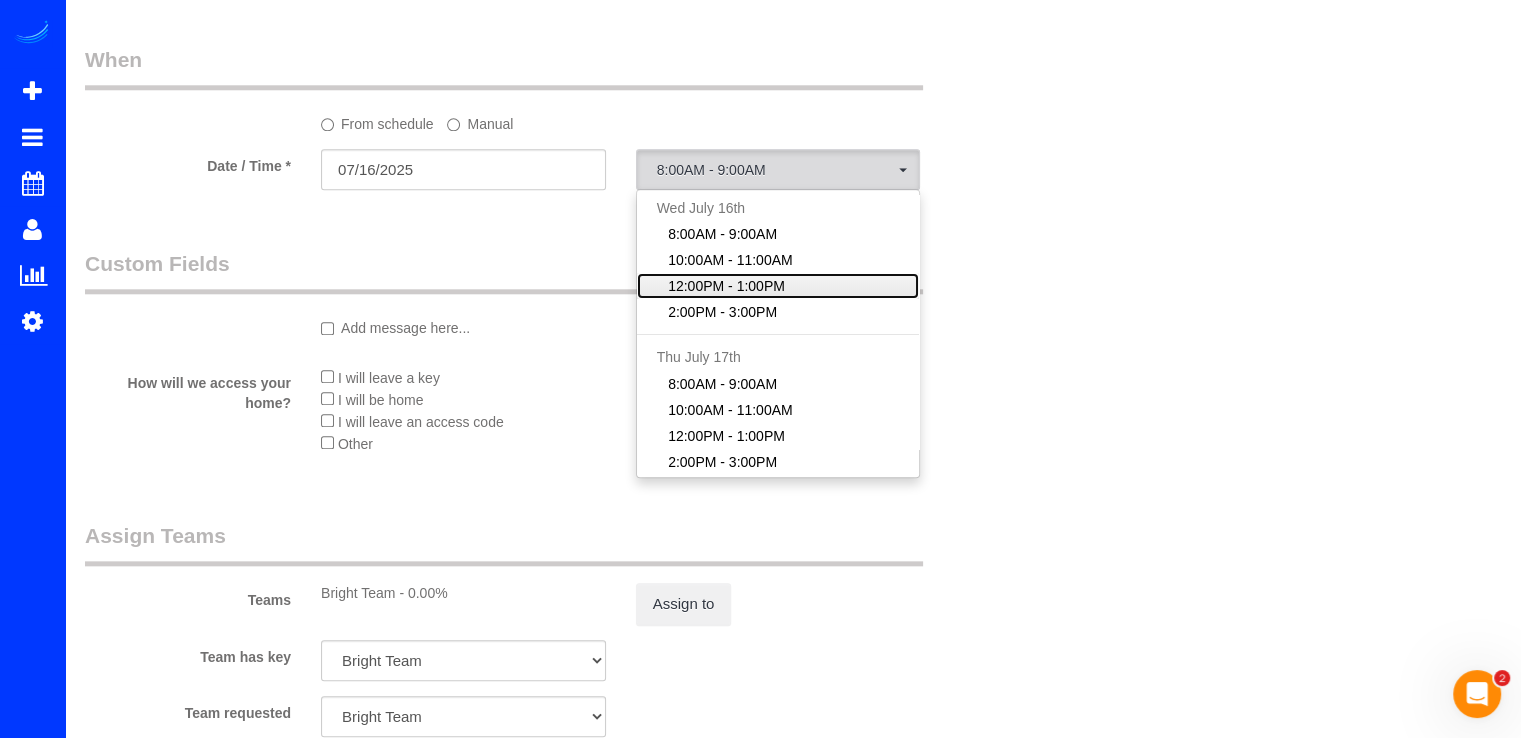 click on "12:00PM - 1:00PM" 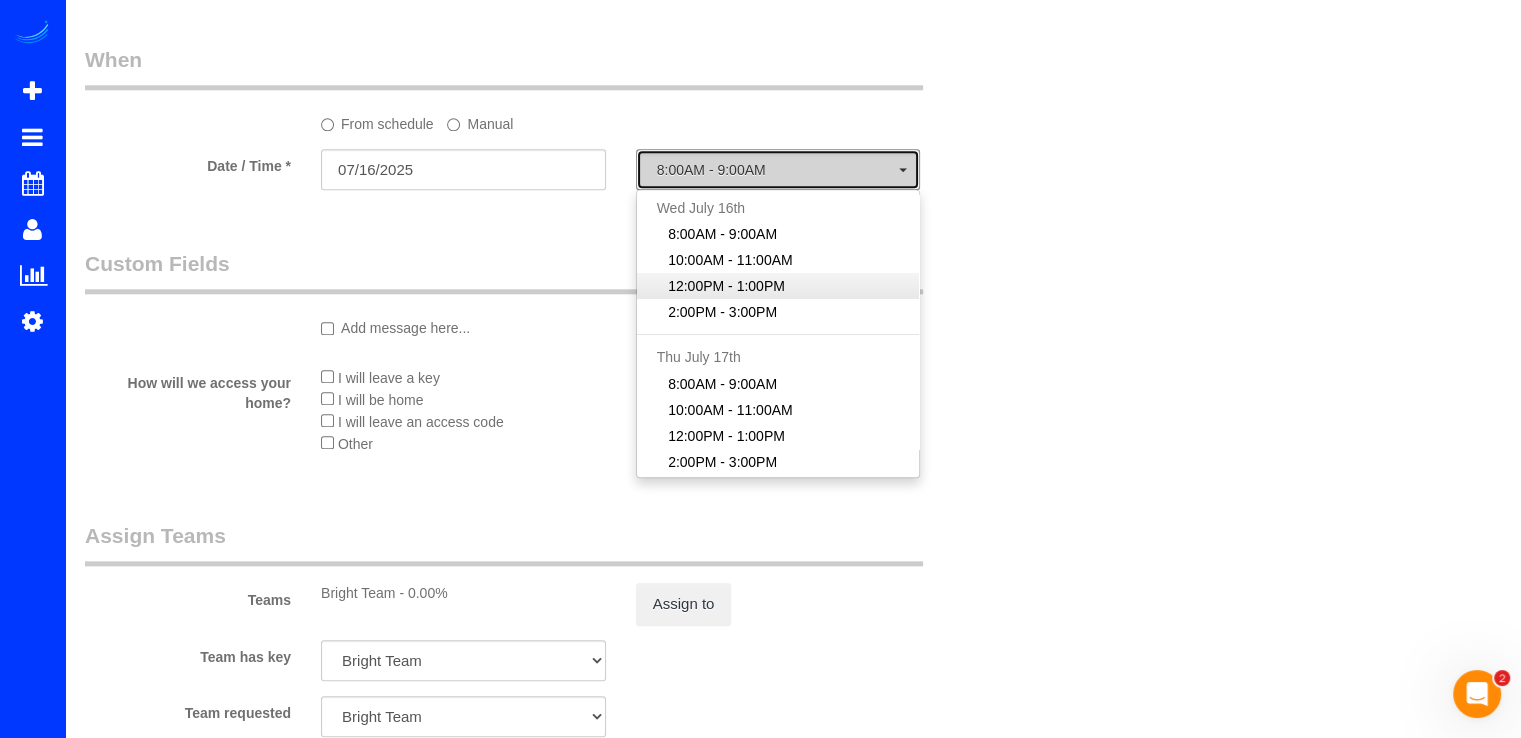 select on "spot35" 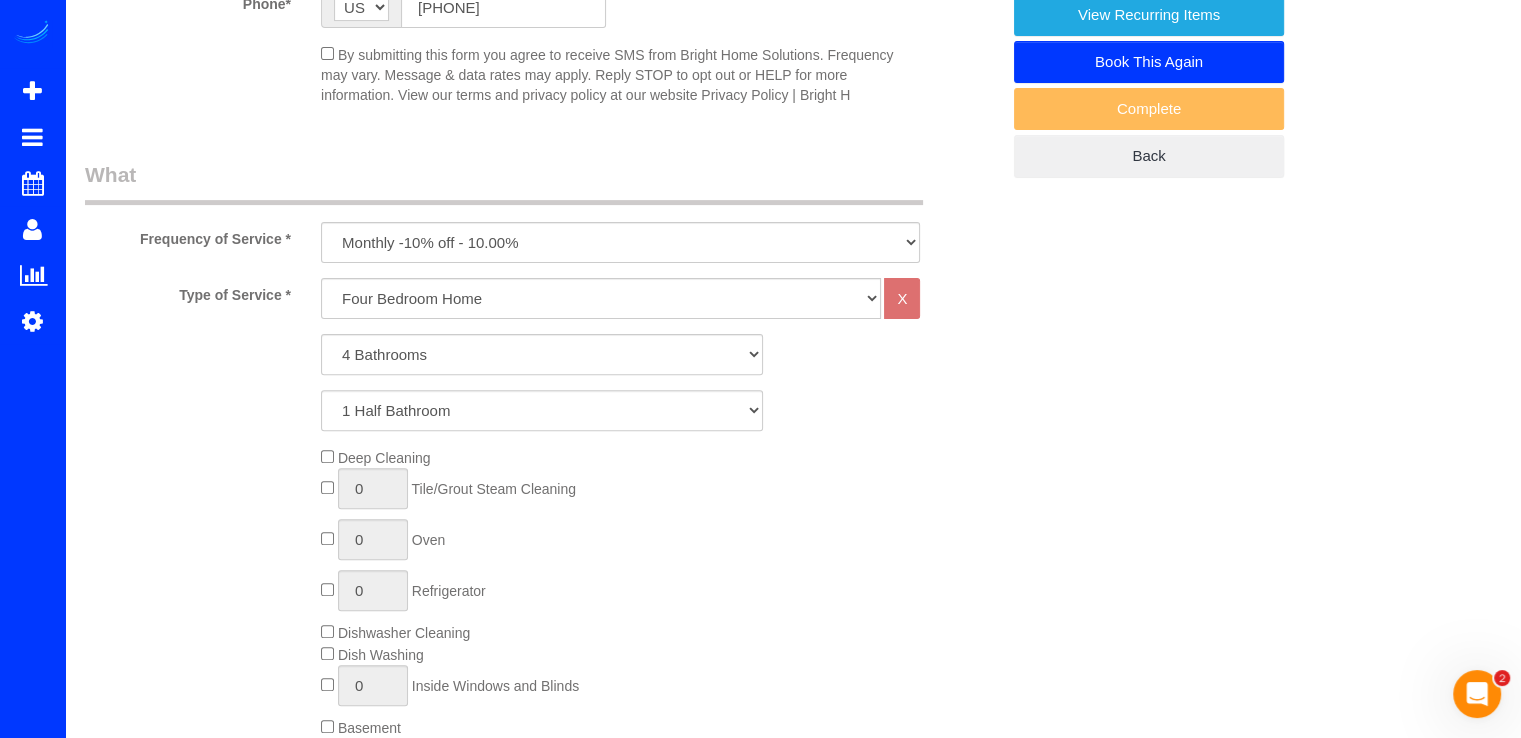 scroll, scrollTop: 0, scrollLeft: 0, axis: both 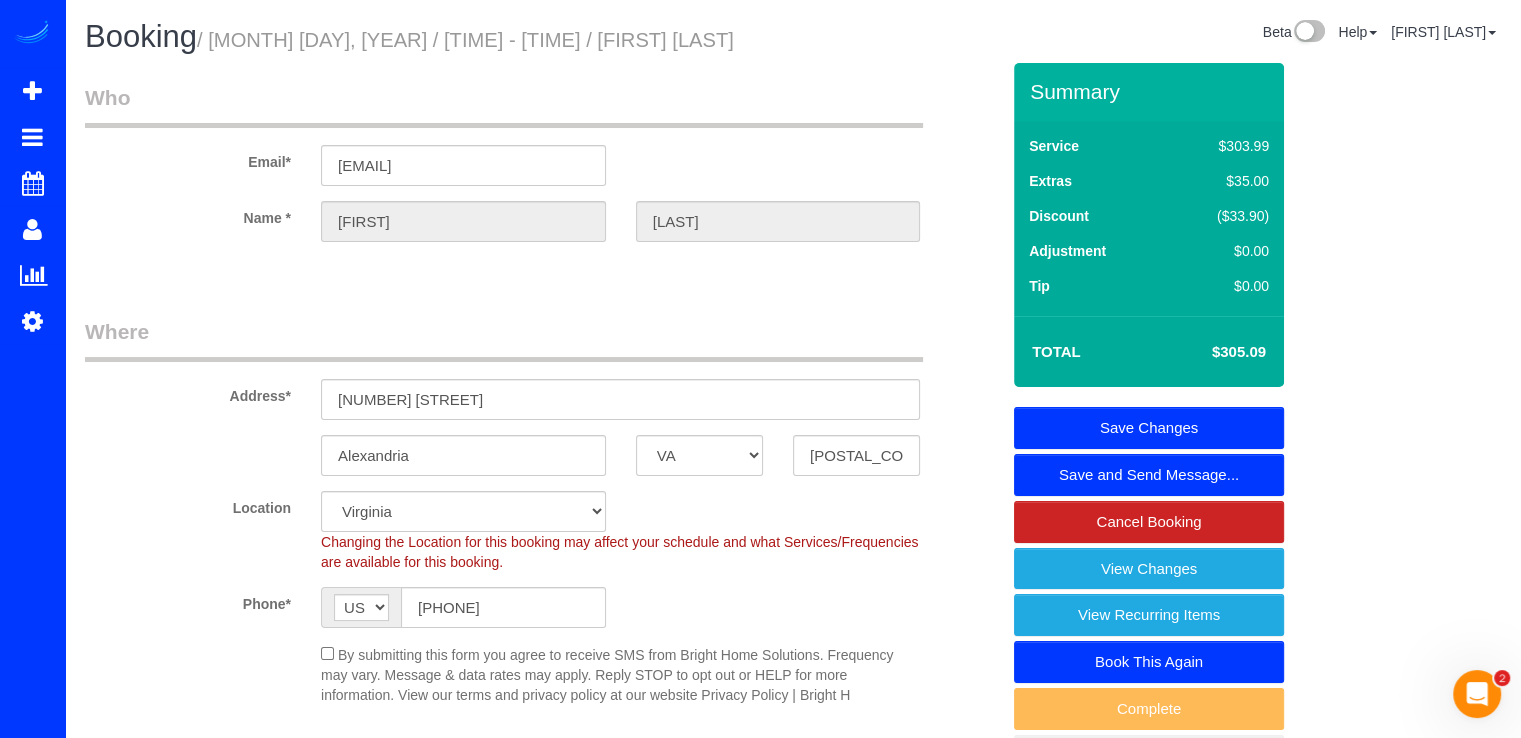 click on "Save Changes" at bounding box center (1149, 428) 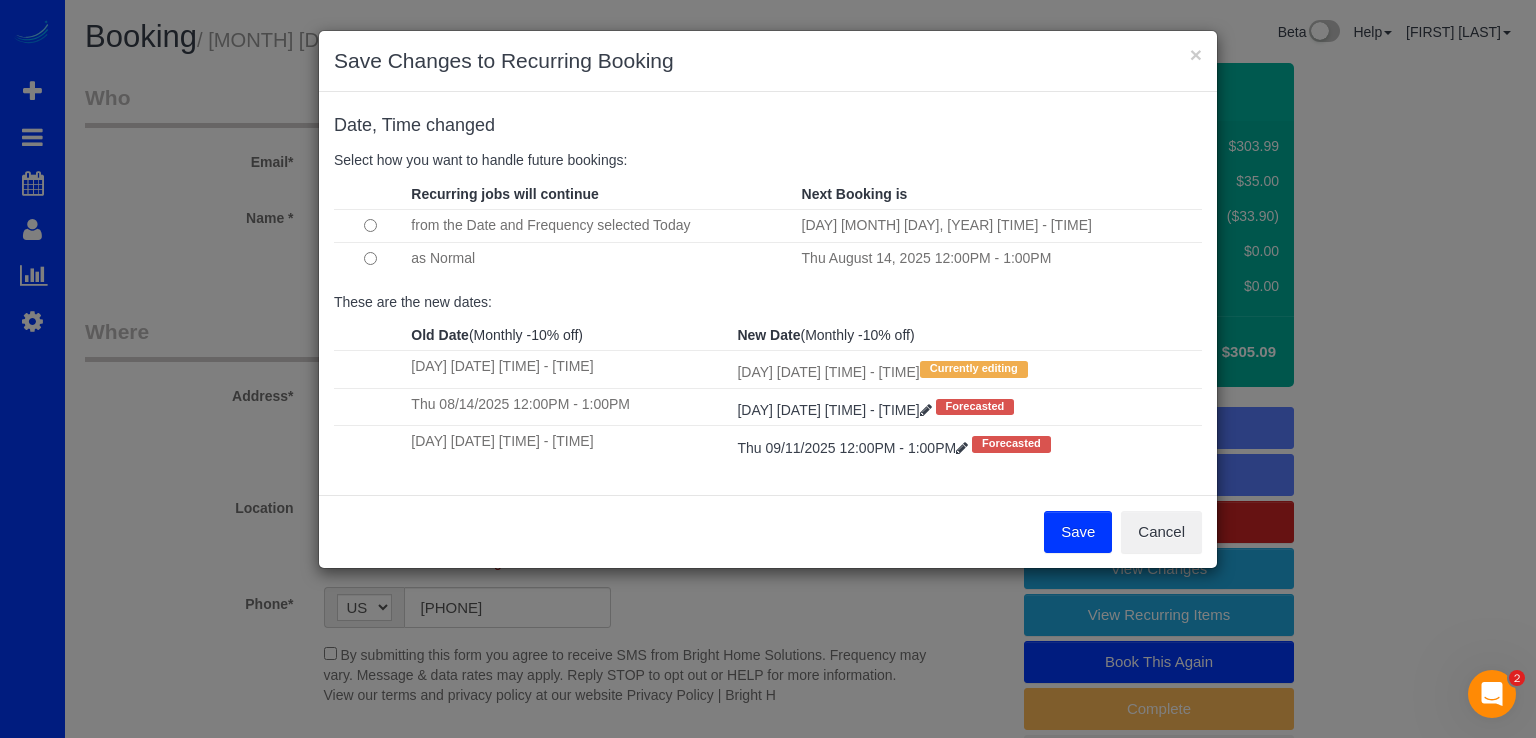 click on "Save" at bounding box center [1078, 532] 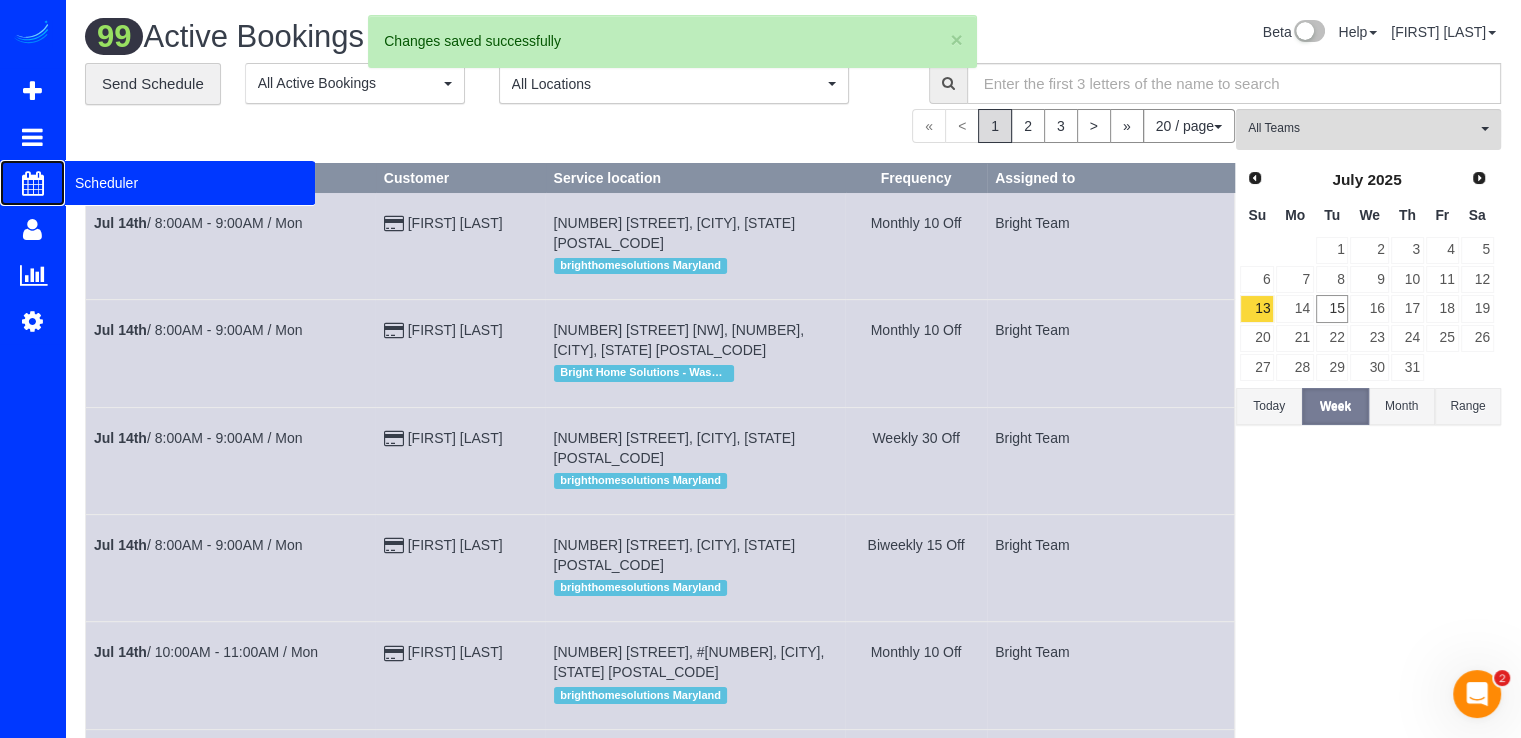 click on "Scheduler" at bounding box center (190, 183) 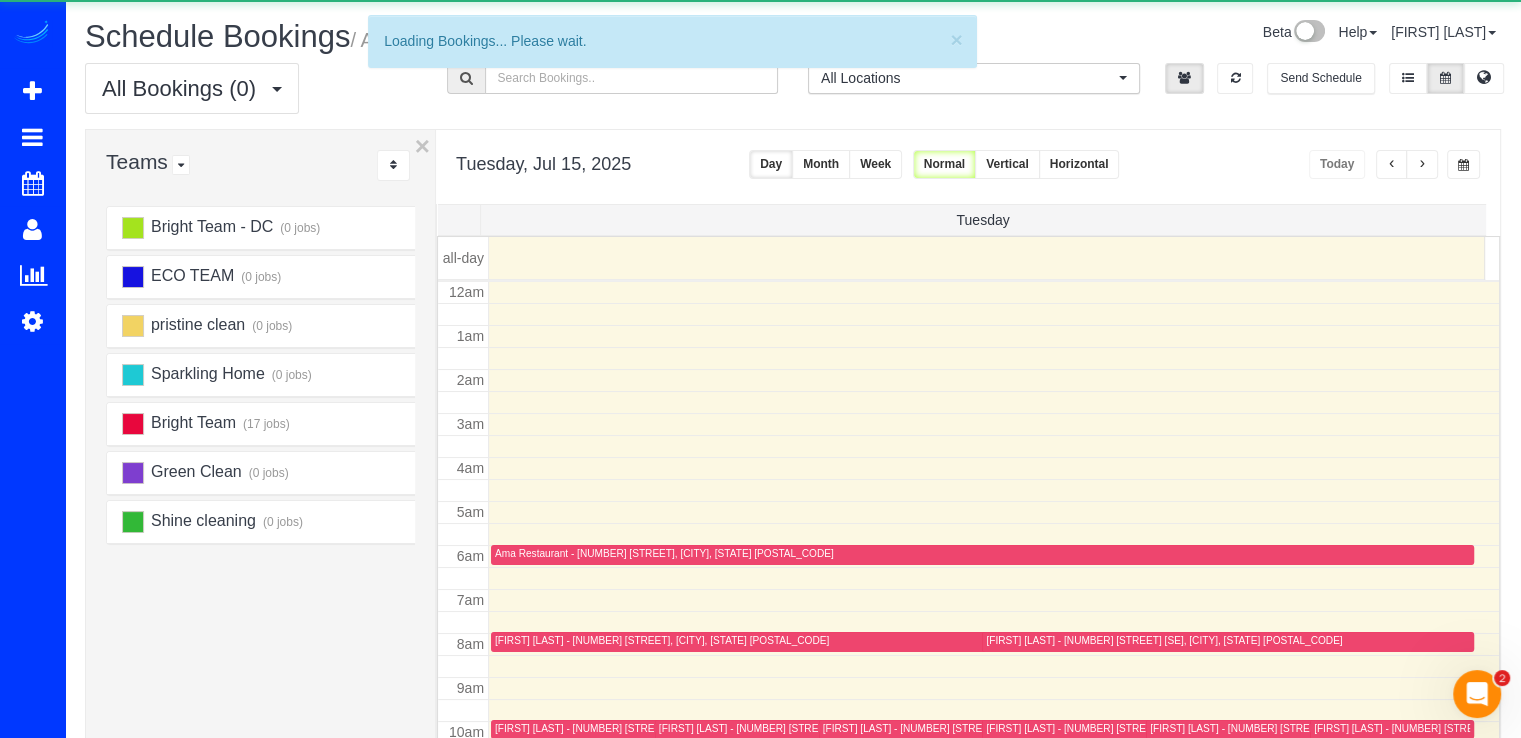 scroll, scrollTop: 263, scrollLeft: 0, axis: vertical 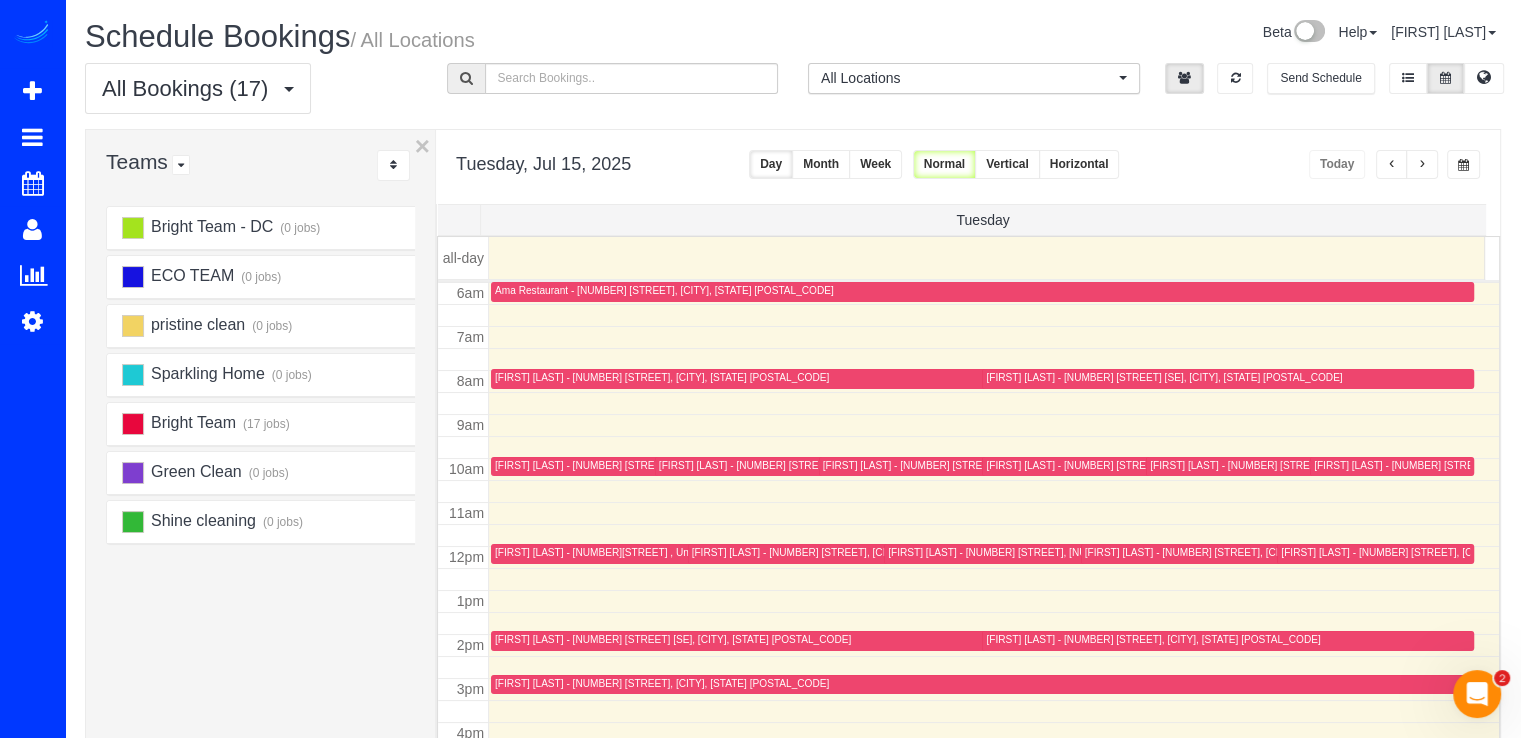 click at bounding box center [1422, 164] 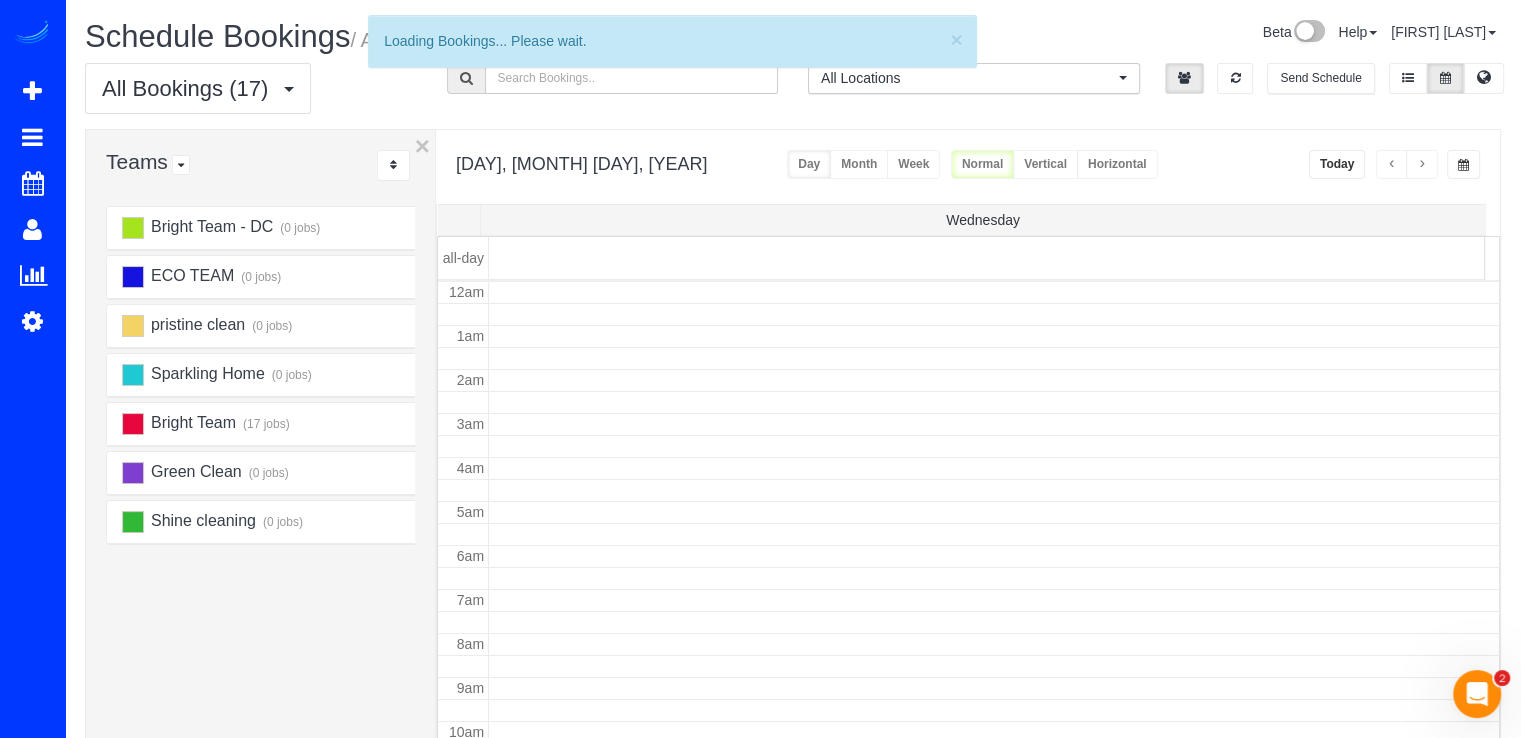 scroll, scrollTop: 263, scrollLeft: 0, axis: vertical 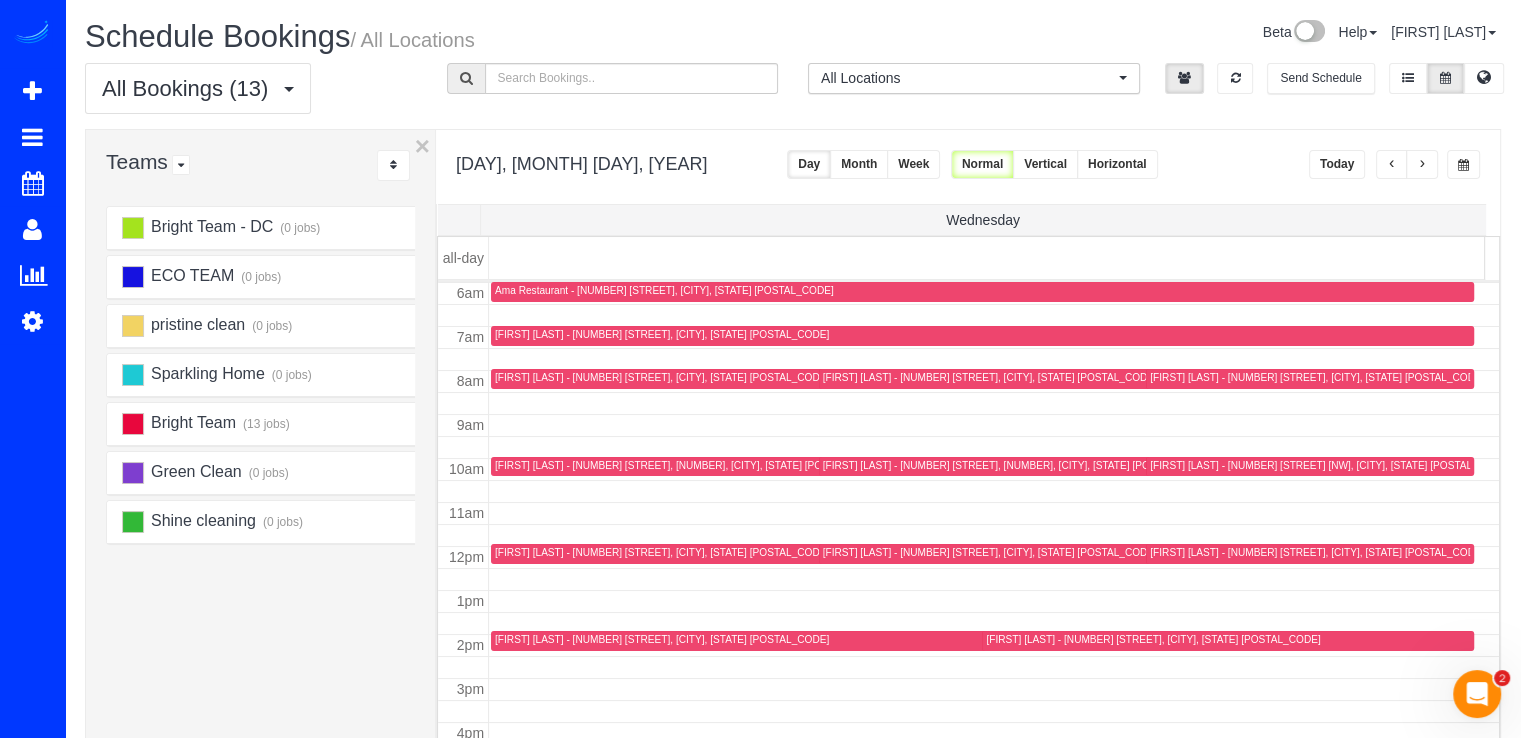 click at bounding box center [1422, 164] 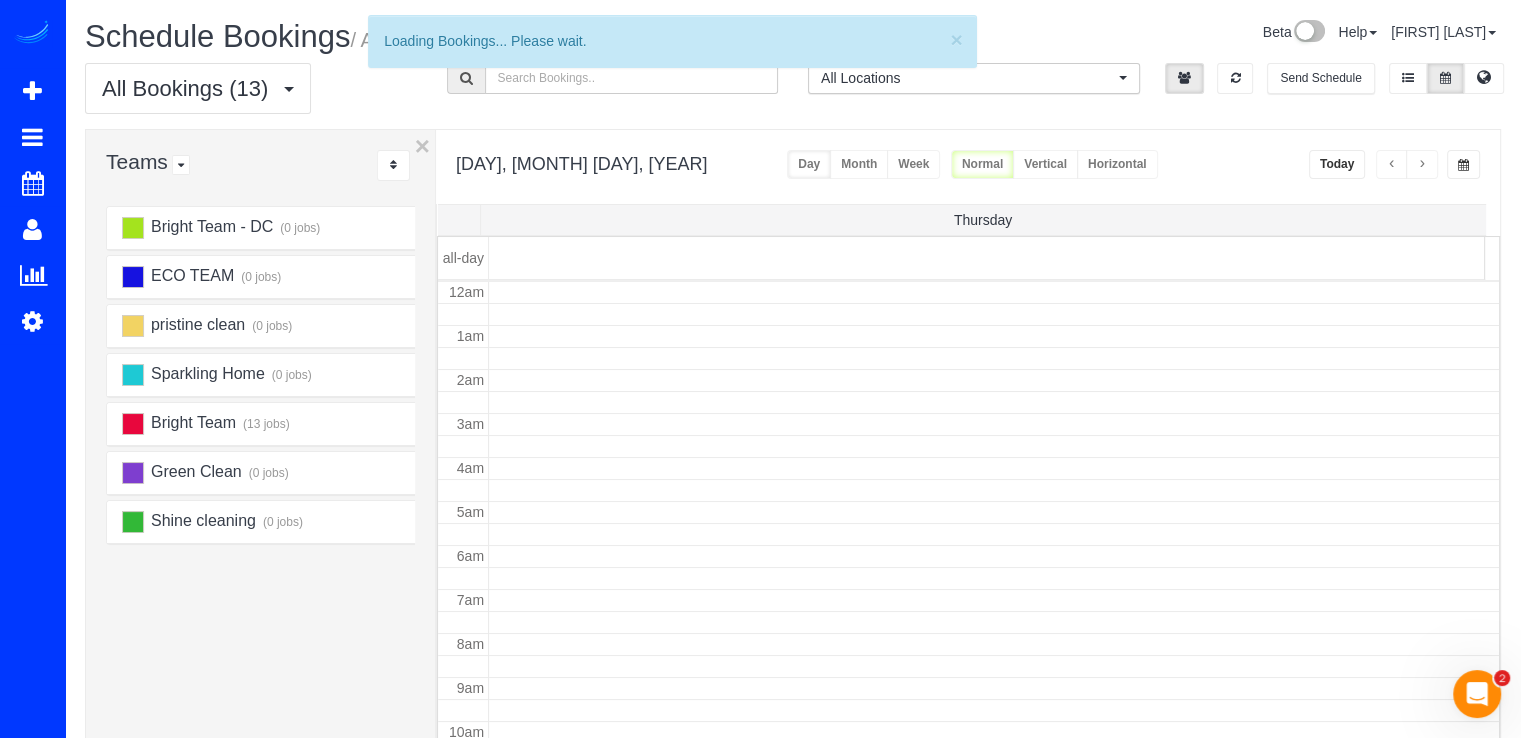 scroll, scrollTop: 263, scrollLeft: 0, axis: vertical 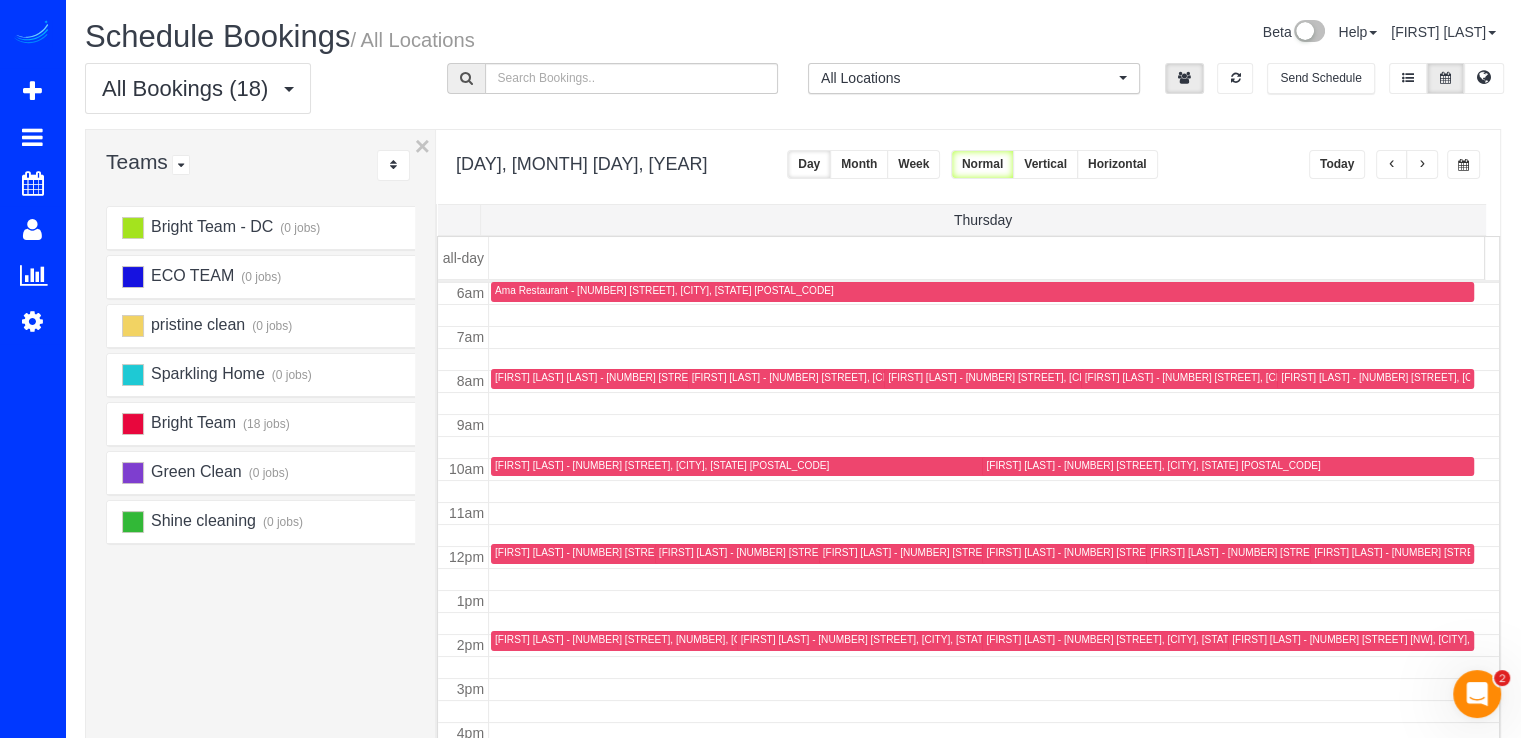 click at bounding box center [1422, 164] 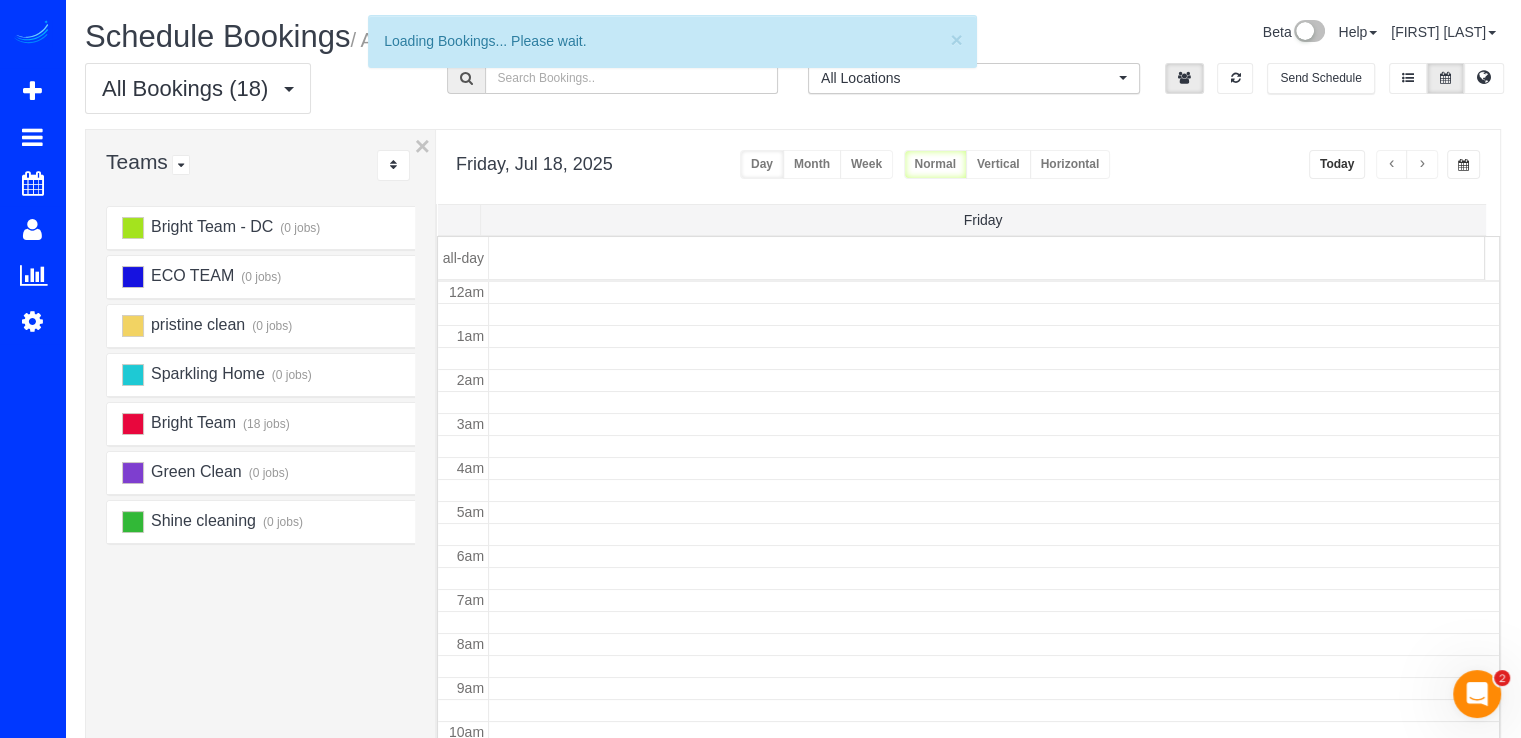 scroll, scrollTop: 263, scrollLeft: 0, axis: vertical 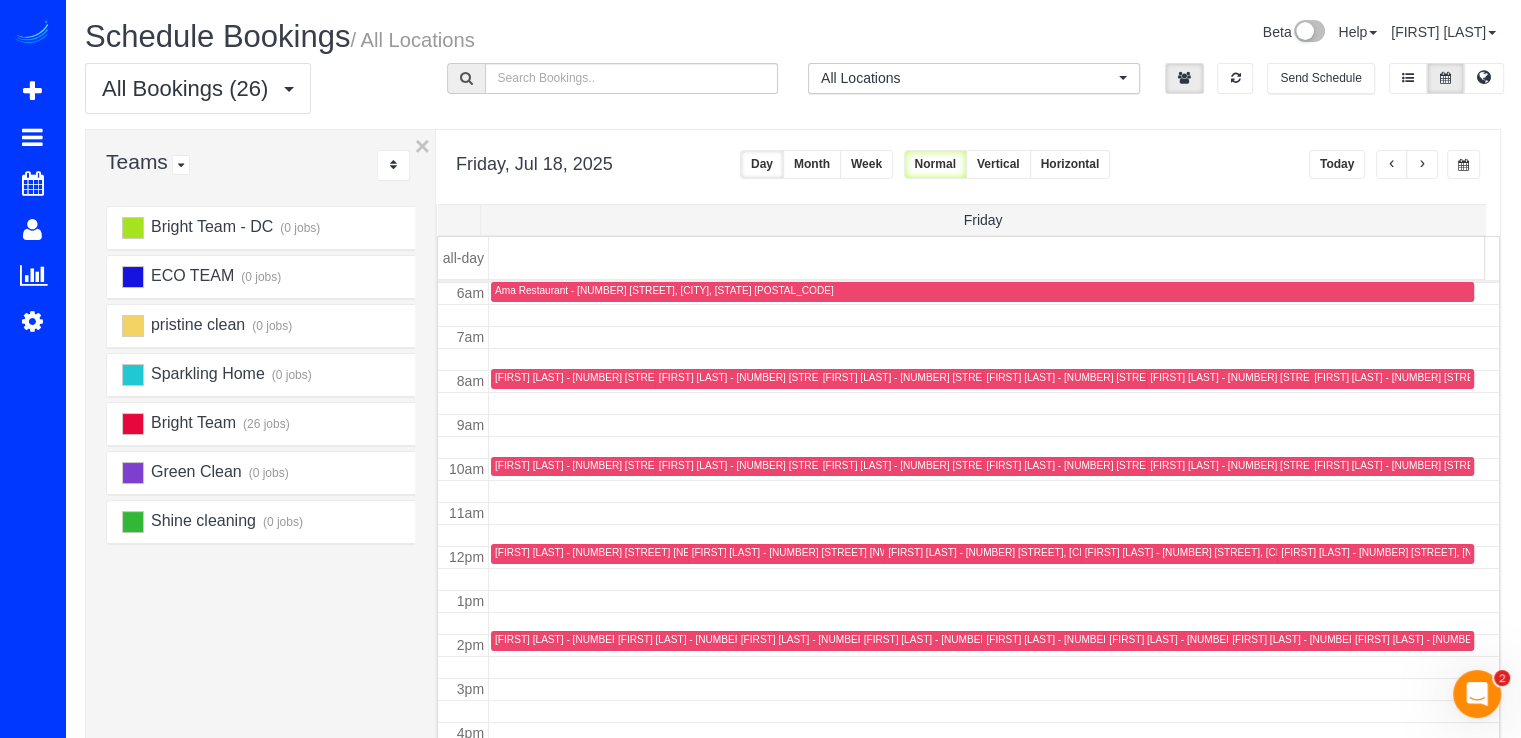 click at bounding box center [1392, 164] 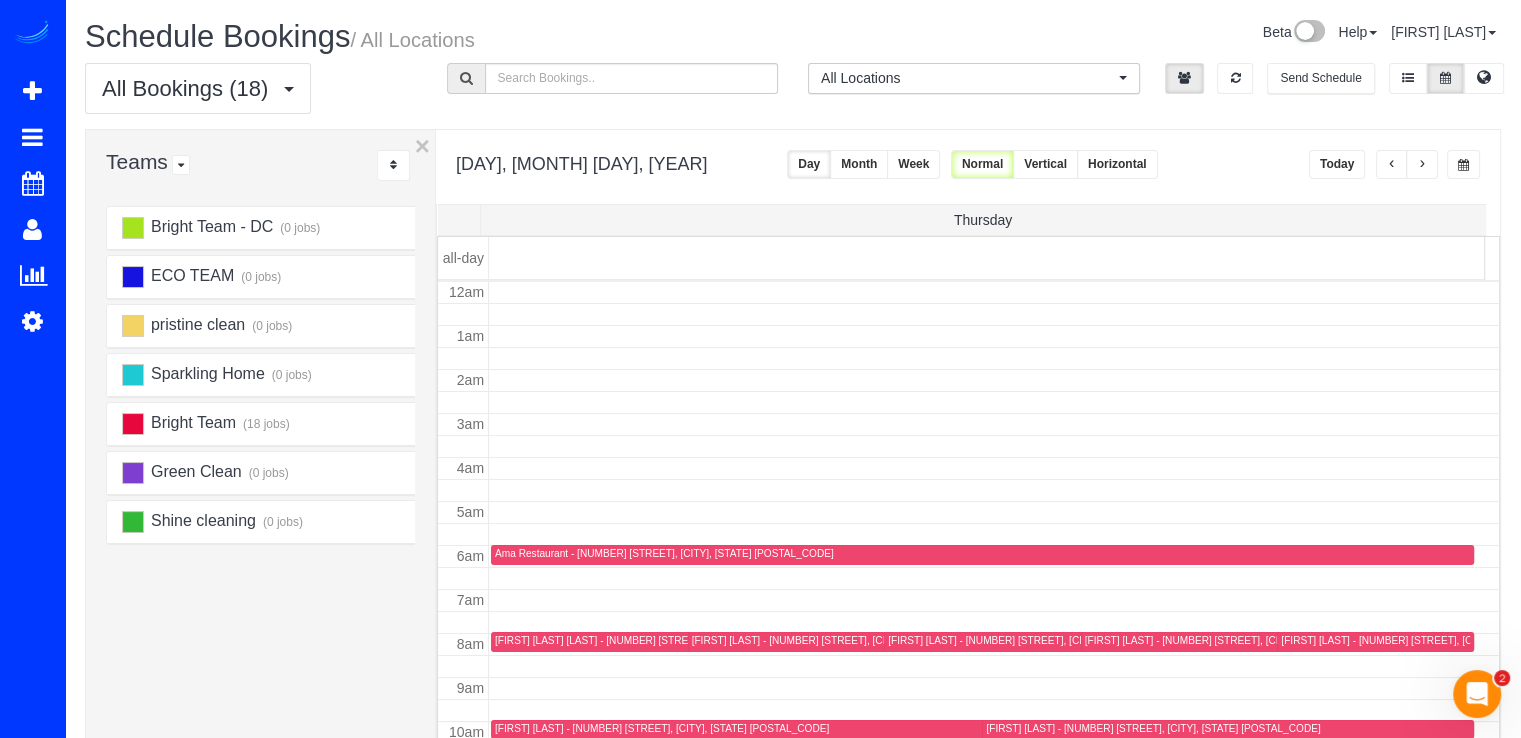 scroll, scrollTop: 263, scrollLeft: 0, axis: vertical 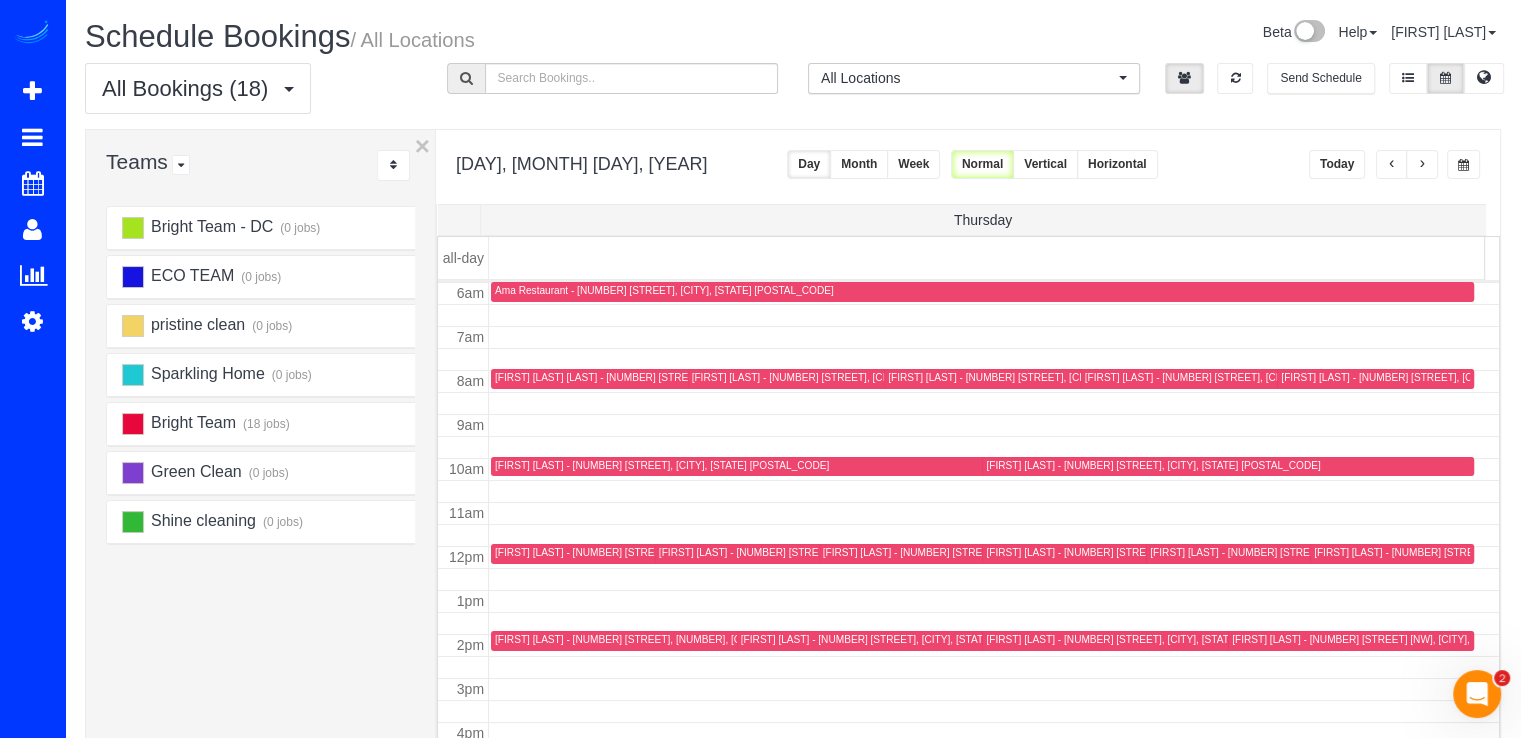 click at bounding box center [1392, 164] 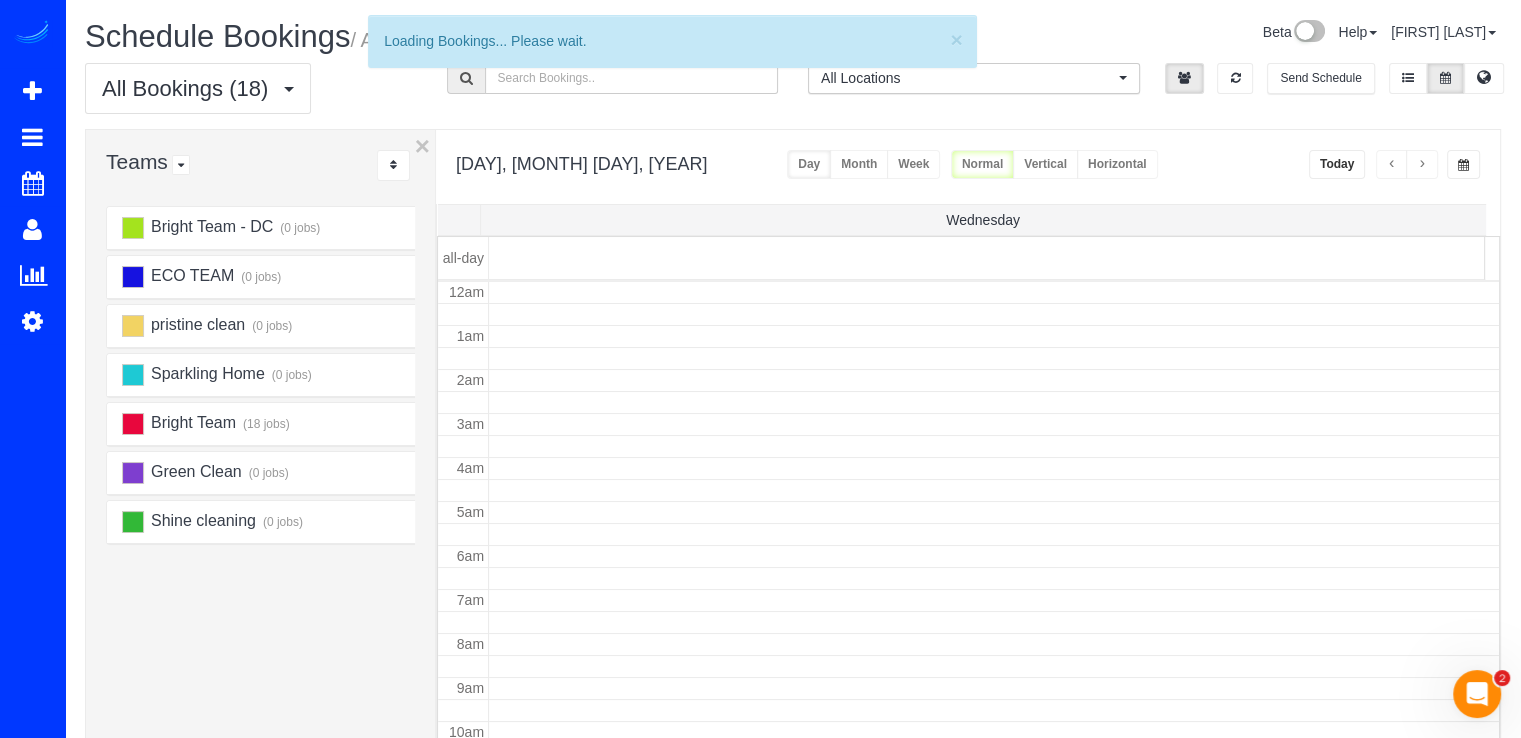 scroll, scrollTop: 263, scrollLeft: 0, axis: vertical 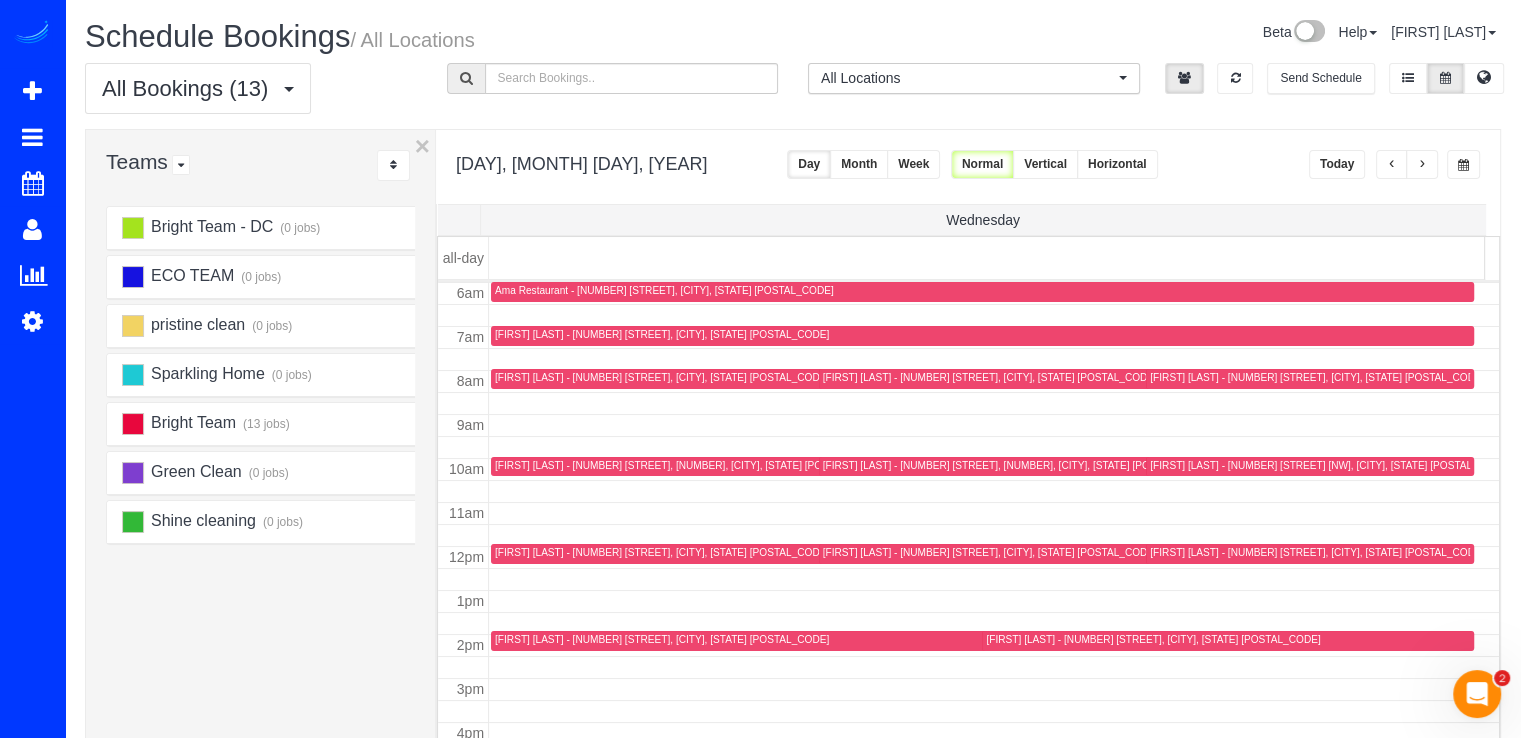 click on "ECO TEAM
(0 jobs)" at bounding box center [239, 277] 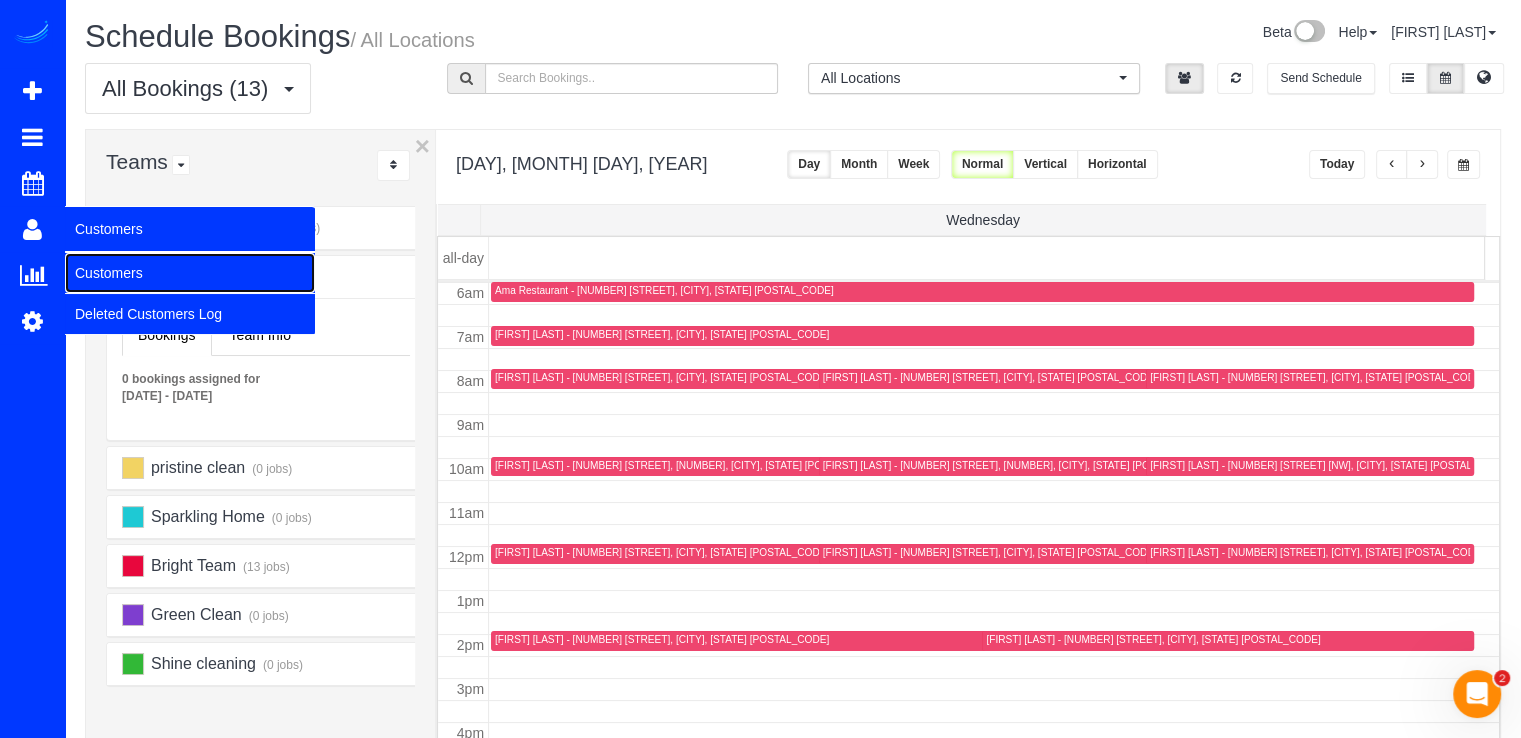 click on "Customers" at bounding box center [190, 273] 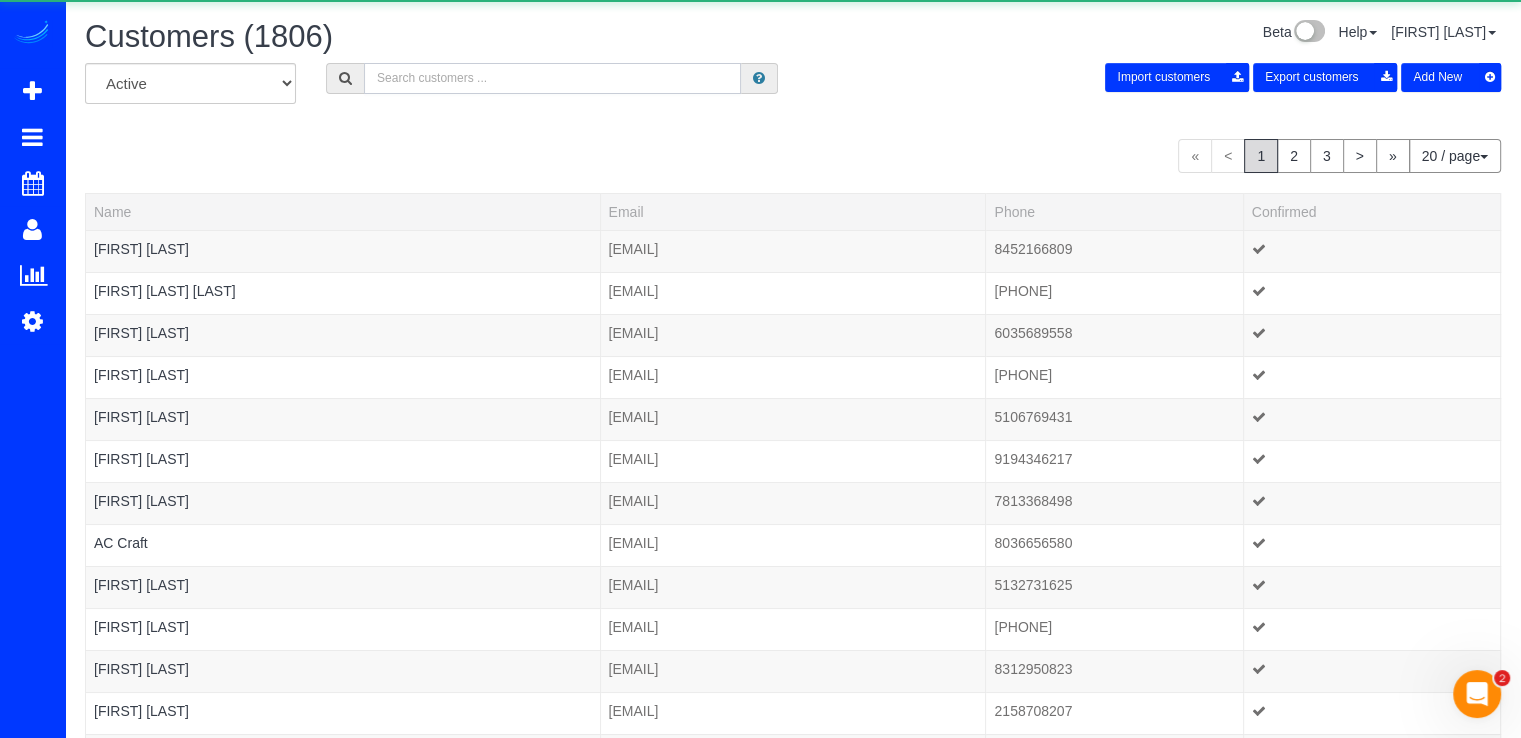 click at bounding box center [552, 78] 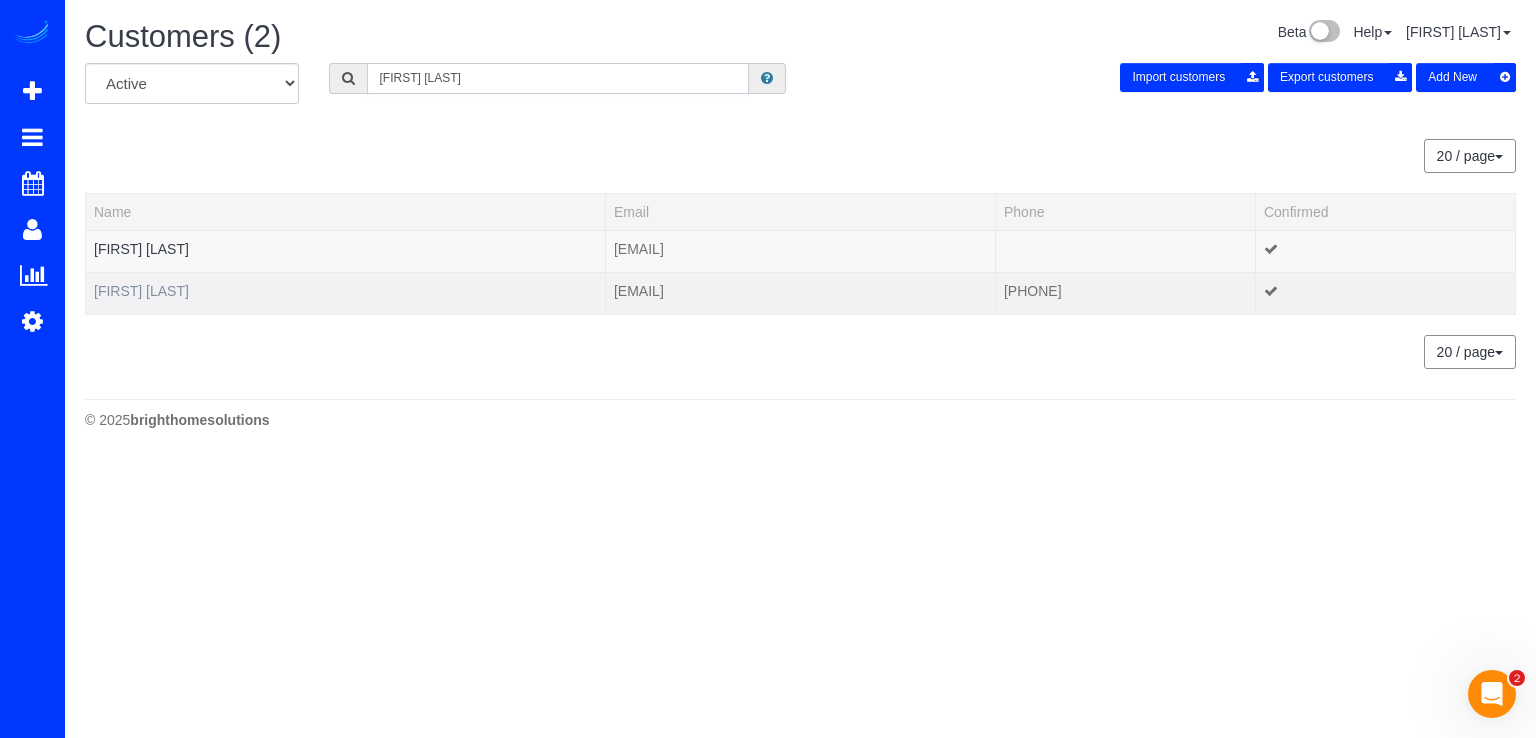 type on "Jeff Smith" 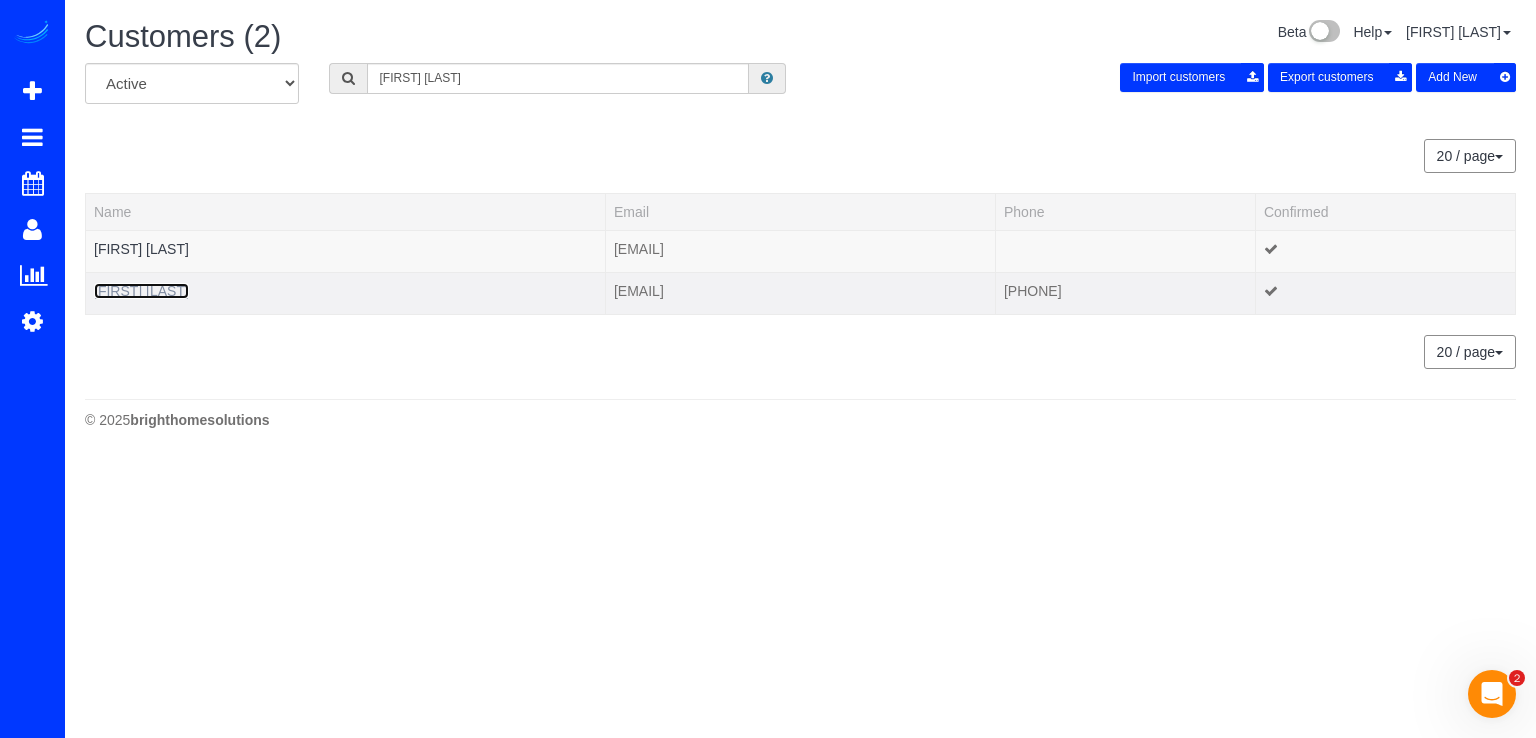 click on "Jeff Smith" at bounding box center (141, 291) 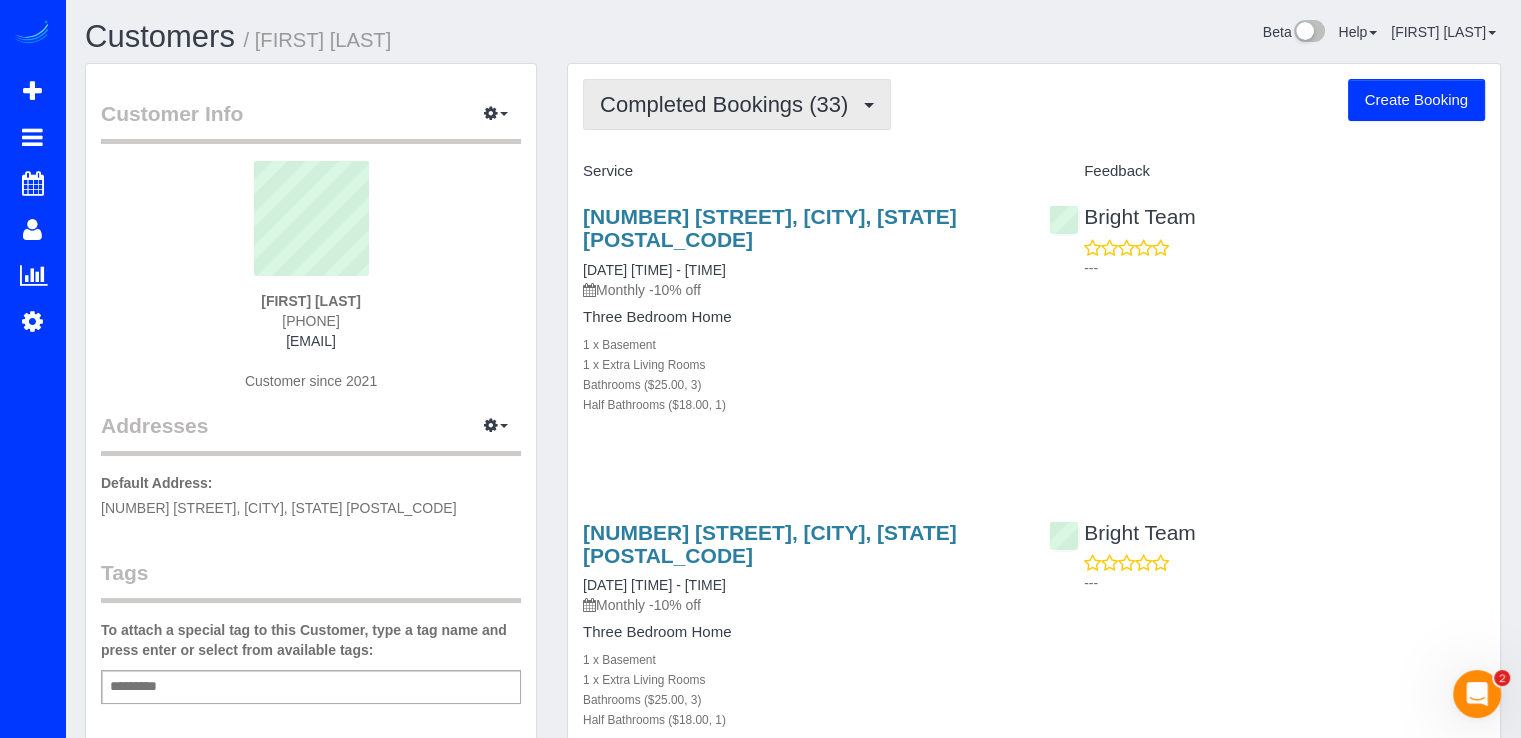 click on "Completed Bookings (33)" at bounding box center (737, 104) 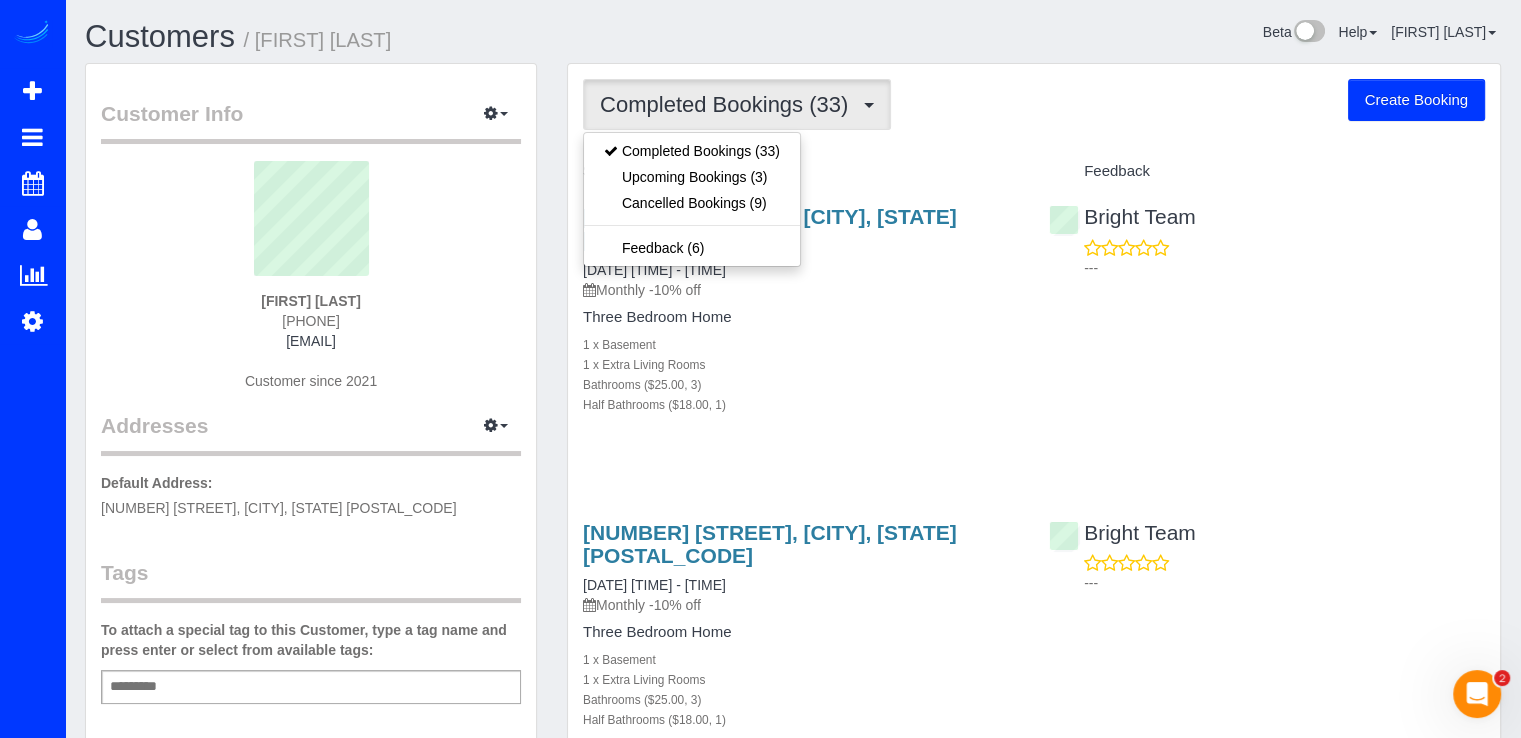 click on "Completed Bookings (33)
Completed Bookings (33)
Upcoming Bookings (3)
Cancelled Bookings (9)
Feedback (6)
Create Booking
Service
Feedback
15812 Thistlebridge Dr, Rockville, MD 20853" at bounding box center [1034, 4073] 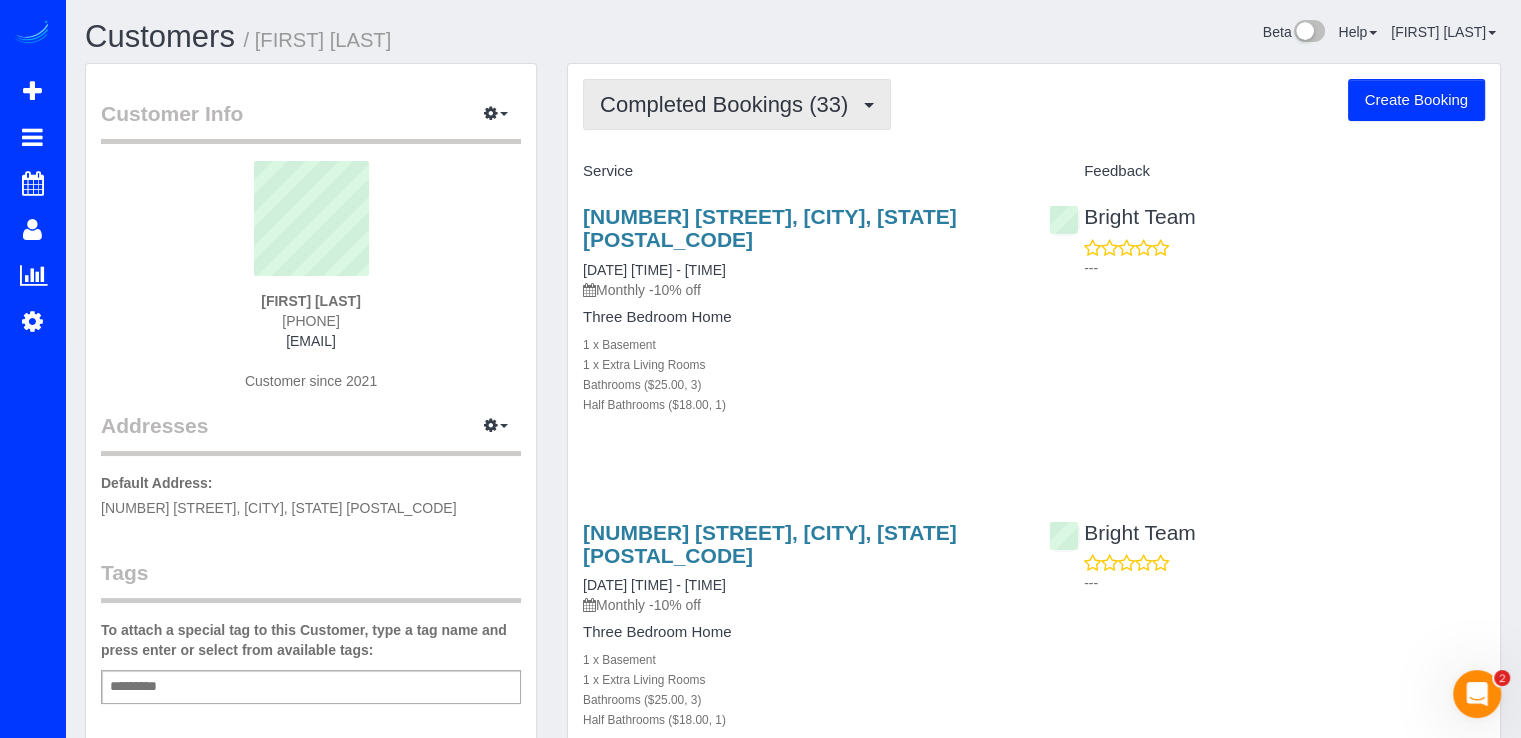 click on "Completed Bookings (33)" at bounding box center (737, 104) 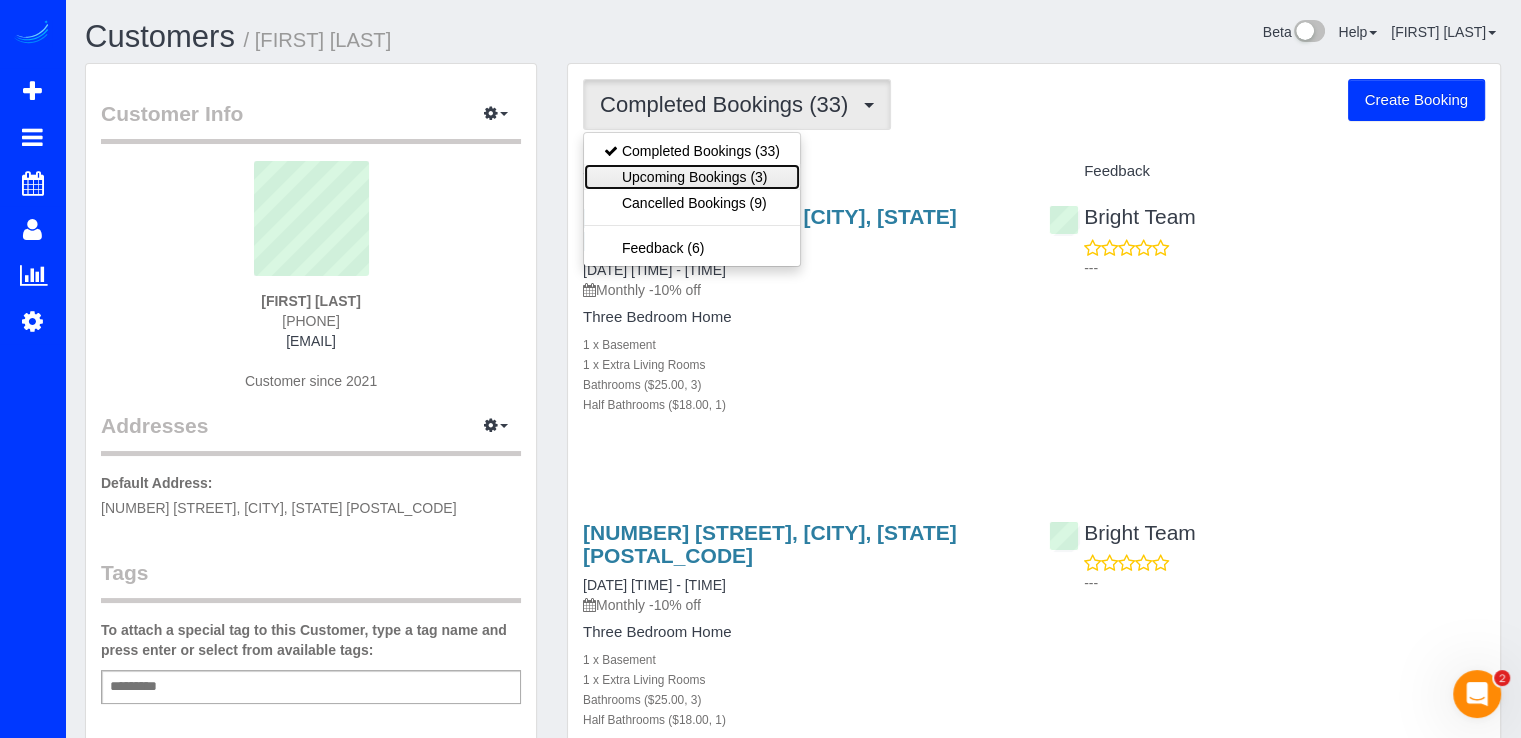 click on "Upcoming Bookings (3)" at bounding box center (692, 177) 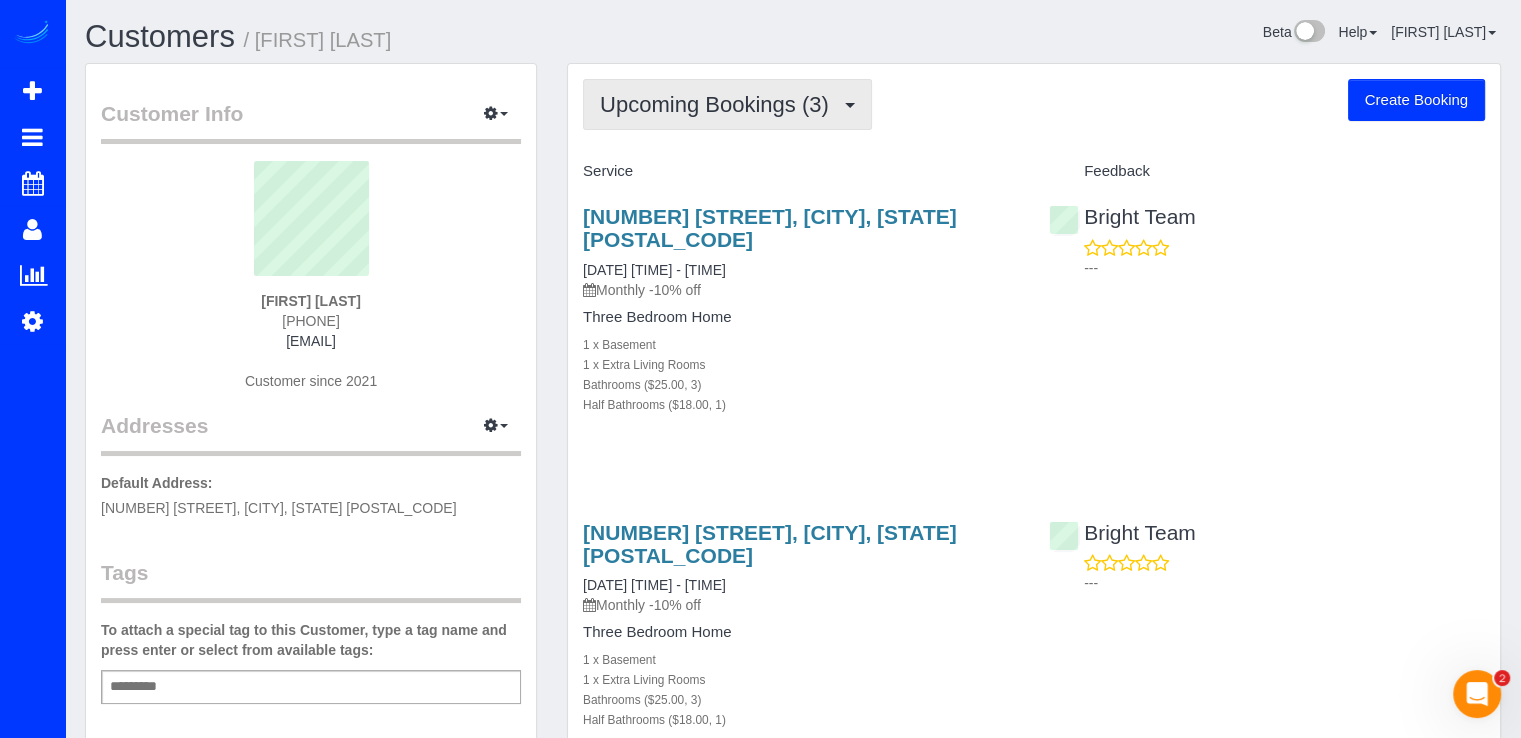 click on "Upcoming Bookings (3)" at bounding box center [727, 104] 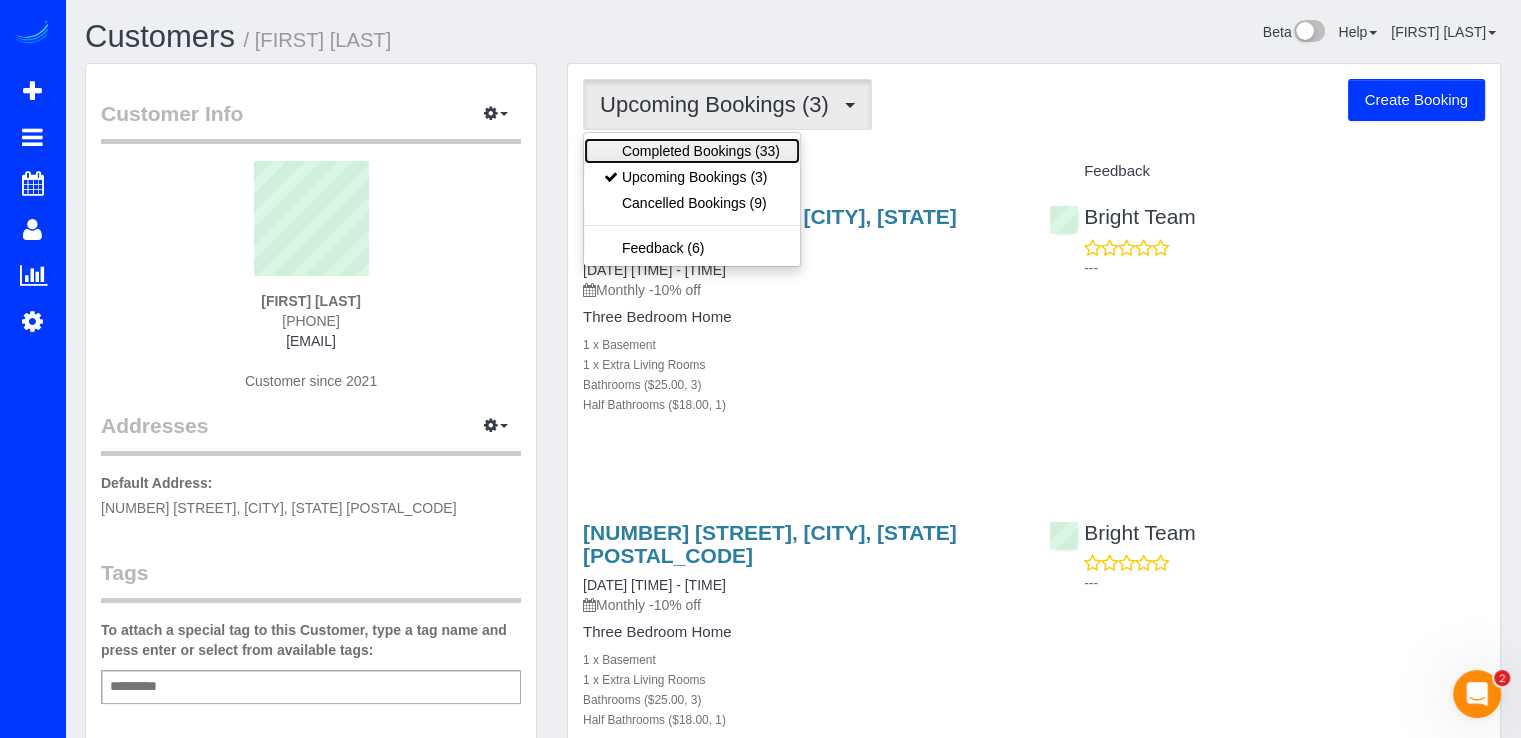 click on "Completed Bookings (33)" at bounding box center [692, 151] 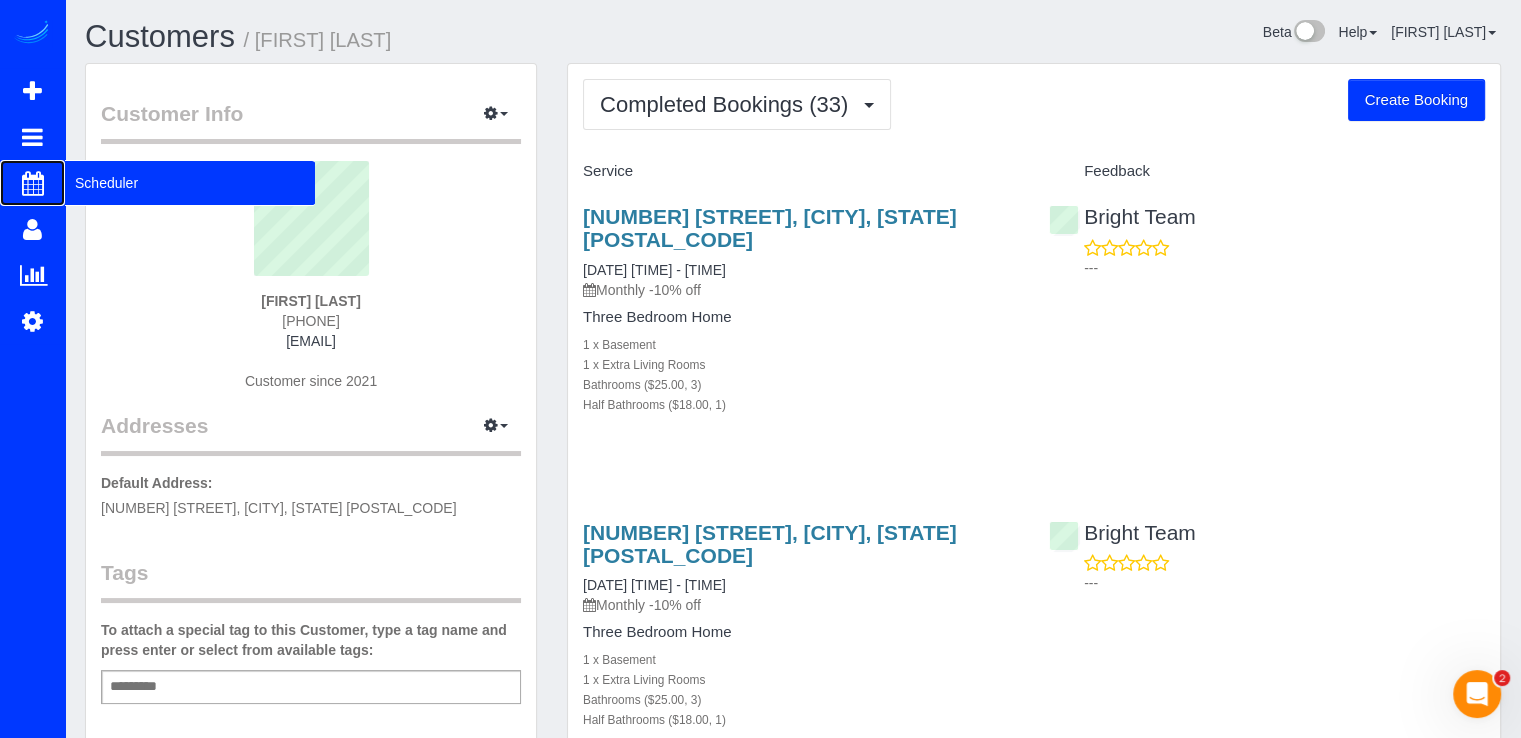 click on "Scheduler" at bounding box center (190, 183) 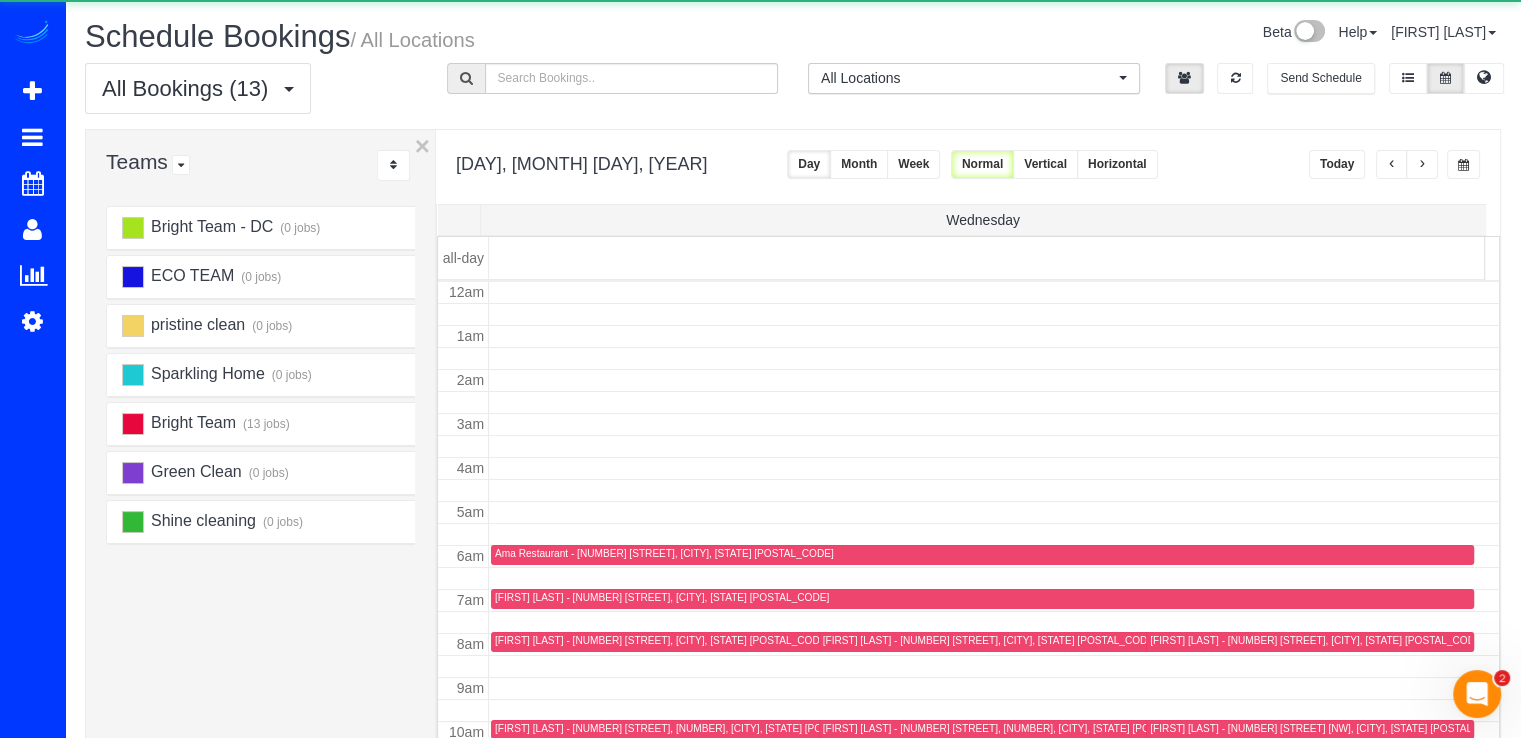 scroll, scrollTop: 263, scrollLeft: 0, axis: vertical 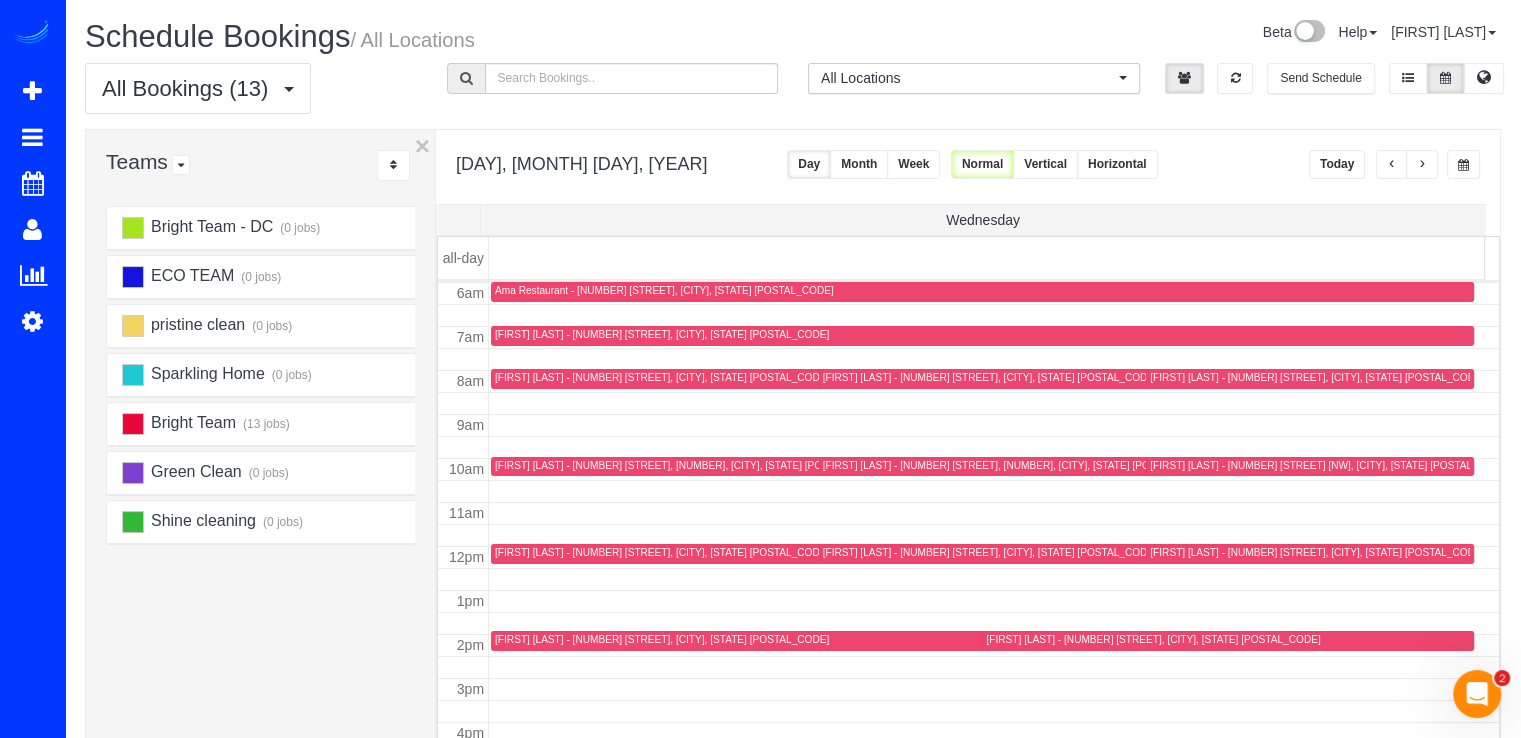 click at bounding box center (1422, 164) 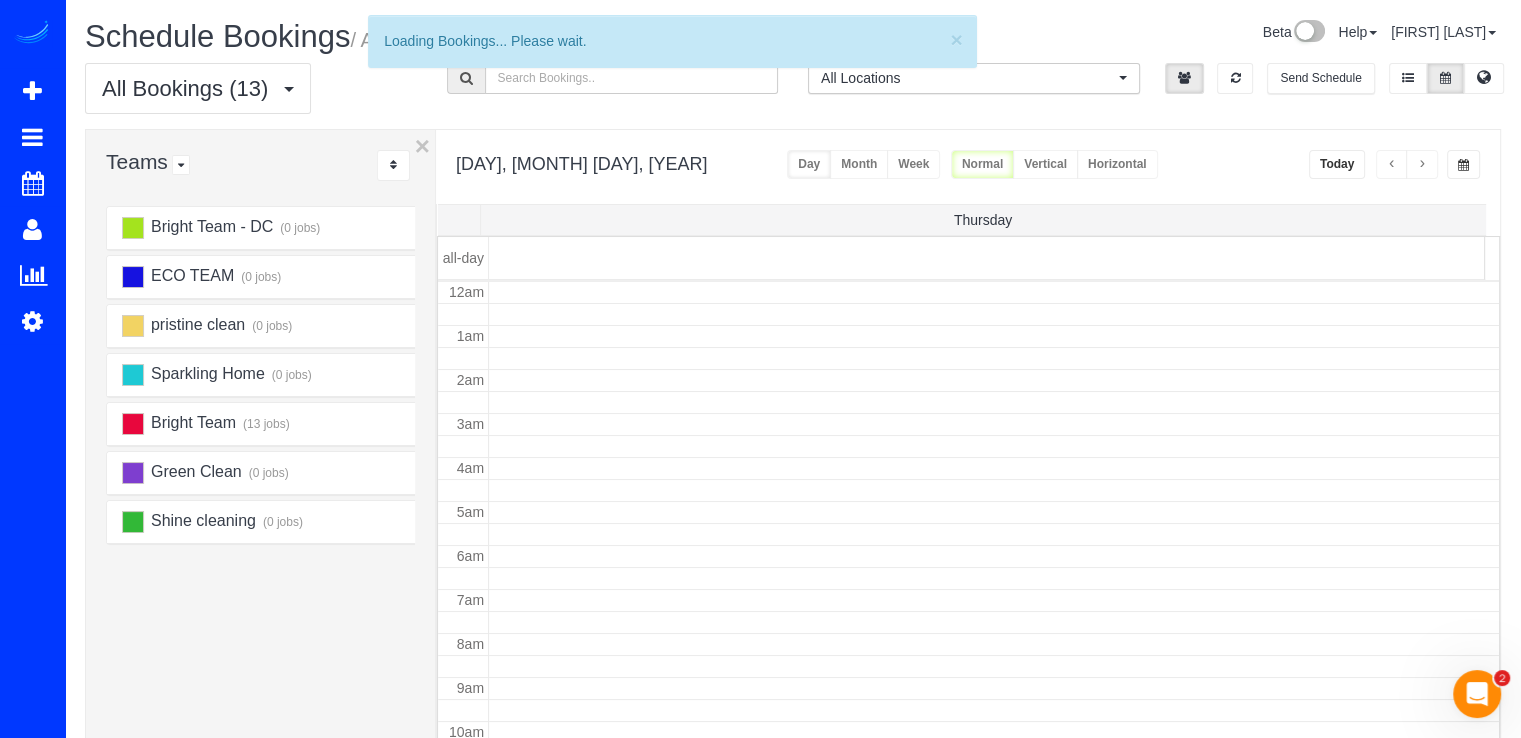 scroll, scrollTop: 263, scrollLeft: 0, axis: vertical 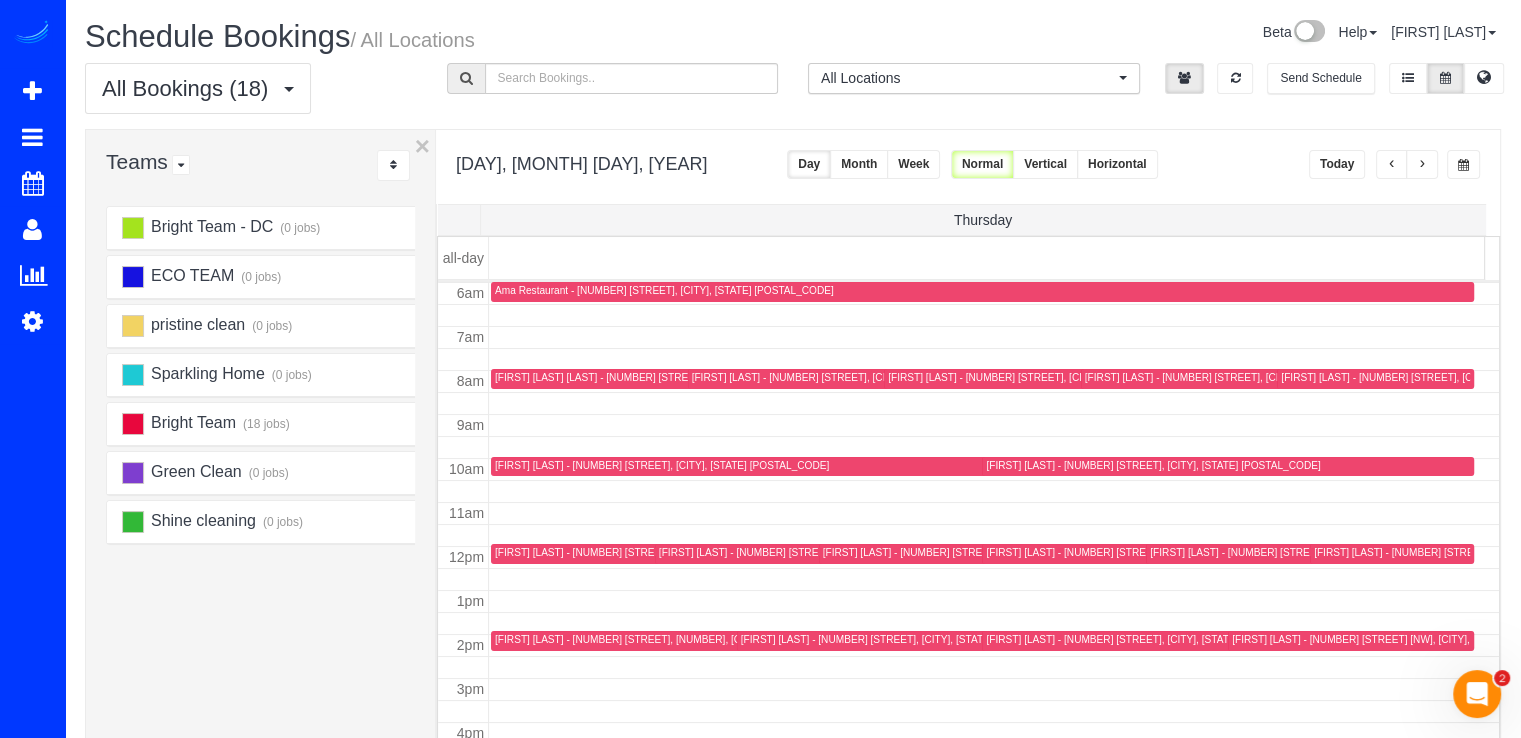 click at bounding box center [1422, 164] 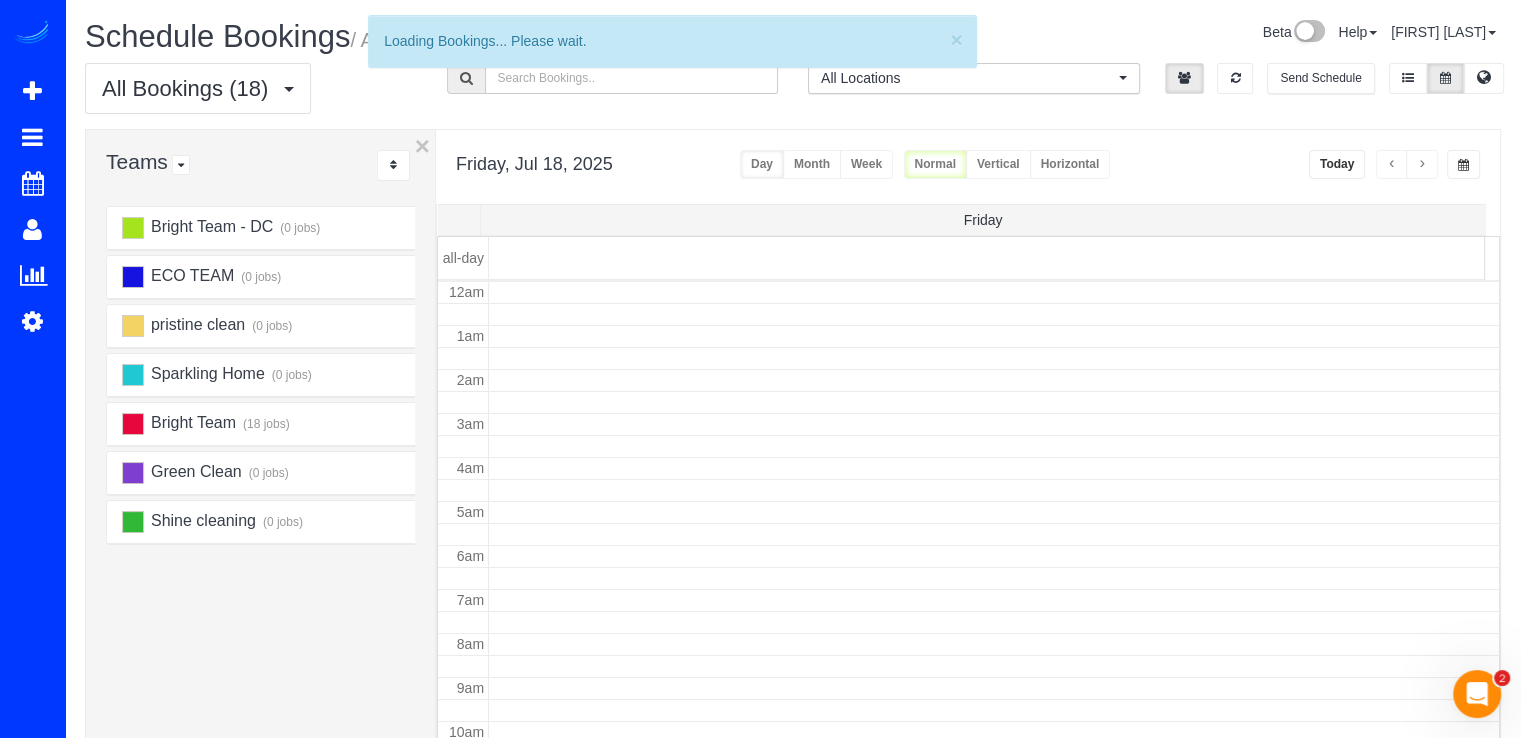 scroll, scrollTop: 263, scrollLeft: 0, axis: vertical 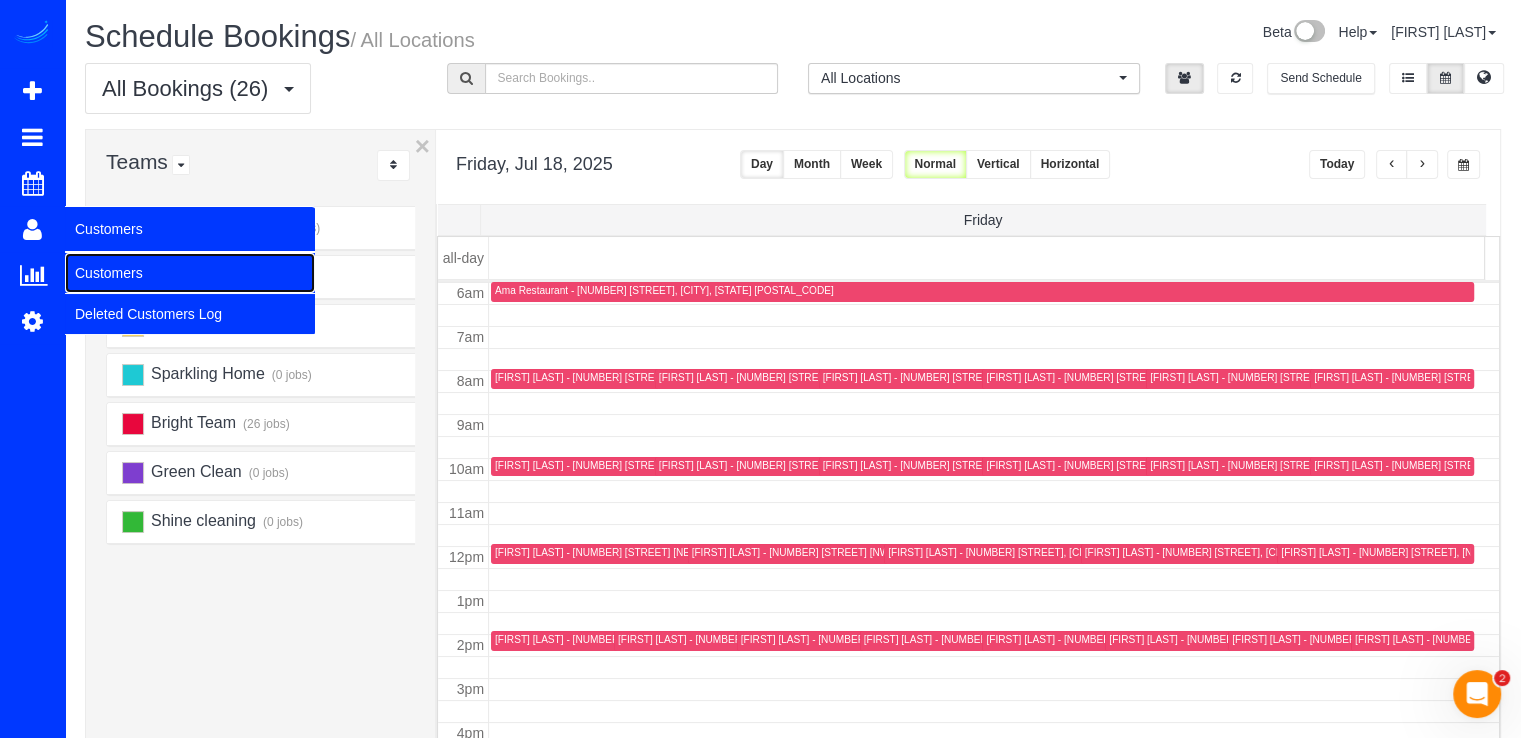 click on "Customers" at bounding box center [190, 273] 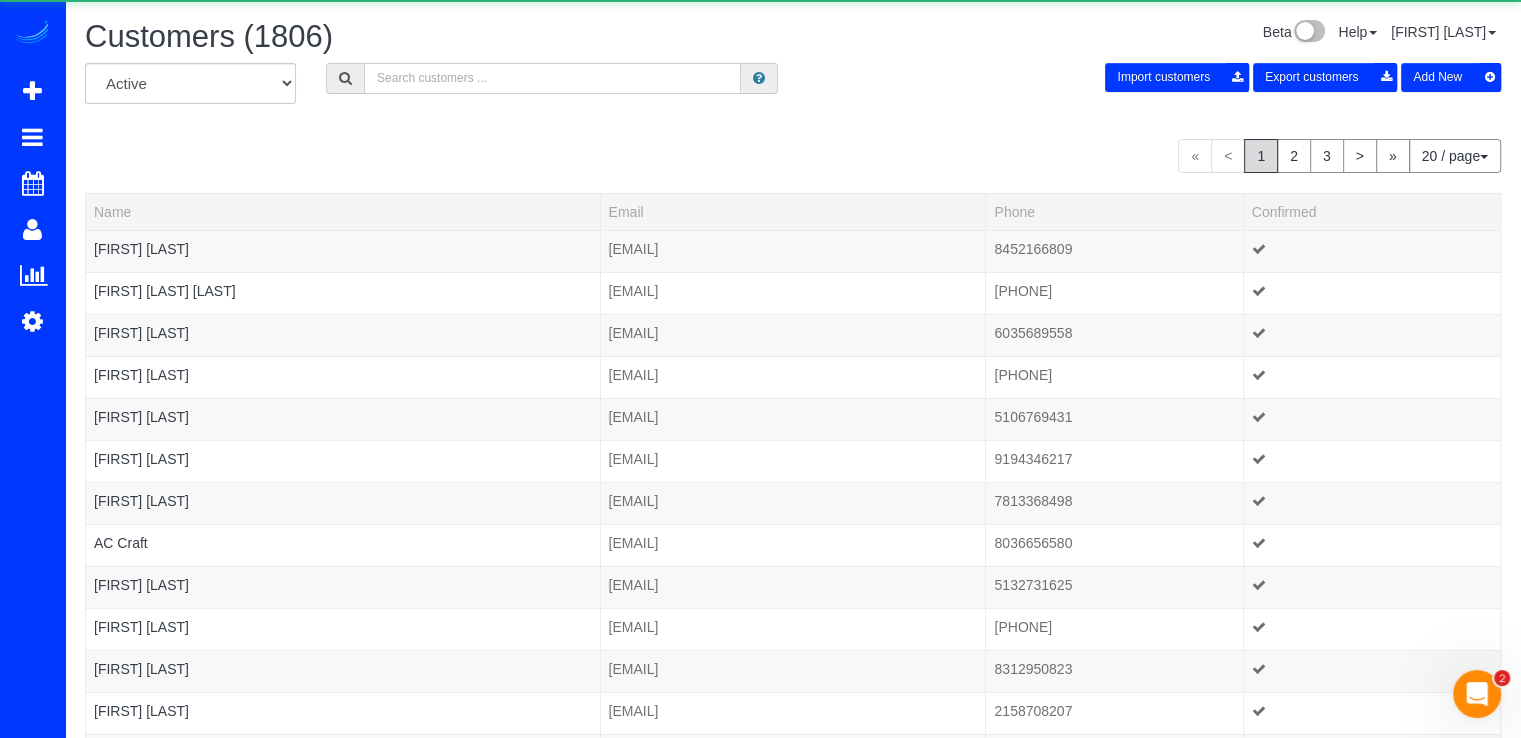 drag, startPoint x: 431, startPoint y: 85, endPoint x: 444, endPoint y: 85, distance: 13 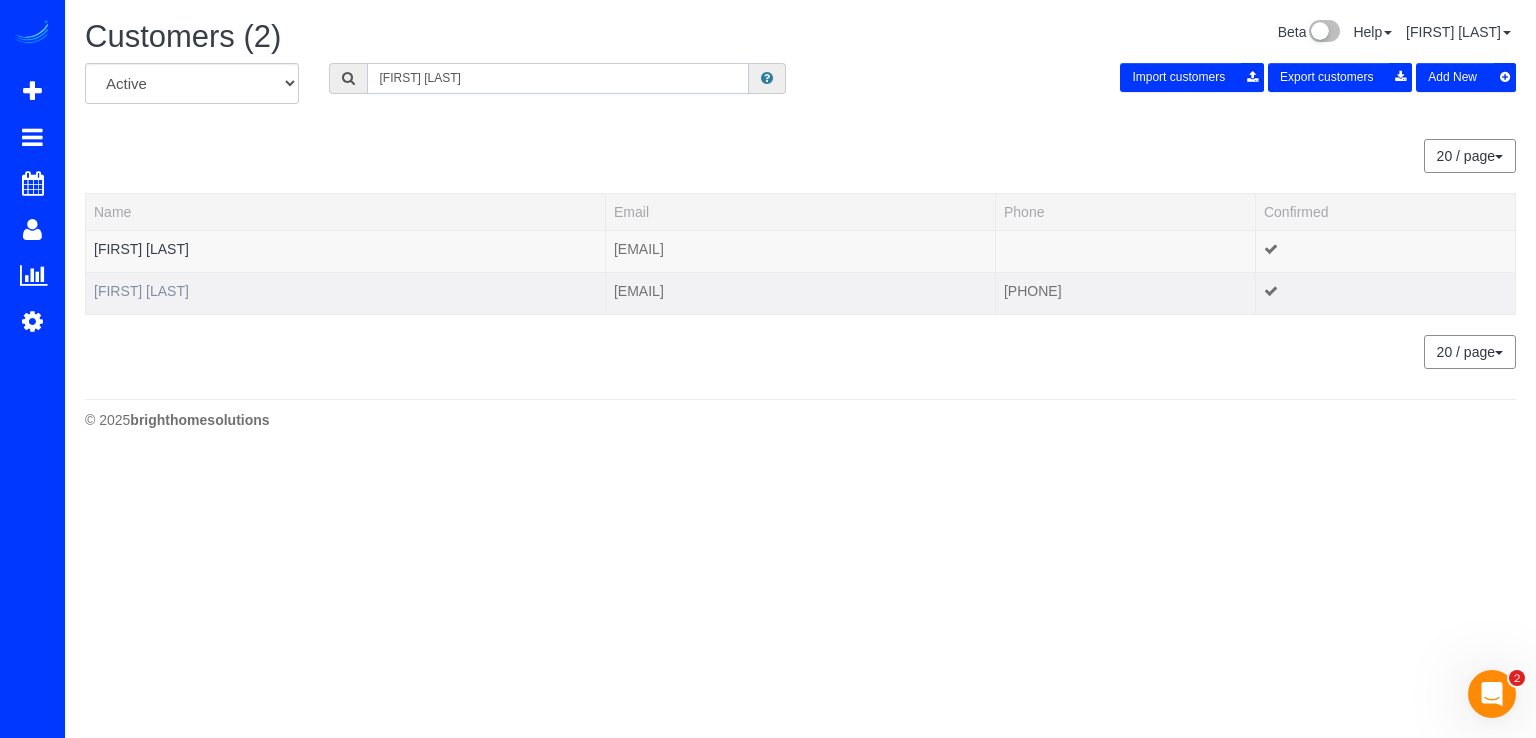type on "Jeff Smith" 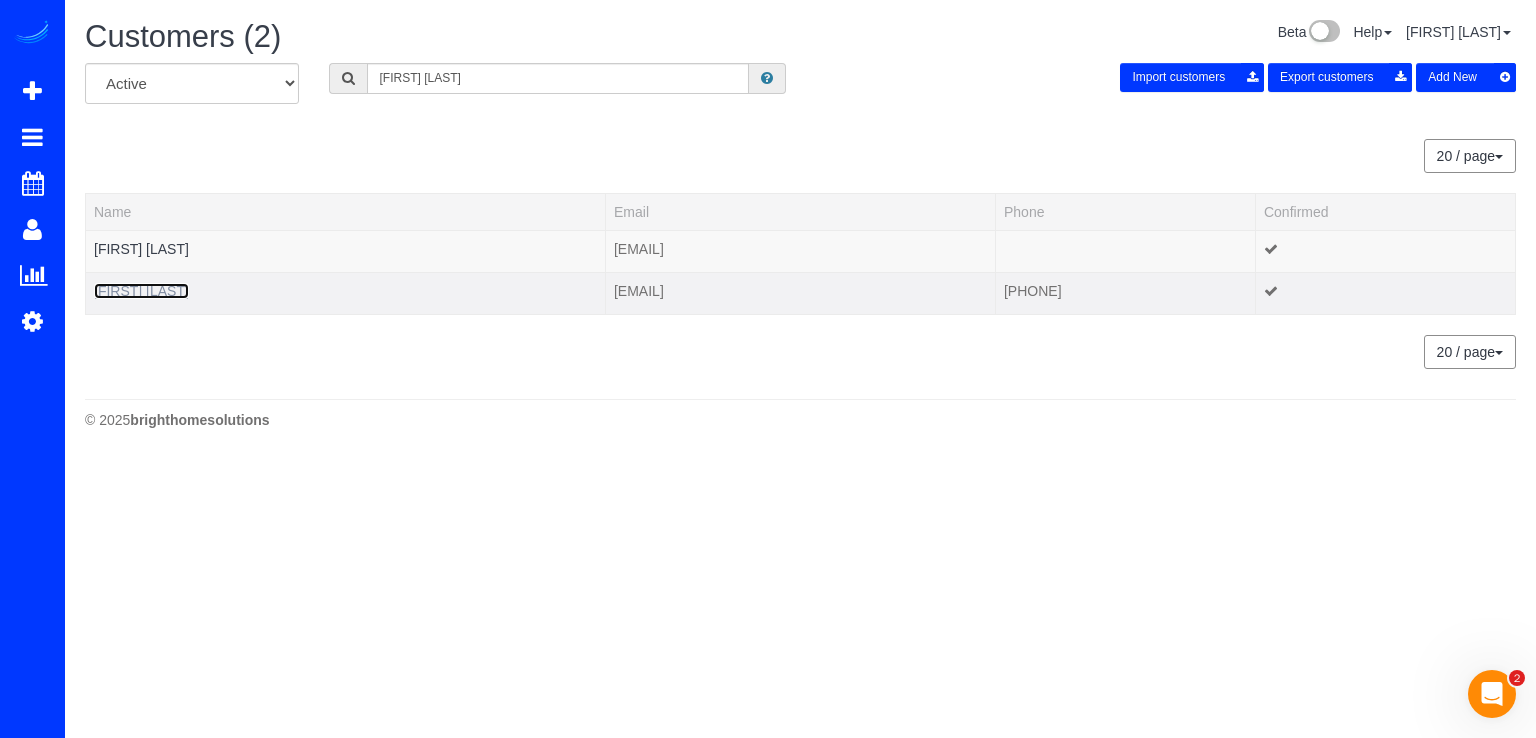click on "Jeff Smith" at bounding box center [141, 291] 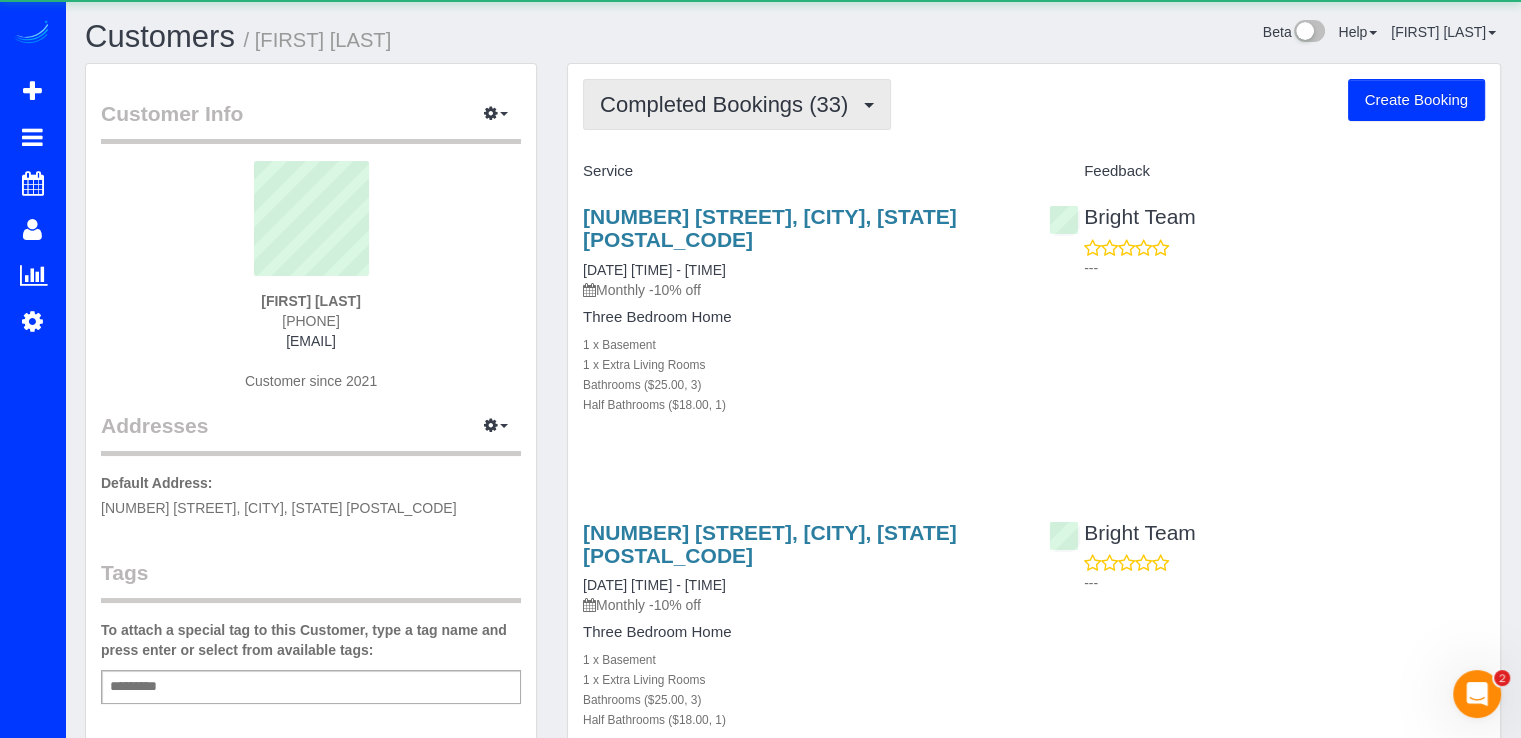 click on "Completed Bookings (33)" at bounding box center (729, 104) 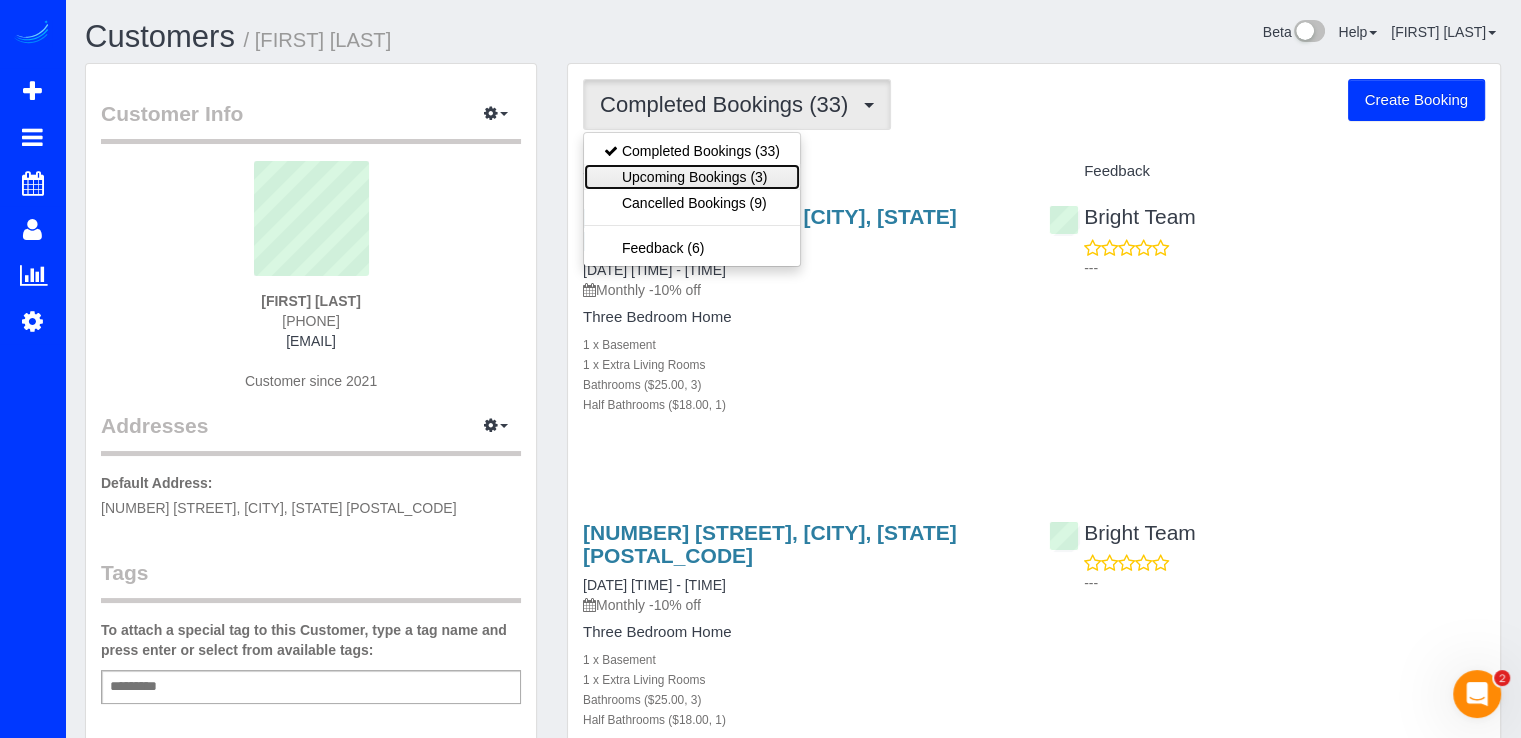 click on "Upcoming Bookings (3)" at bounding box center [692, 177] 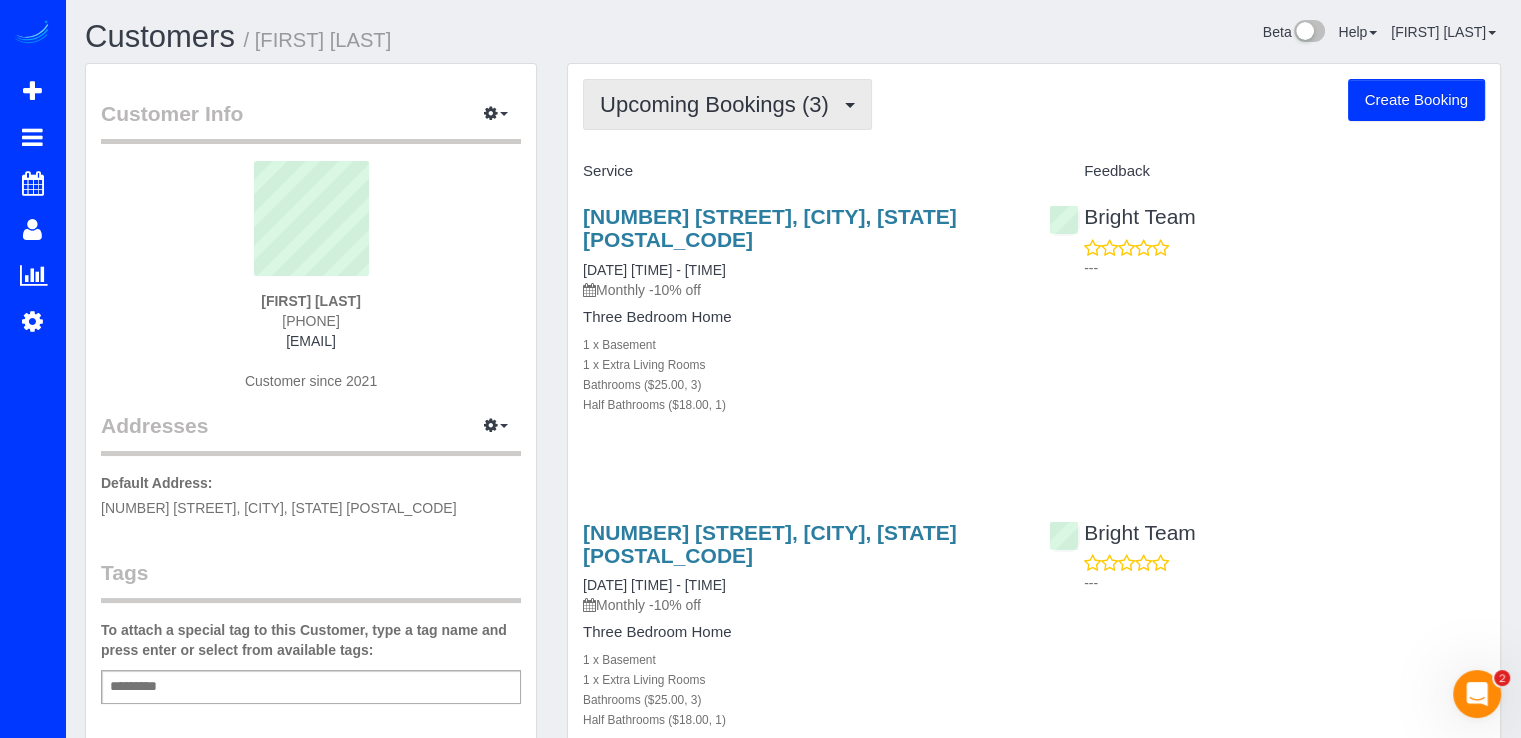 click on "Upcoming Bookings (3)" at bounding box center [727, 104] 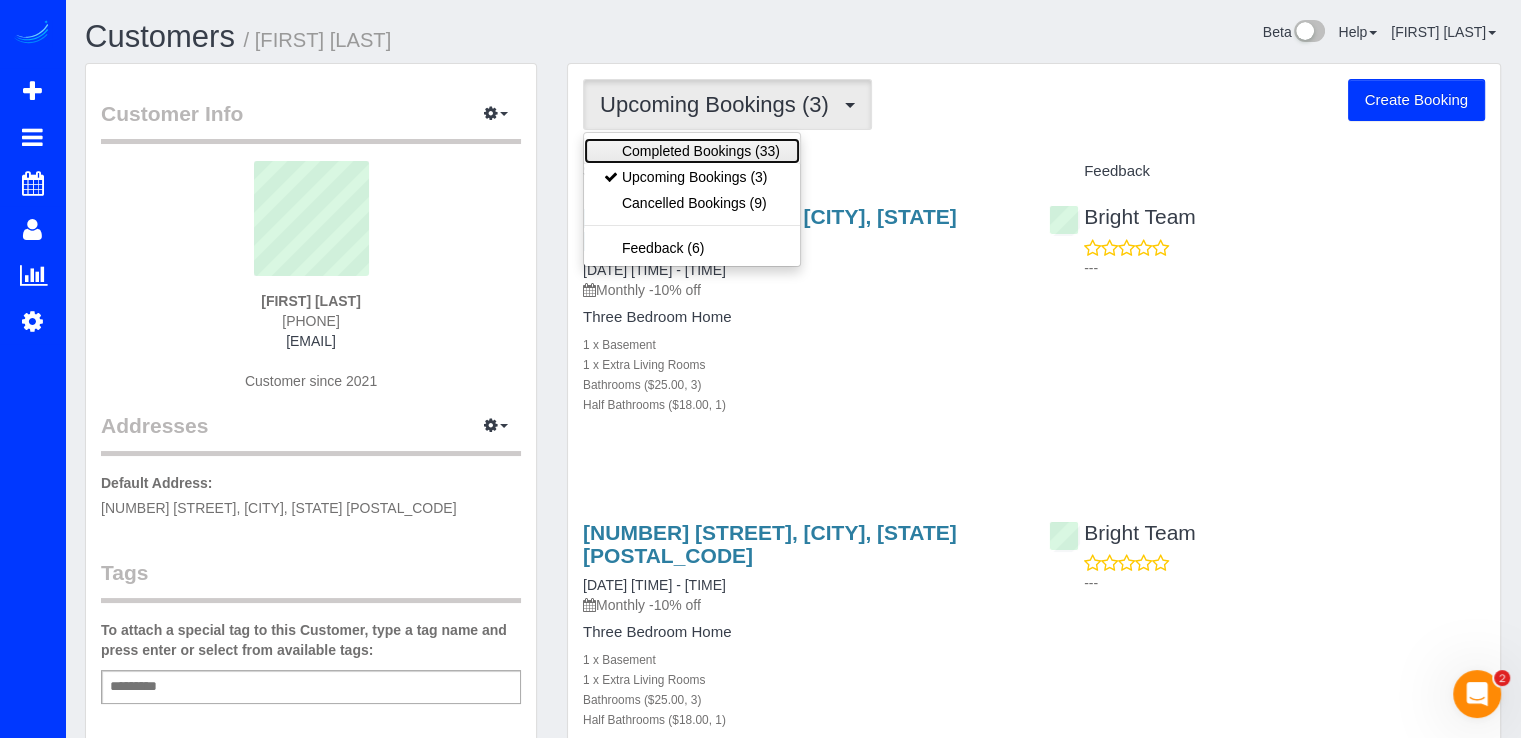 click on "Completed Bookings (33)" at bounding box center [692, 151] 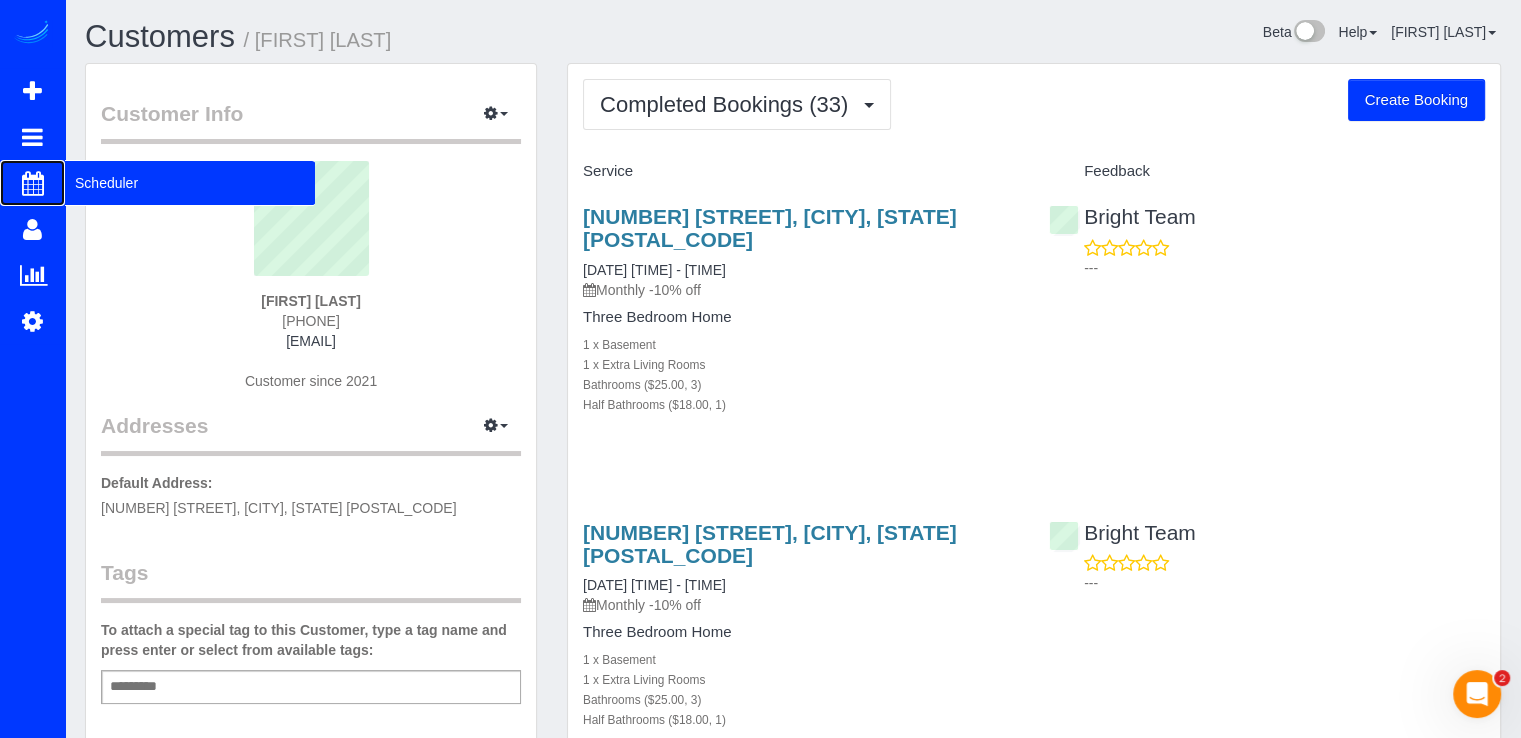click on "Scheduler" at bounding box center (190, 183) 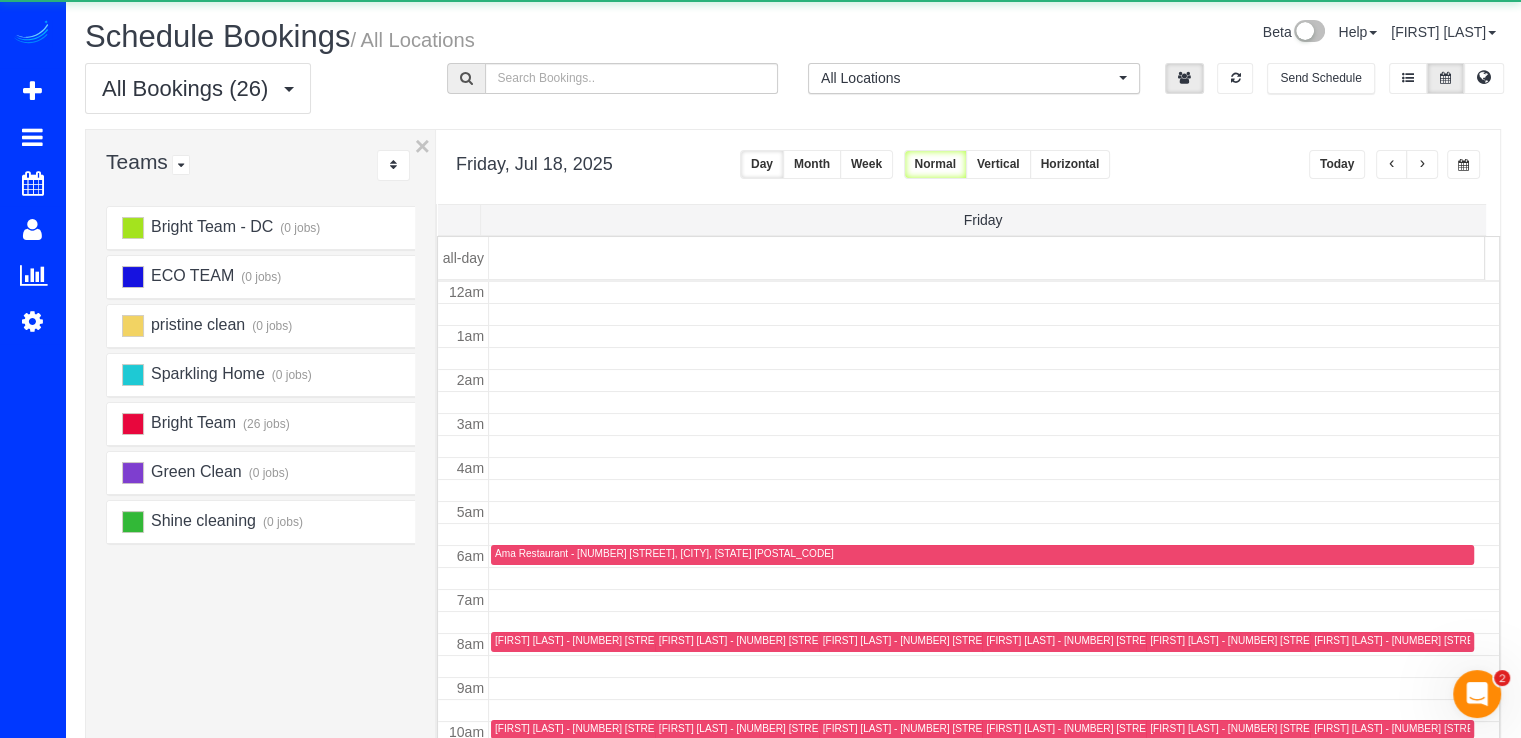 scroll, scrollTop: 263, scrollLeft: 0, axis: vertical 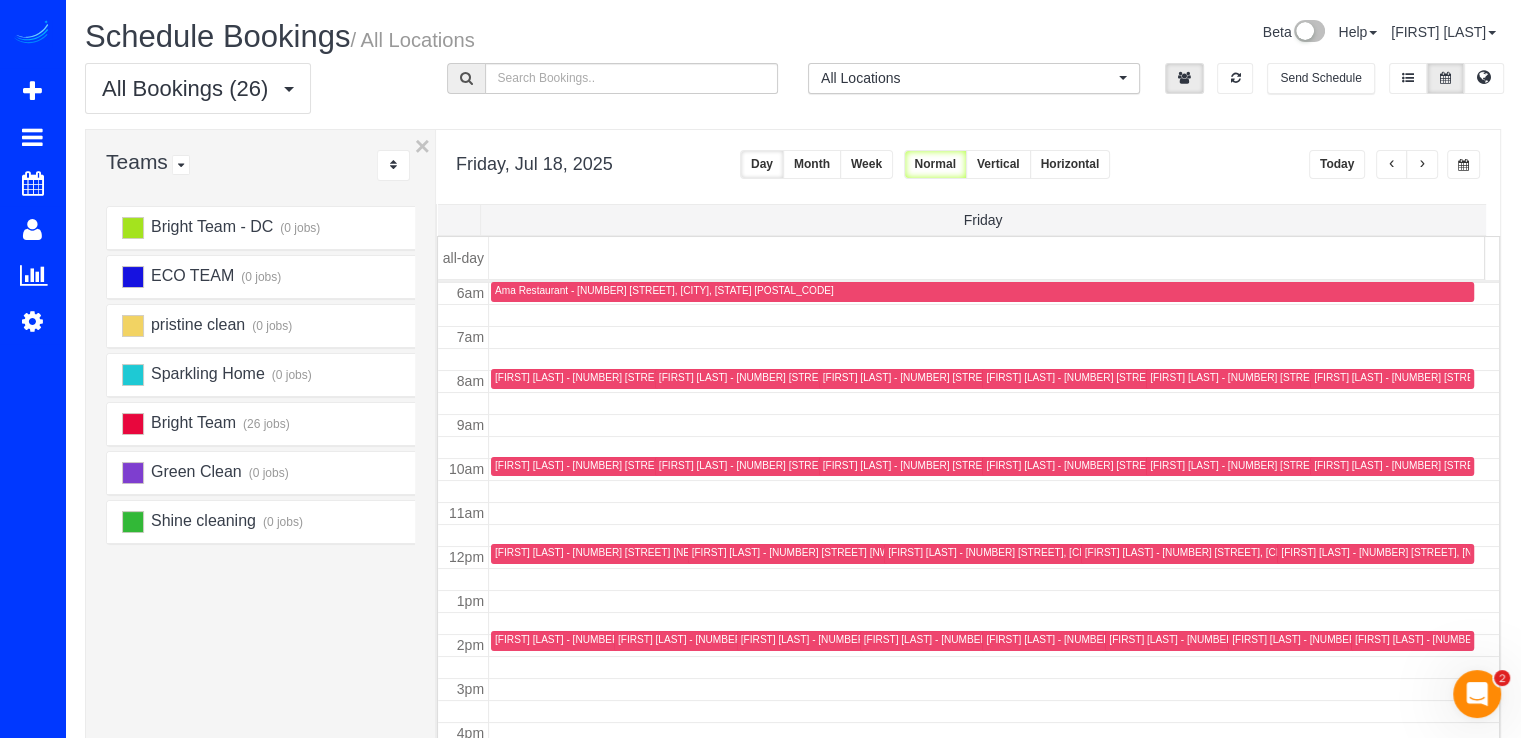 click on "Today" at bounding box center [1337, 164] 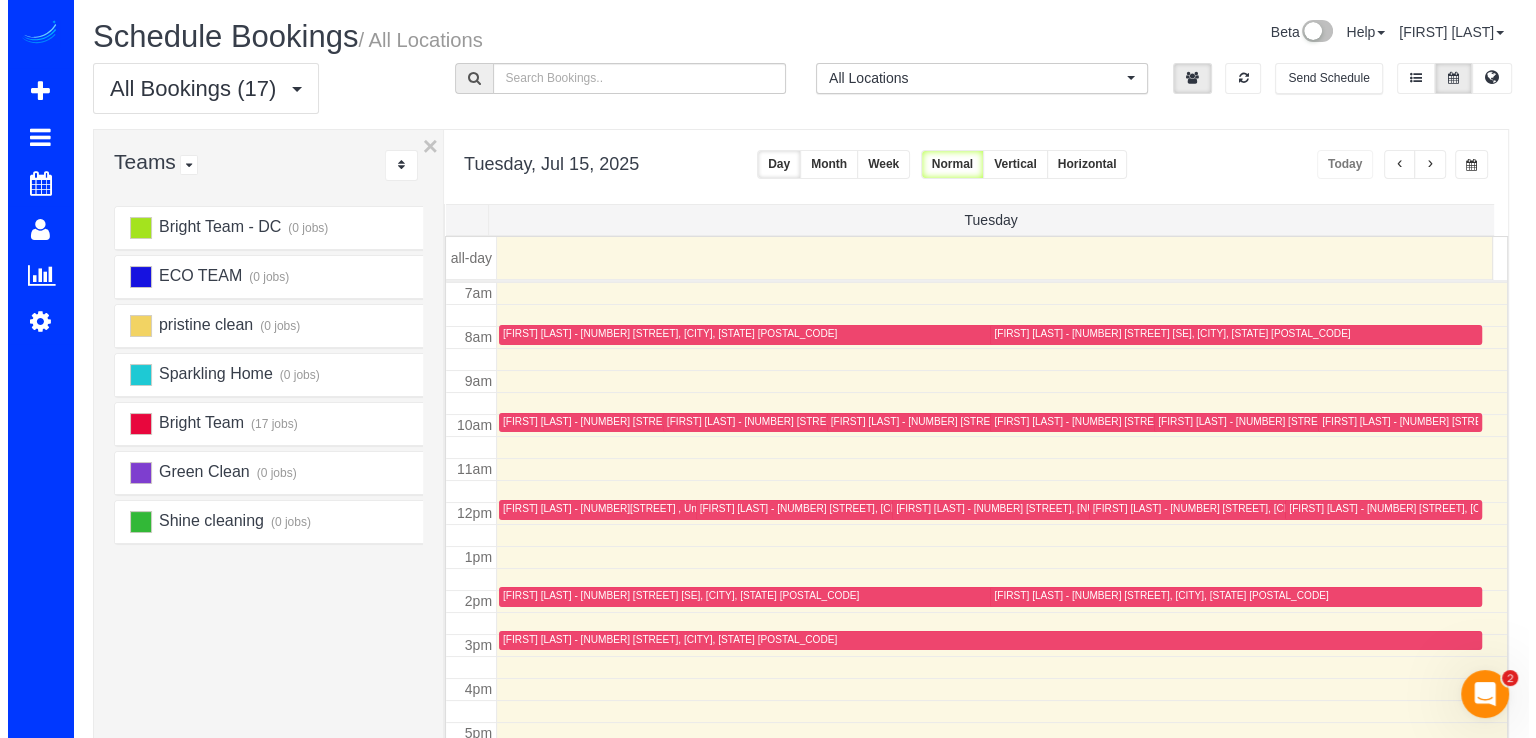 scroll, scrollTop: 263, scrollLeft: 0, axis: vertical 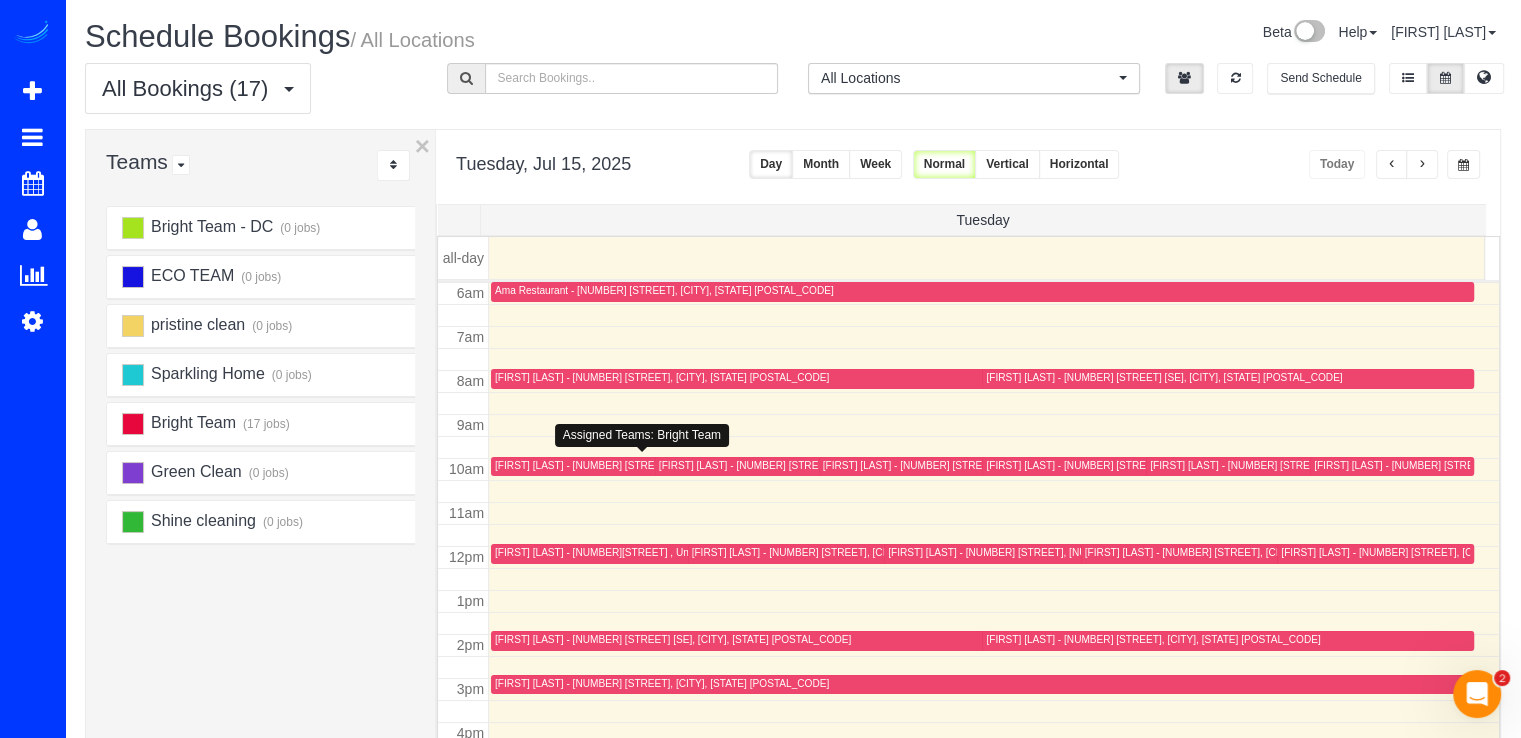 click on "Annie Lee - 5605 24th St N,, Arlington, VA 22205" at bounding box center [662, 465] 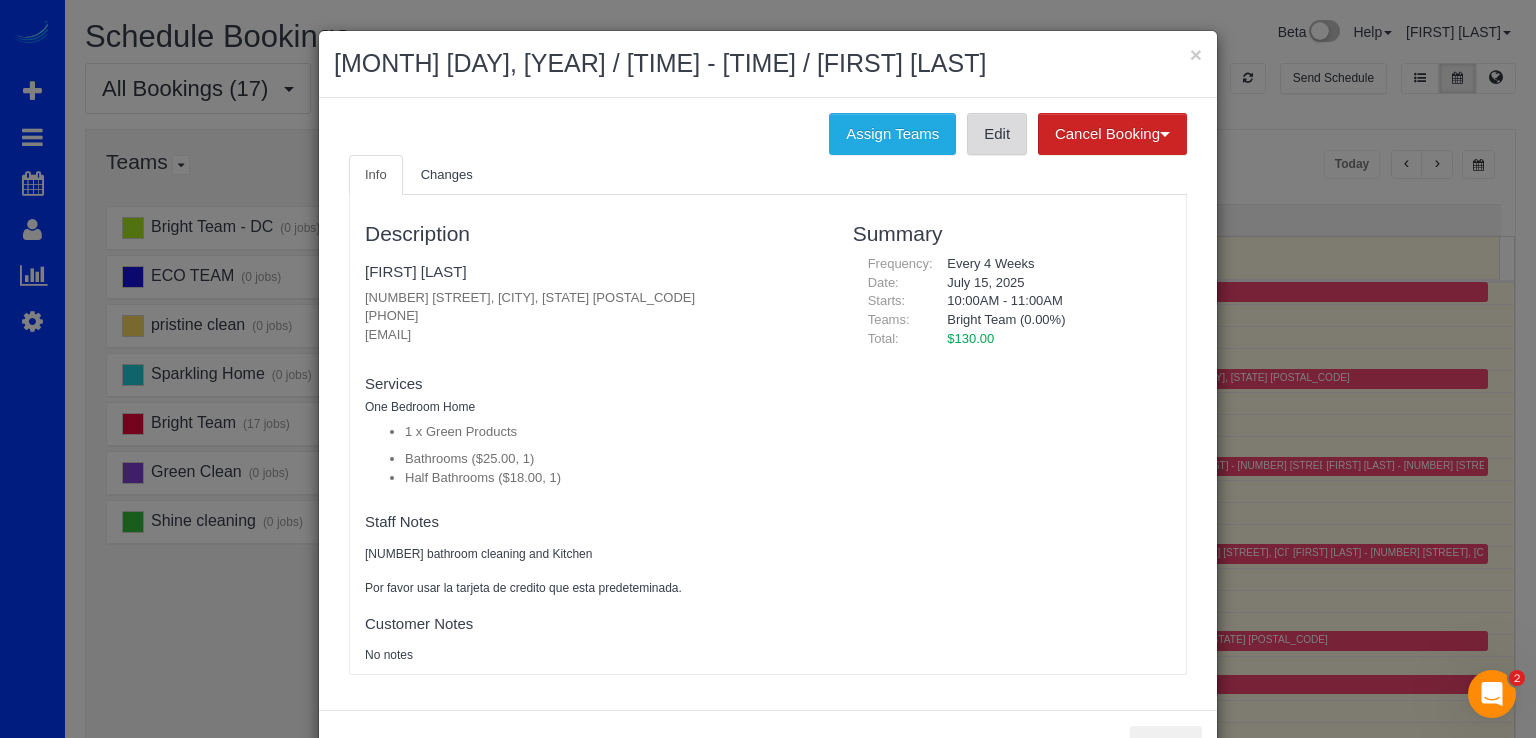 click on "Edit" at bounding box center (997, 134) 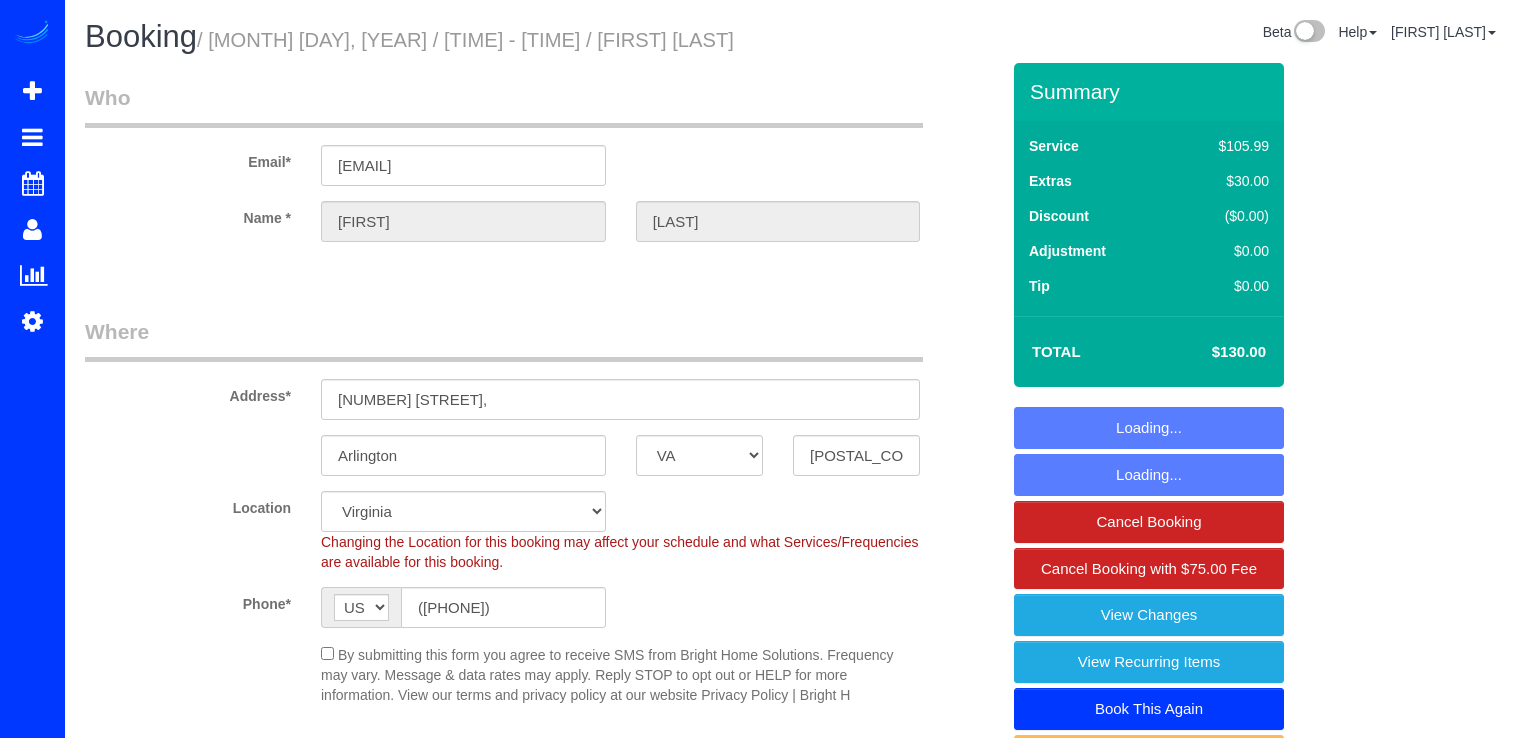 select on "VA" 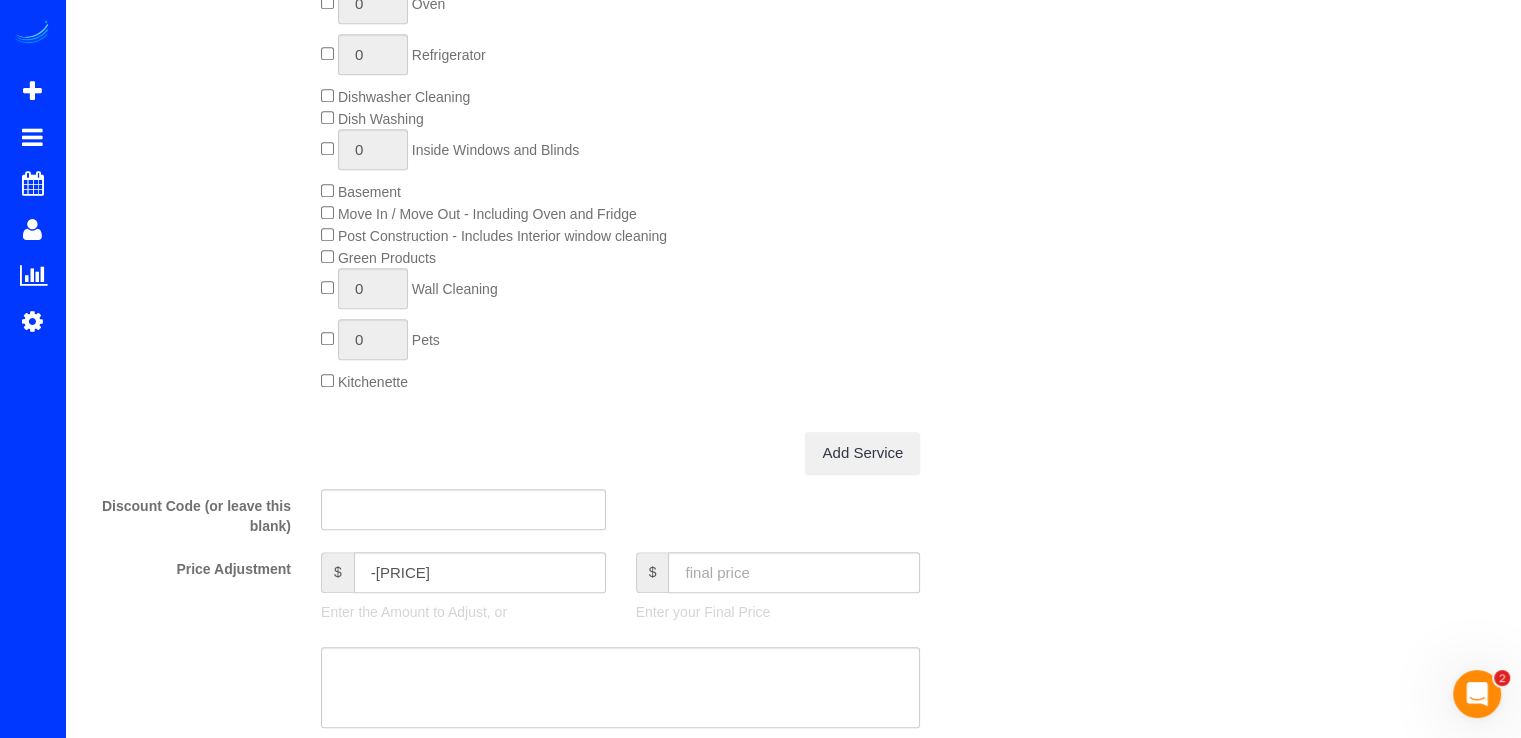 scroll, scrollTop: 1300, scrollLeft: 0, axis: vertical 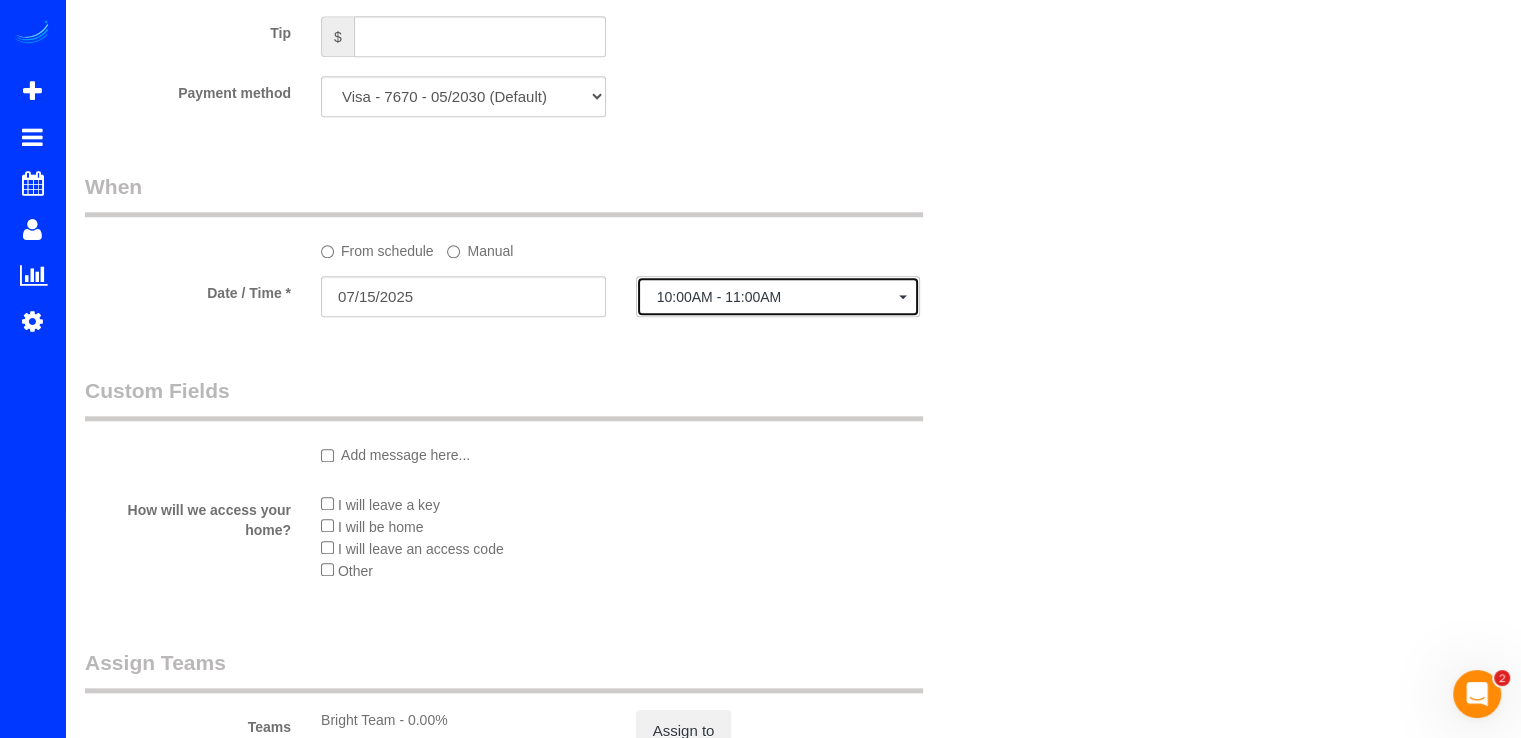 click on "10:00AM - 11:00AM" 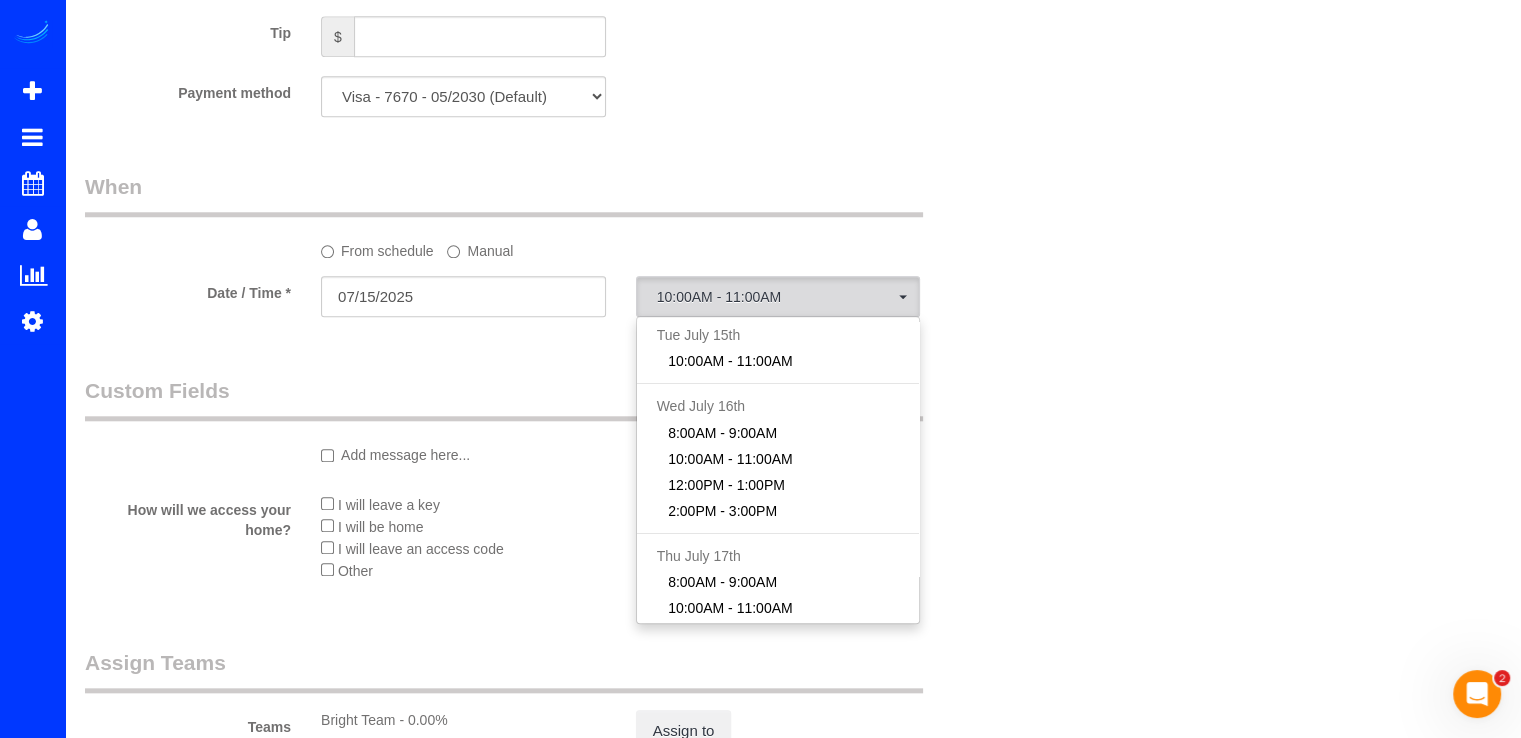 click on "Manual" 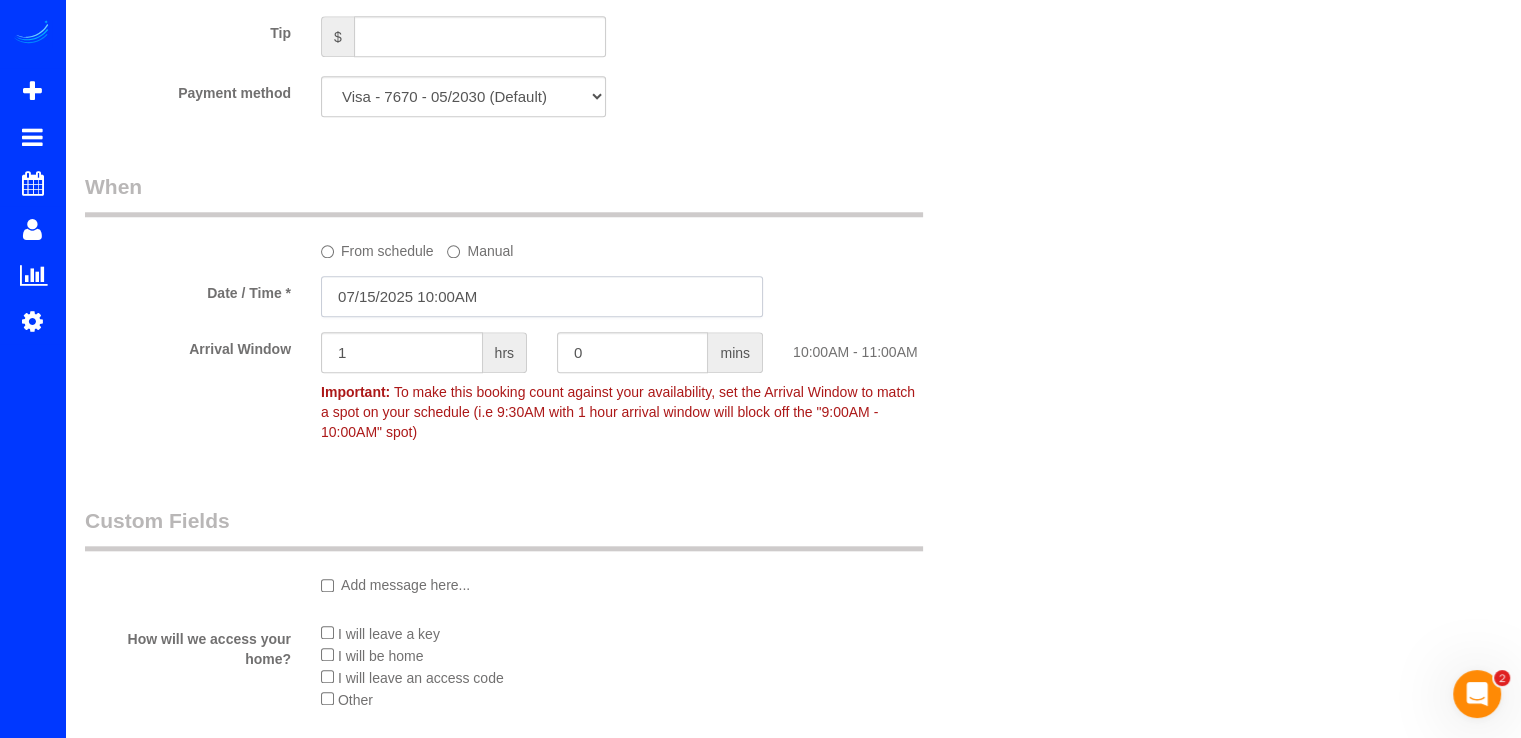 click on "07/15/2025 10:00AM" at bounding box center (542, 296) 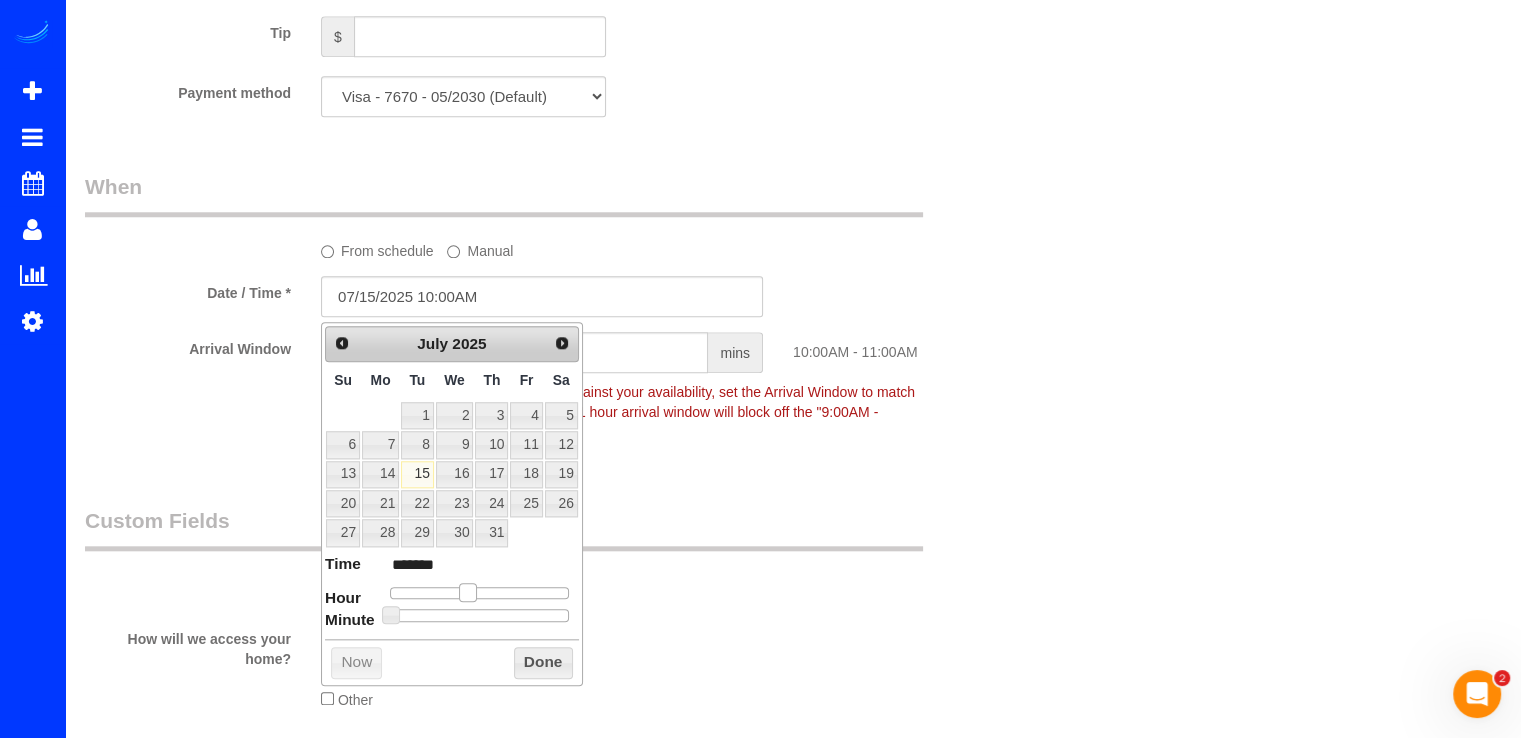 type on "07/15/2025 11:00AM" 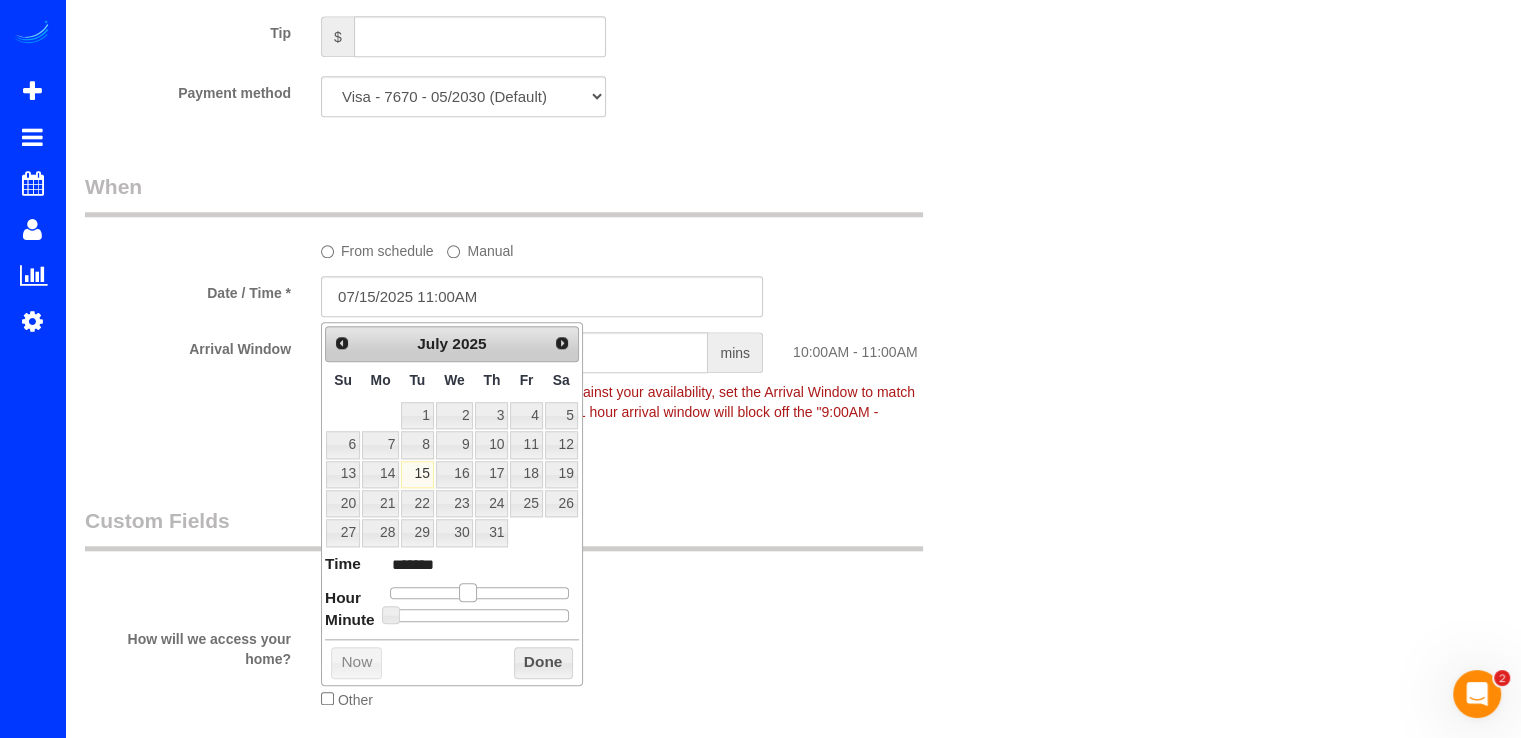 type on "07/15/2025 12:00PM" 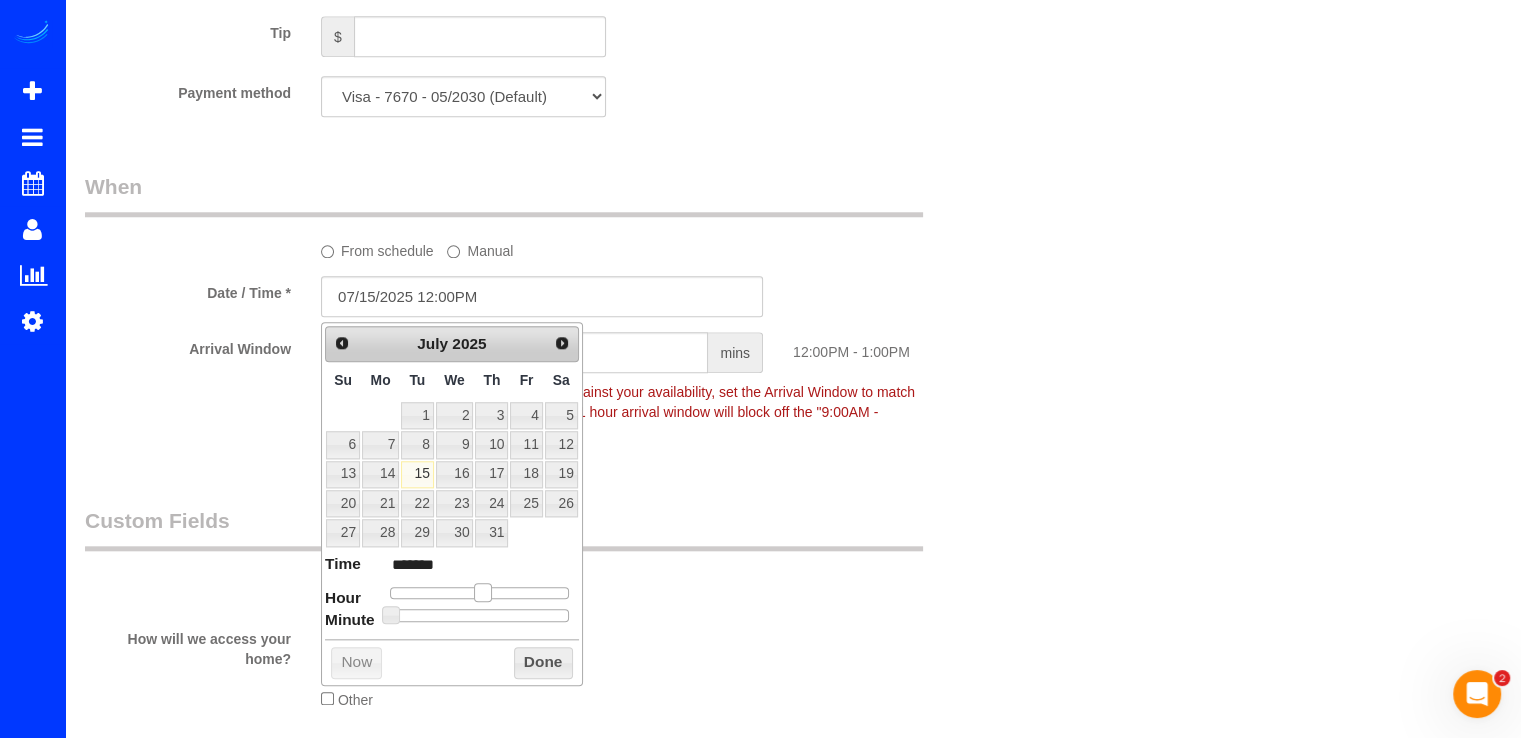 type on "07/15/2025 1:00PM" 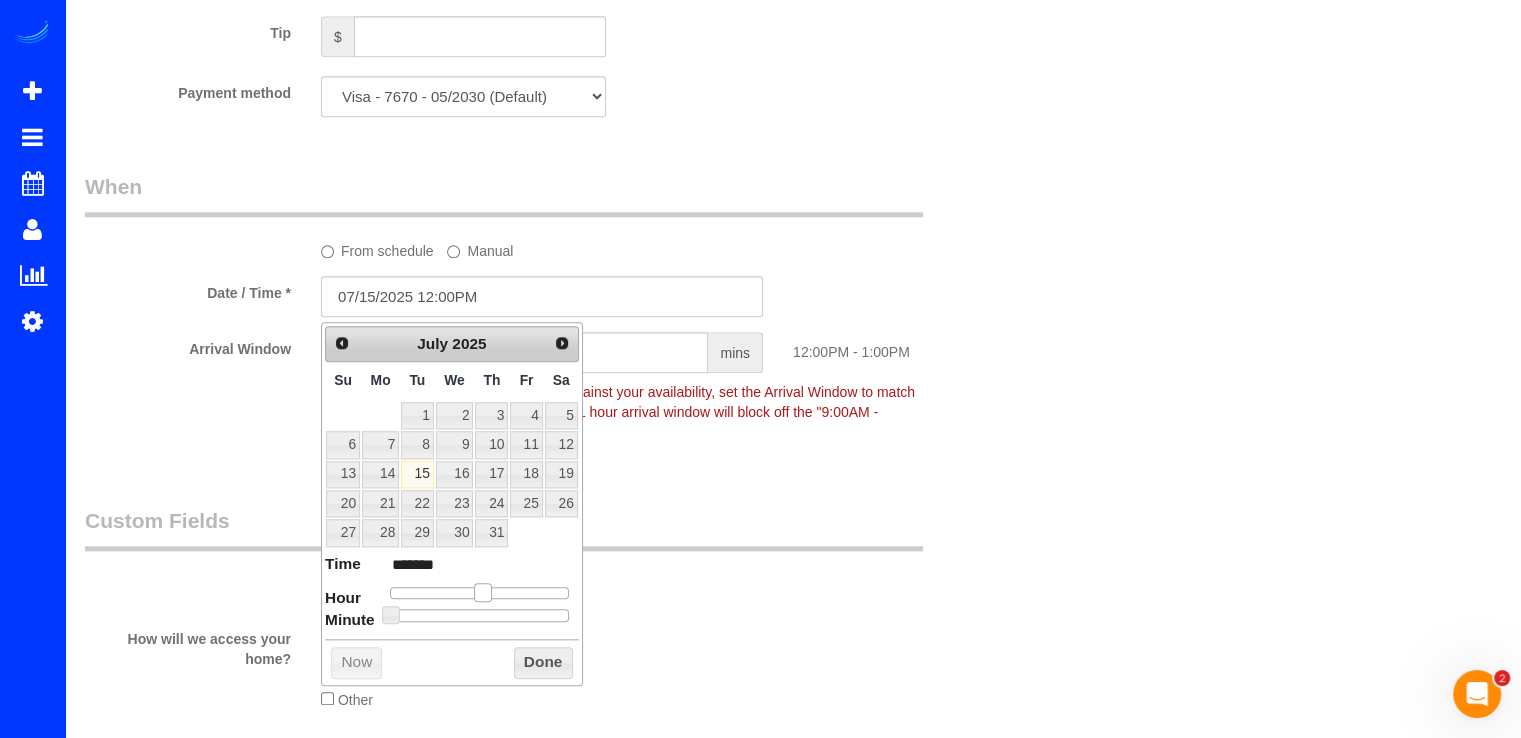 type on "******" 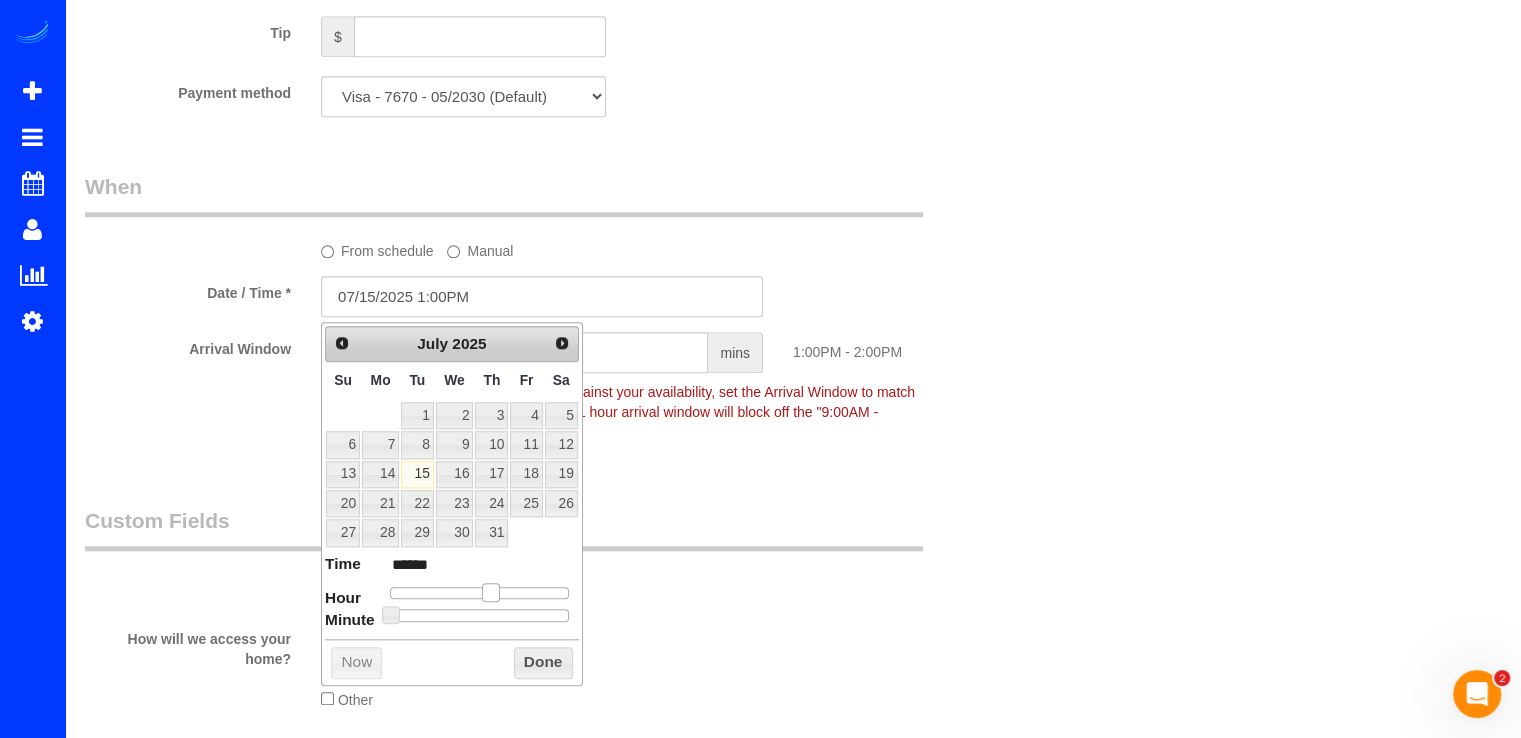 type on "07/15/2025 2:00PM" 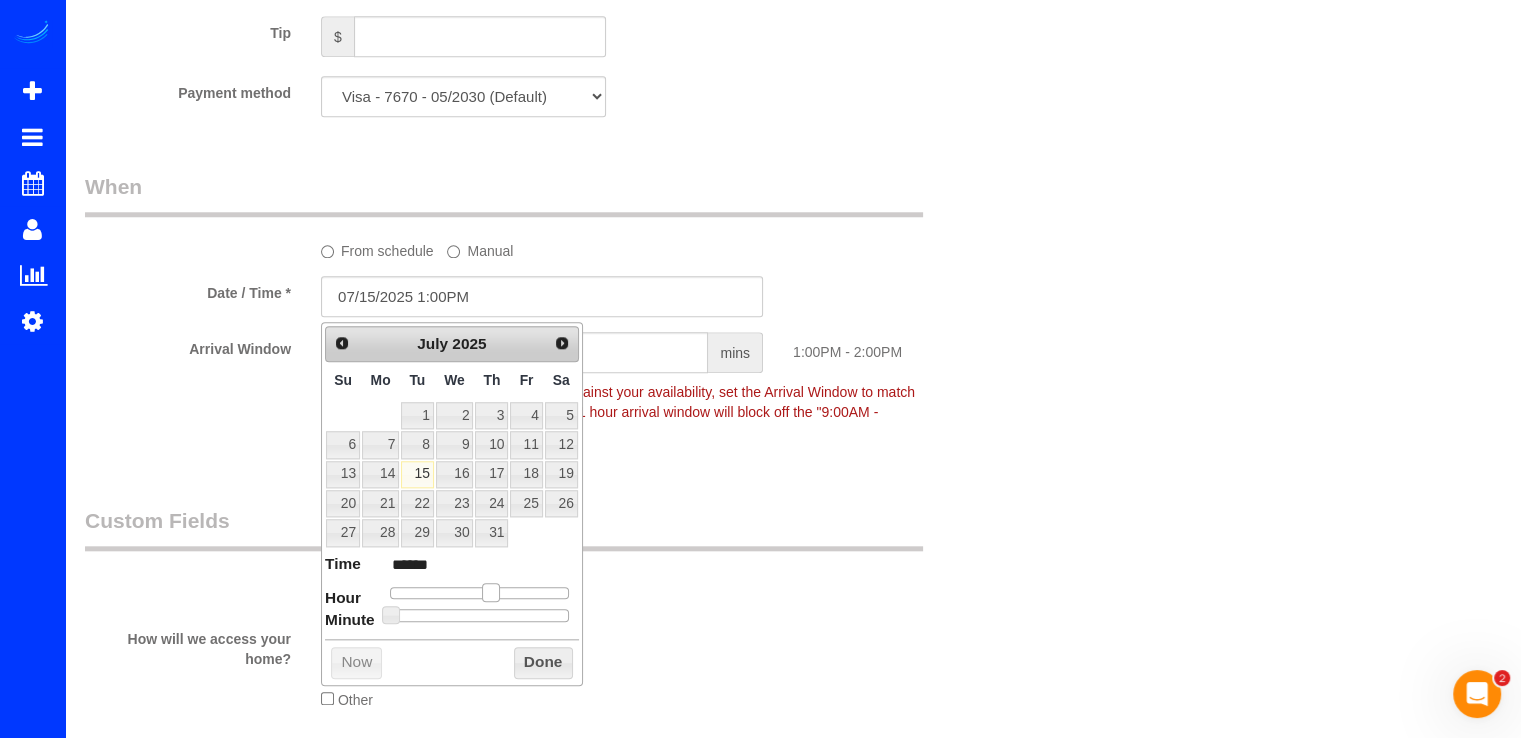 type on "******" 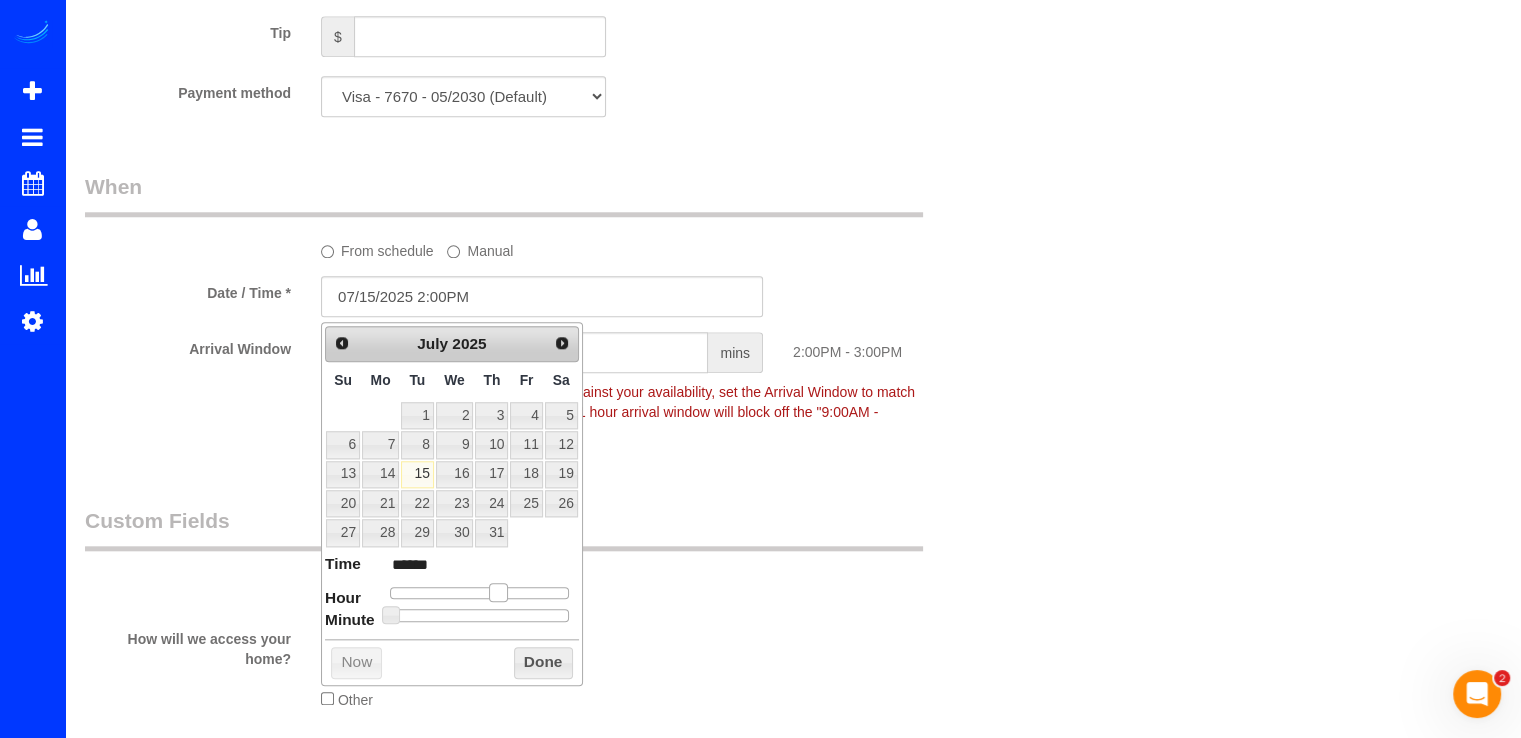 drag, startPoint x: 468, startPoint y: 589, endPoint x: 503, endPoint y: 589, distance: 35 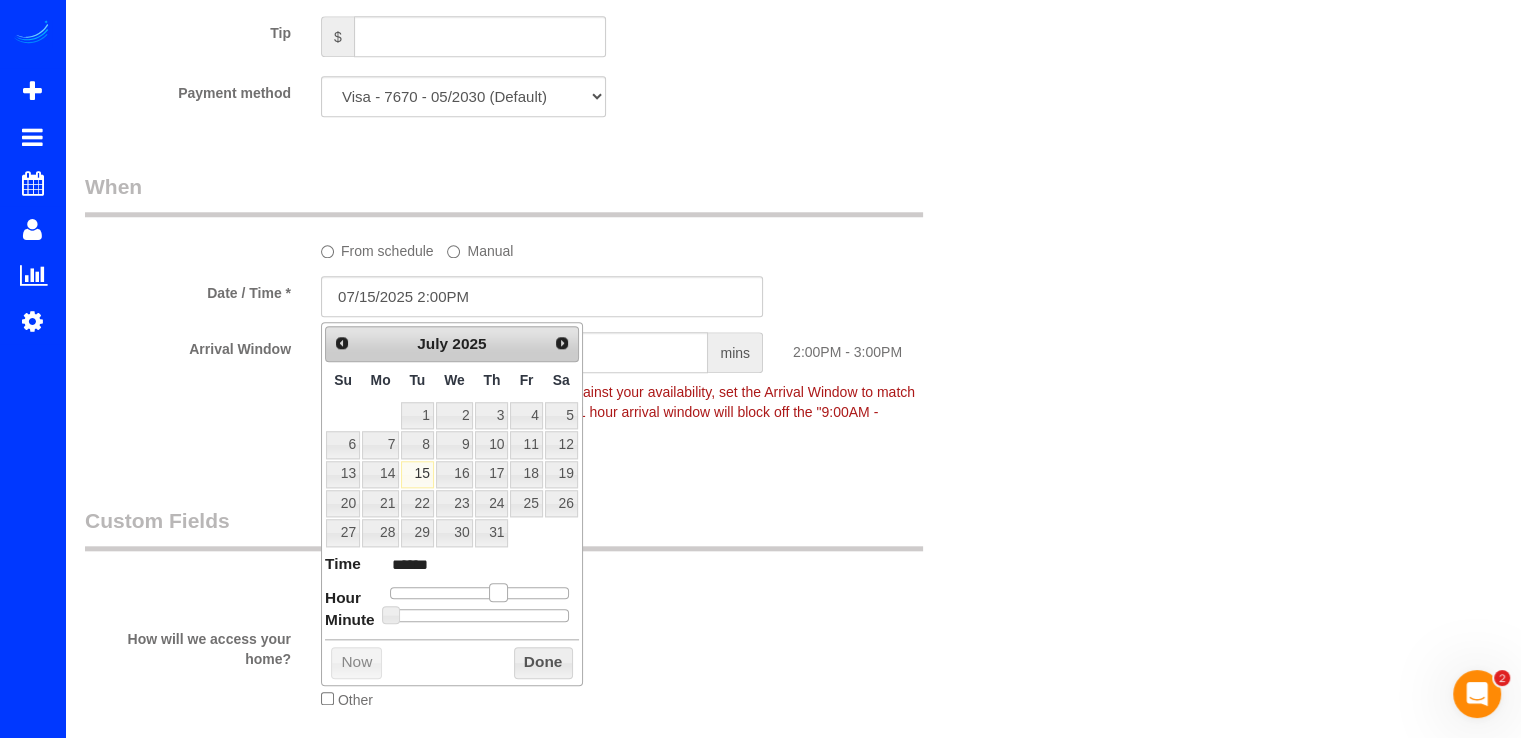 click at bounding box center (498, 592) 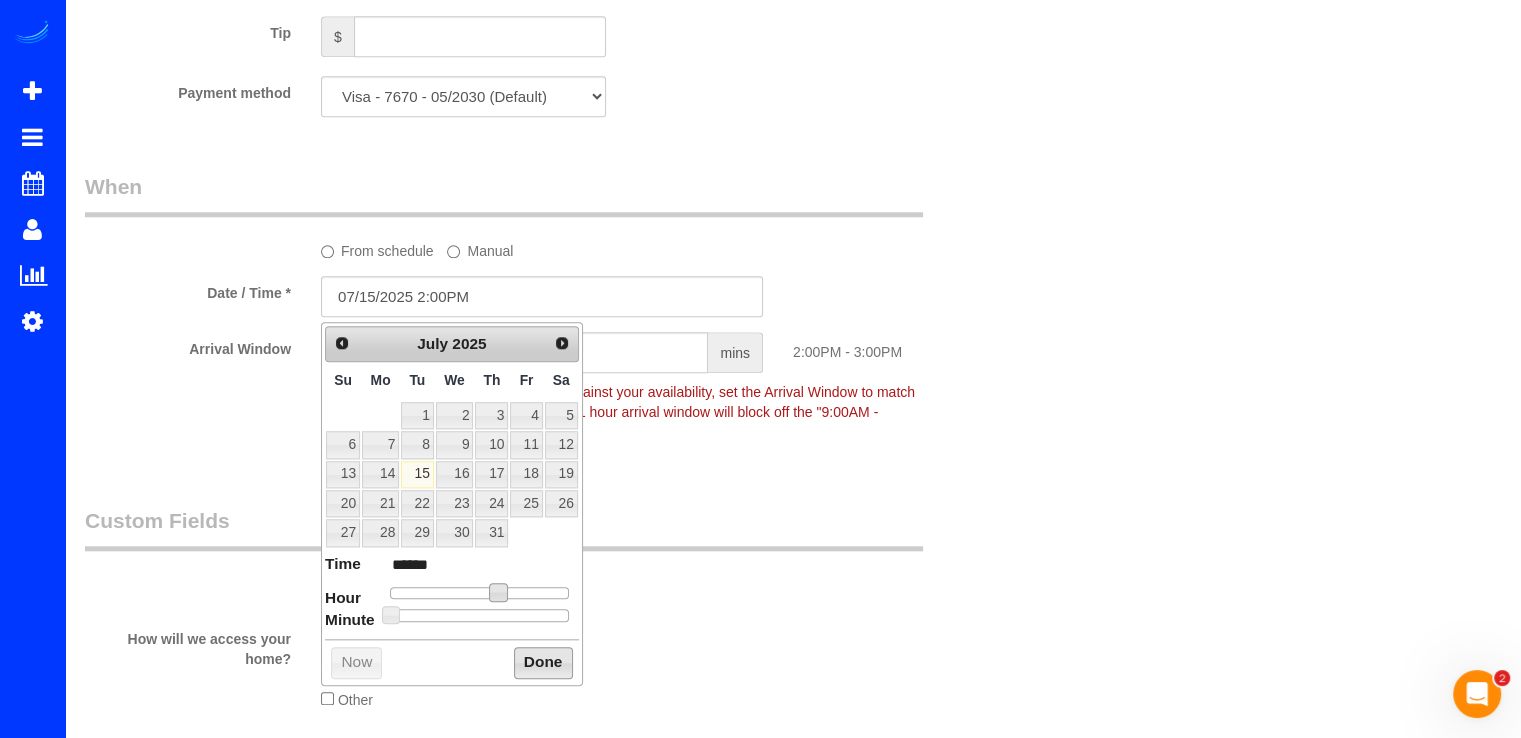 click on "Done" at bounding box center (543, 663) 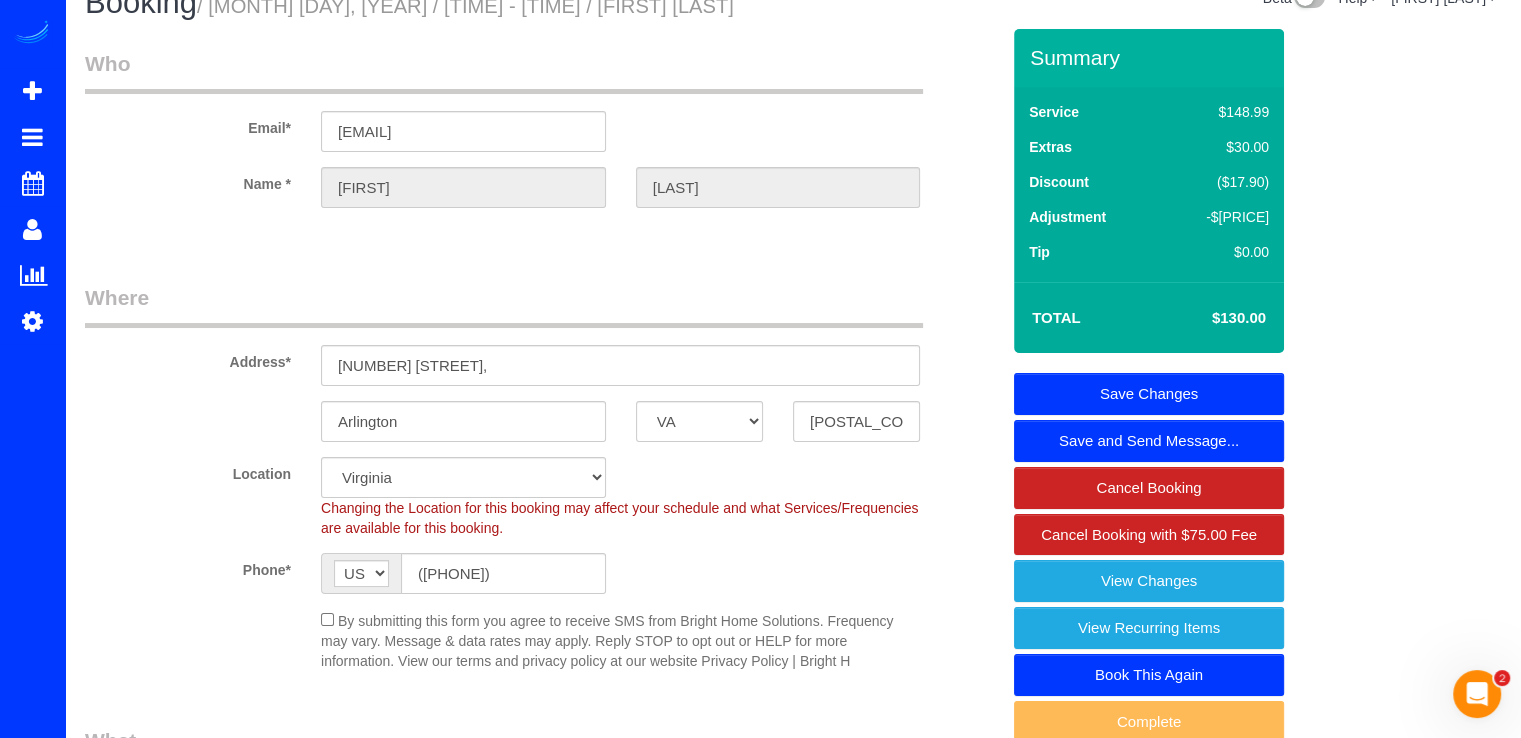 scroll, scrollTop: 0, scrollLeft: 0, axis: both 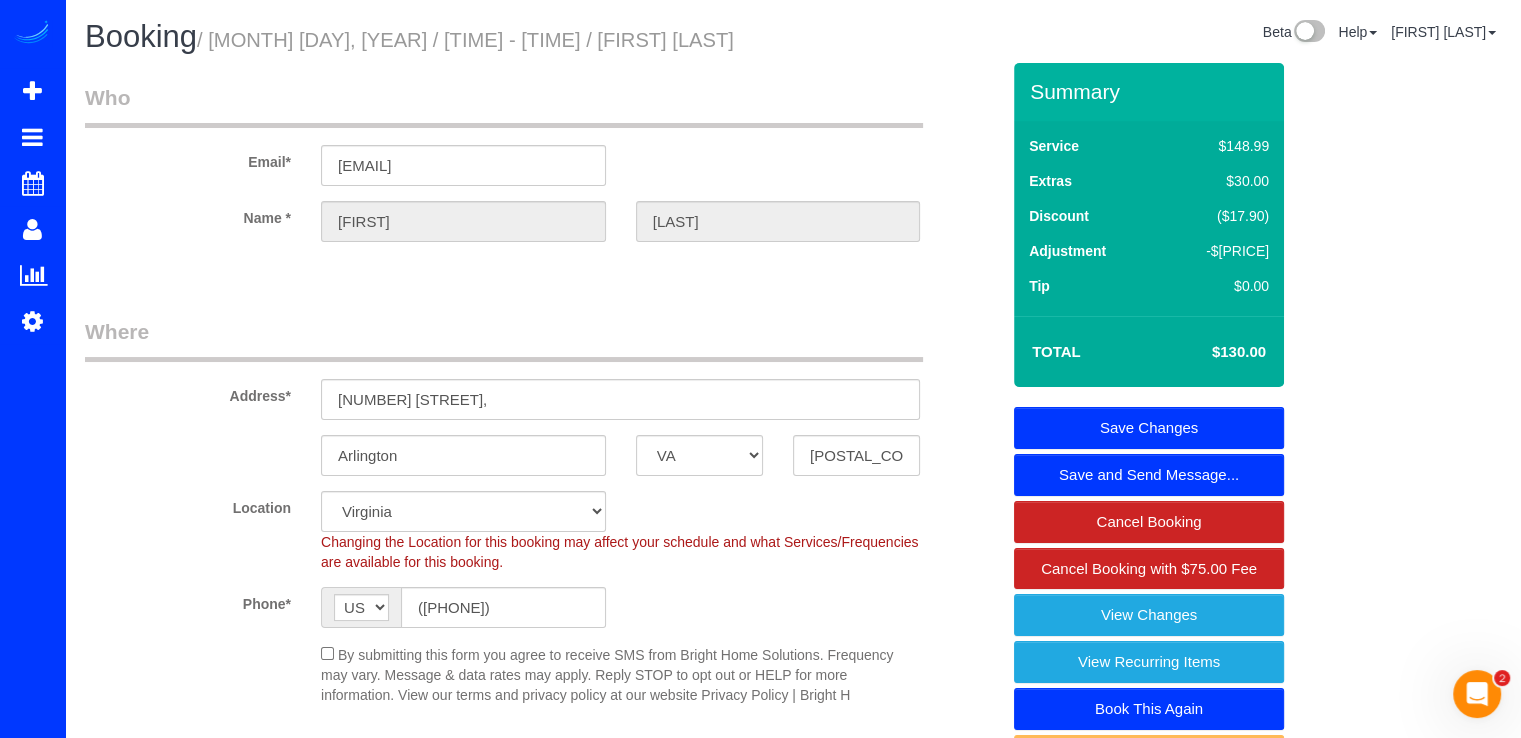 click on "Save Changes" at bounding box center [1149, 428] 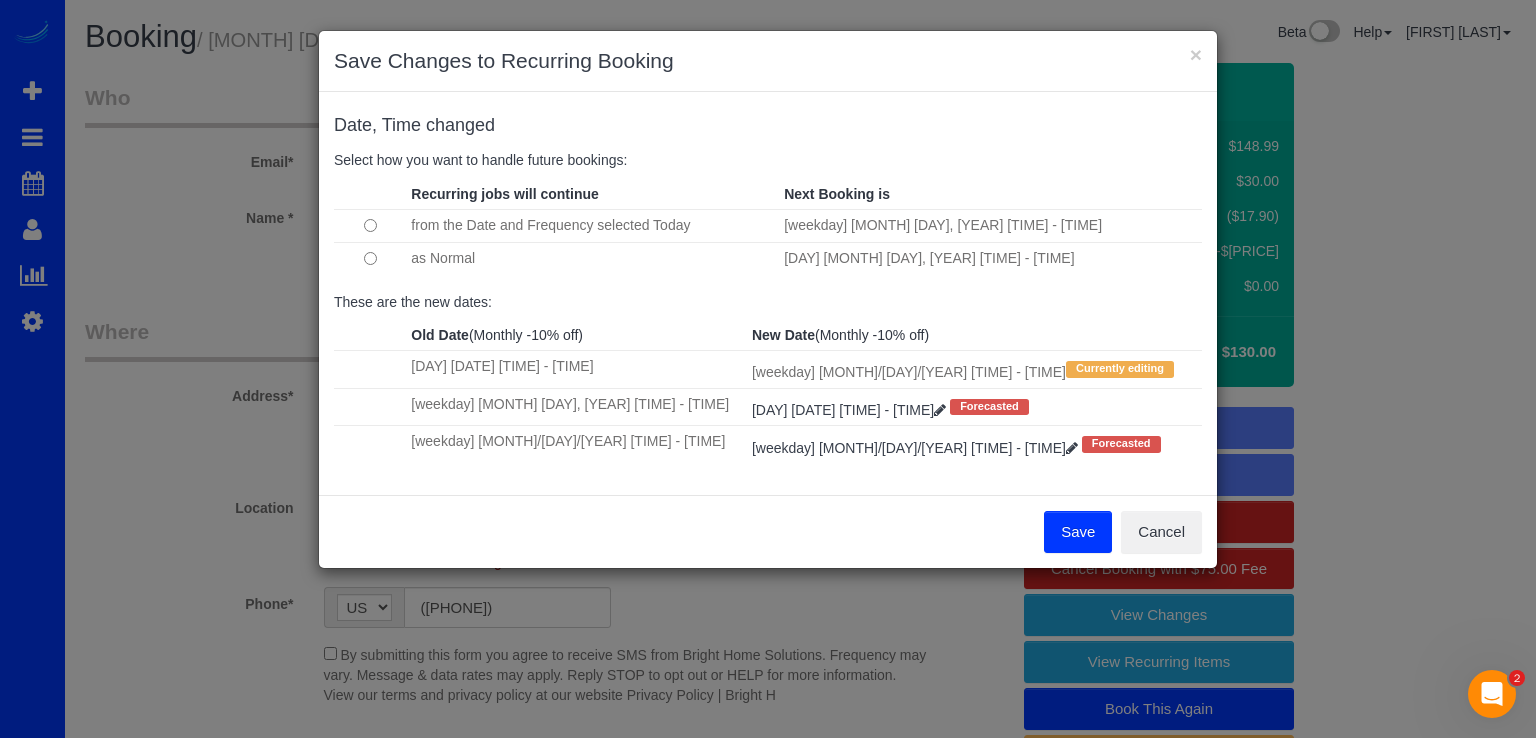 click on "Save" at bounding box center (1078, 532) 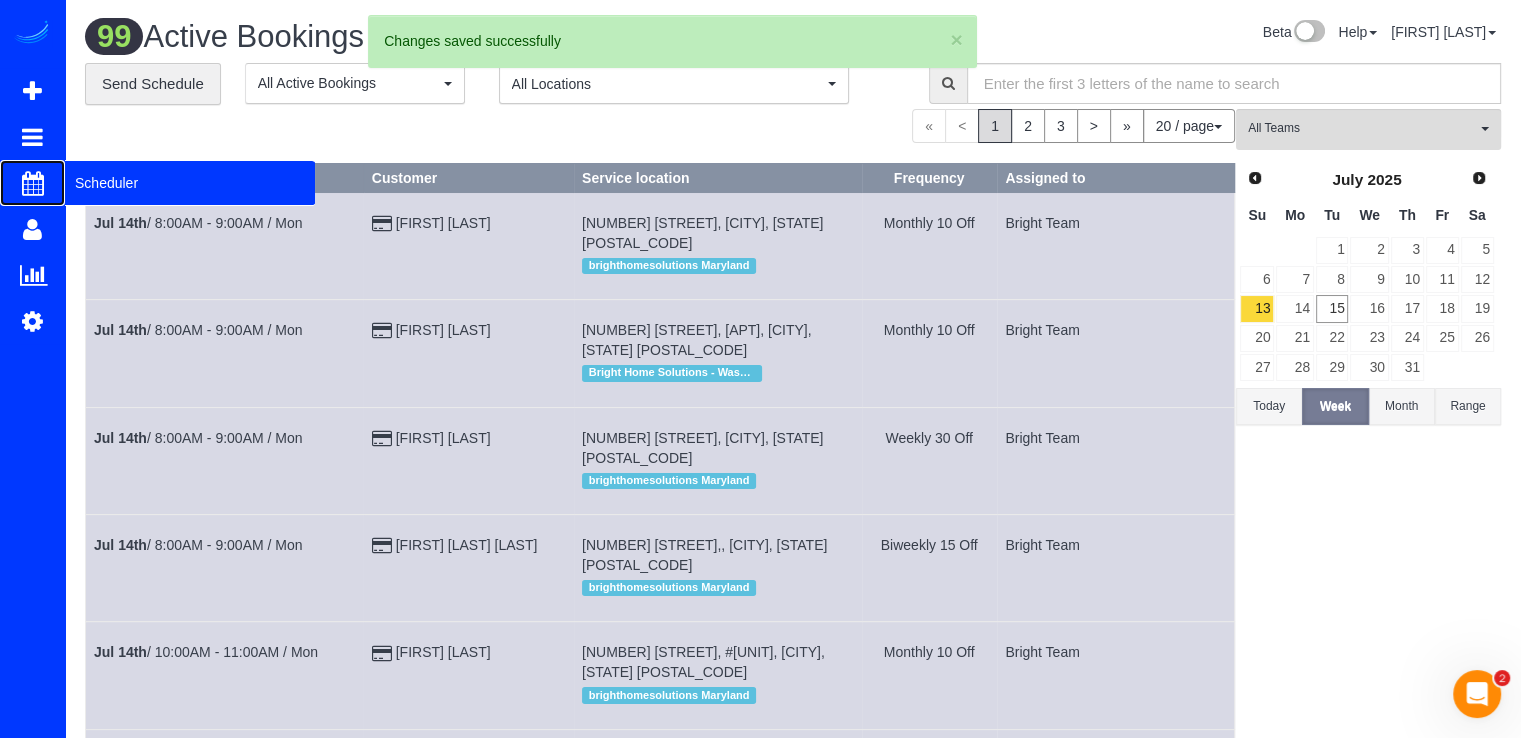 click on "Scheduler" at bounding box center [190, 183] 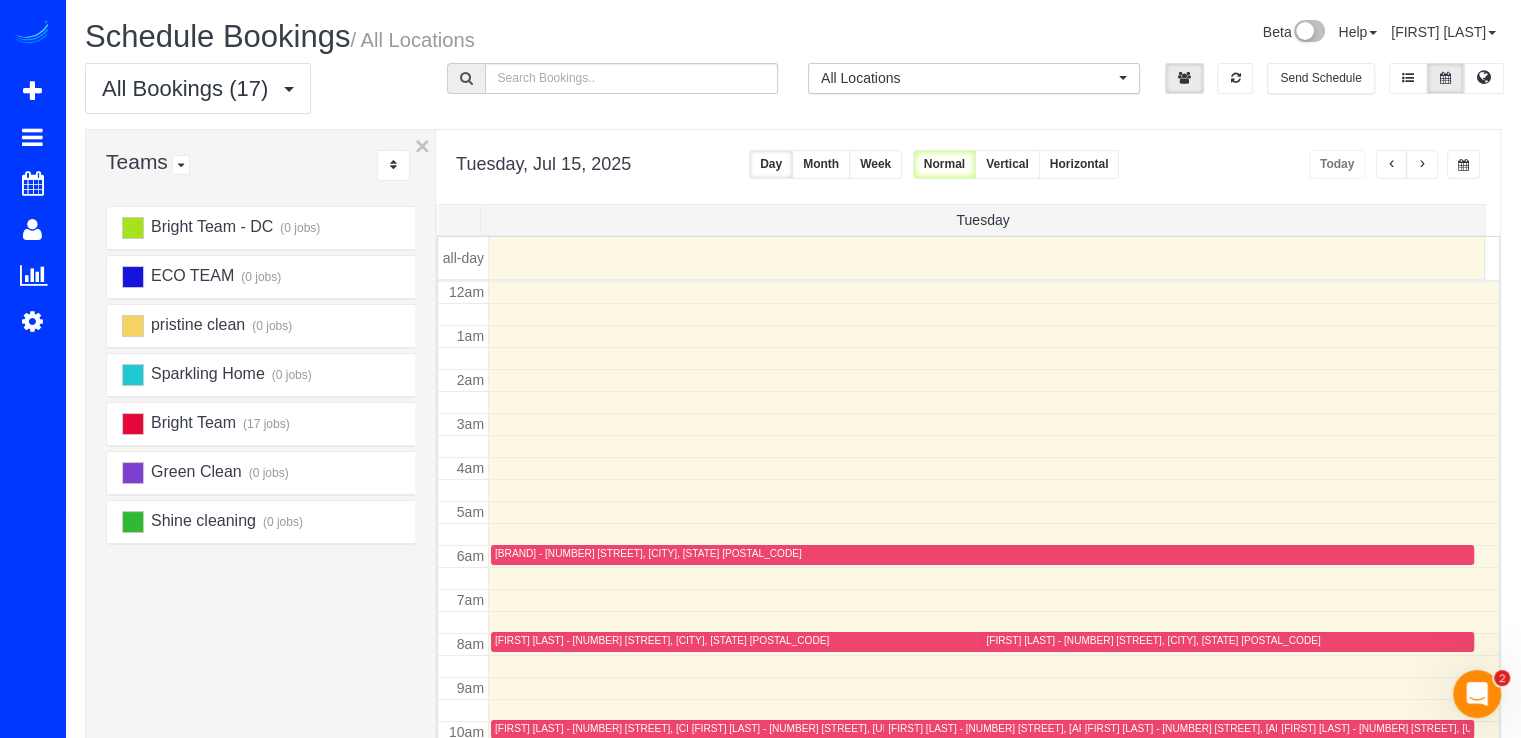 scroll, scrollTop: 263, scrollLeft: 0, axis: vertical 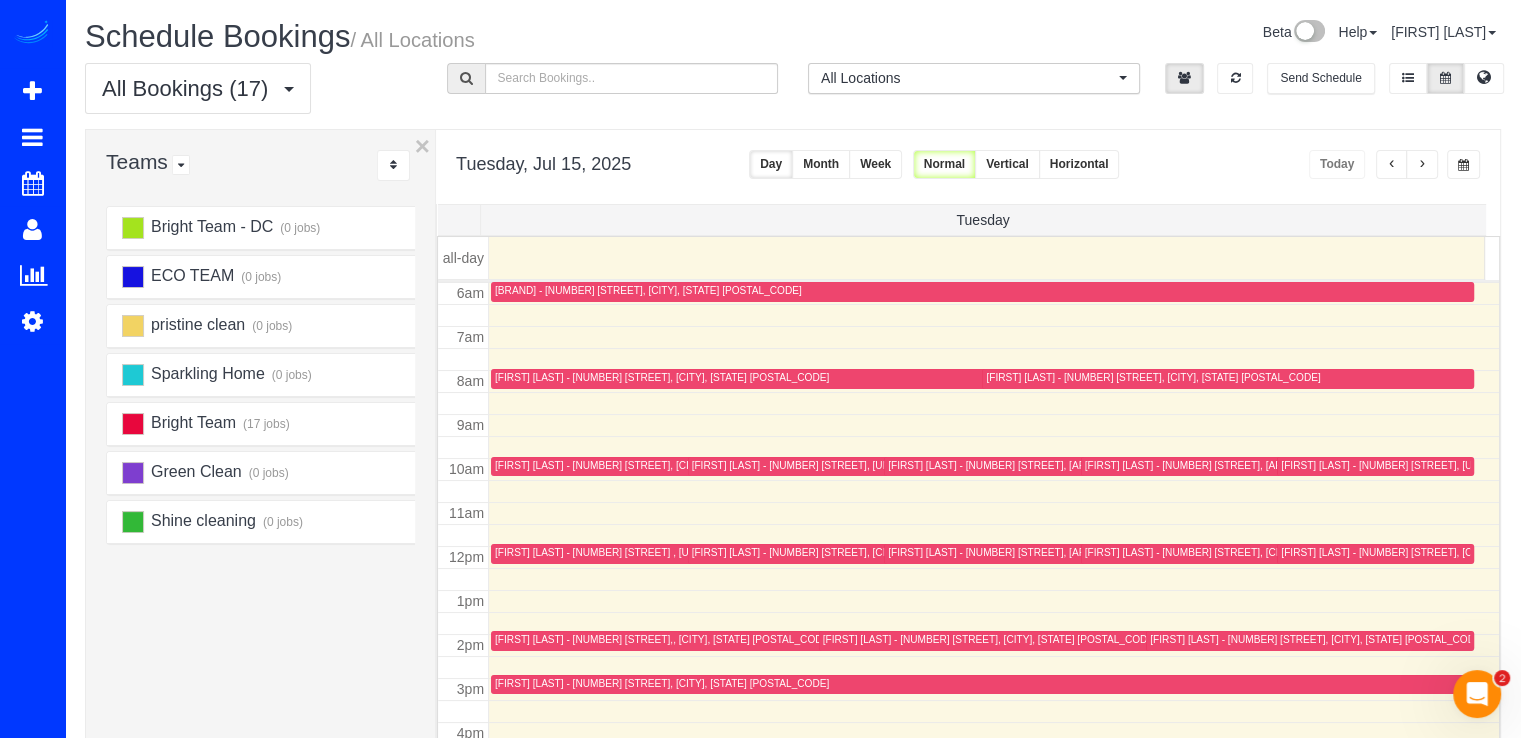 click at bounding box center (1422, 164) 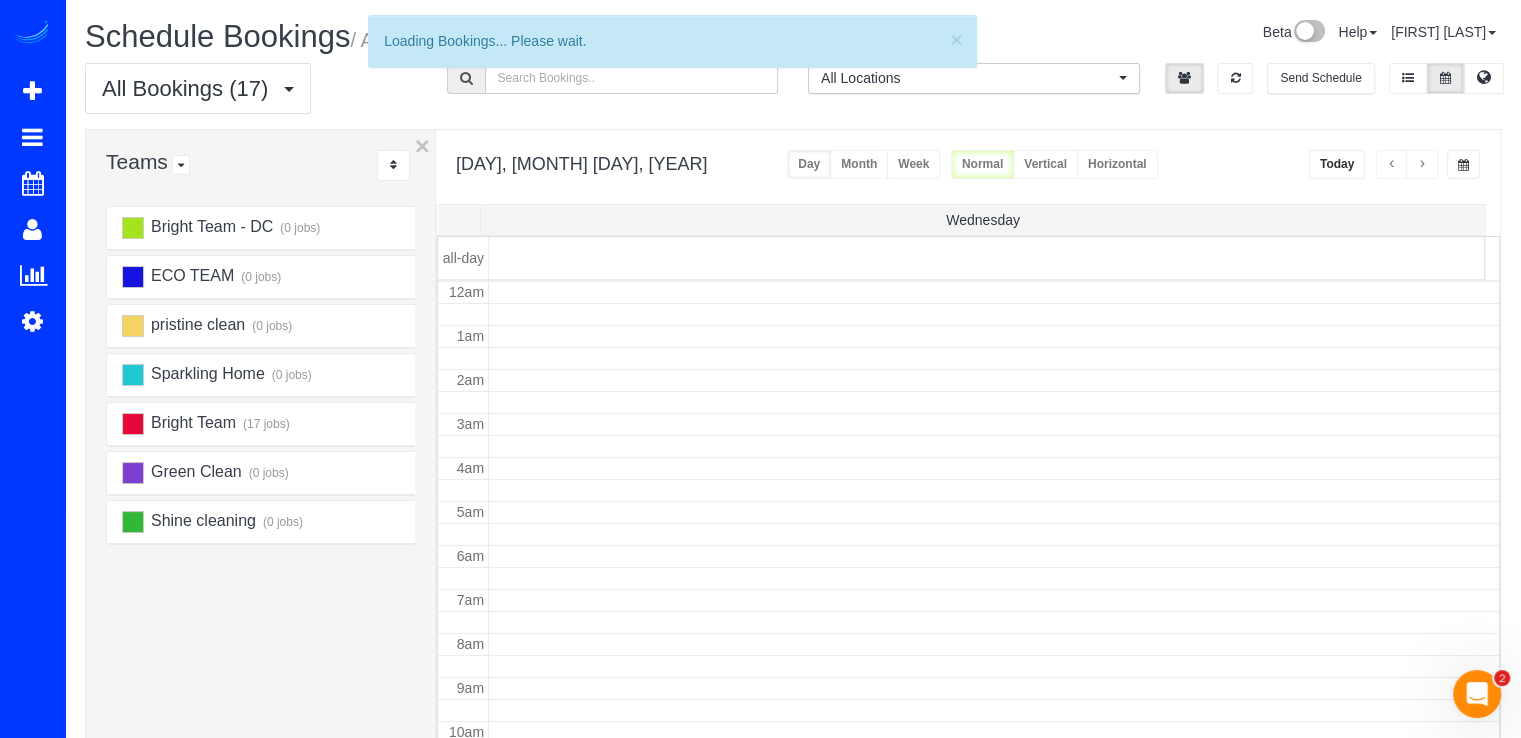 scroll, scrollTop: 263, scrollLeft: 0, axis: vertical 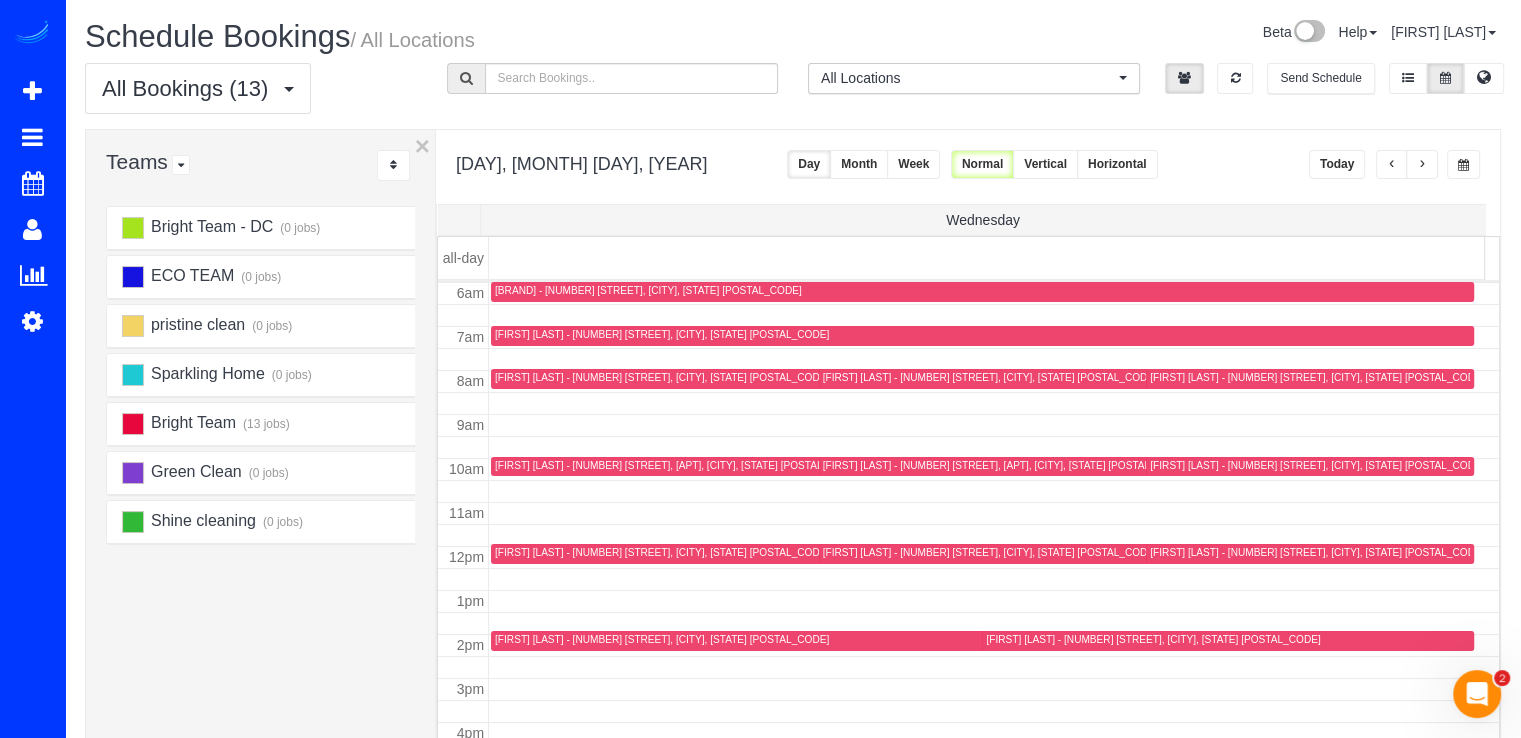 click at bounding box center [1422, 165] 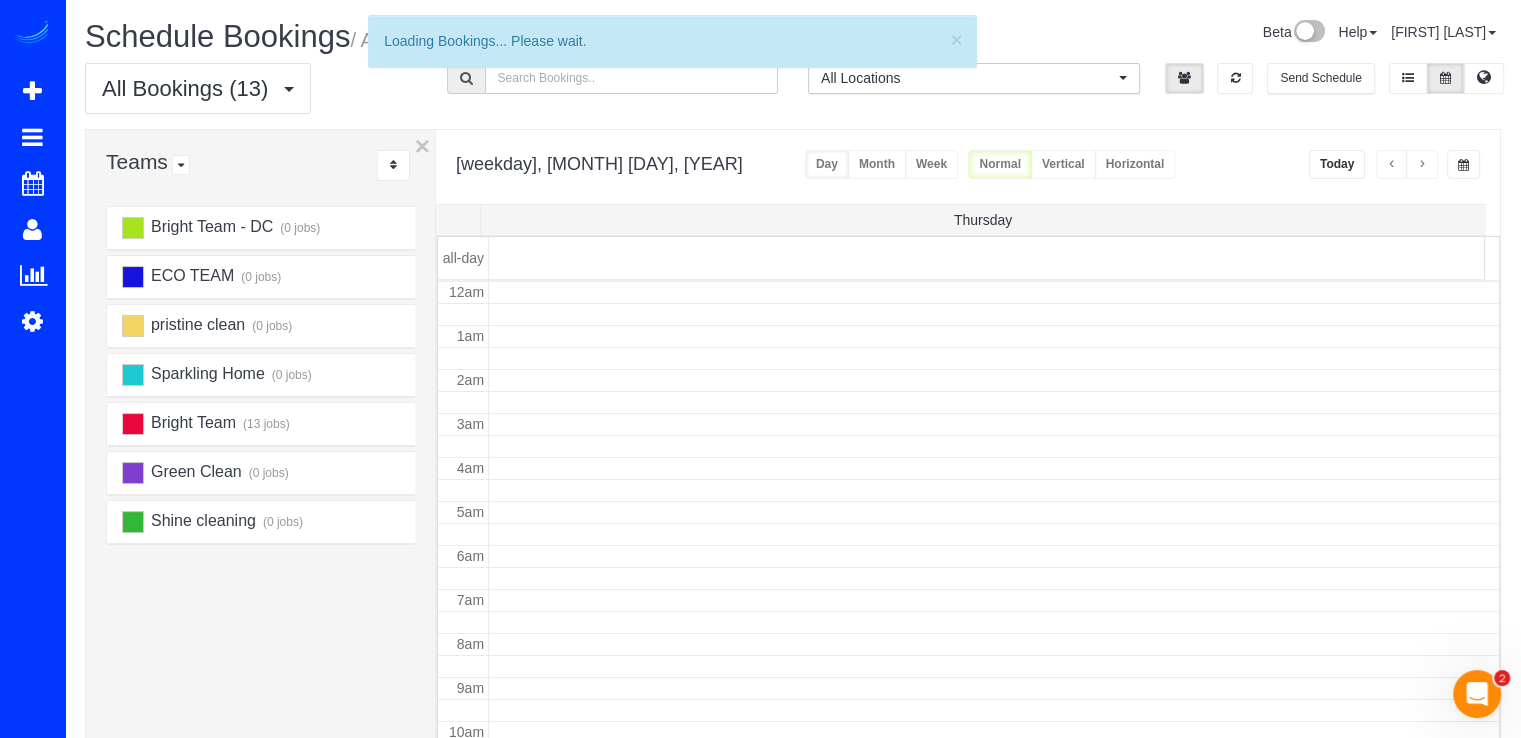 scroll, scrollTop: 263, scrollLeft: 0, axis: vertical 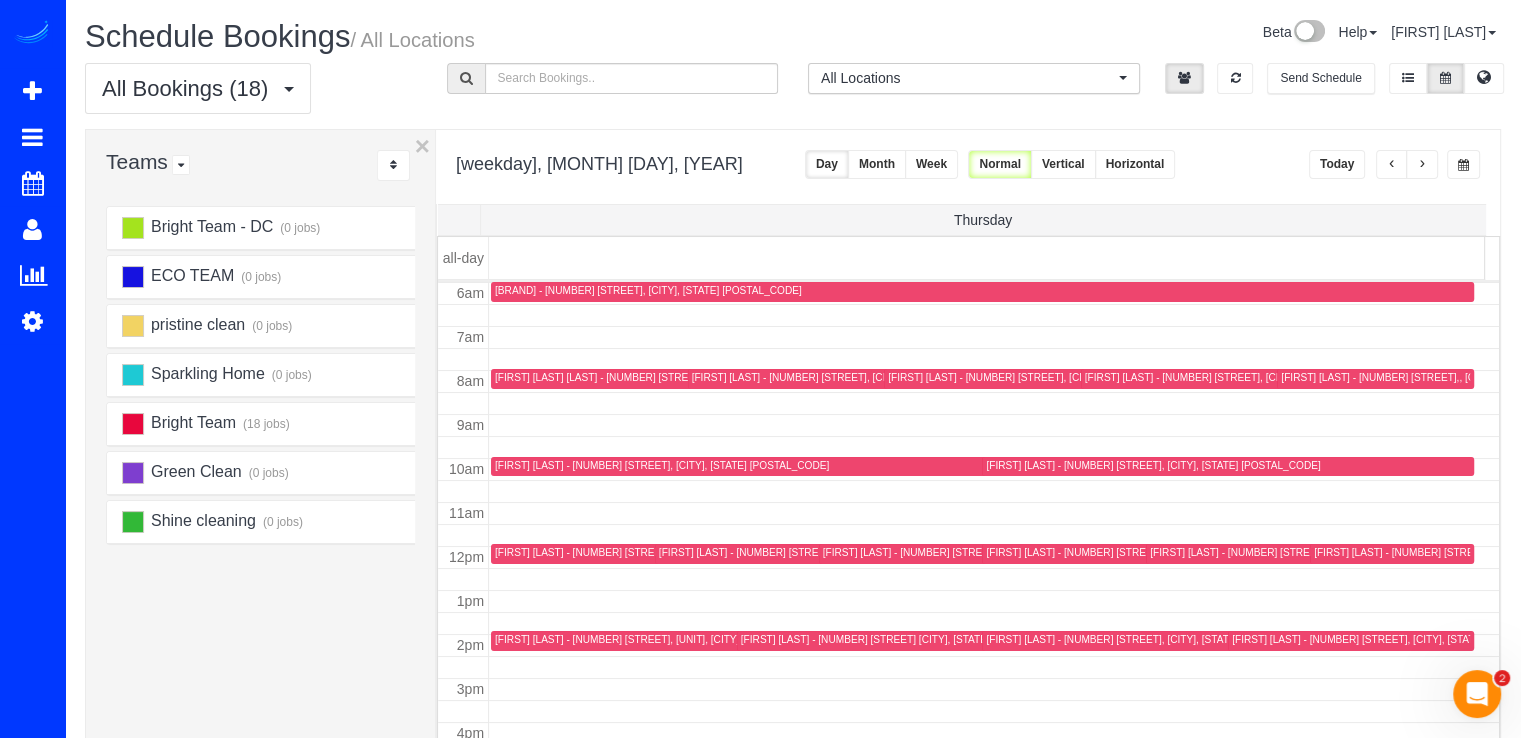 click at bounding box center [1392, 164] 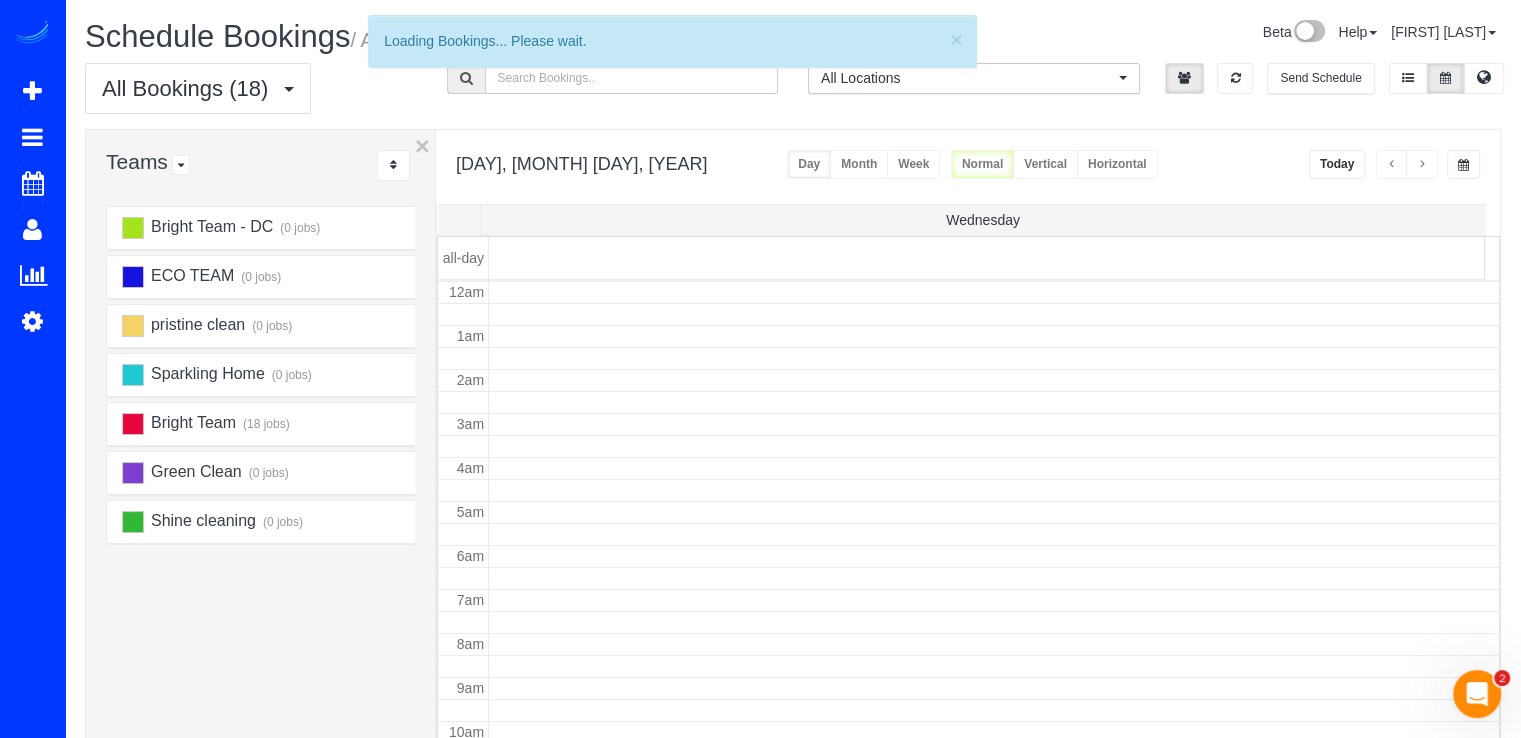 scroll, scrollTop: 263, scrollLeft: 0, axis: vertical 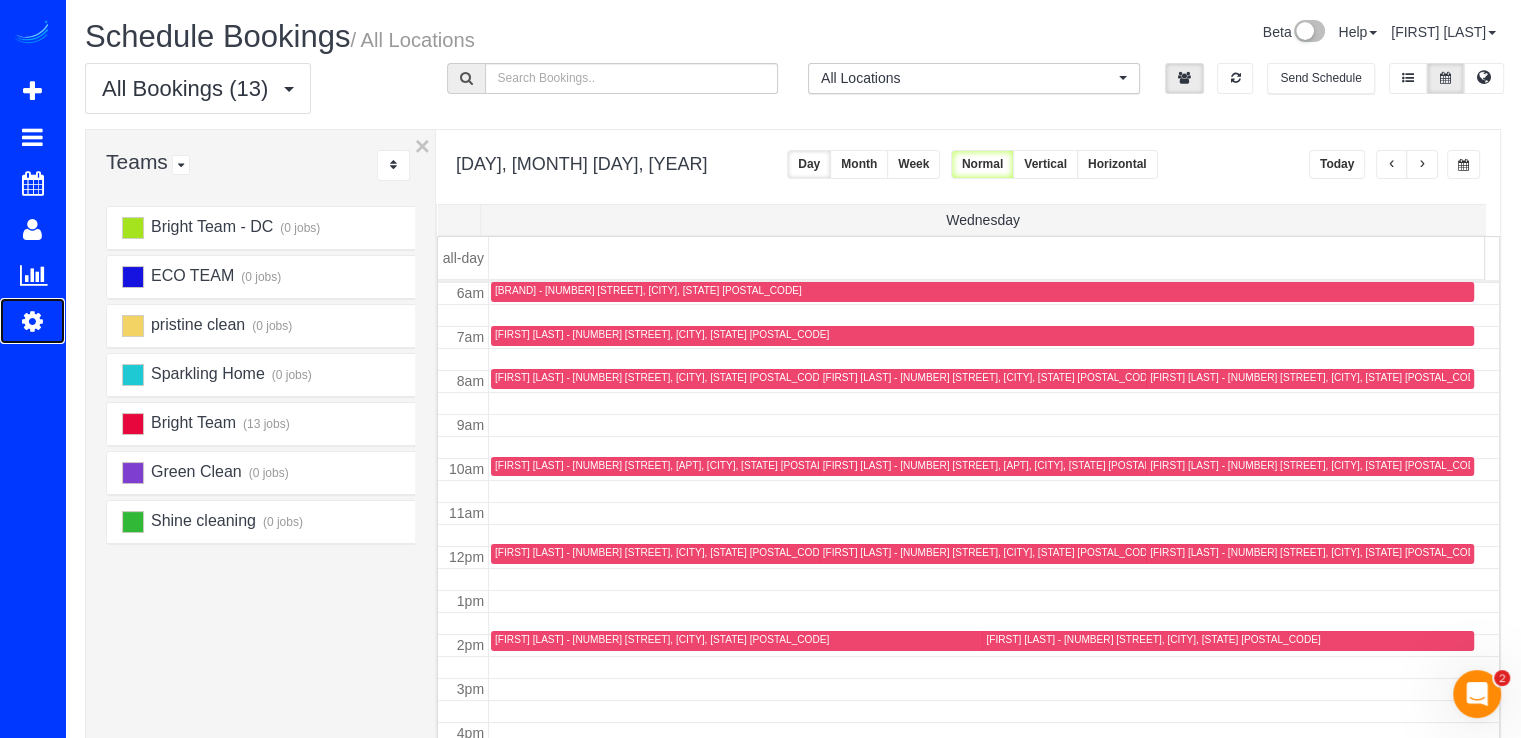 click at bounding box center [32, 321] 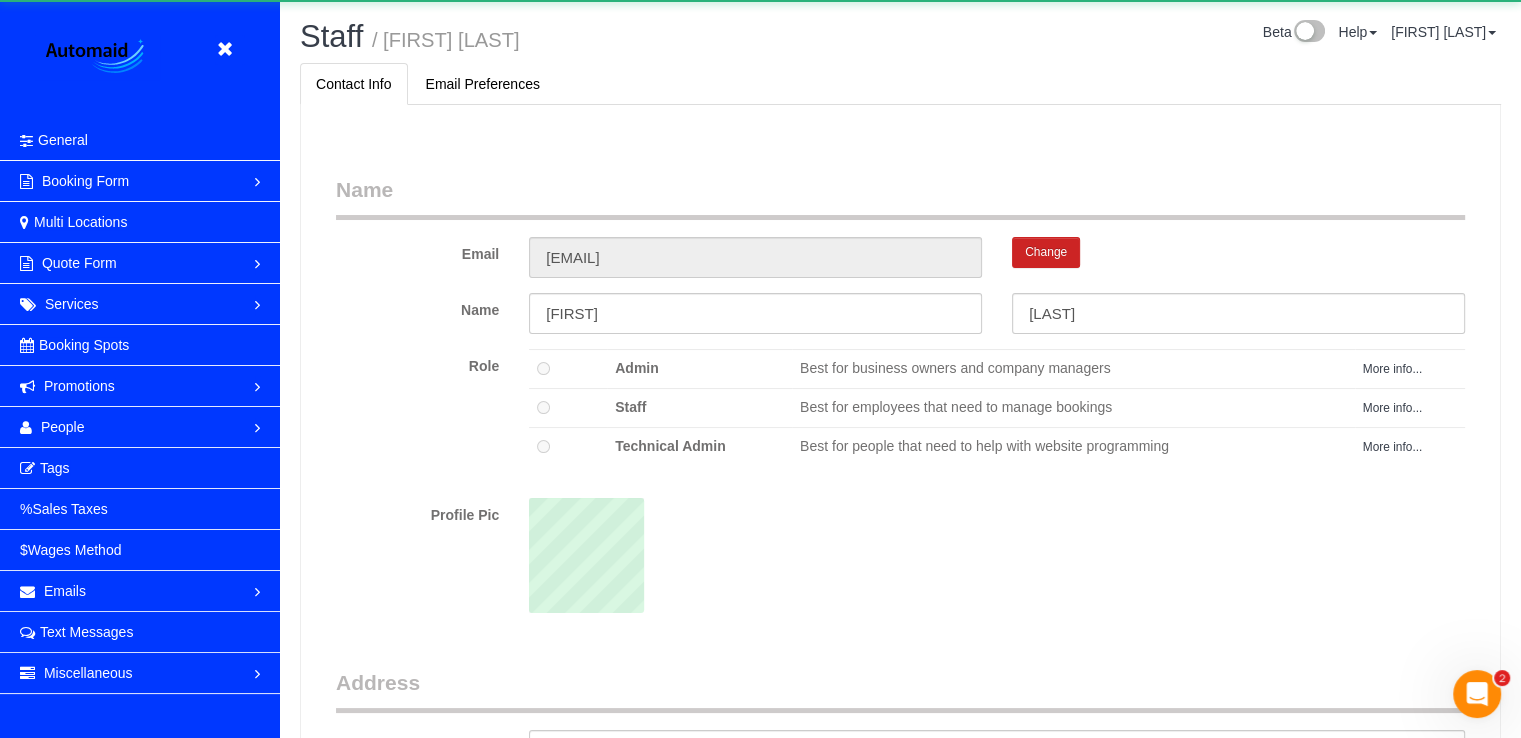 scroll, scrollTop: 98700, scrollLeft: 98479, axis: both 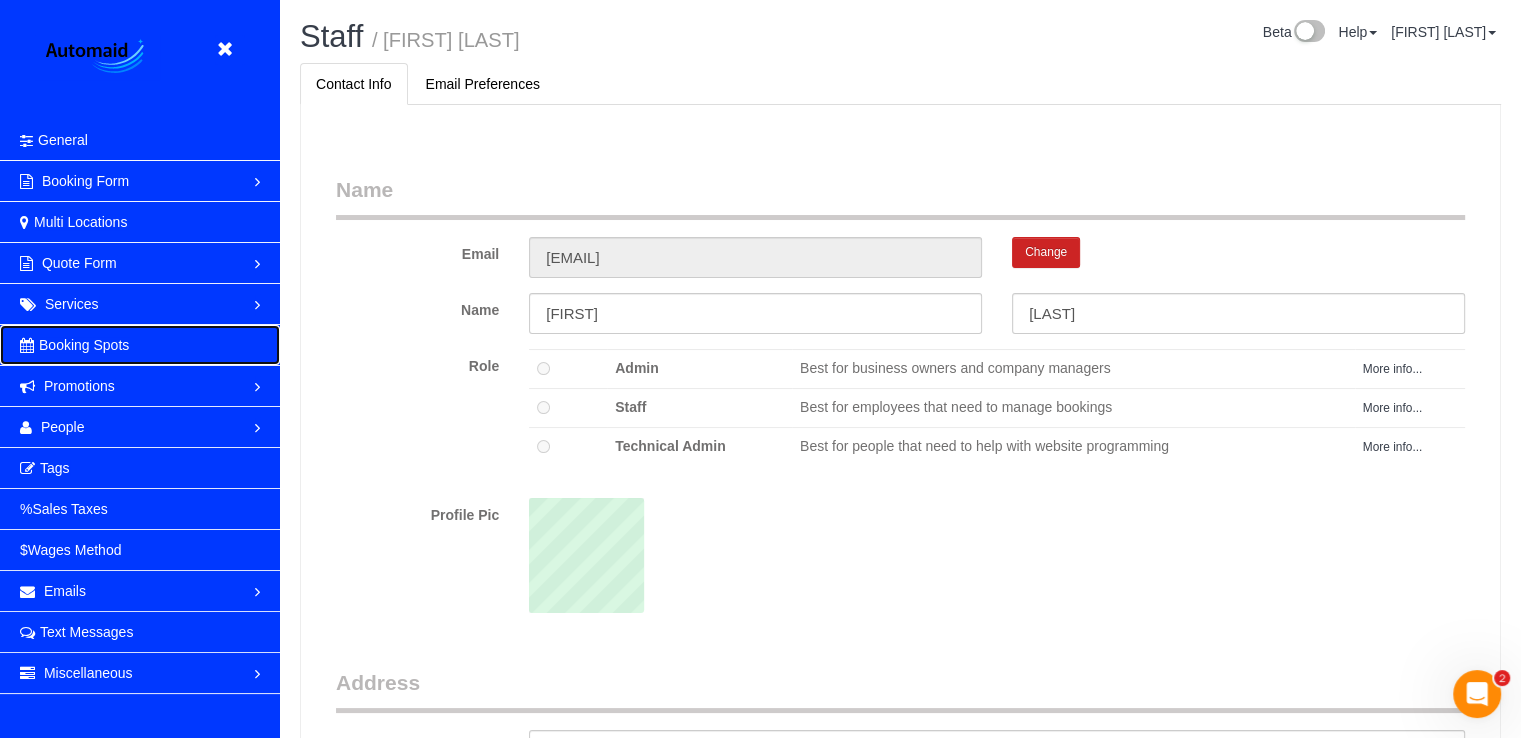 click on "Booking Spots" at bounding box center (84, 345) 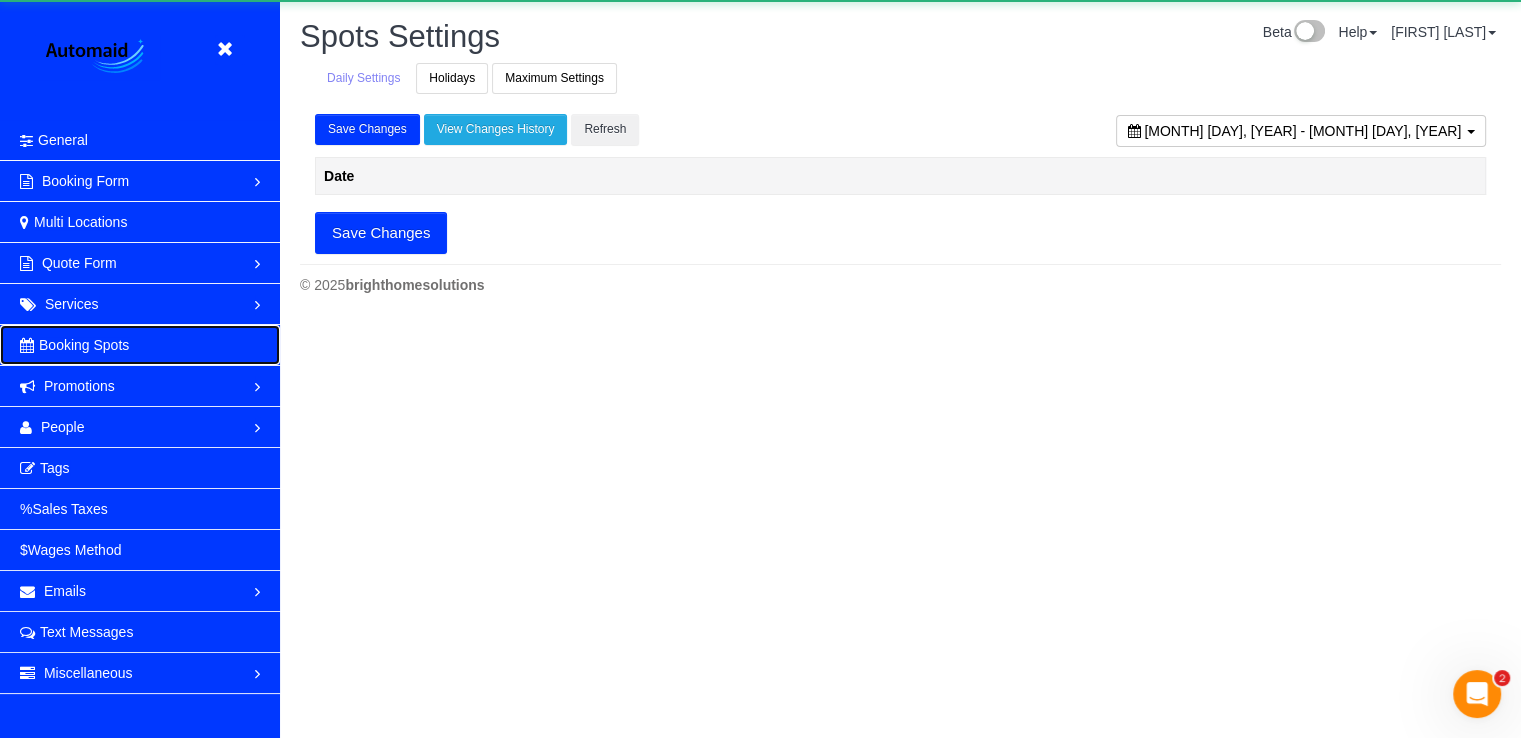 scroll, scrollTop: 99652, scrollLeft: 98479, axis: both 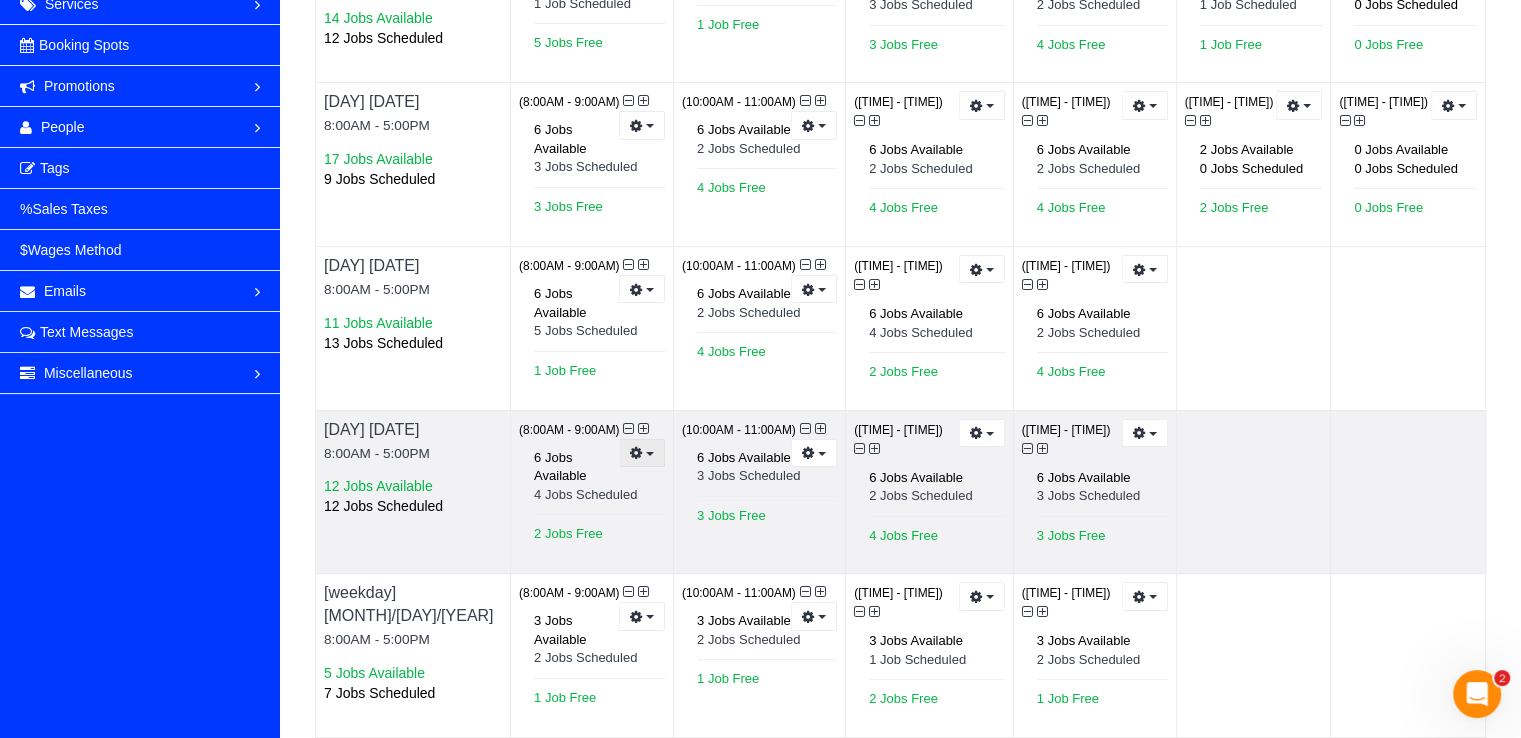 click at bounding box center [642, 453] 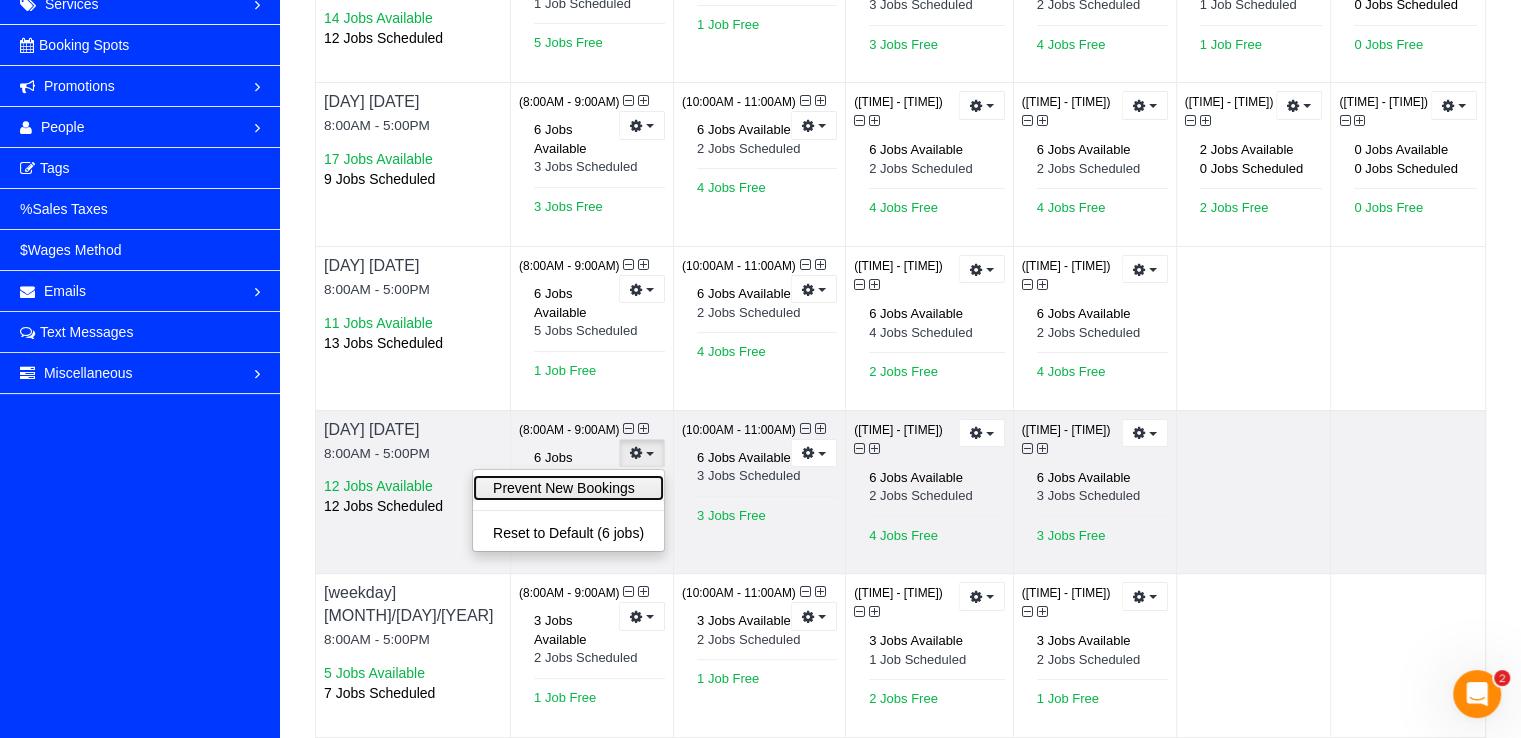 click on "Prevent New Bookings" at bounding box center [568, 488] 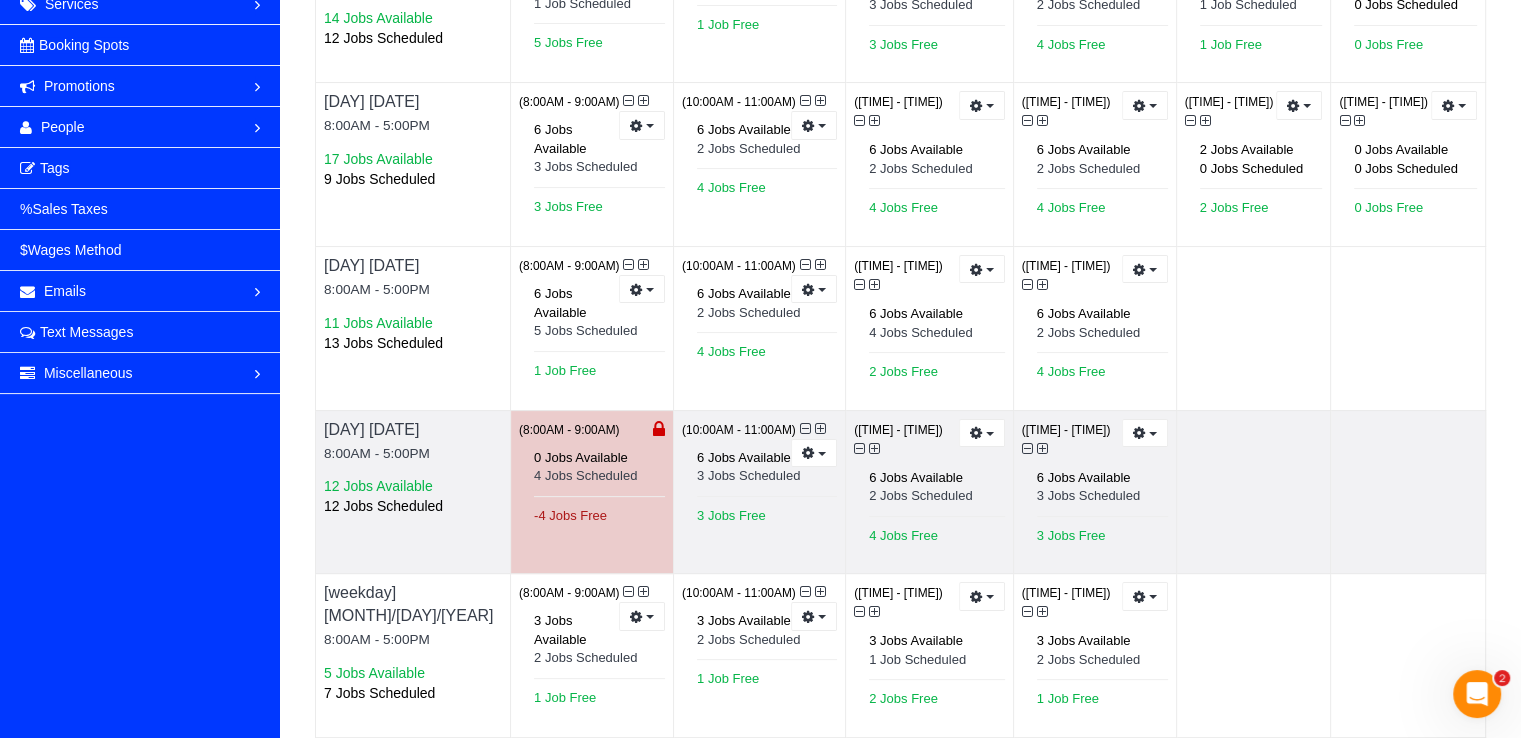 scroll, scrollTop: 1488, scrollLeft: 1520, axis: both 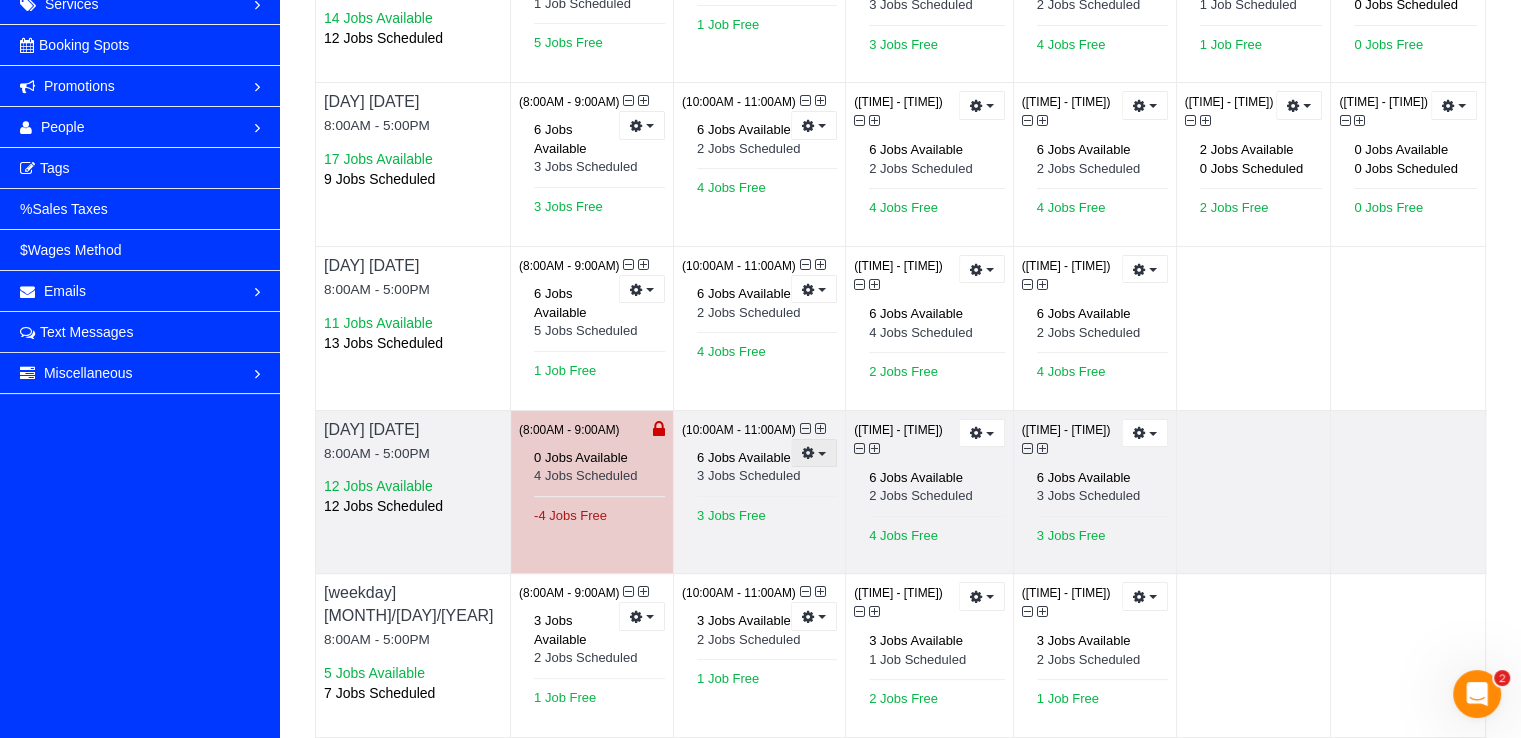 click at bounding box center [814, 453] 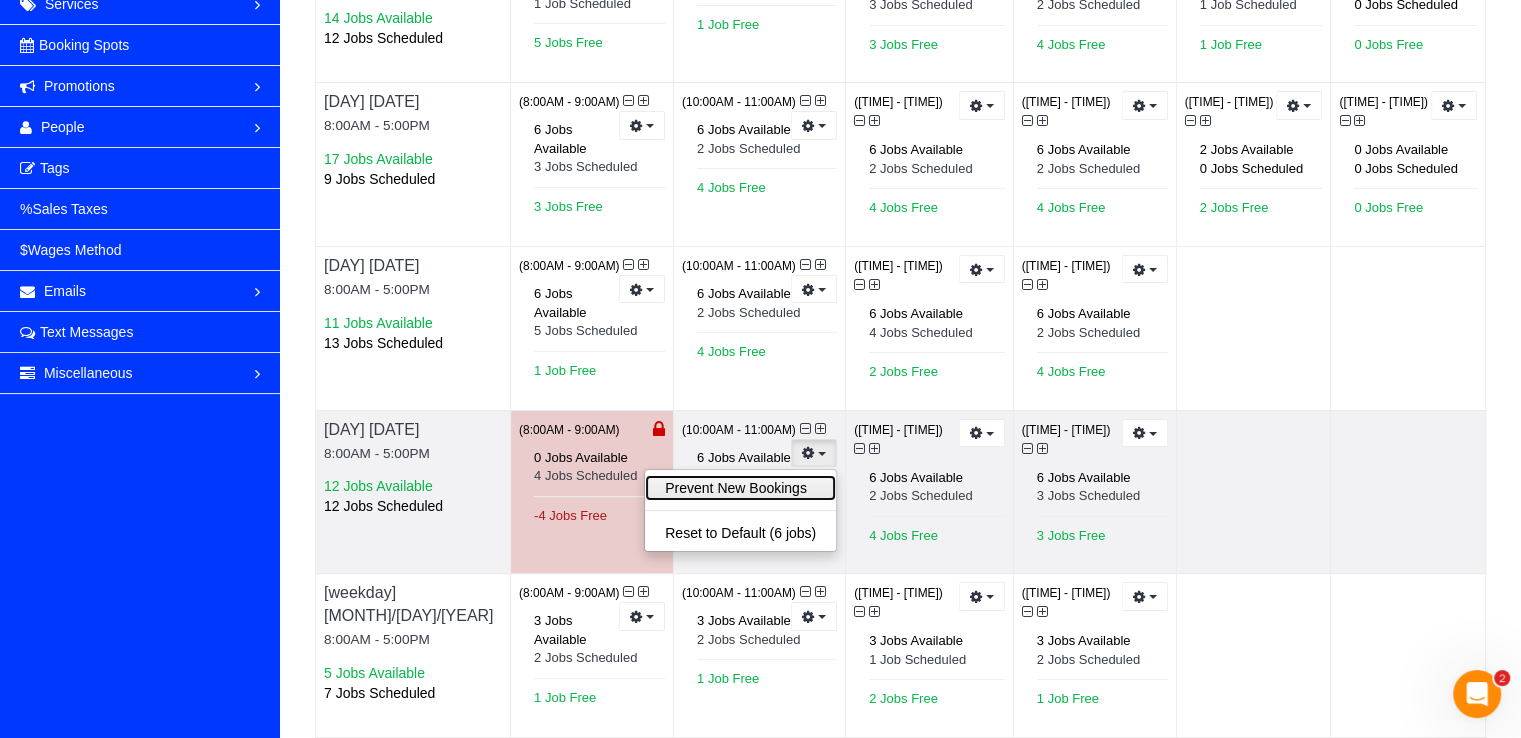 click on "Prevent New Bookings" at bounding box center (740, 488) 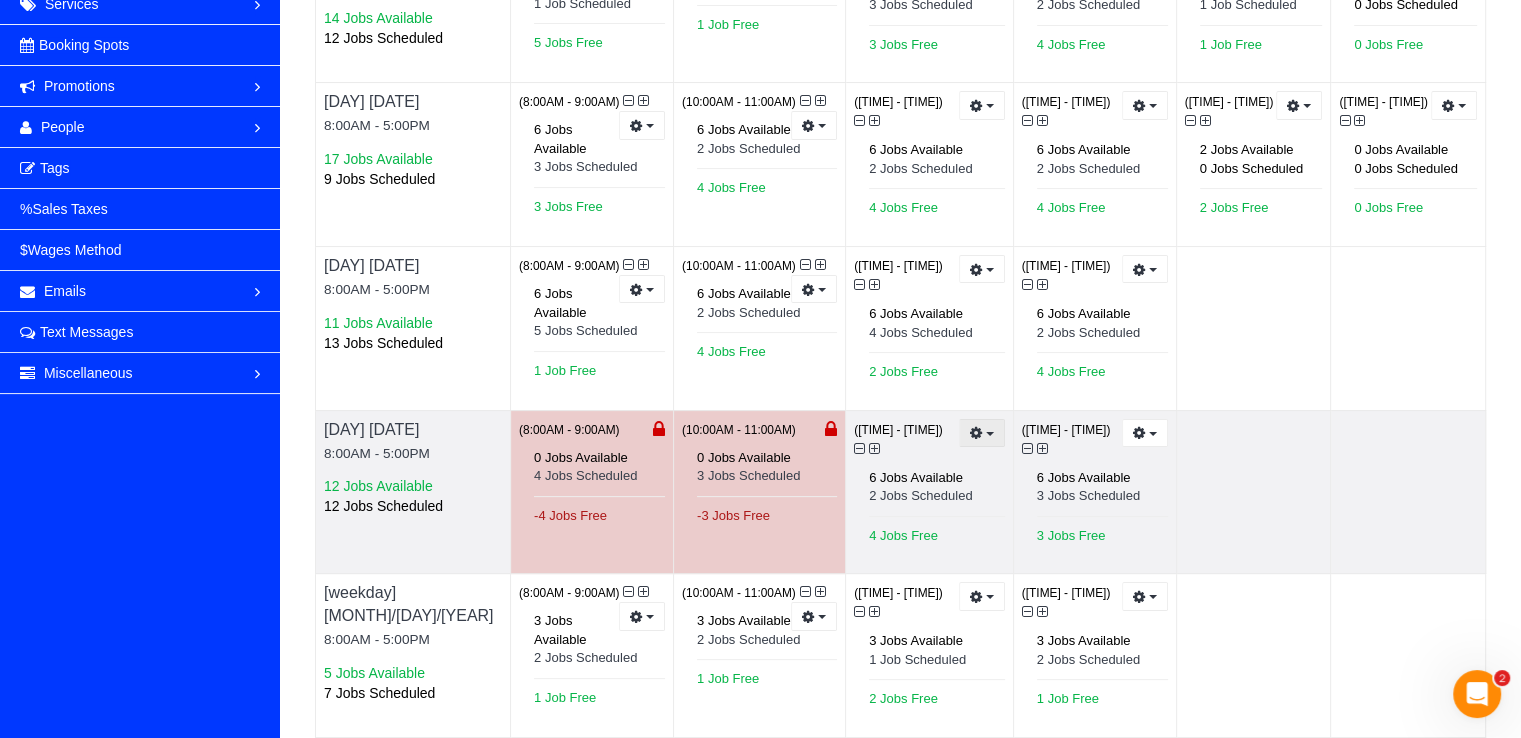 click at bounding box center [982, 433] 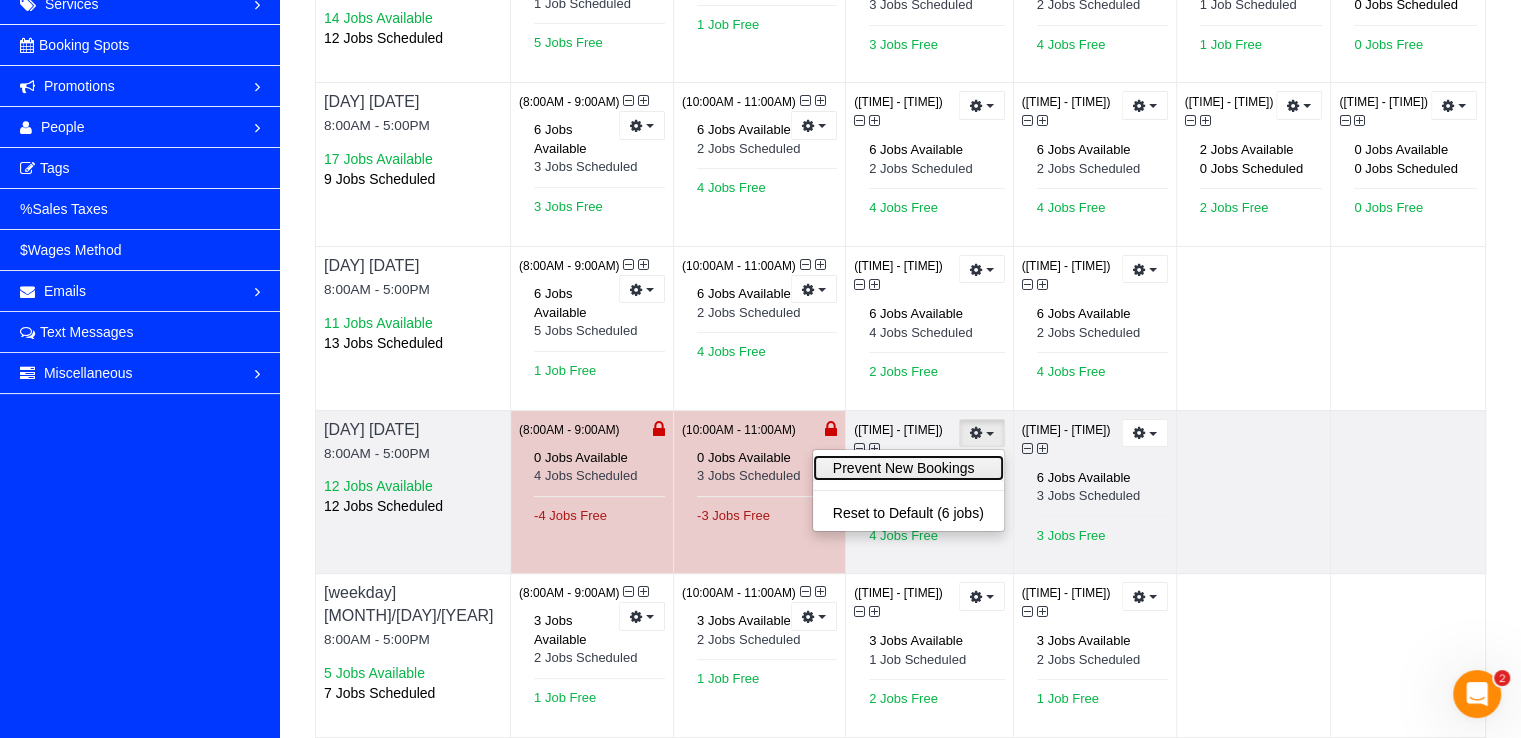 drag, startPoint x: 935, startPoint y: 484, endPoint x: 1038, endPoint y: 453, distance: 107.563934 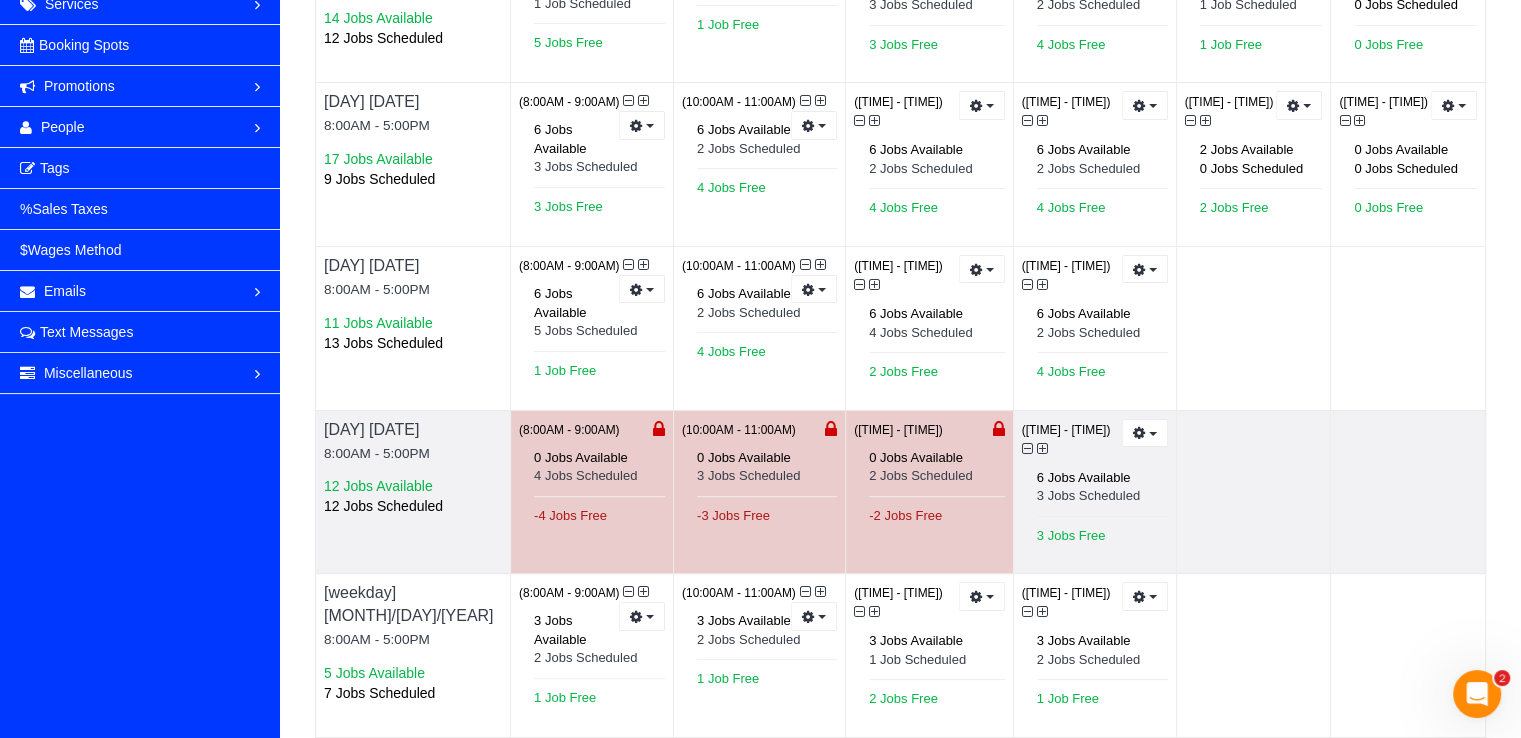 scroll, scrollTop: 98512, scrollLeft: 98479, axis: both 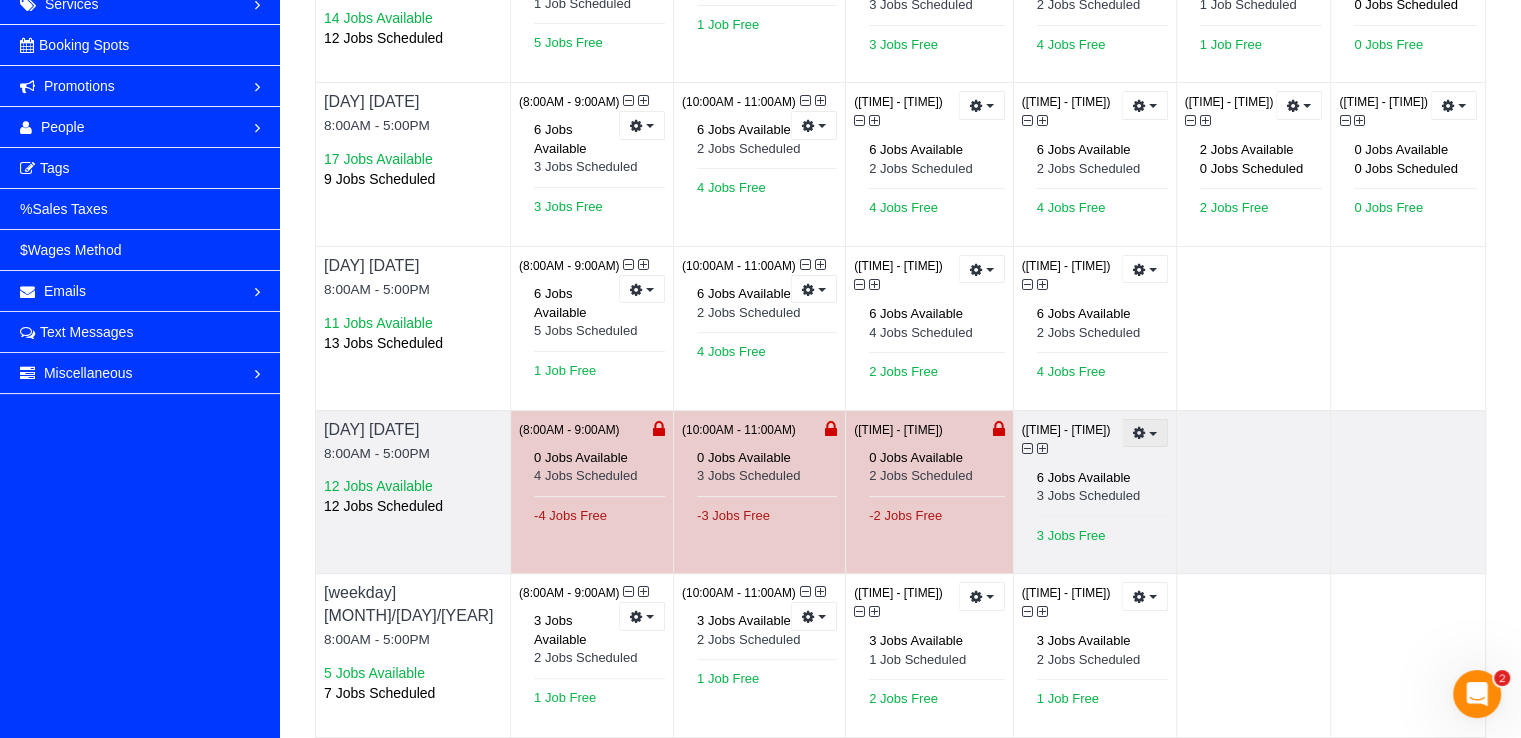 click at bounding box center (1145, 433) 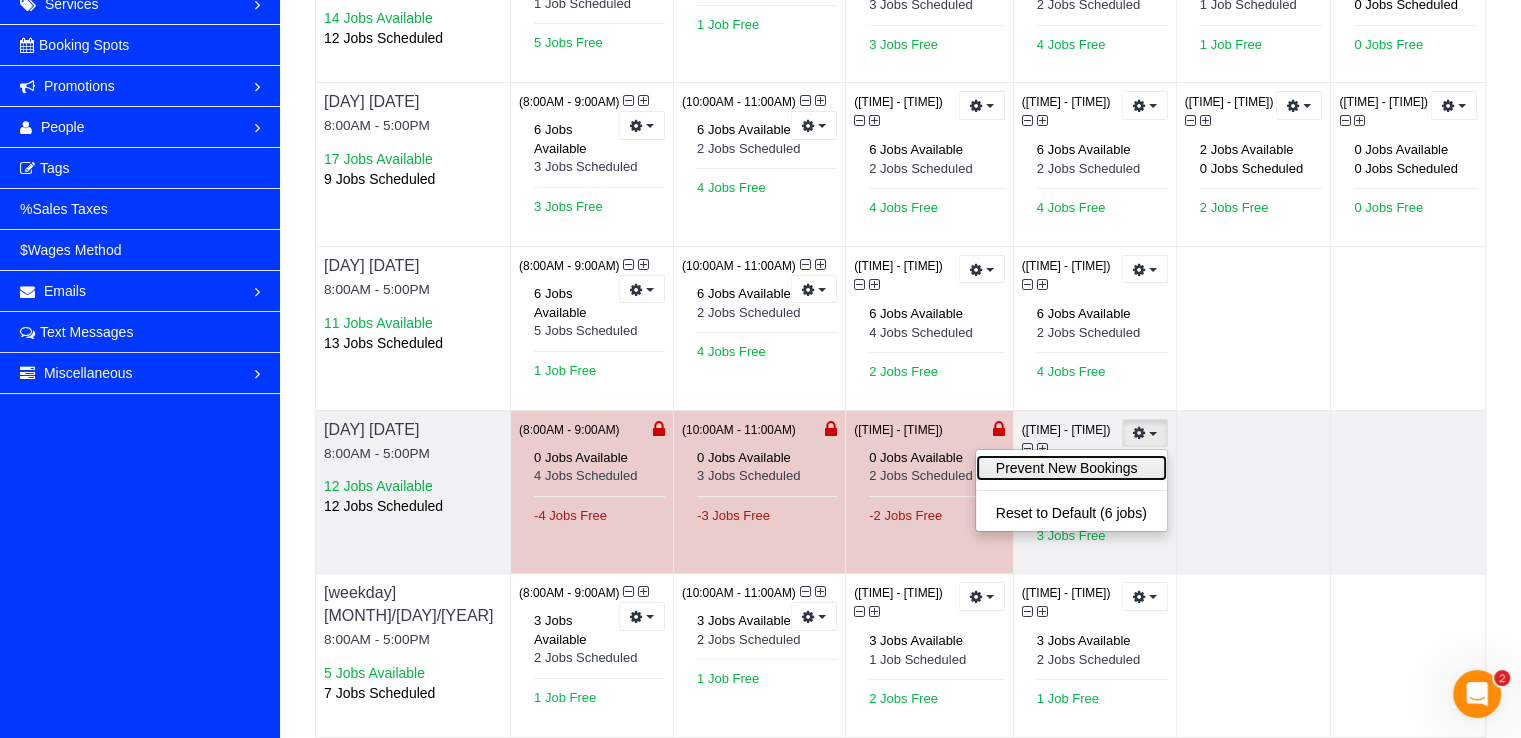 click on "Prevent New Bookings" at bounding box center [1071, 468] 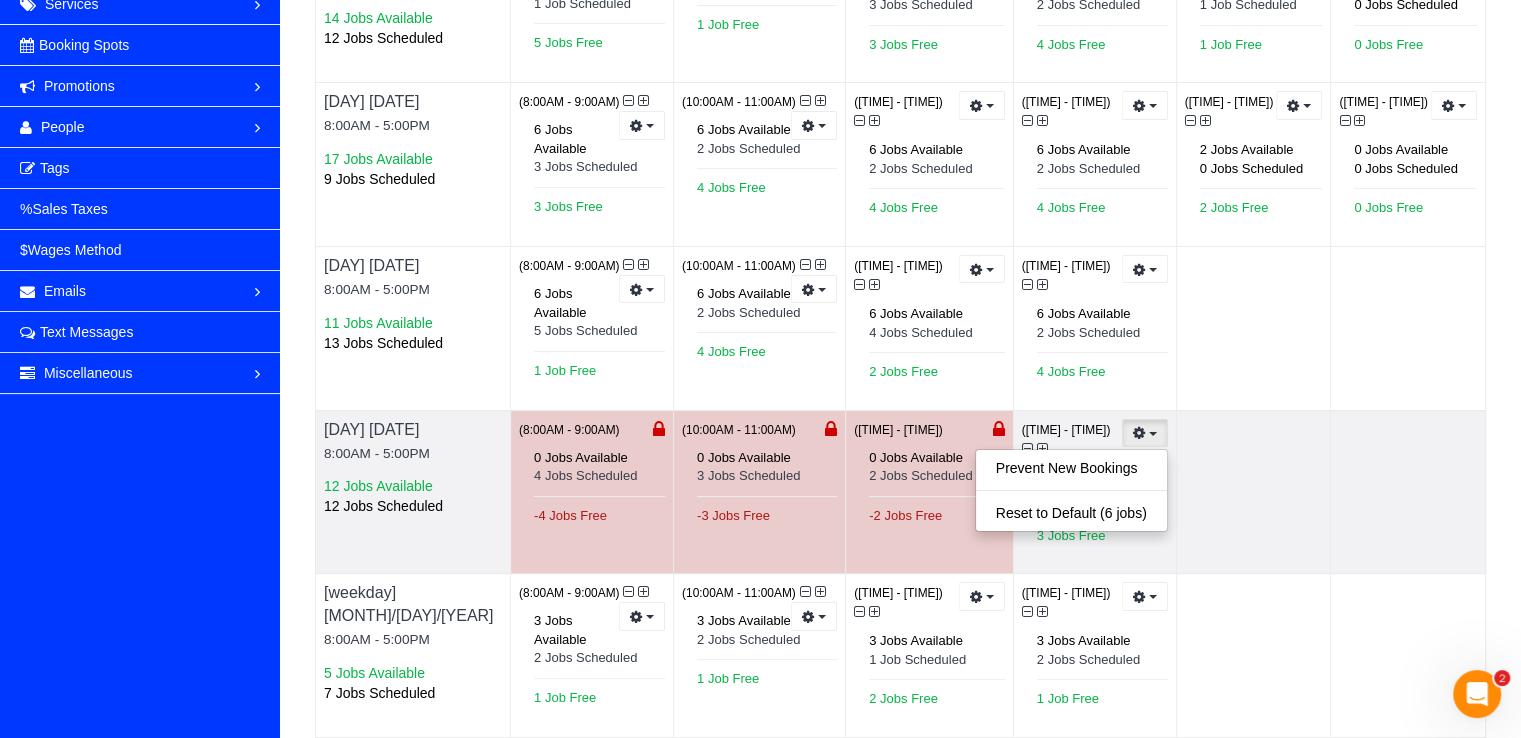 scroll, scrollTop: 98531, scrollLeft: 98479, axis: both 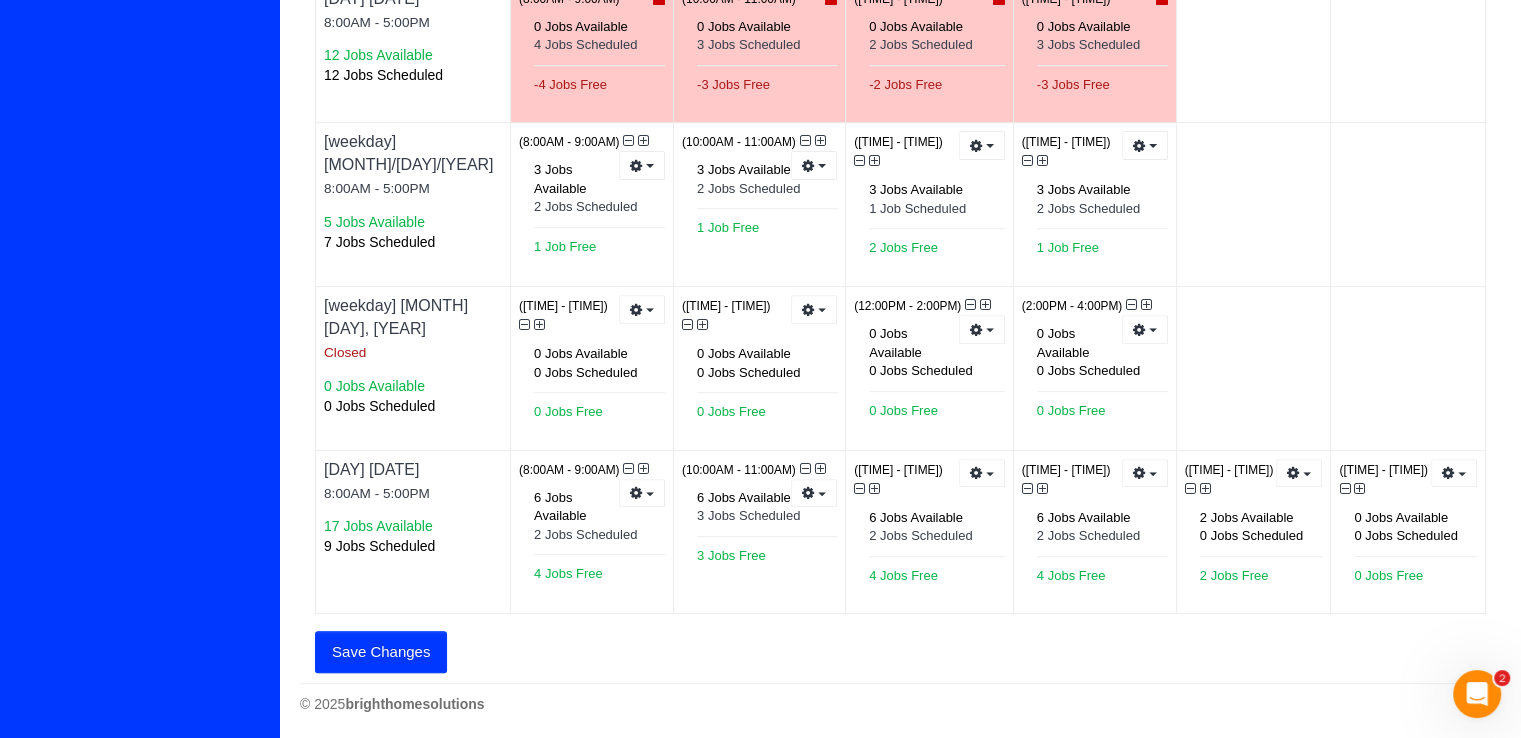 click on "Save Changes" at bounding box center (381, 652) 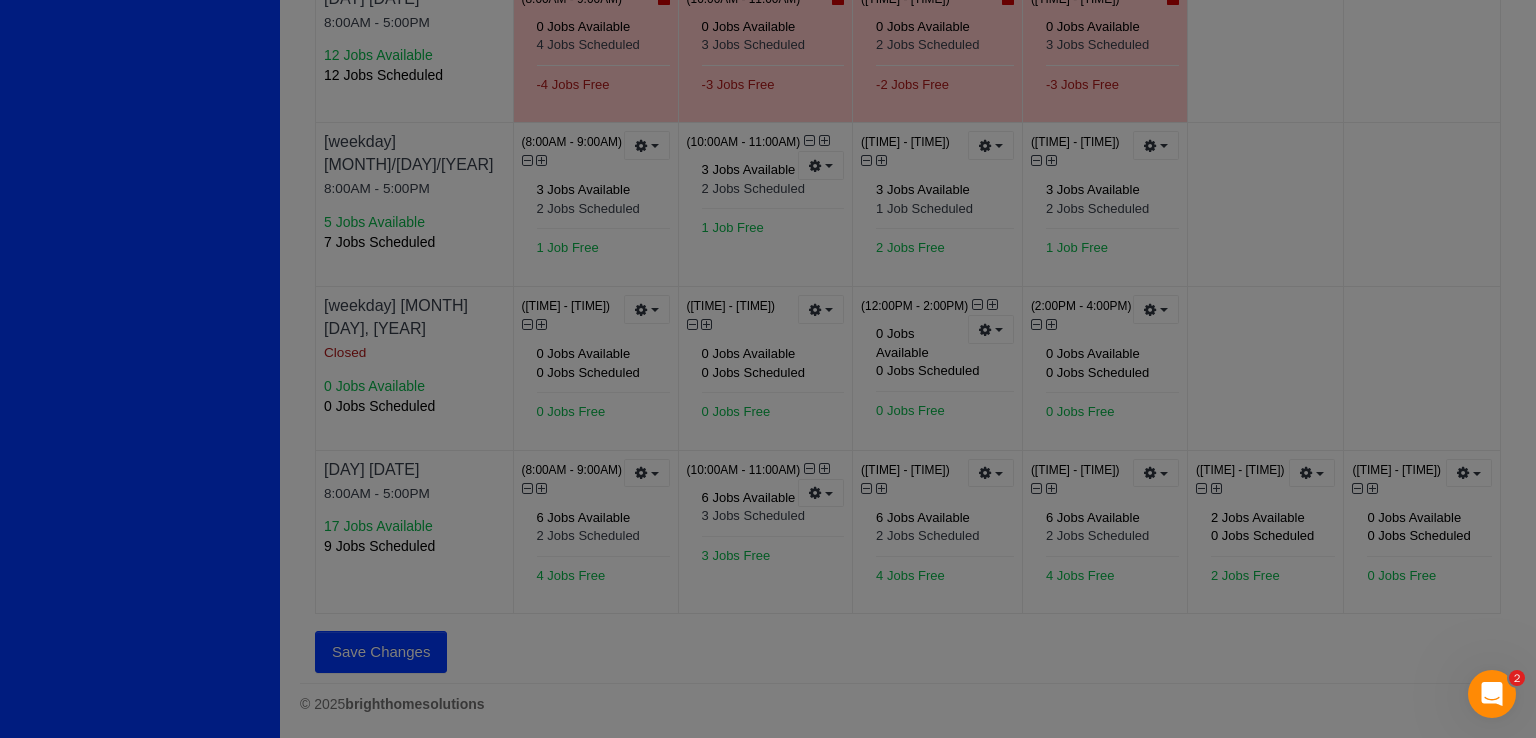 scroll, scrollTop: 98531, scrollLeft: 98464, axis: both 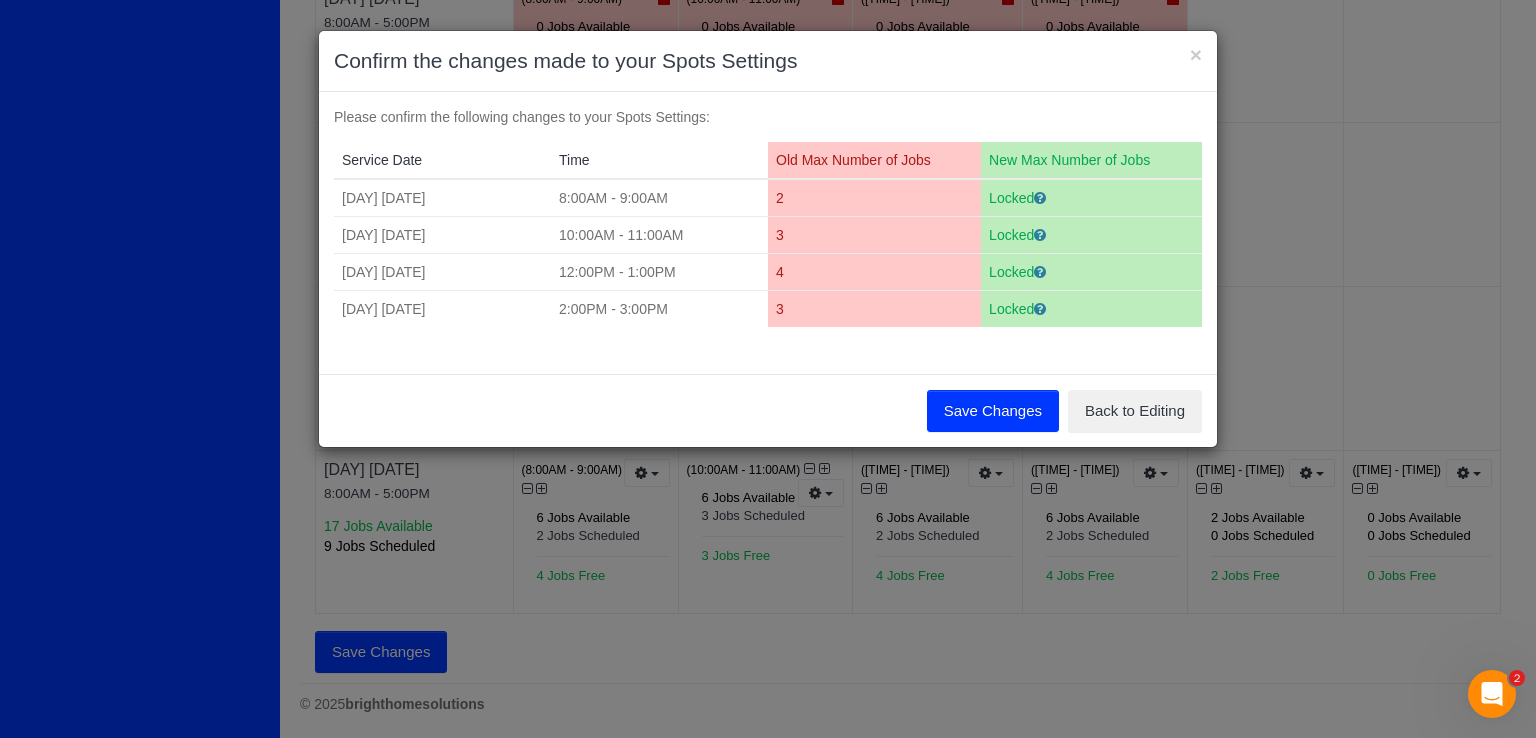 click on "Save Changes" at bounding box center (993, 411) 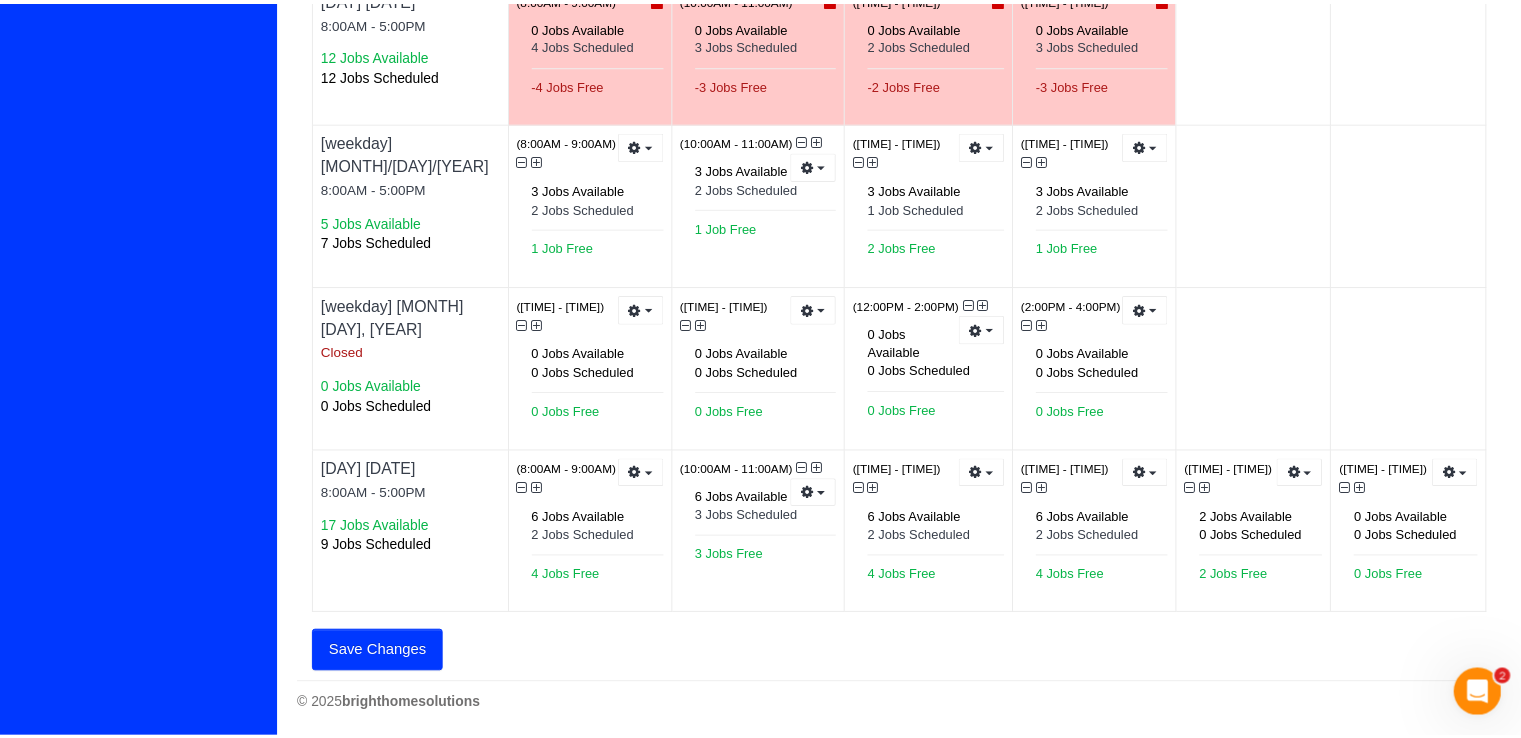 scroll, scrollTop: 1468, scrollLeft: 1520, axis: both 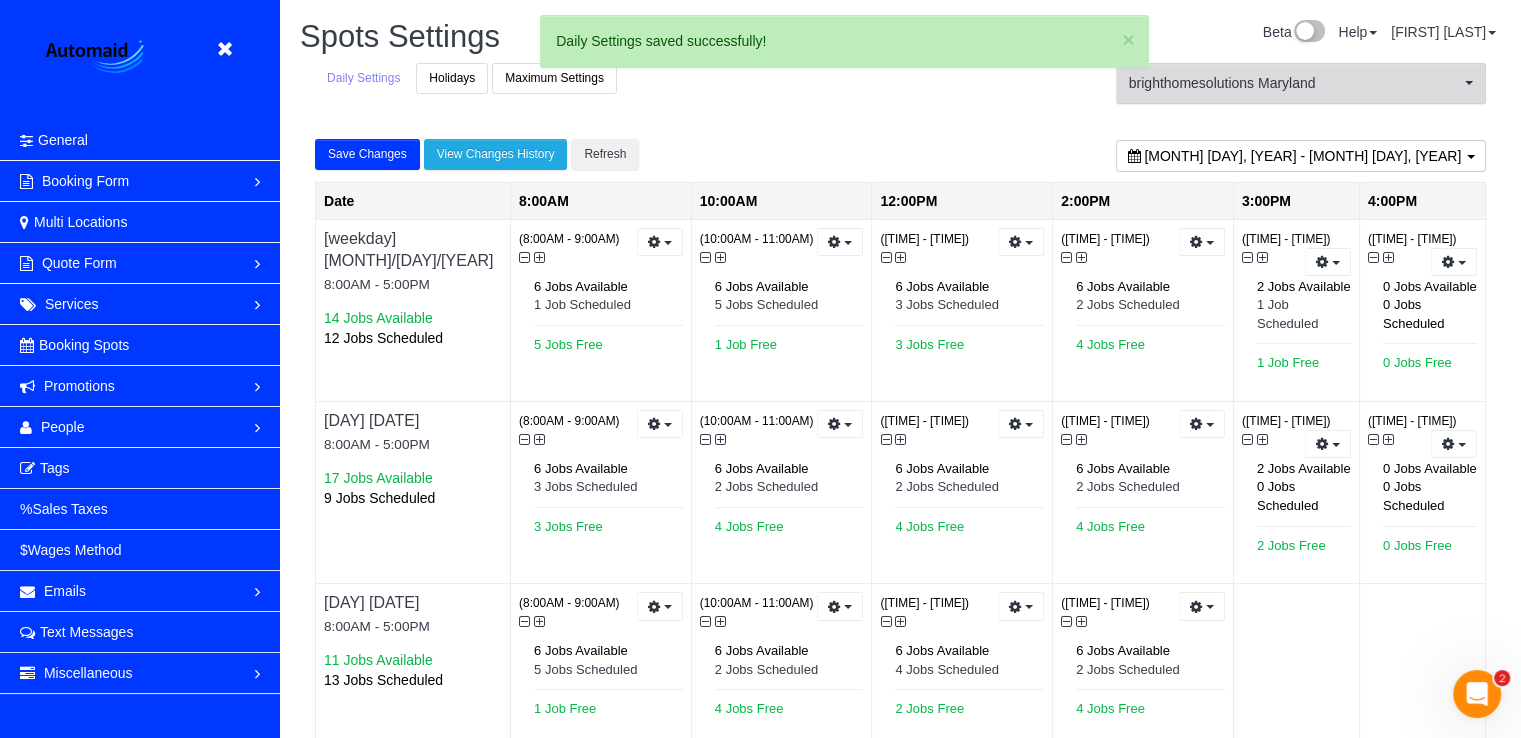 click on "brighthomesolutions Maryland" at bounding box center (1294, 83) 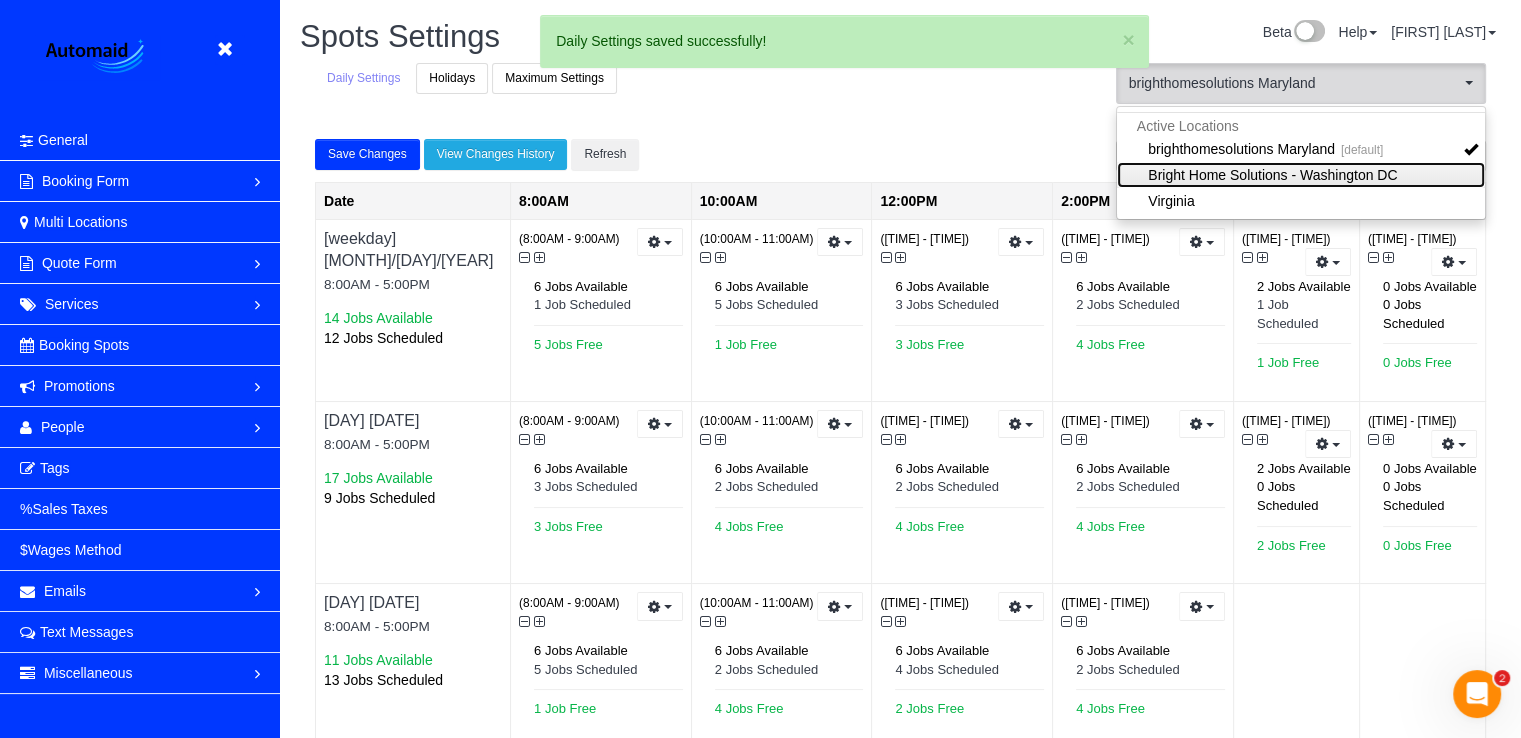 click on "Bright Home Solutions  - Washington DC" at bounding box center [1301, 175] 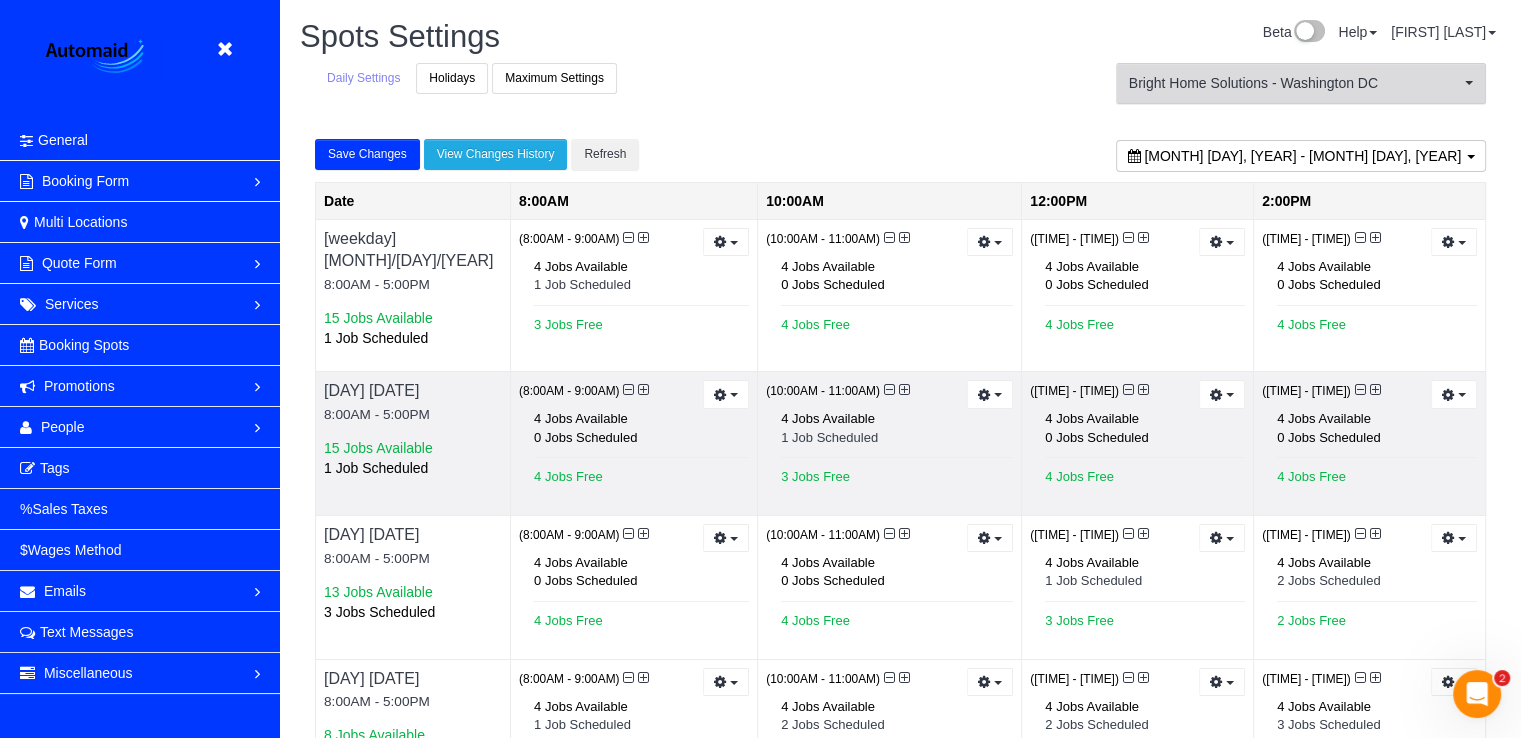 scroll, scrollTop: 228, scrollLeft: 0, axis: vertical 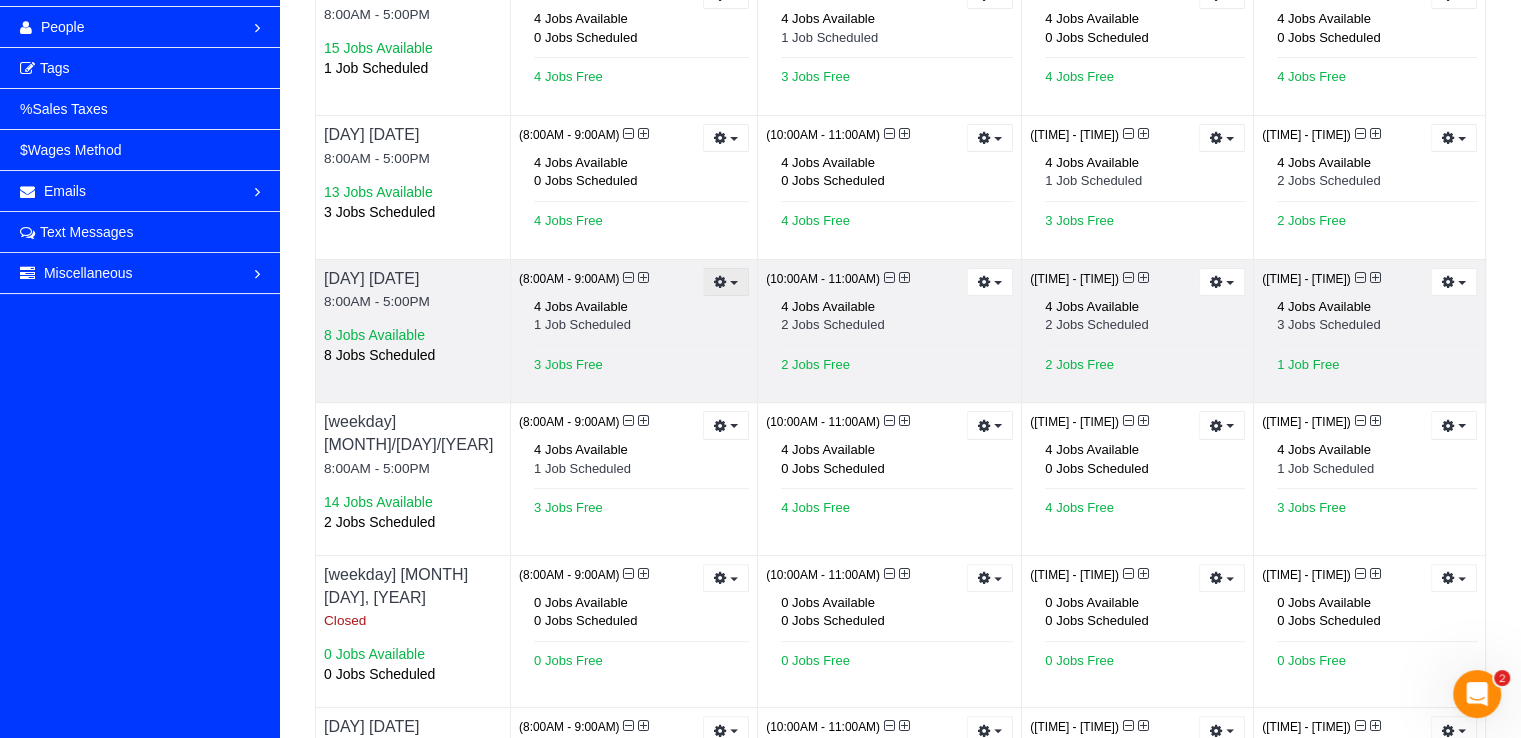 click at bounding box center (726, 282) 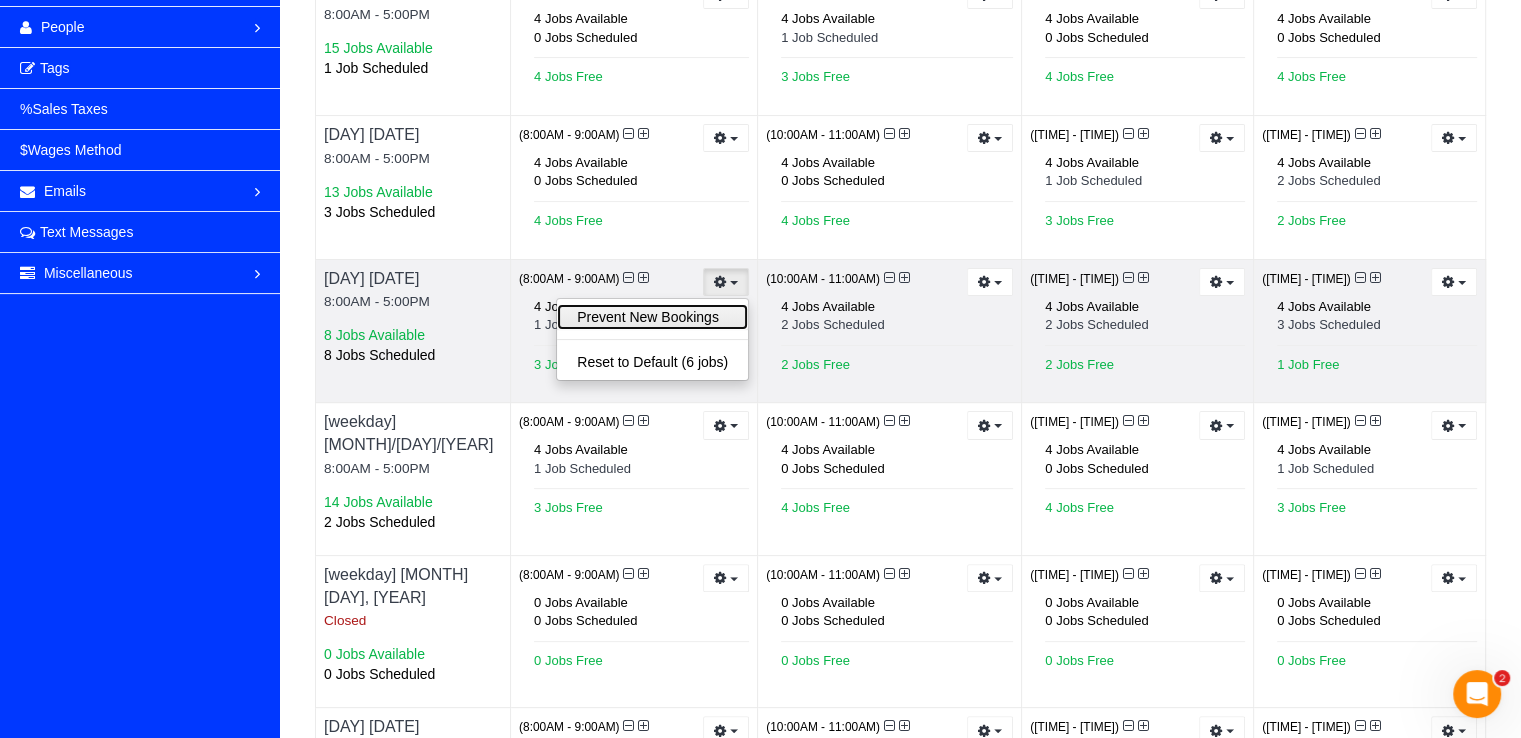 click on "Prevent New Bookings" at bounding box center (652, 317) 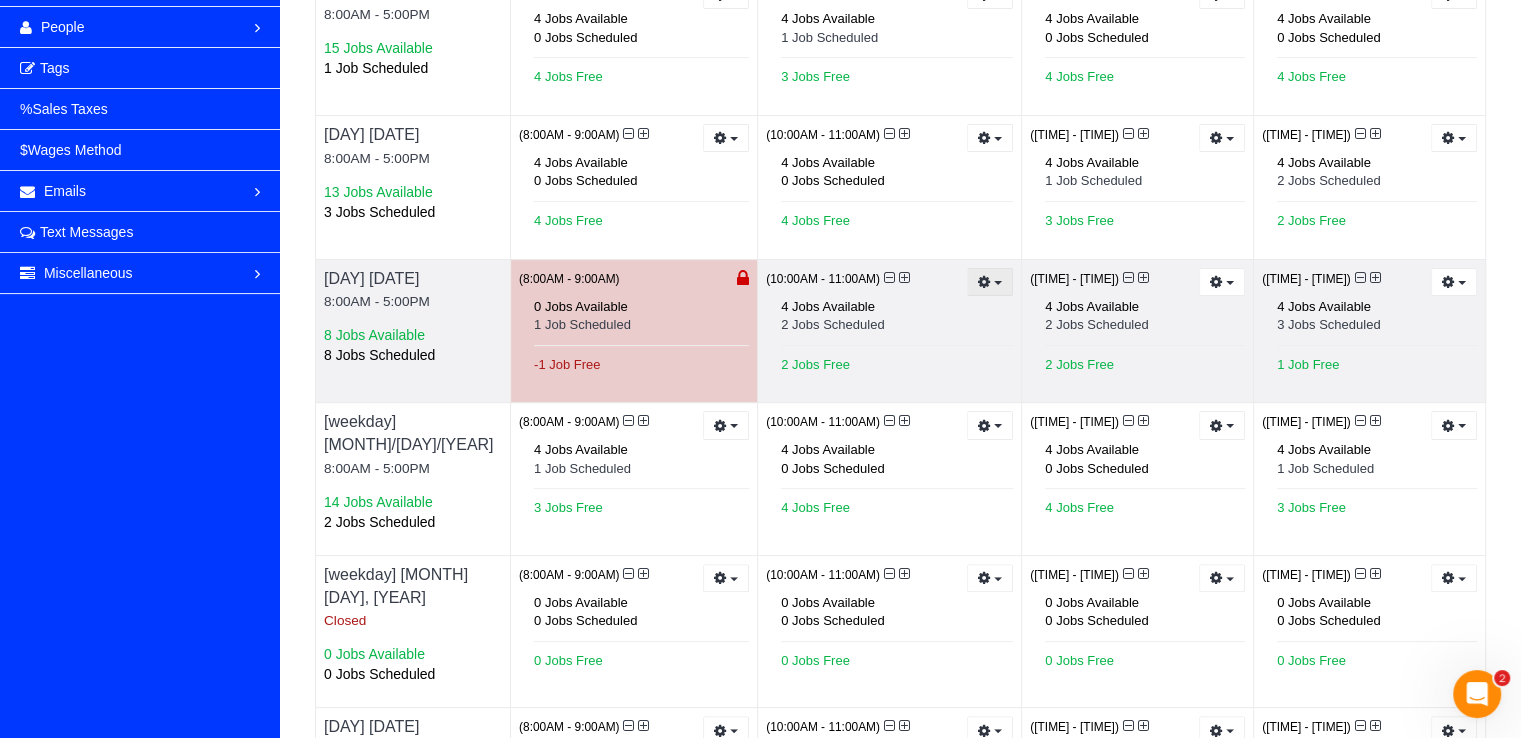 click at bounding box center (990, 282) 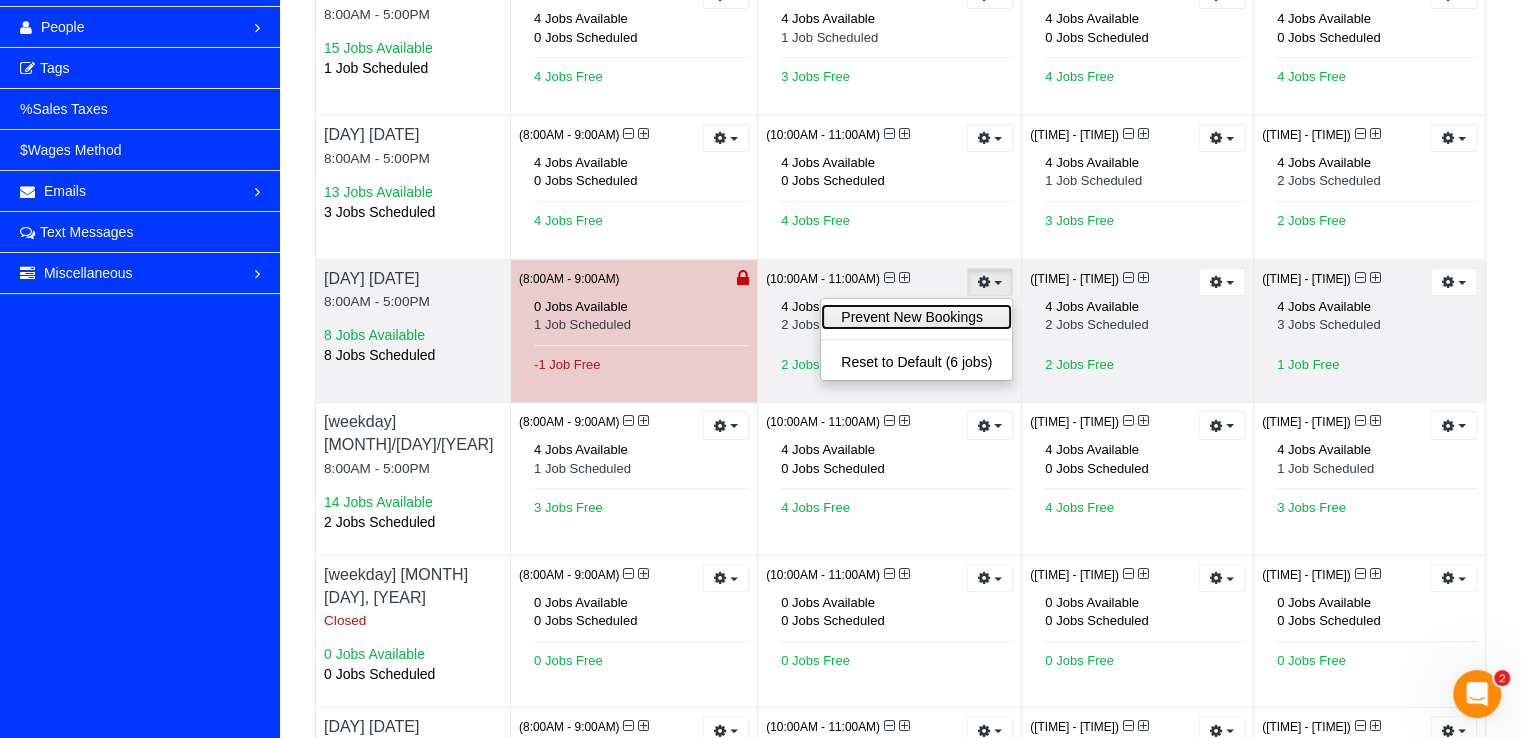 click on "Prevent New Bookings" at bounding box center (916, 317) 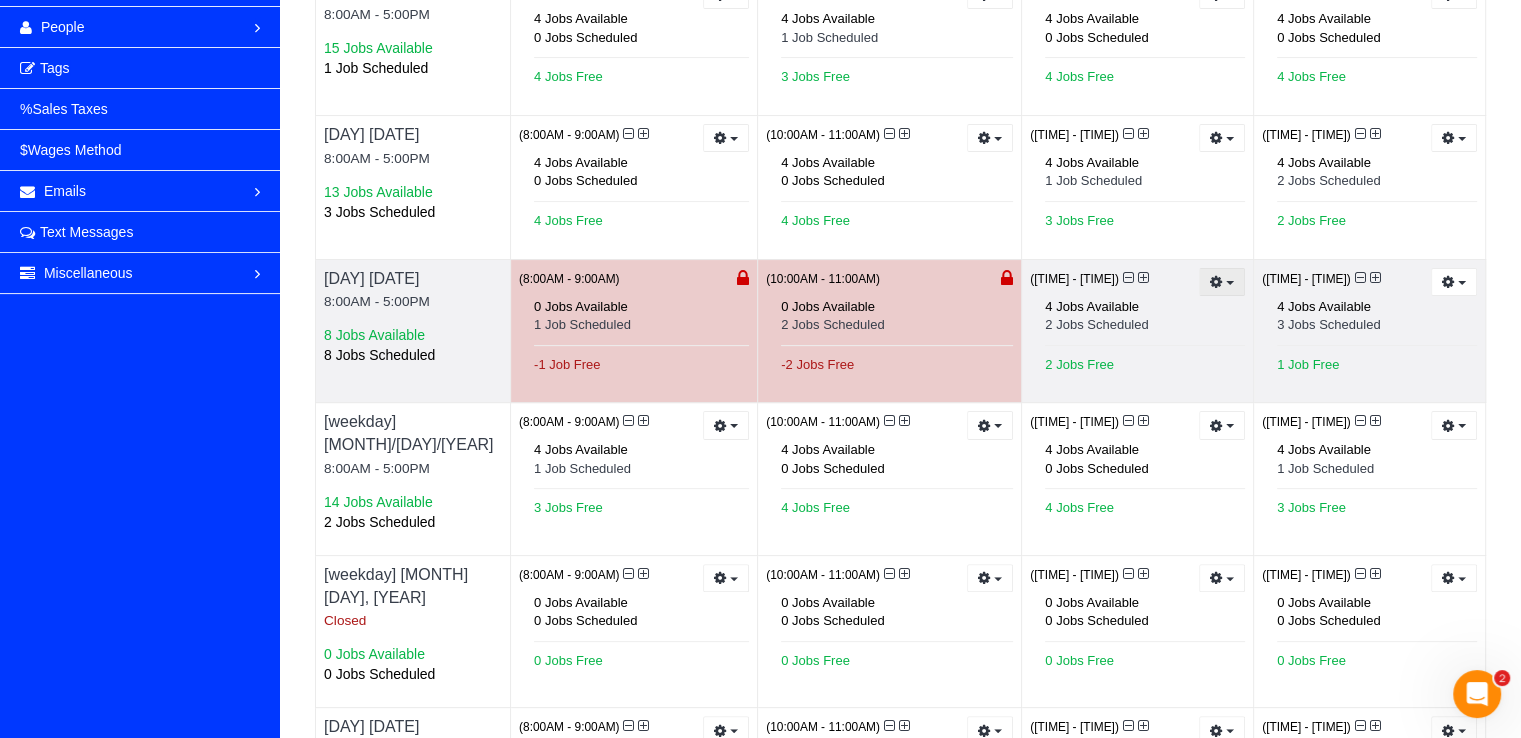 click at bounding box center [1216, 281] 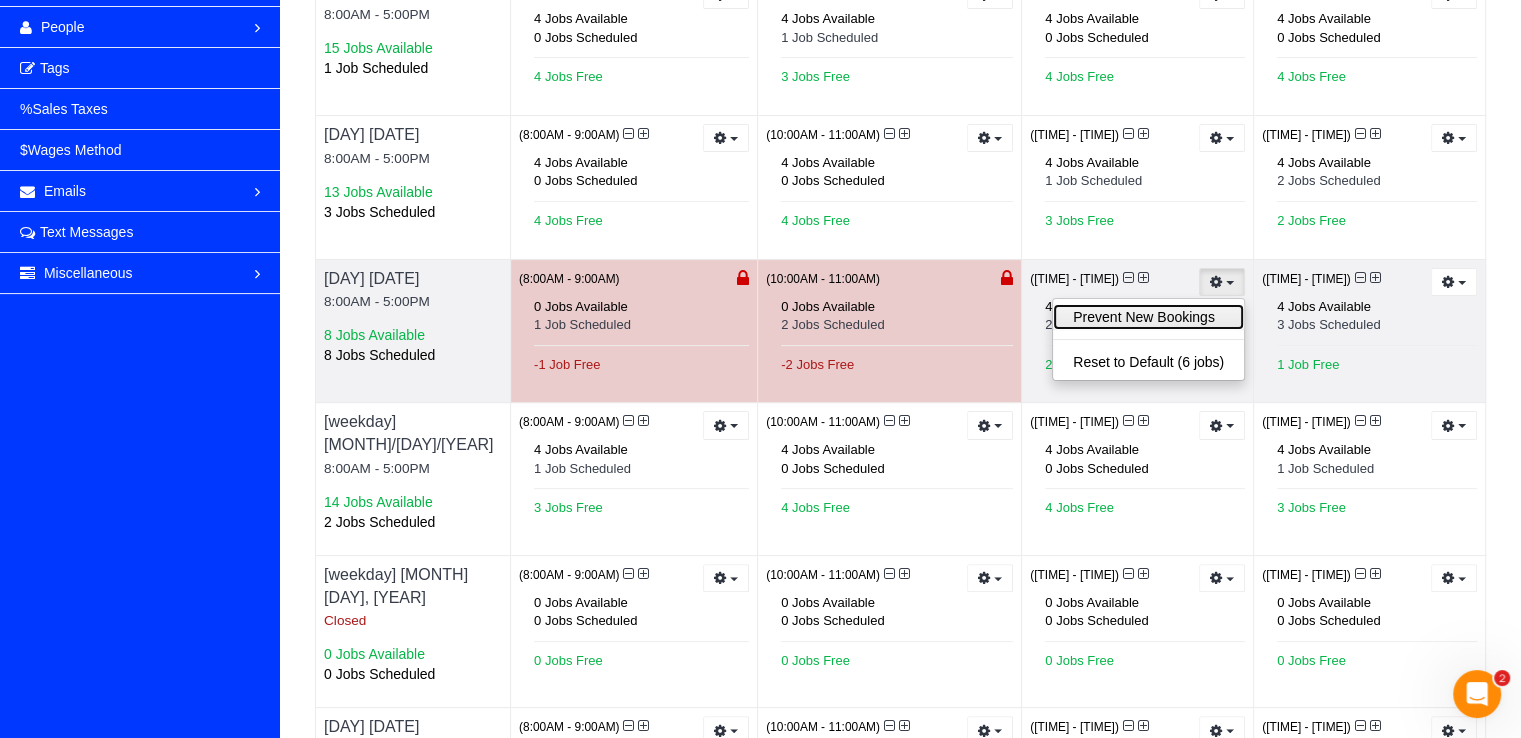 drag, startPoint x: 1107, startPoint y: 305, endPoint x: 1264, endPoint y: 299, distance: 157.11461 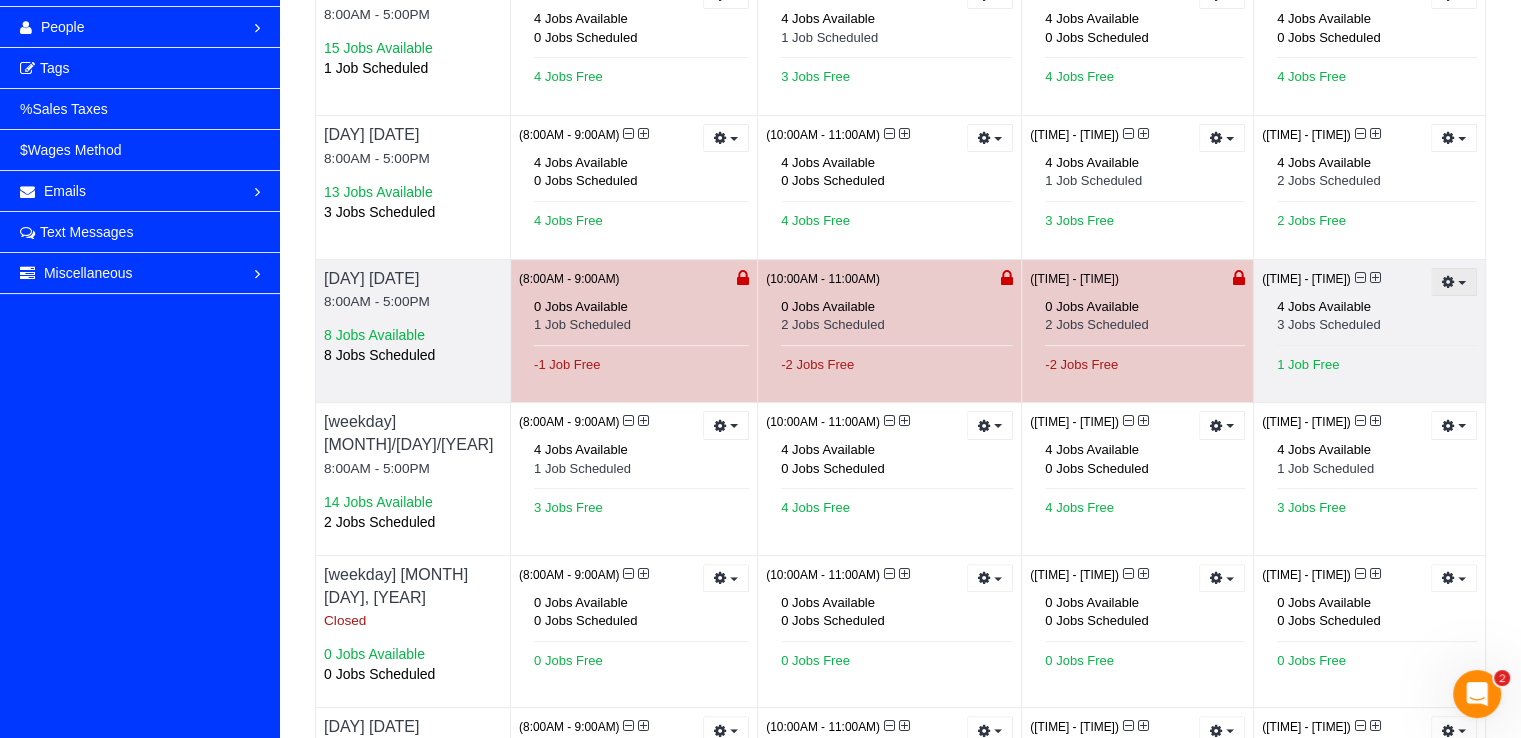 click at bounding box center (1462, 283) 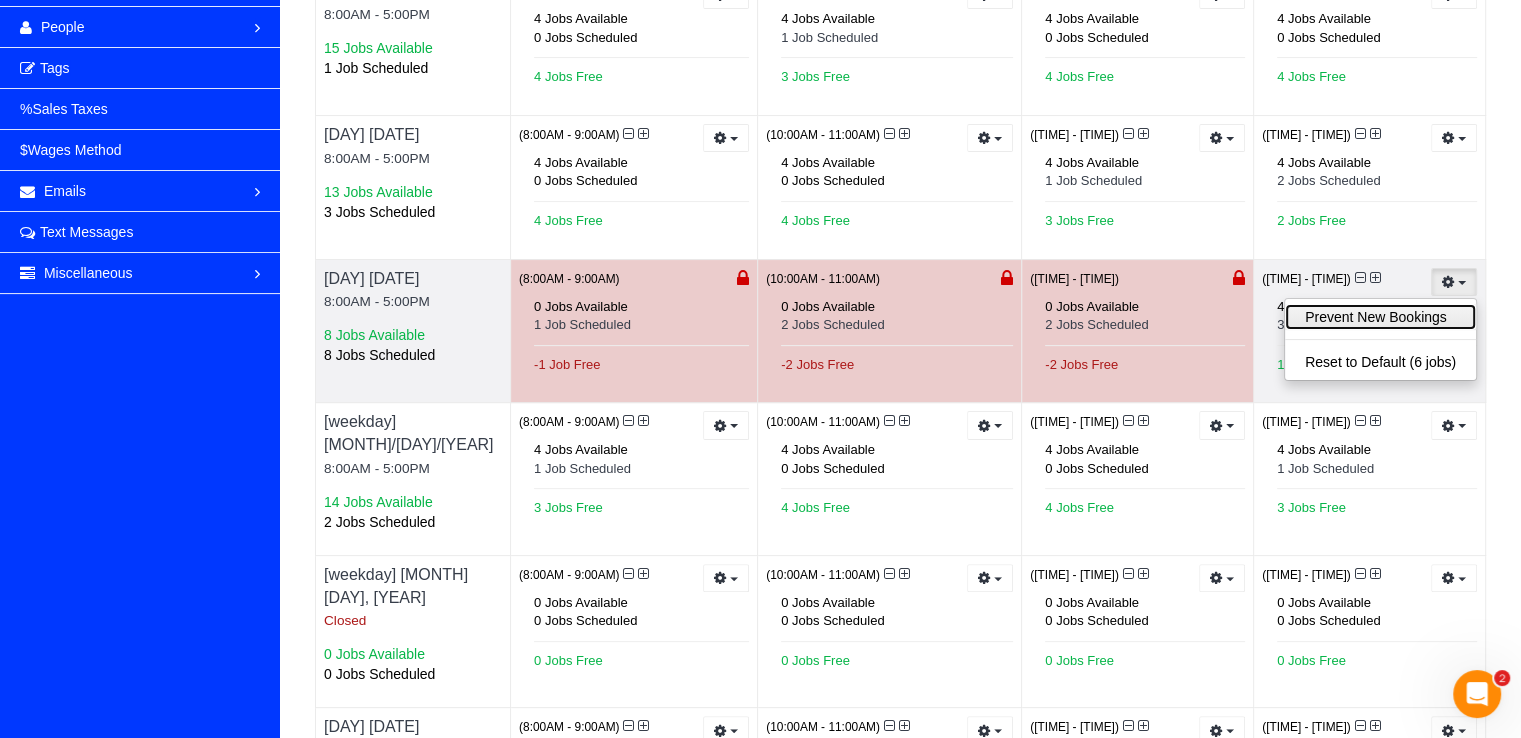click on "Prevent New Bookings" at bounding box center (1380, 317) 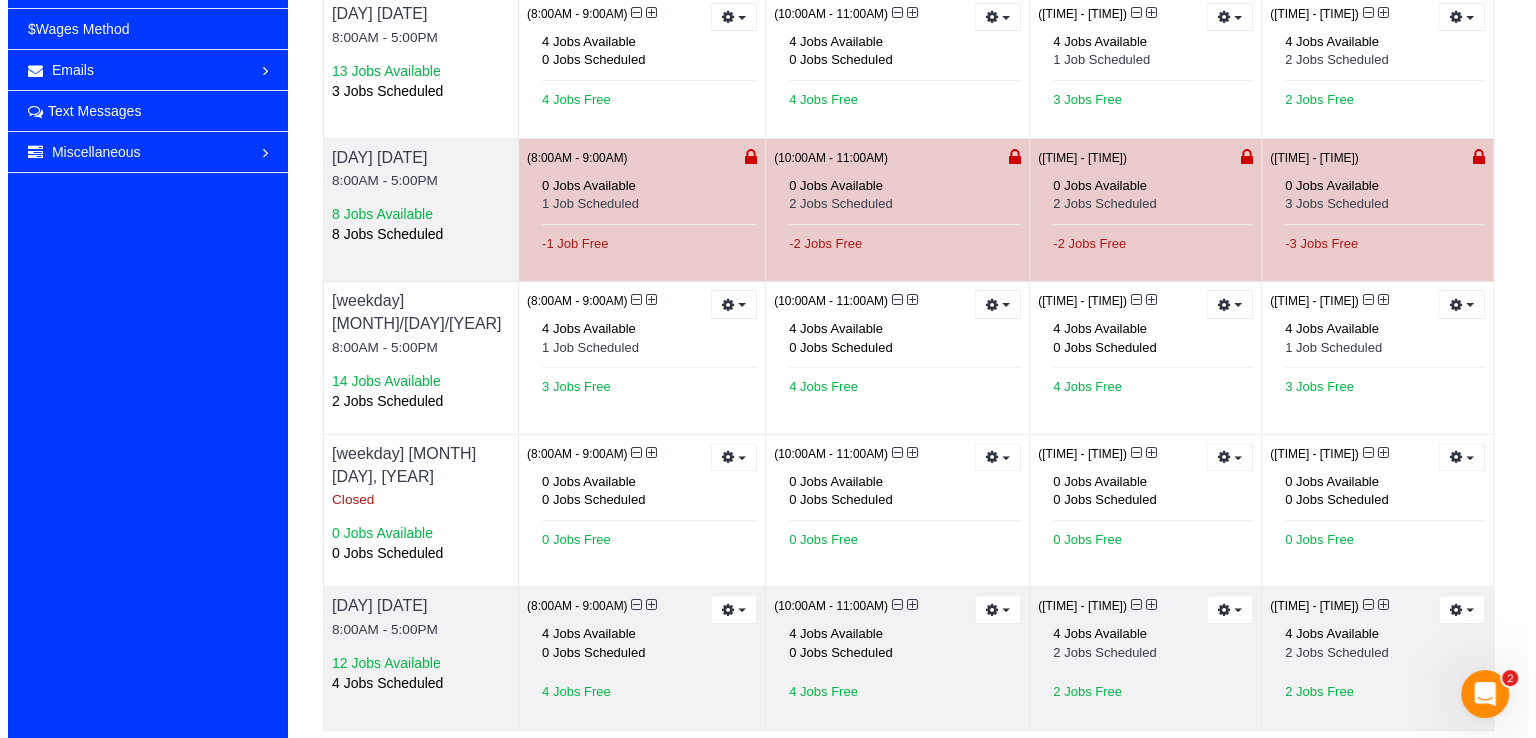 scroll, scrollTop: 612, scrollLeft: 0, axis: vertical 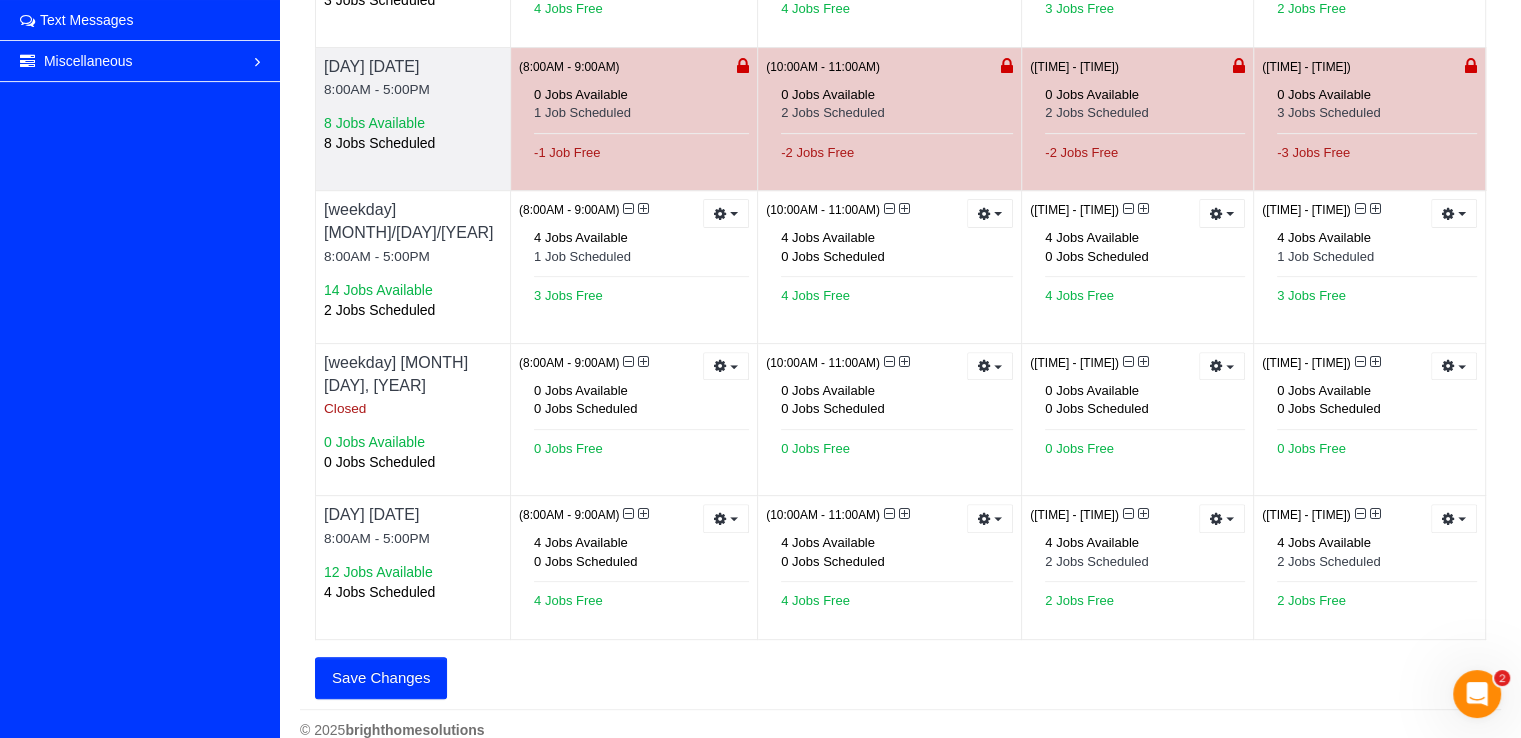 click on "Save Changes" at bounding box center [381, 678] 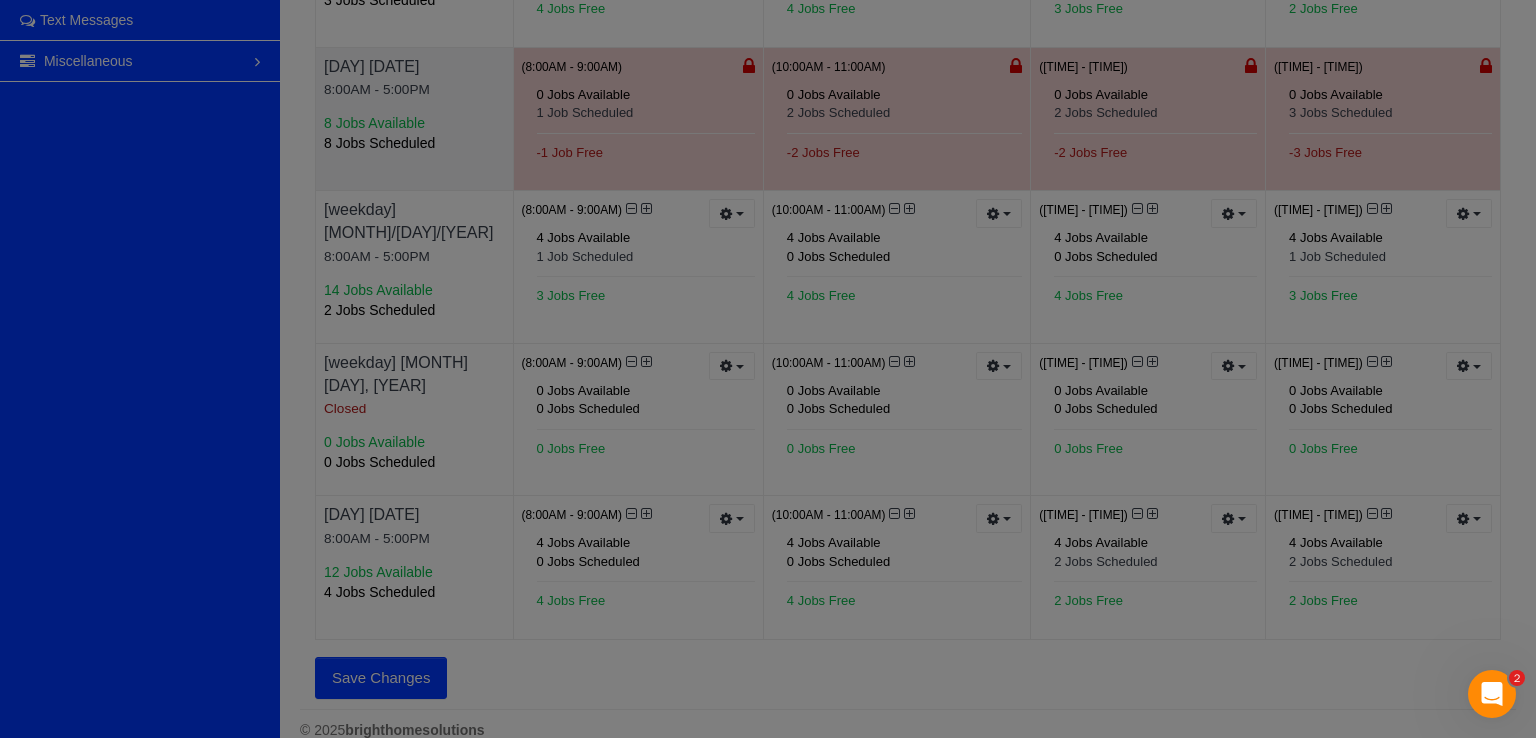 scroll, scrollTop: 98649, scrollLeft: 98464, axis: both 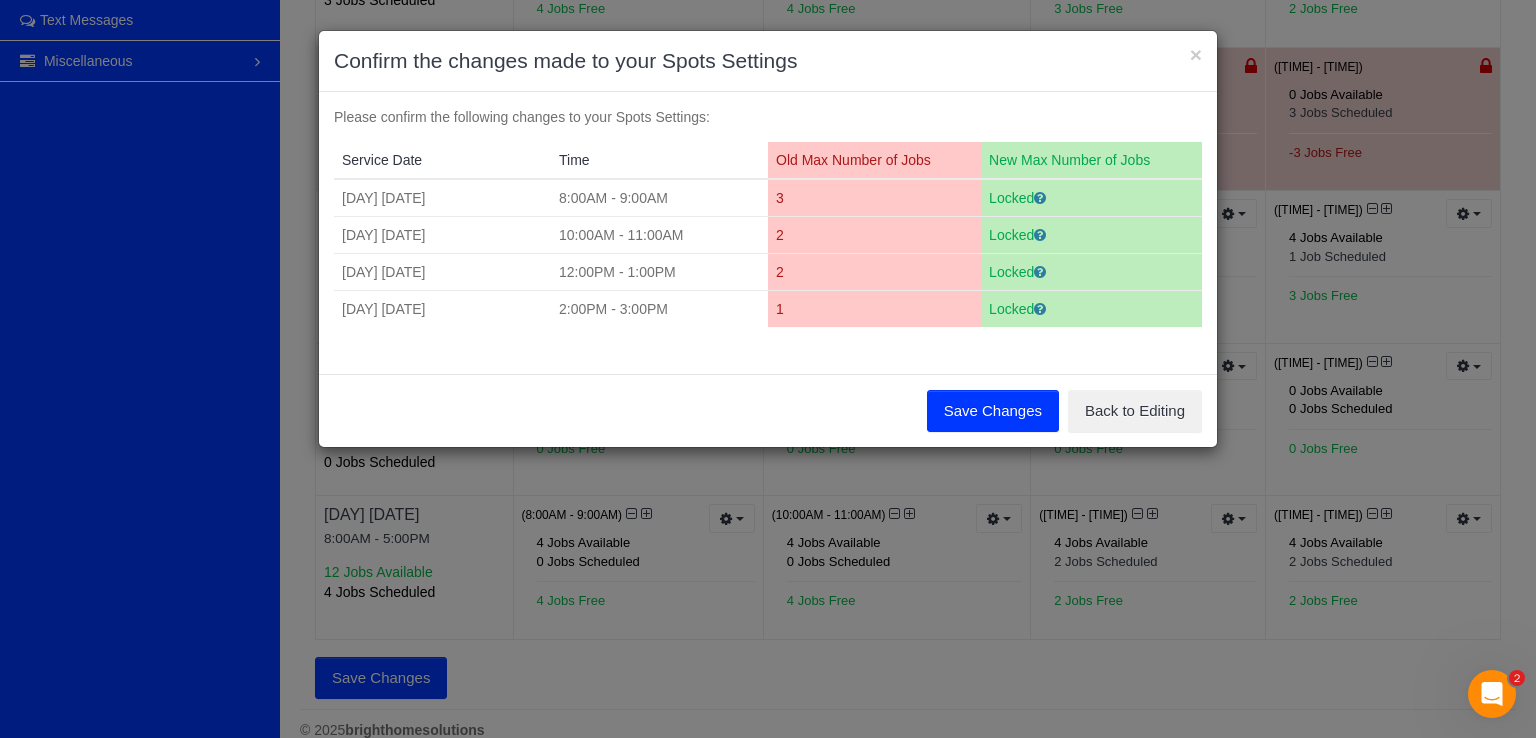 click on "Save Changes" at bounding box center [993, 411] 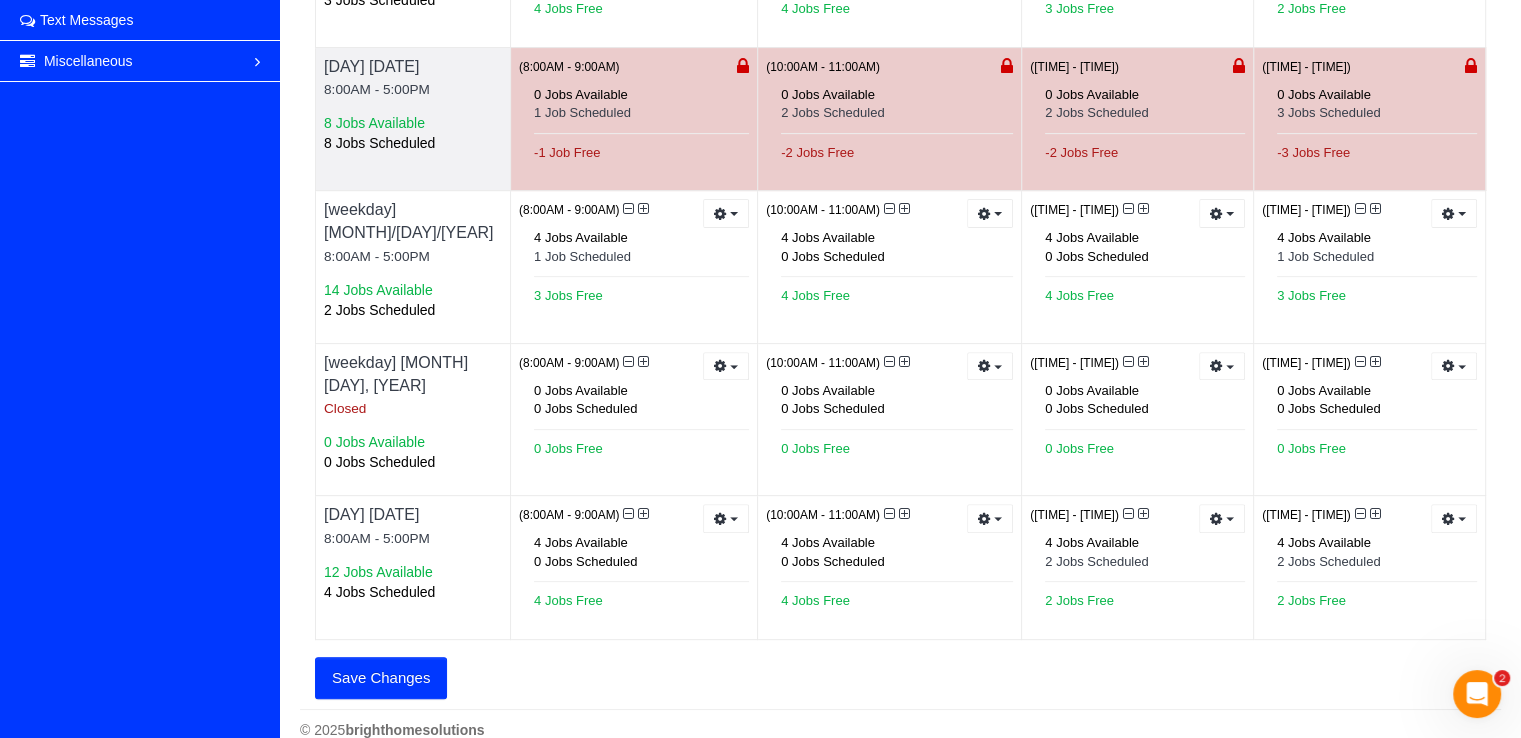 scroll 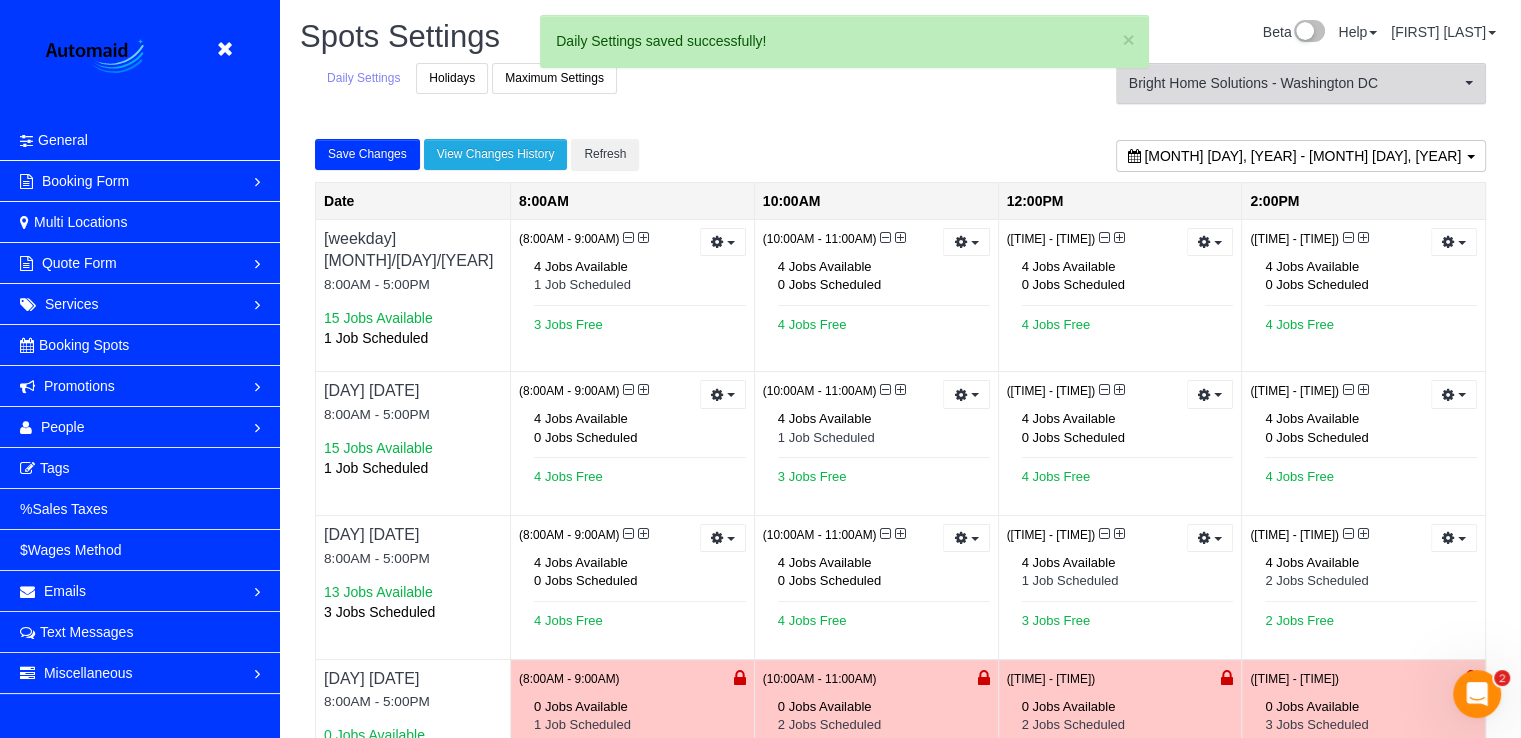 click on "Bright Home Solutions  - Washington DC Bright Home Solutions  - Washington DC
Active Locations
brighthomesolutions Maryland  [default]
Active Locations
Bright Home Solutions  - Washington DC
Active Locations
Virginia" at bounding box center [1301, 91] 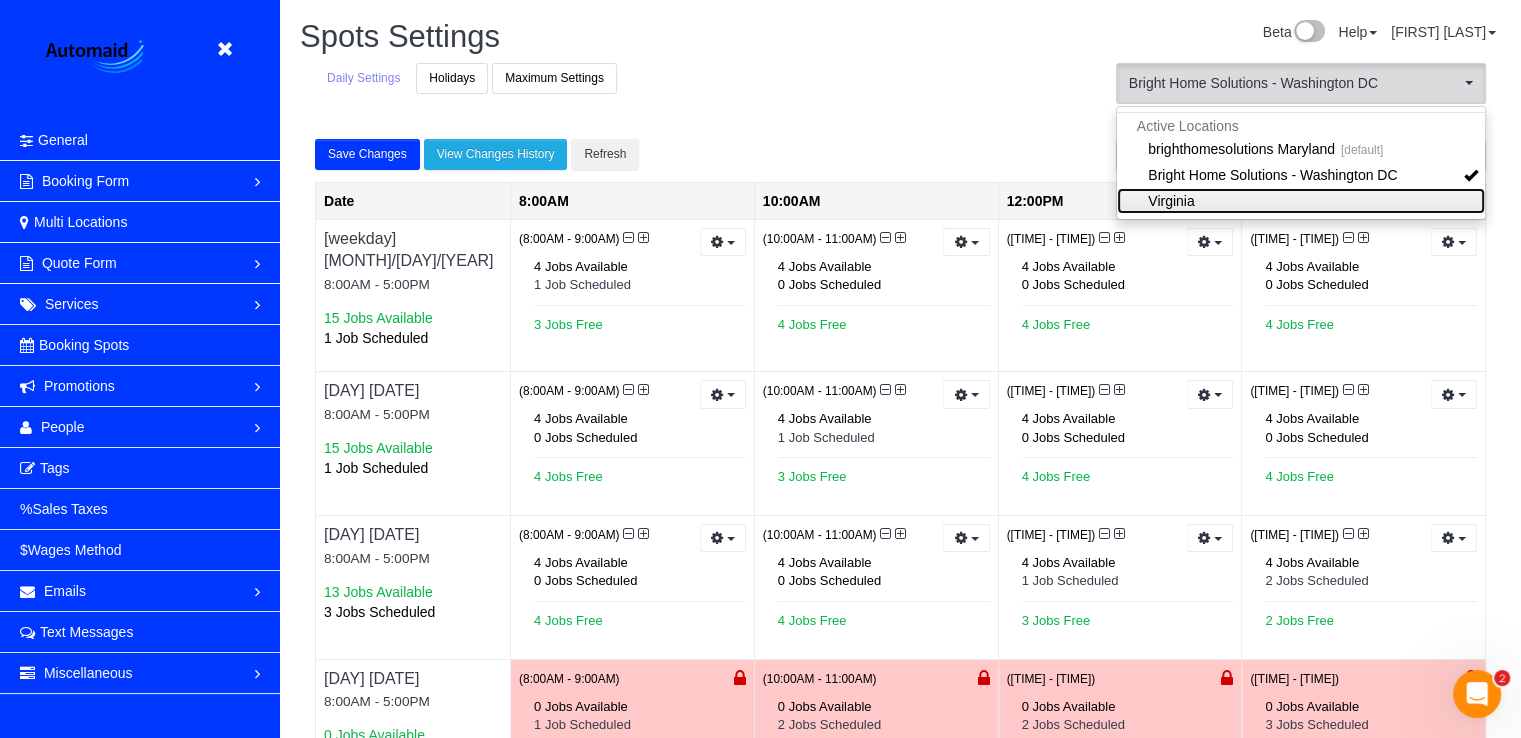 click on "Virginia" at bounding box center [1301, 201] 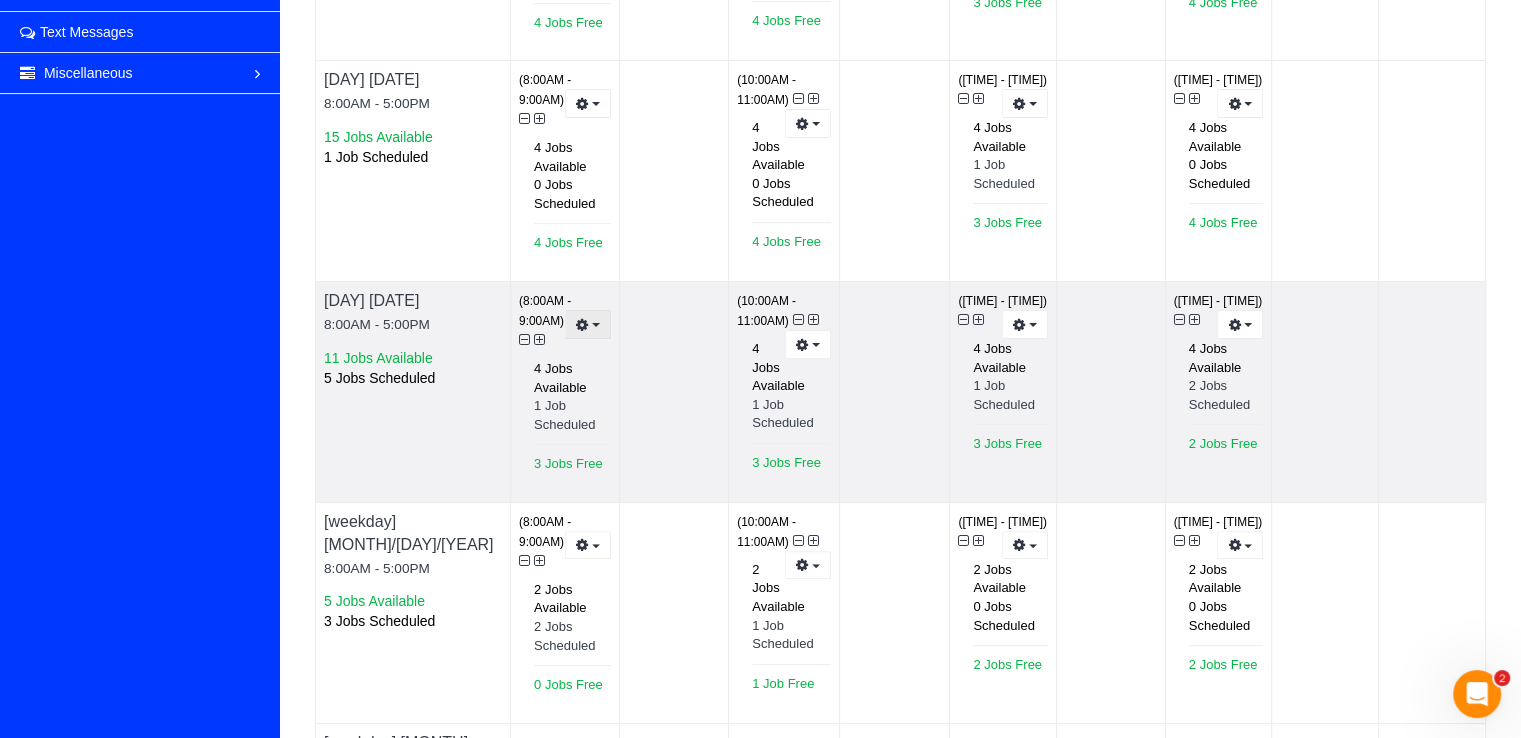 click at bounding box center (588, 324) 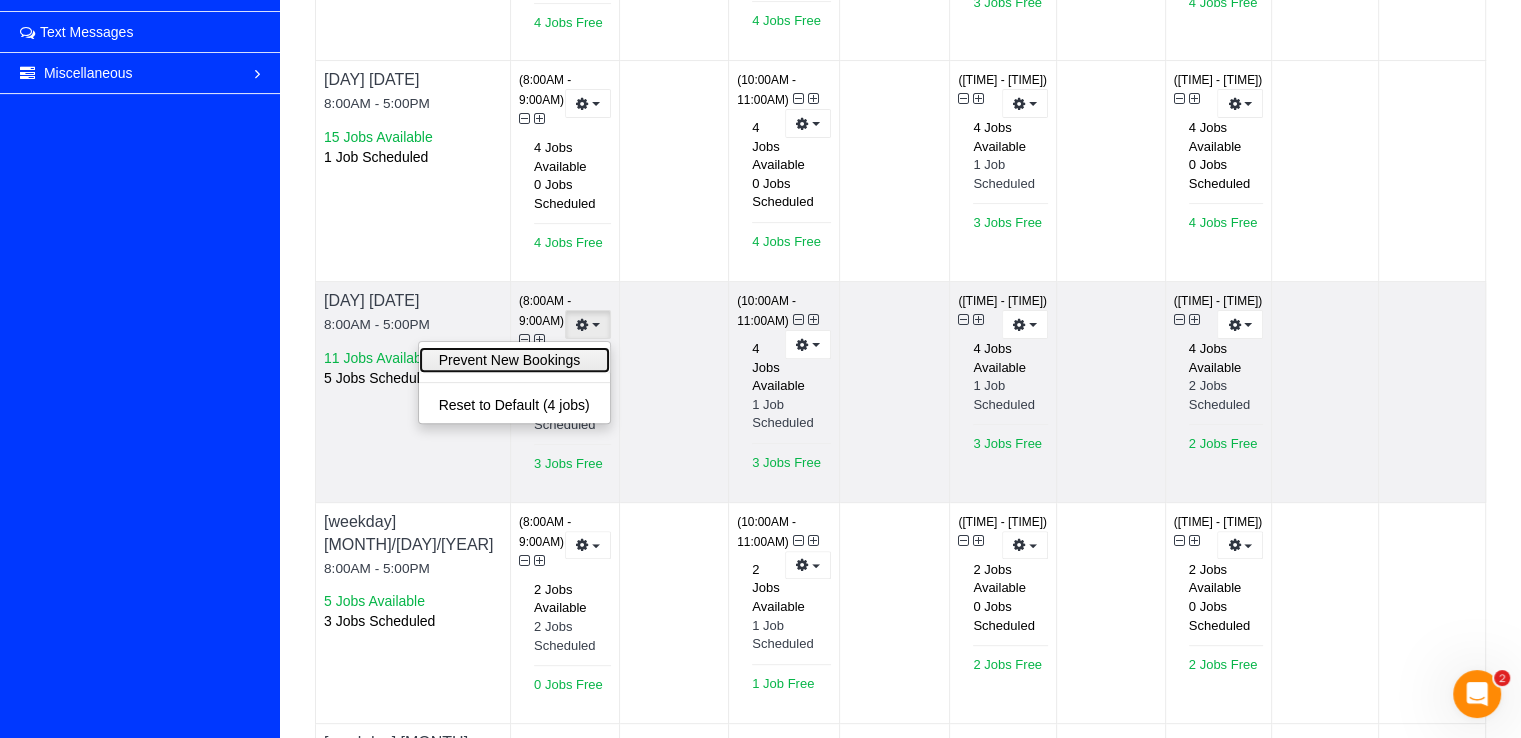 drag, startPoint x: 574, startPoint y: 364, endPoint x: 640, endPoint y: 348, distance: 67.911705 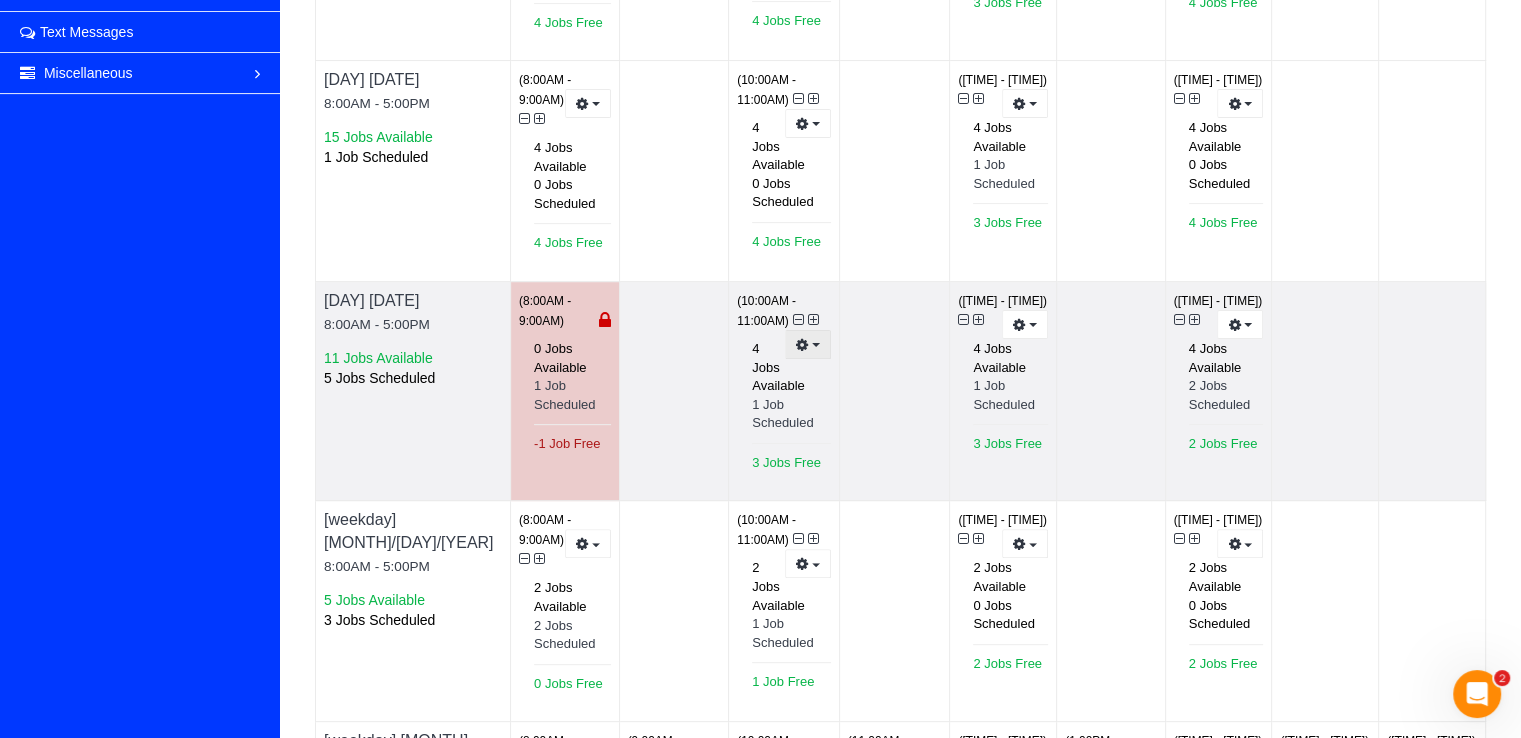 click at bounding box center [808, 344] 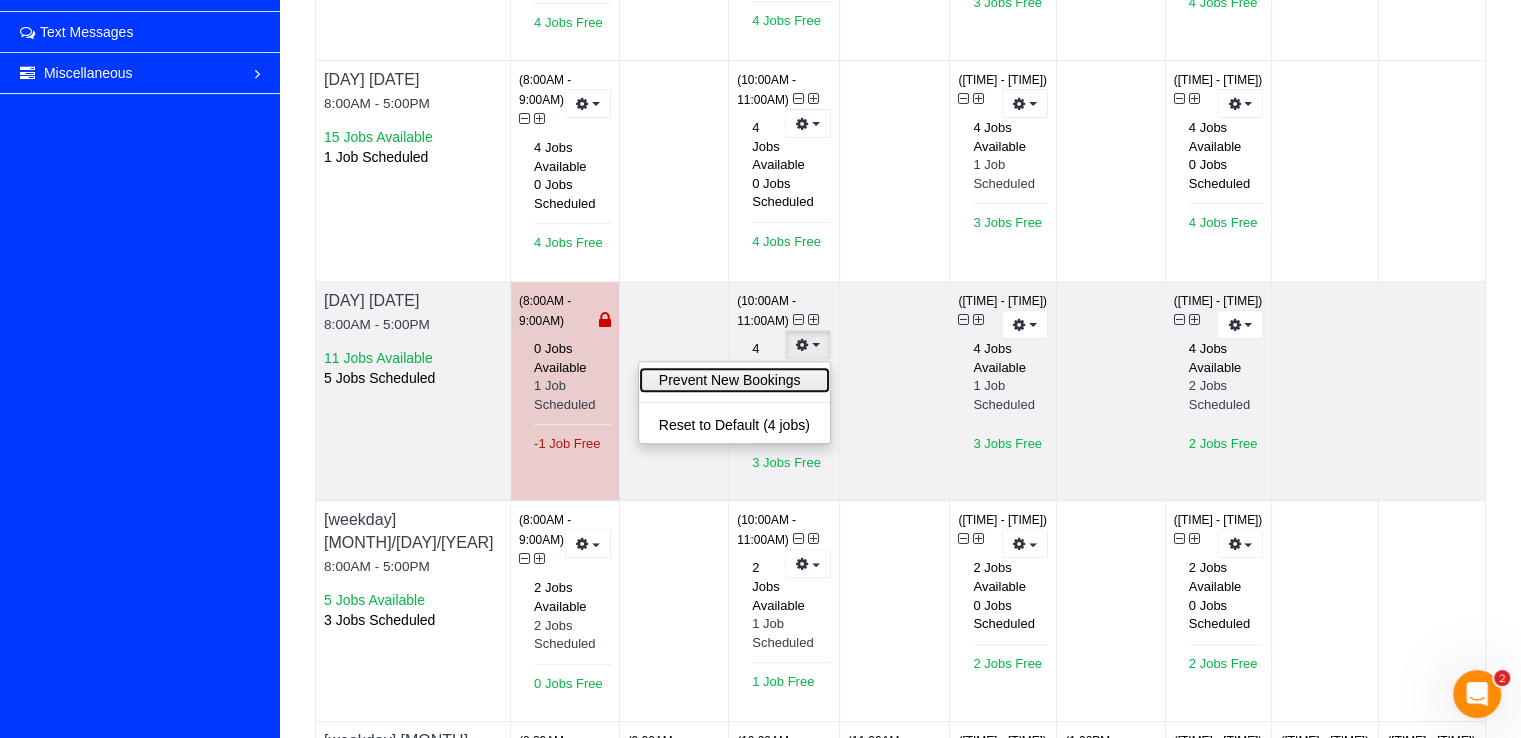 click on "Prevent New Bookings" at bounding box center (734, 380) 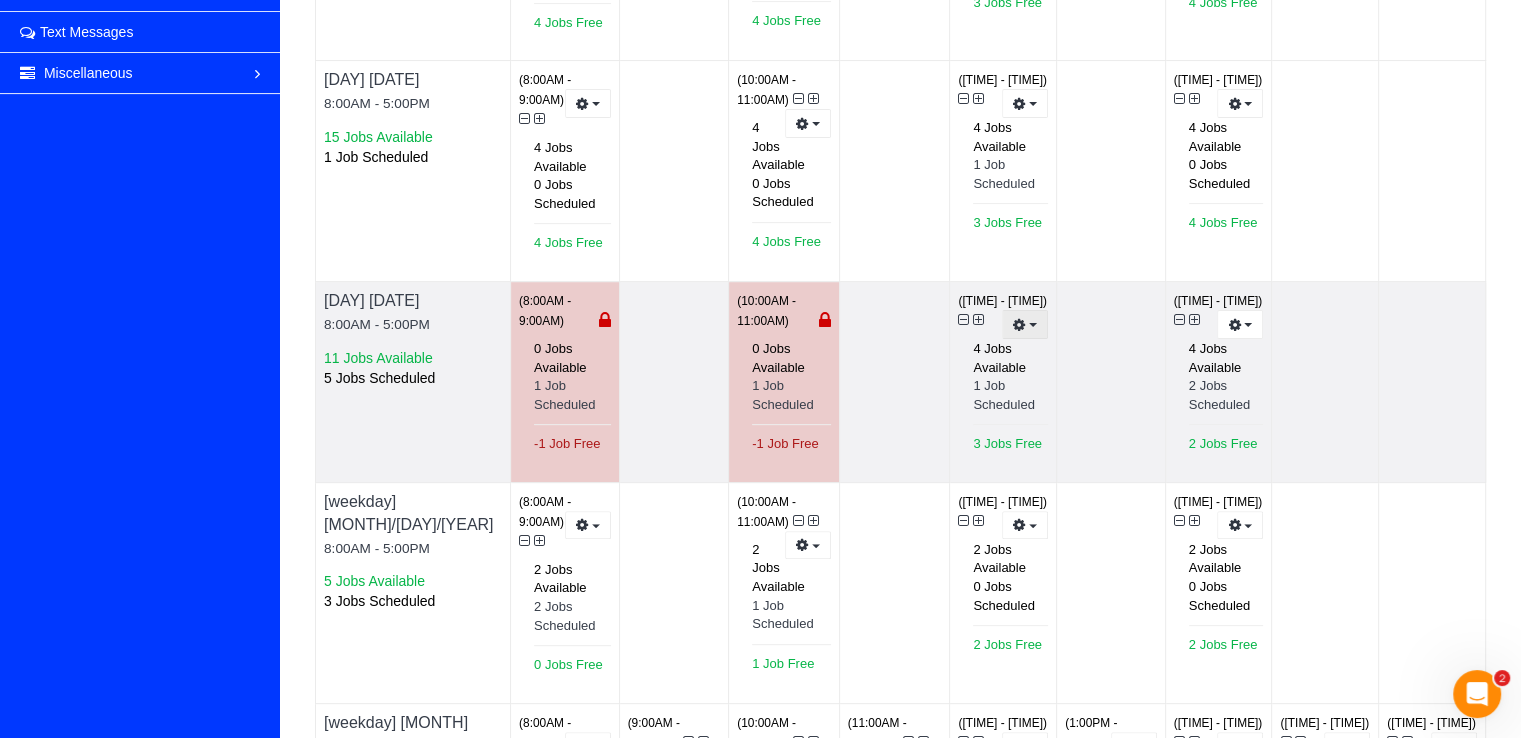 click at bounding box center [1025, 324] 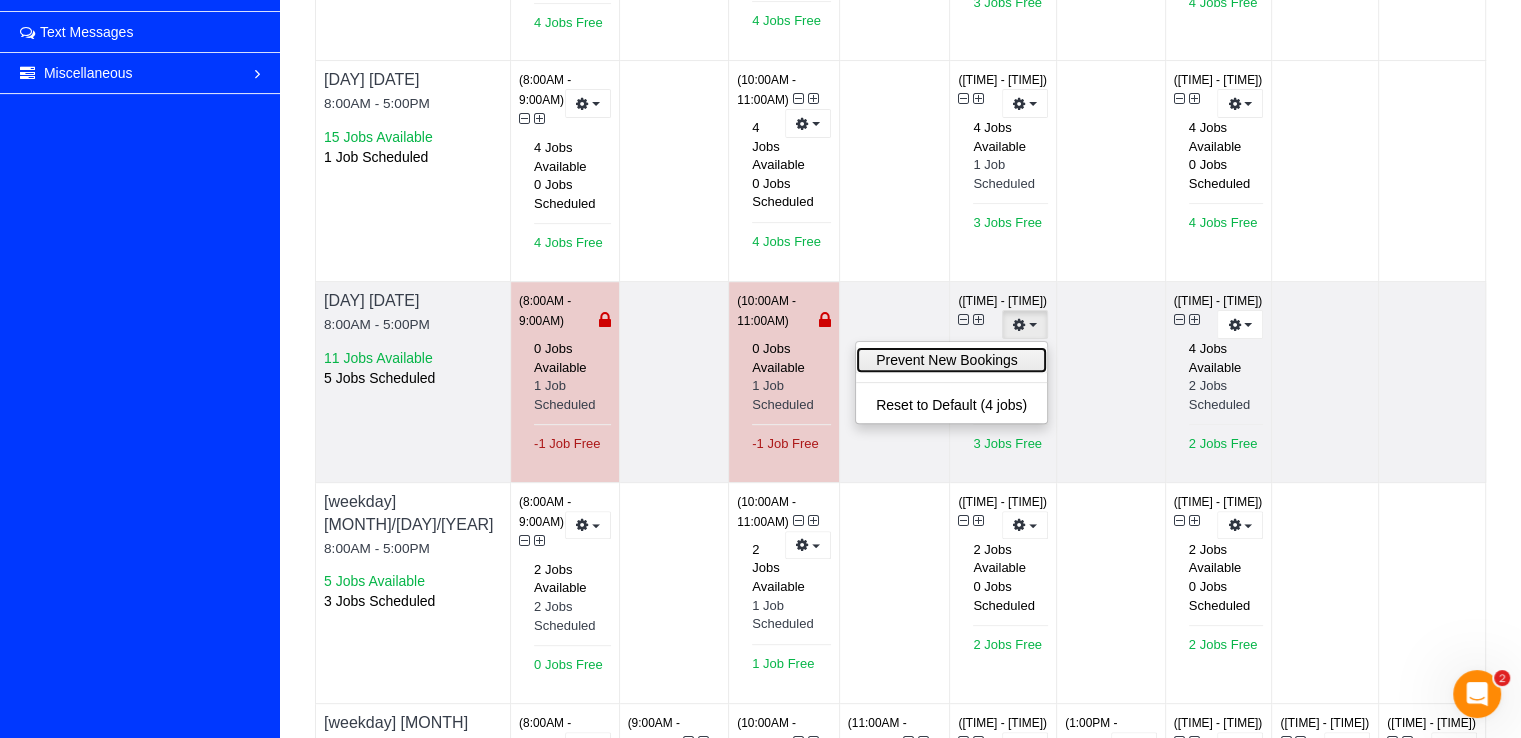 click on "Prevent New Bookings" at bounding box center (951, 360) 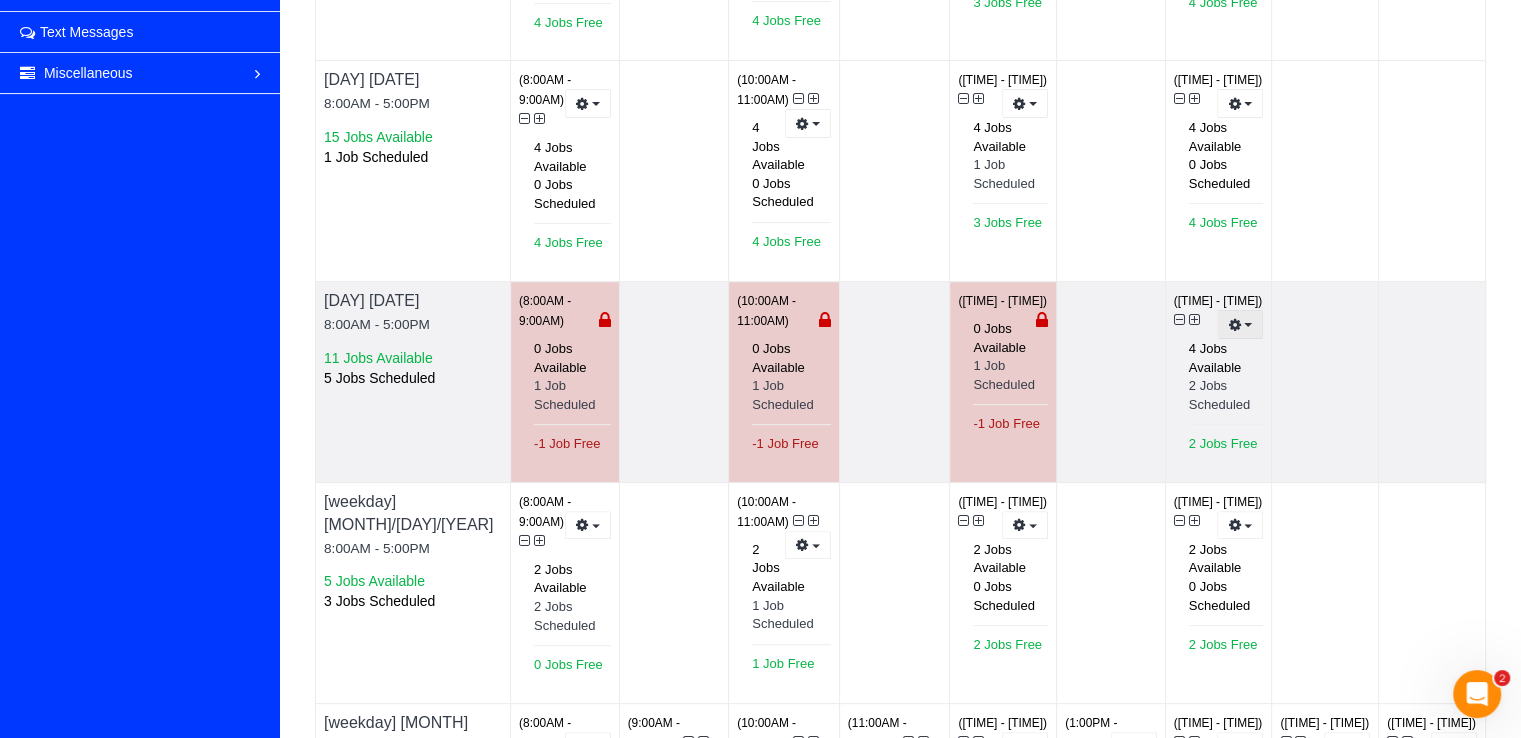 click at bounding box center [1234, 324] 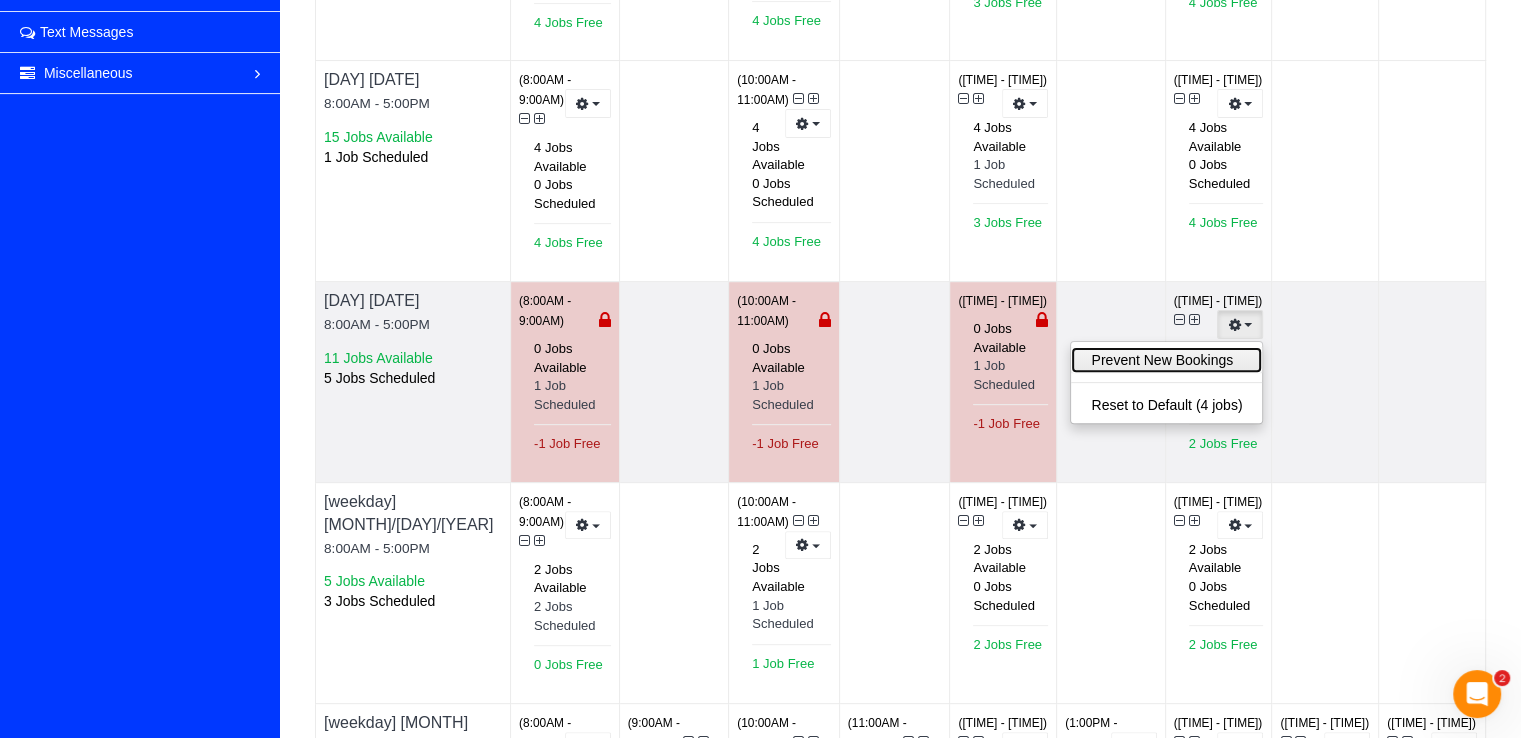 click on "Prevent New Bookings" at bounding box center (1166, 360) 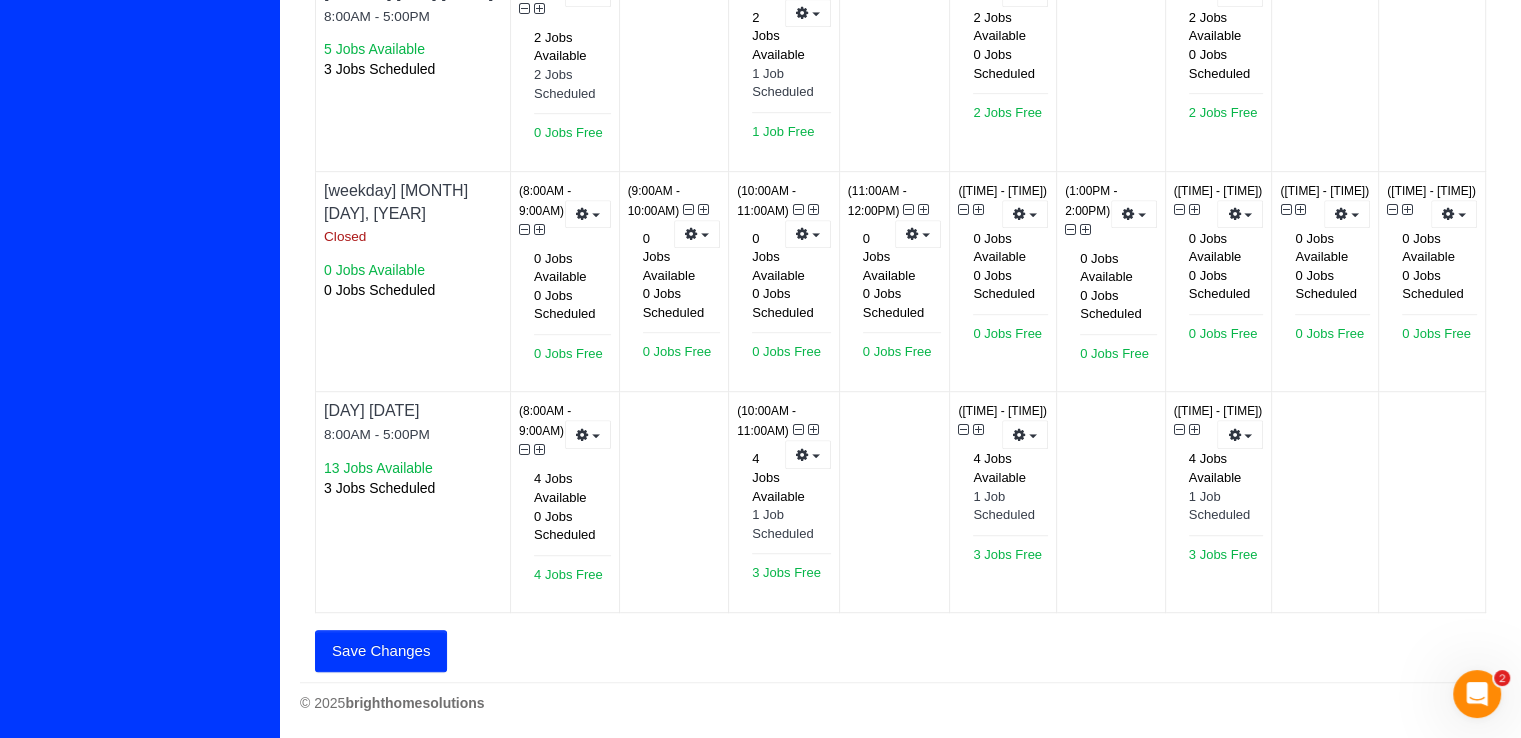 click on "Save Changes" at bounding box center (381, 651) 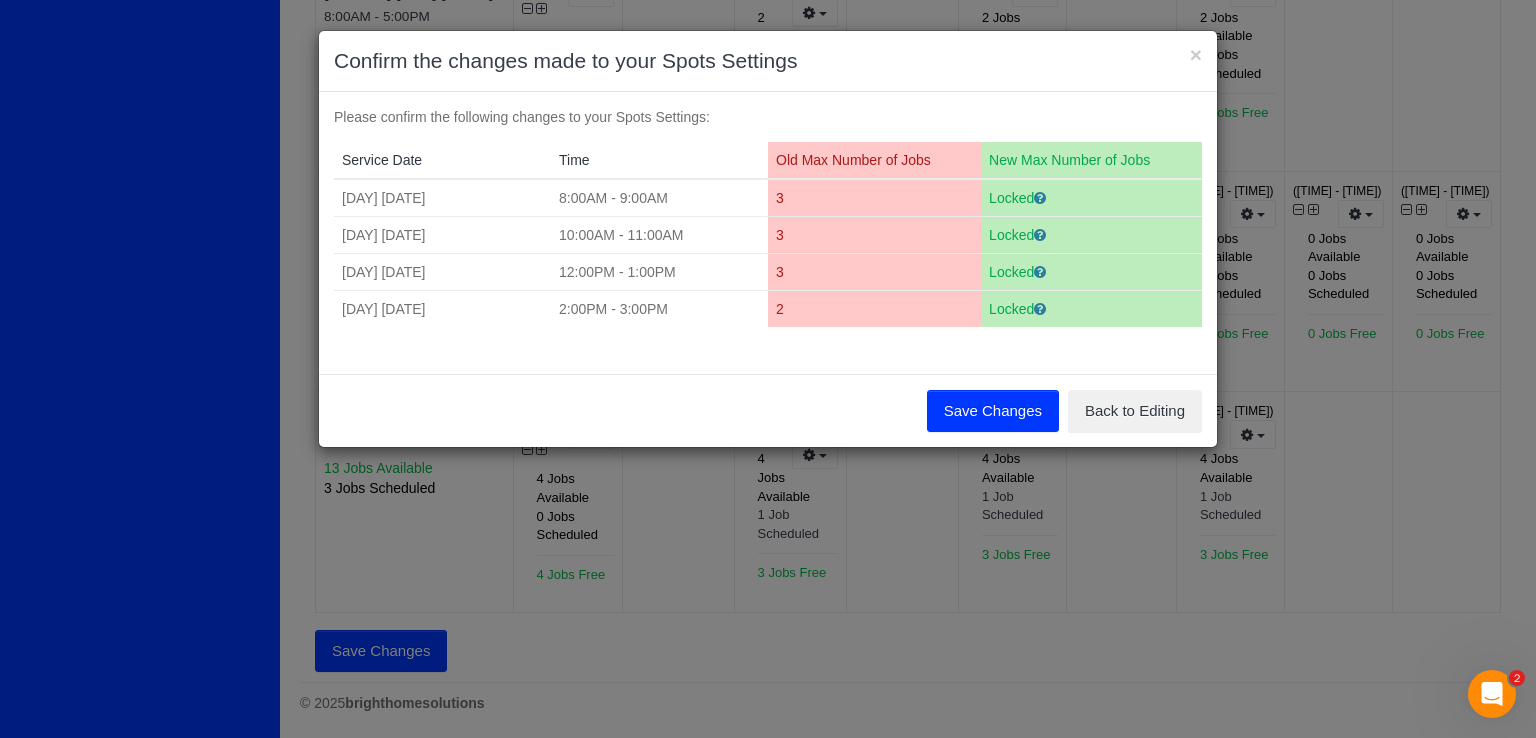 click on "Save Changes" at bounding box center (993, 411) 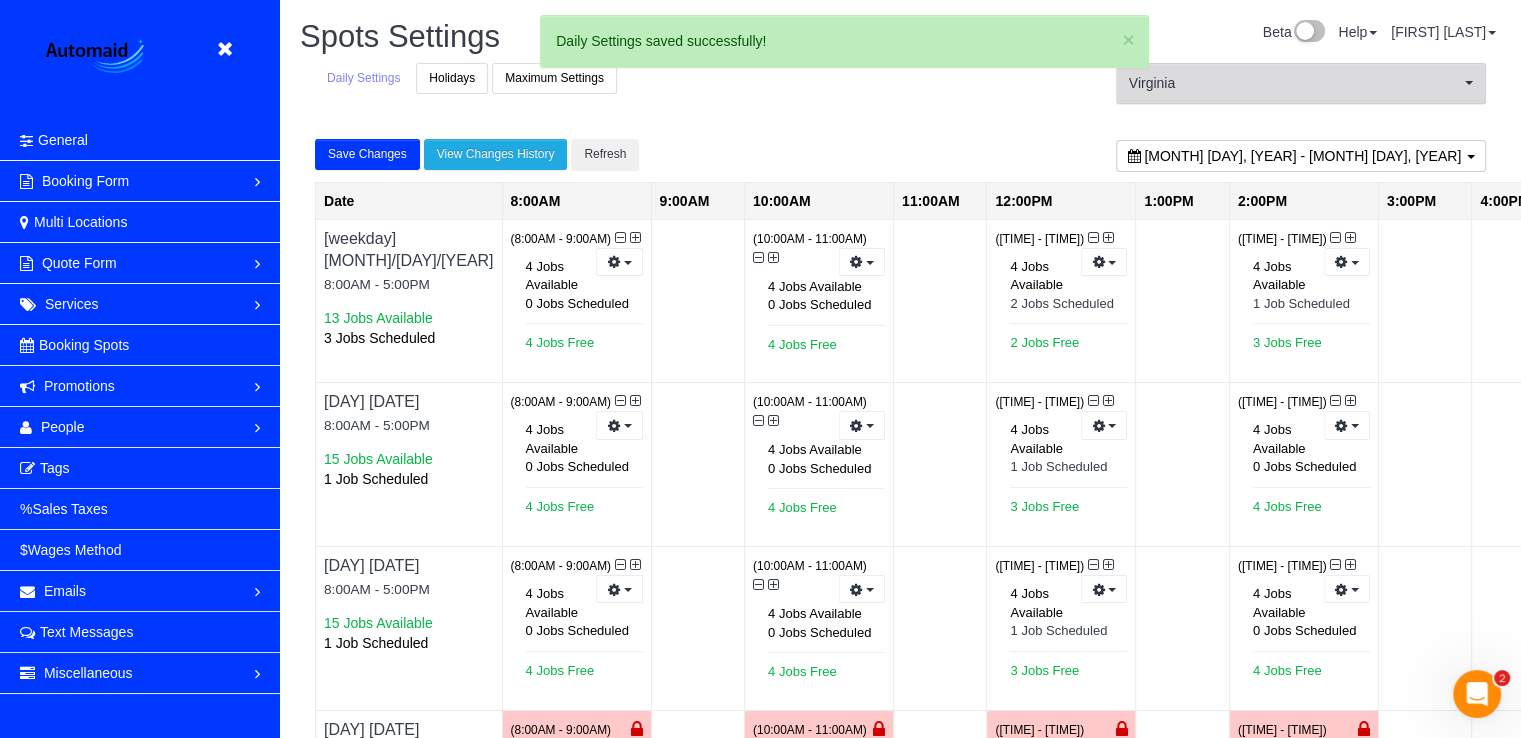 drag, startPoint x: 1306, startPoint y: 87, endPoint x: 1274, endPoint y: 132, distance: 55.21775 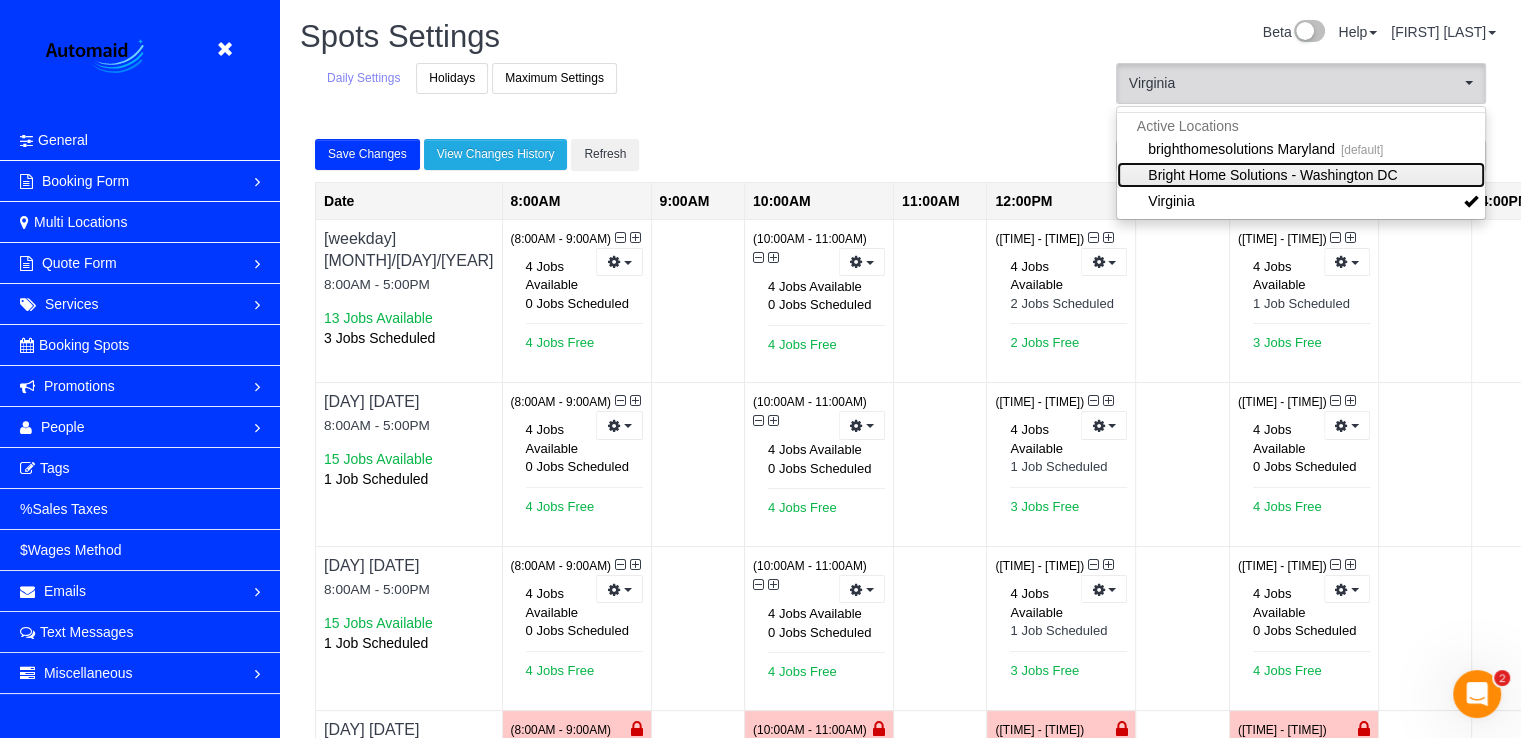 click on "Bright Home Solutions  - Washington DC" at bounding box center (1301, 175) 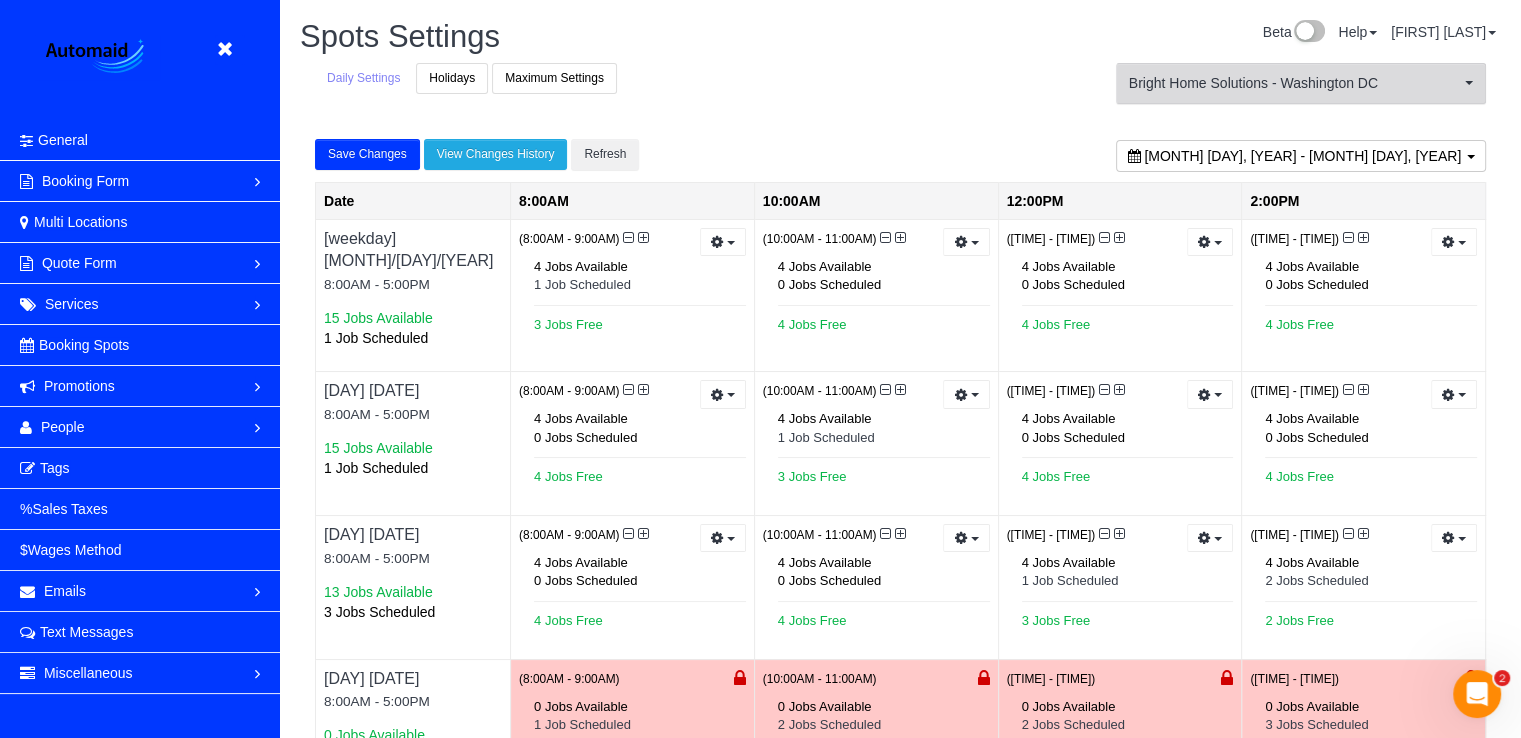 click on "Bright Home Solutions  - Washington DC" at bounding box center (1294, 83) 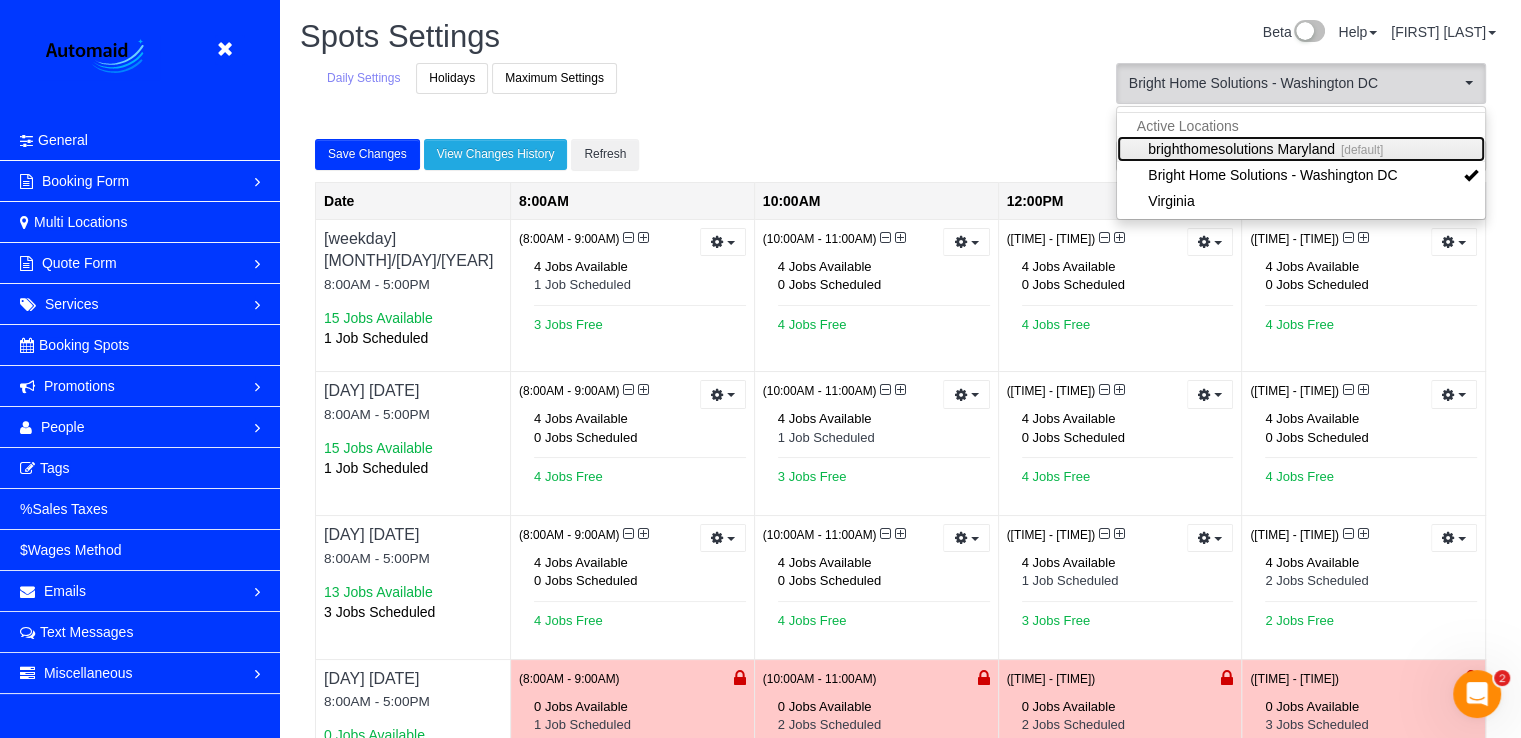 drag, startPoint x: 1232, startPoint y: 153, endPoint x: 1220, endPoint y: 160, distance: 13.892444 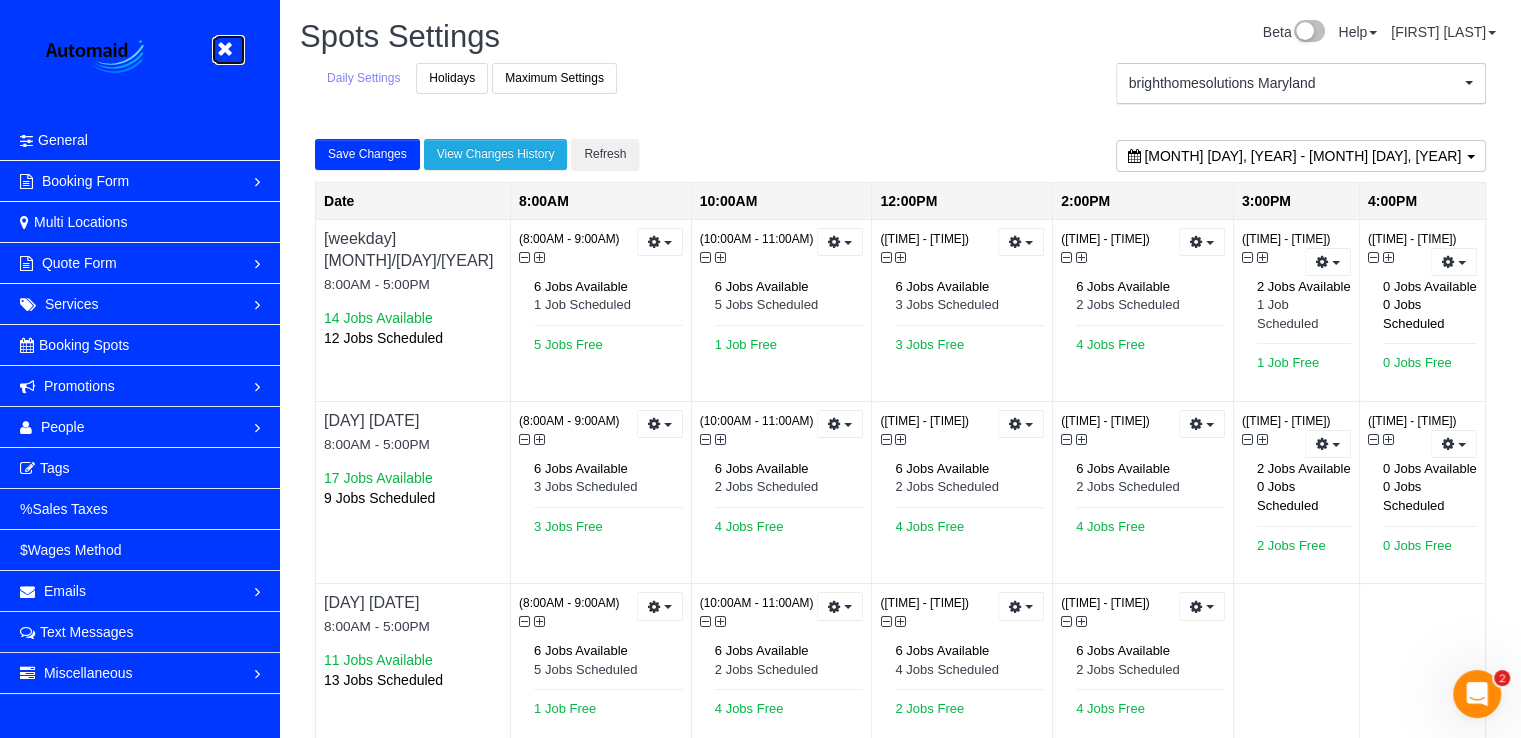 click at bounding box center (224, 49) 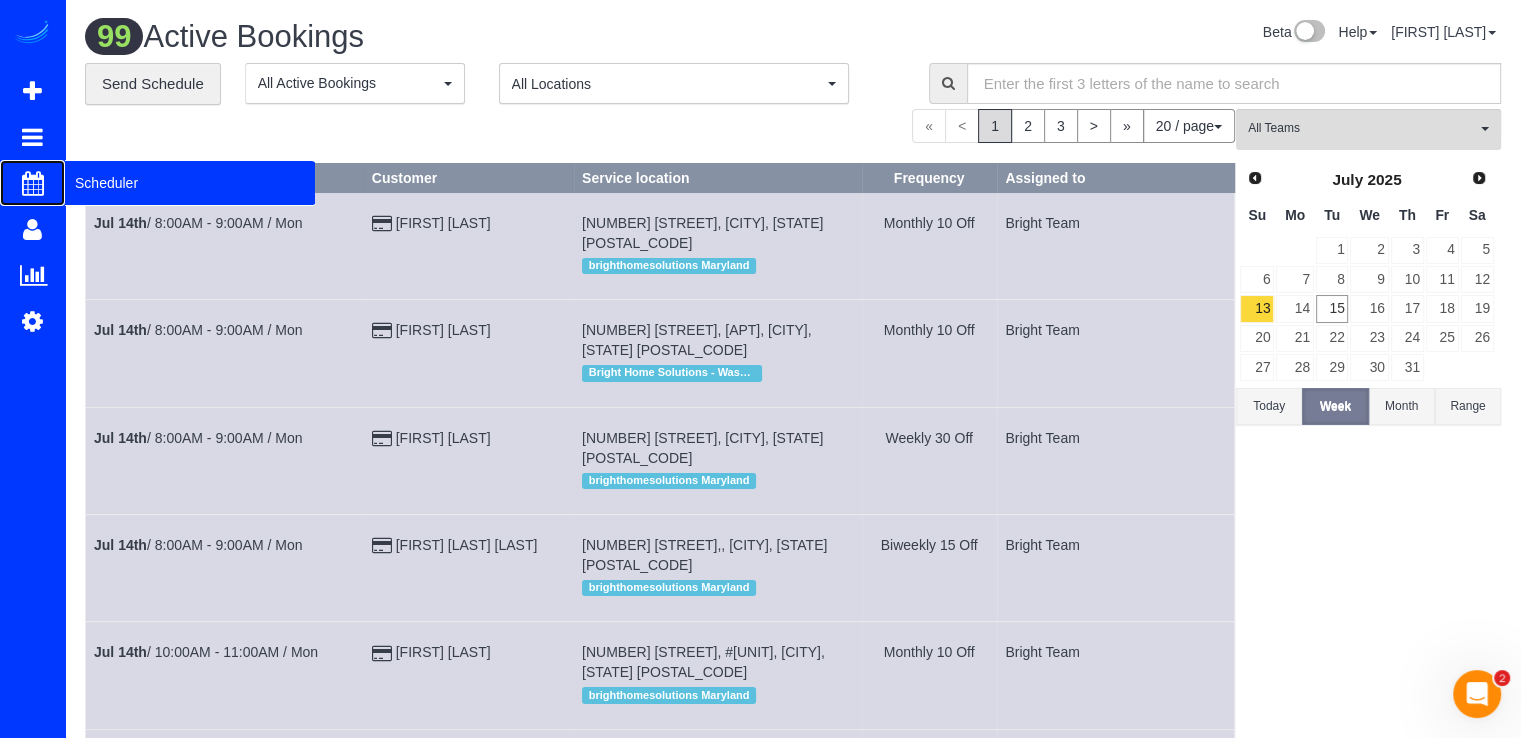 click on "Scheduler" at bounding box center (190, 183) 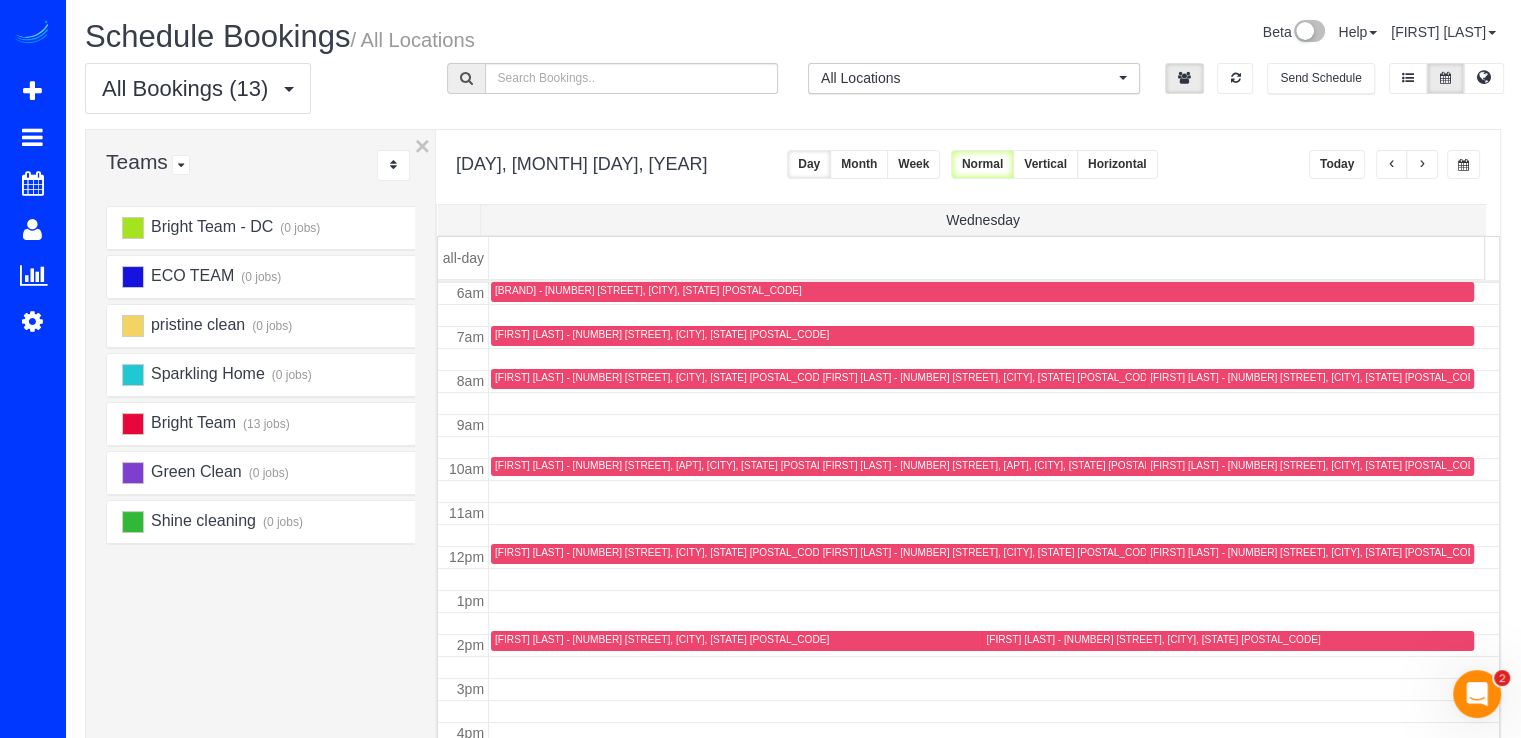 click at bounding box center [1422, 165] 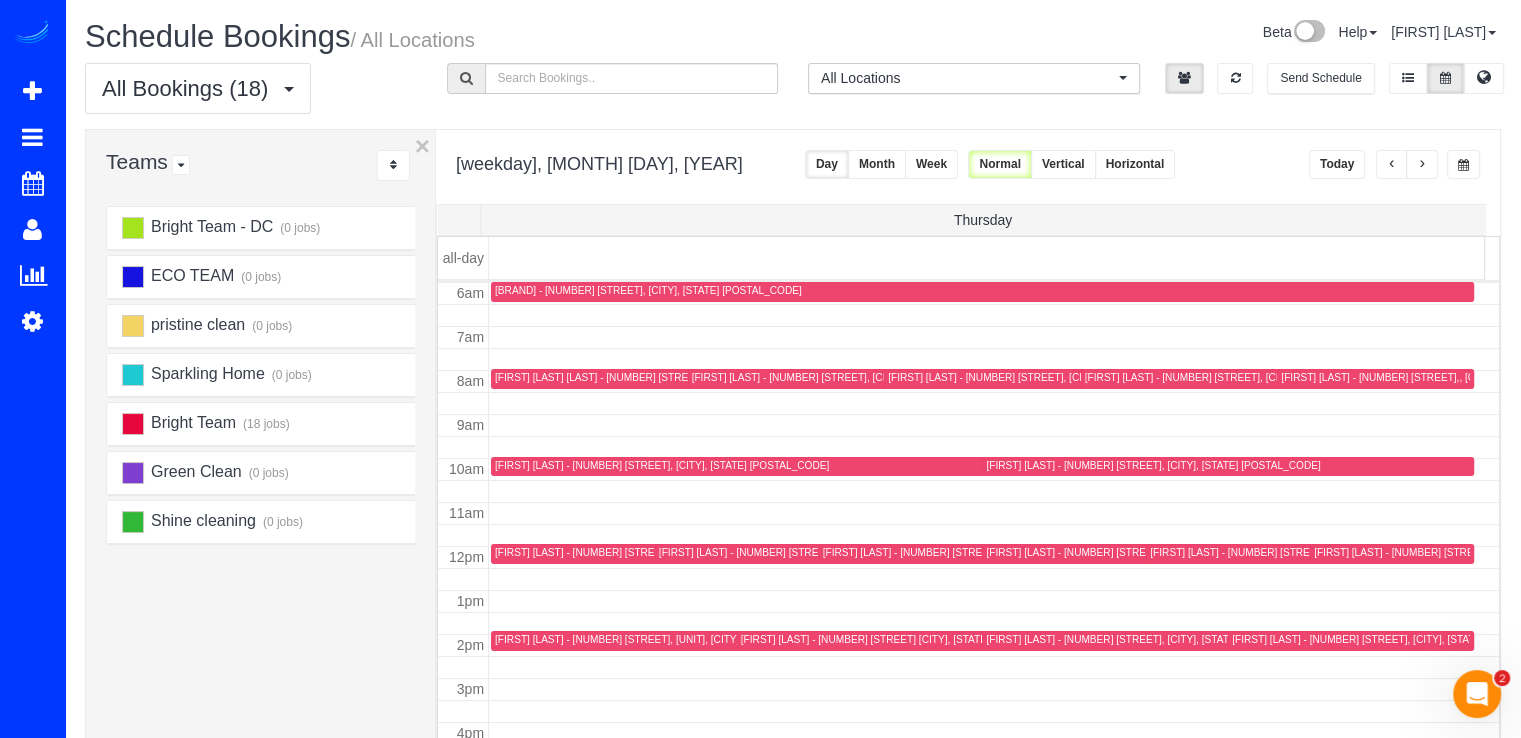 click at bounding box center [1422, 165] 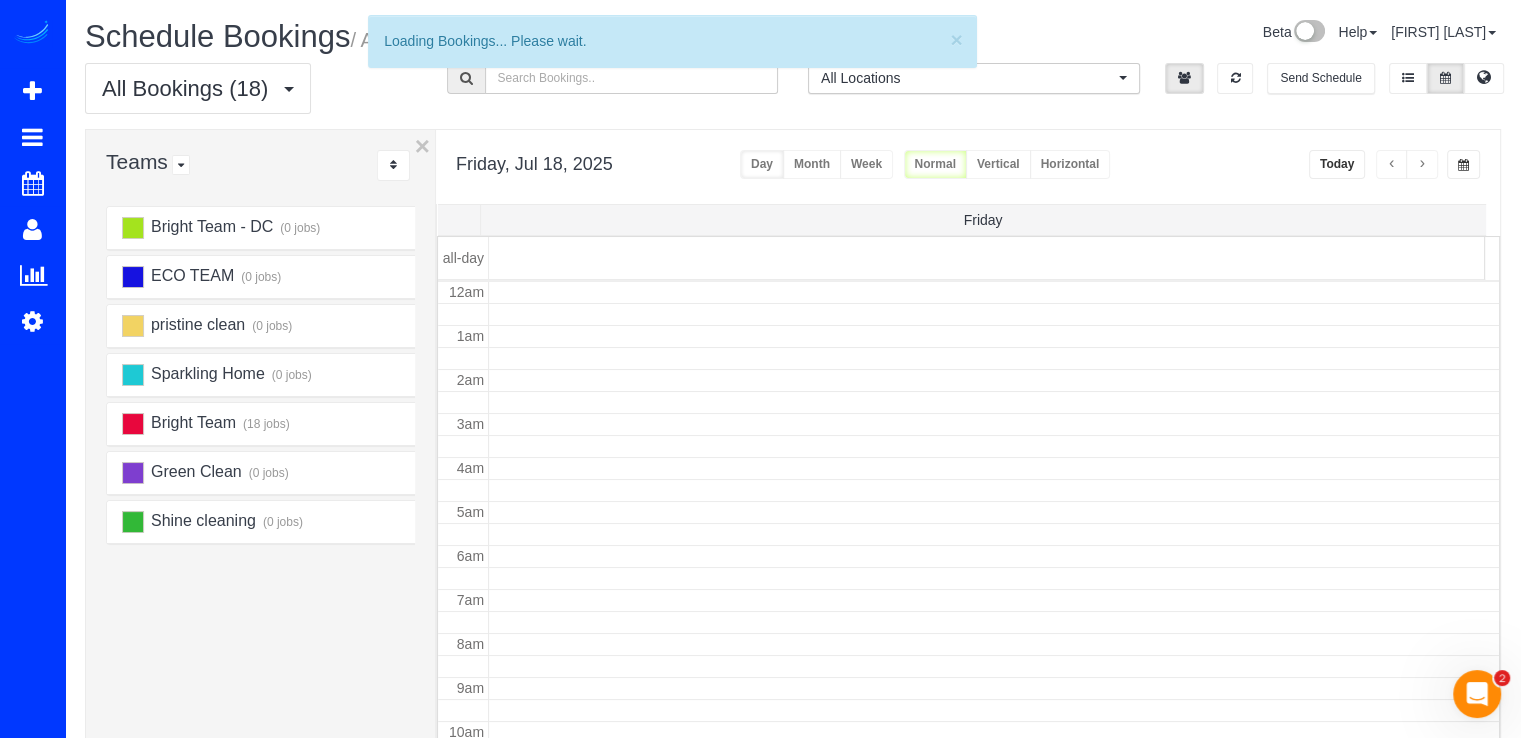 scroll, scrollTop: 263, scrollLeft: 0, axis: vertical 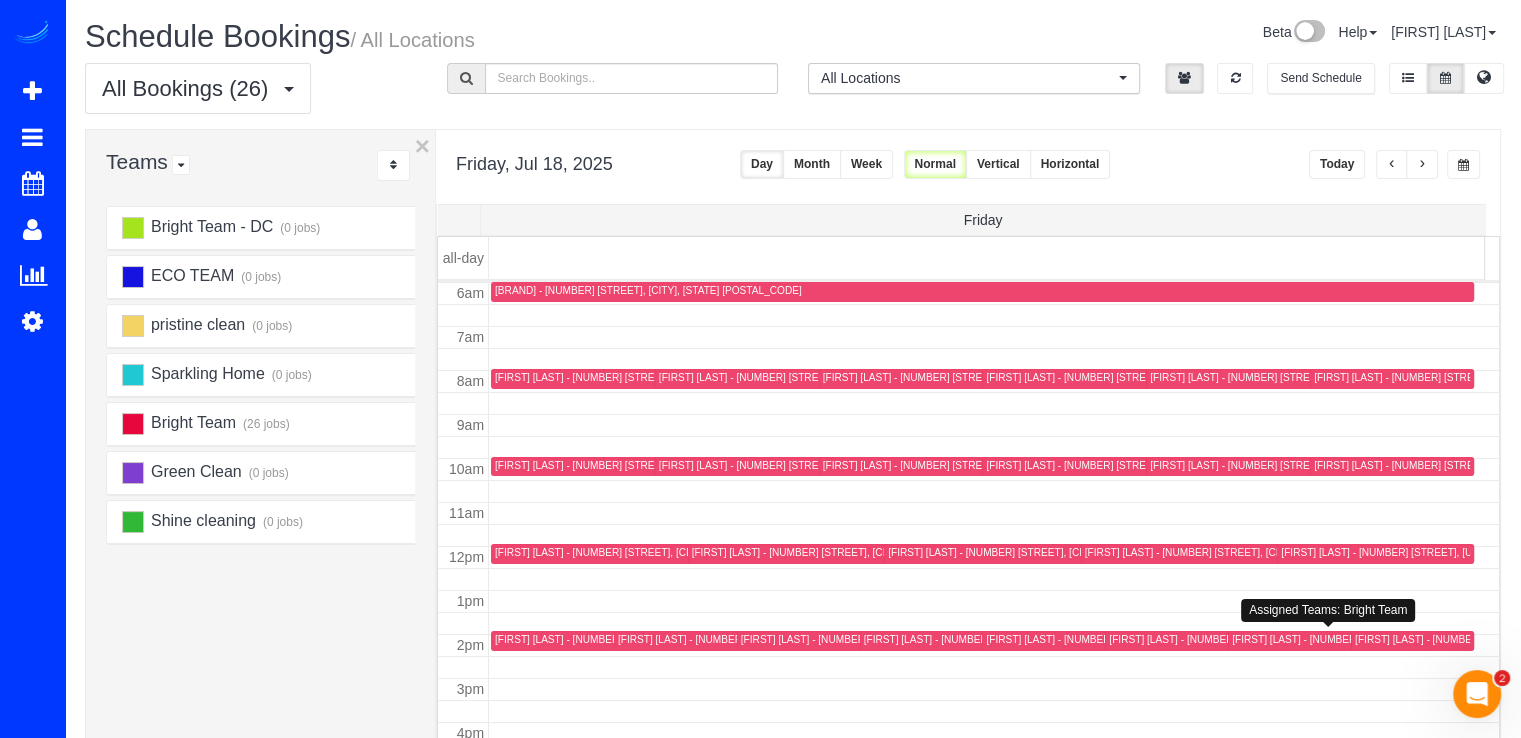 click on "Sydney Gertzog - 2125 14th St Nw, Unit 623, Washington, DC 20009" at bounding box center [1416, 639] 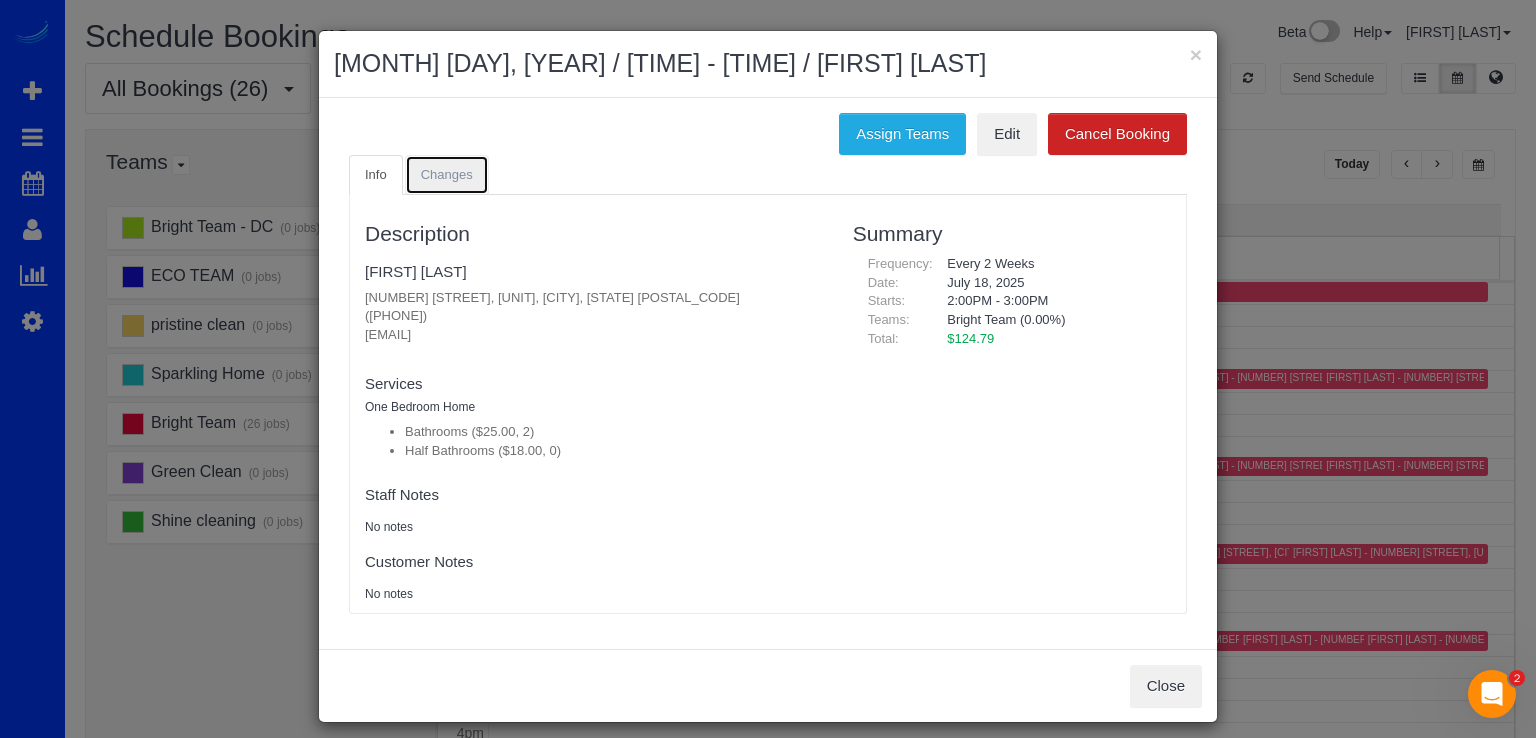 click on "Changes" at bounding box center [447, 175] 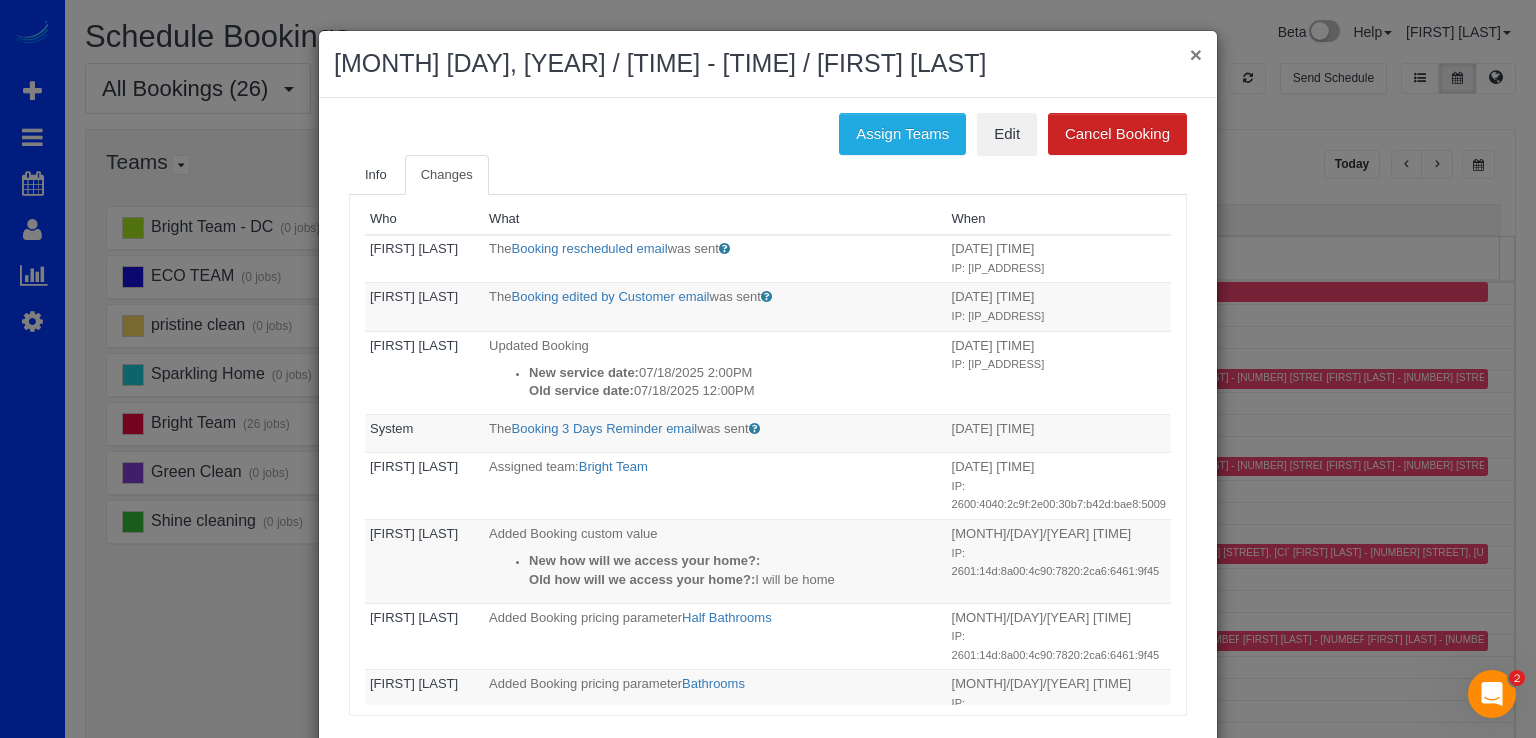 click on "×" at bounding box center [1196, 54] 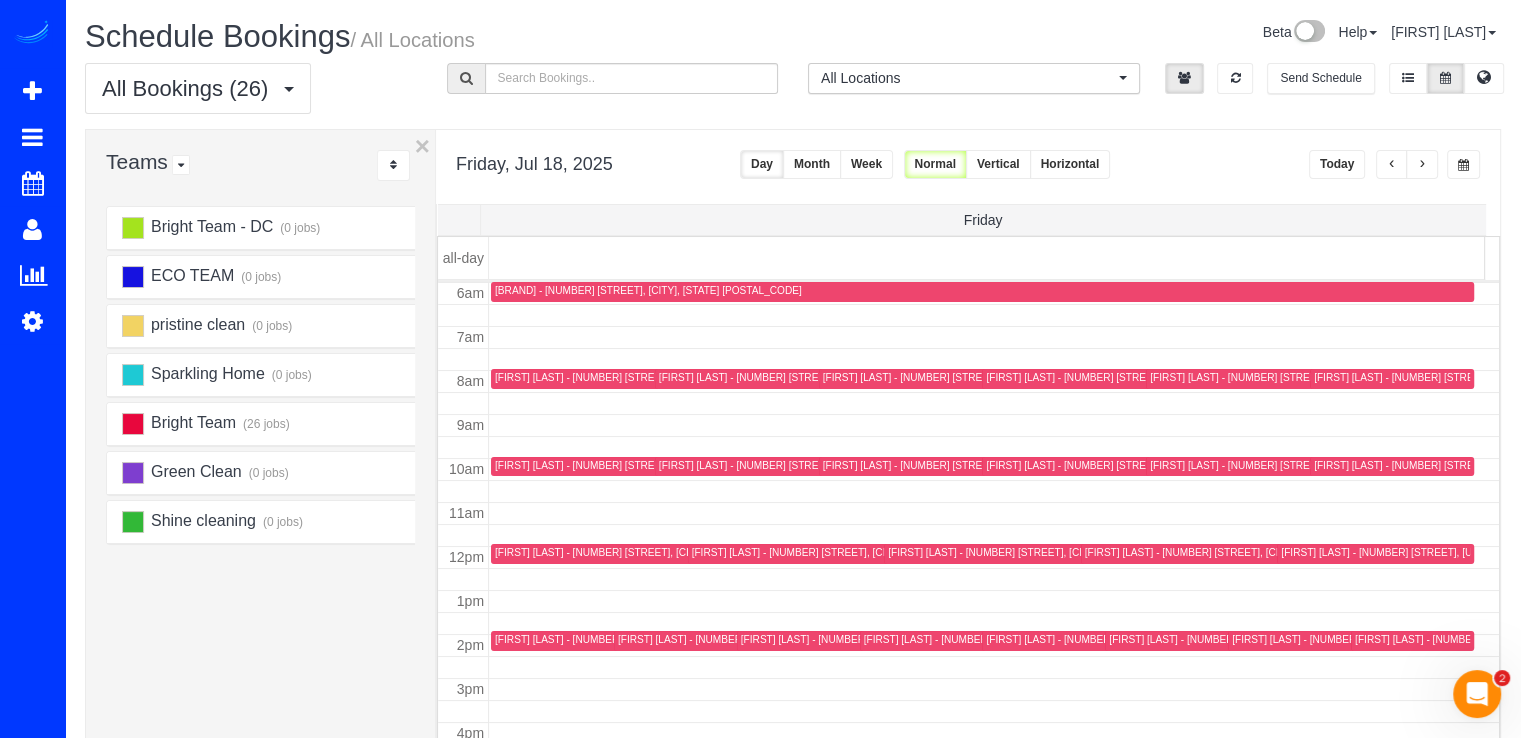 click at bounding box center (1422, 164) 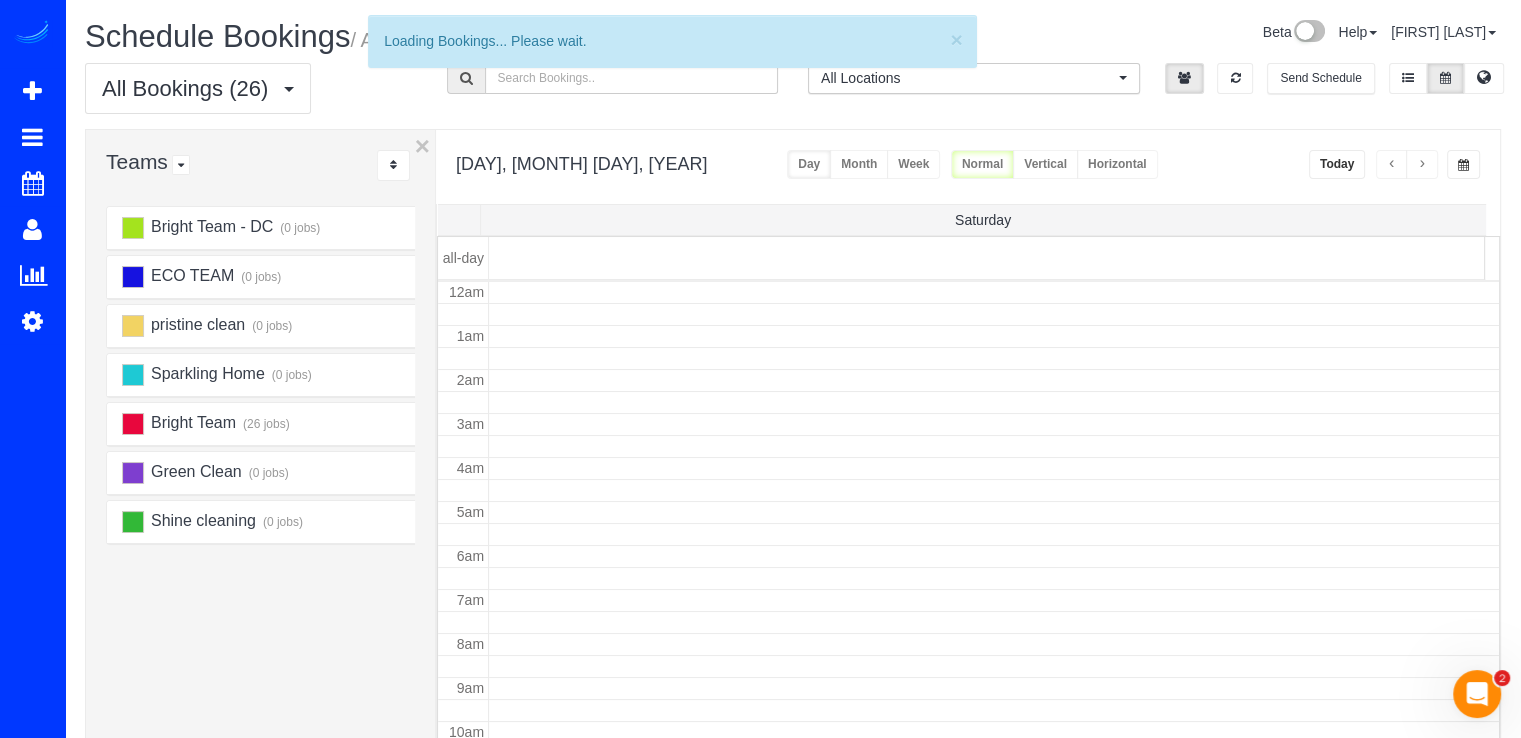 click at bounding box center [1422, 164] 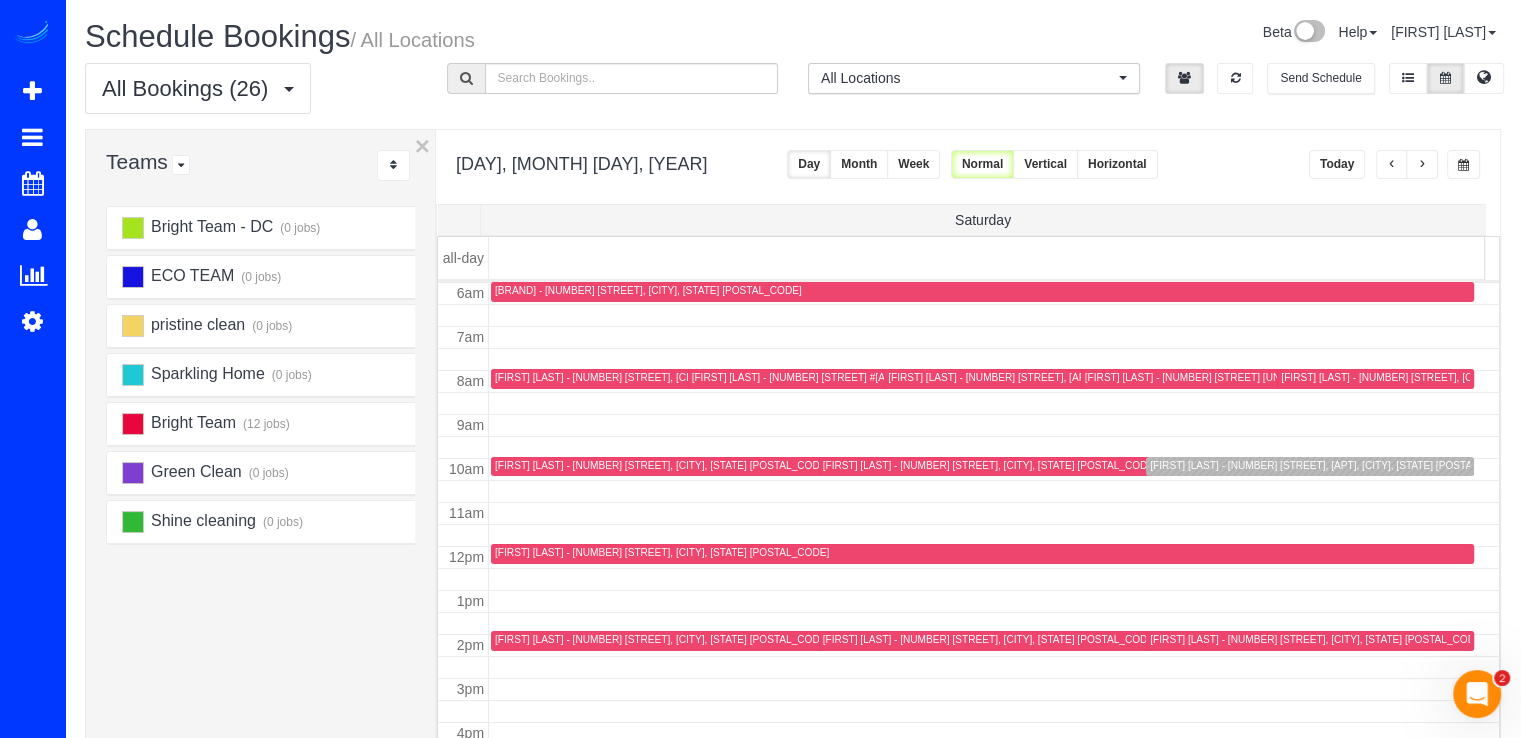 click at bounding box center [1422, 164] 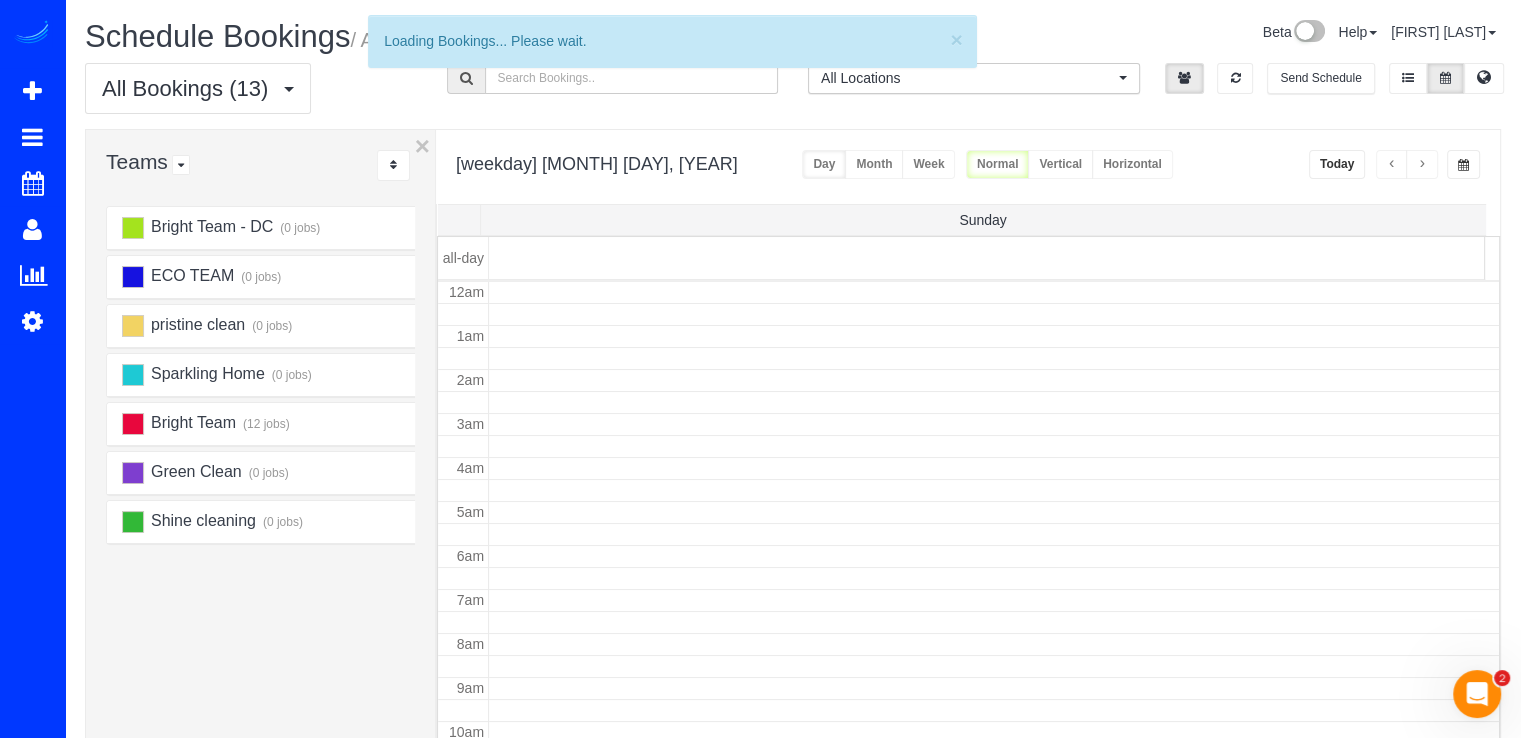 scroll, scrollTop: 263, scrollLeft: 0, axis: vertical 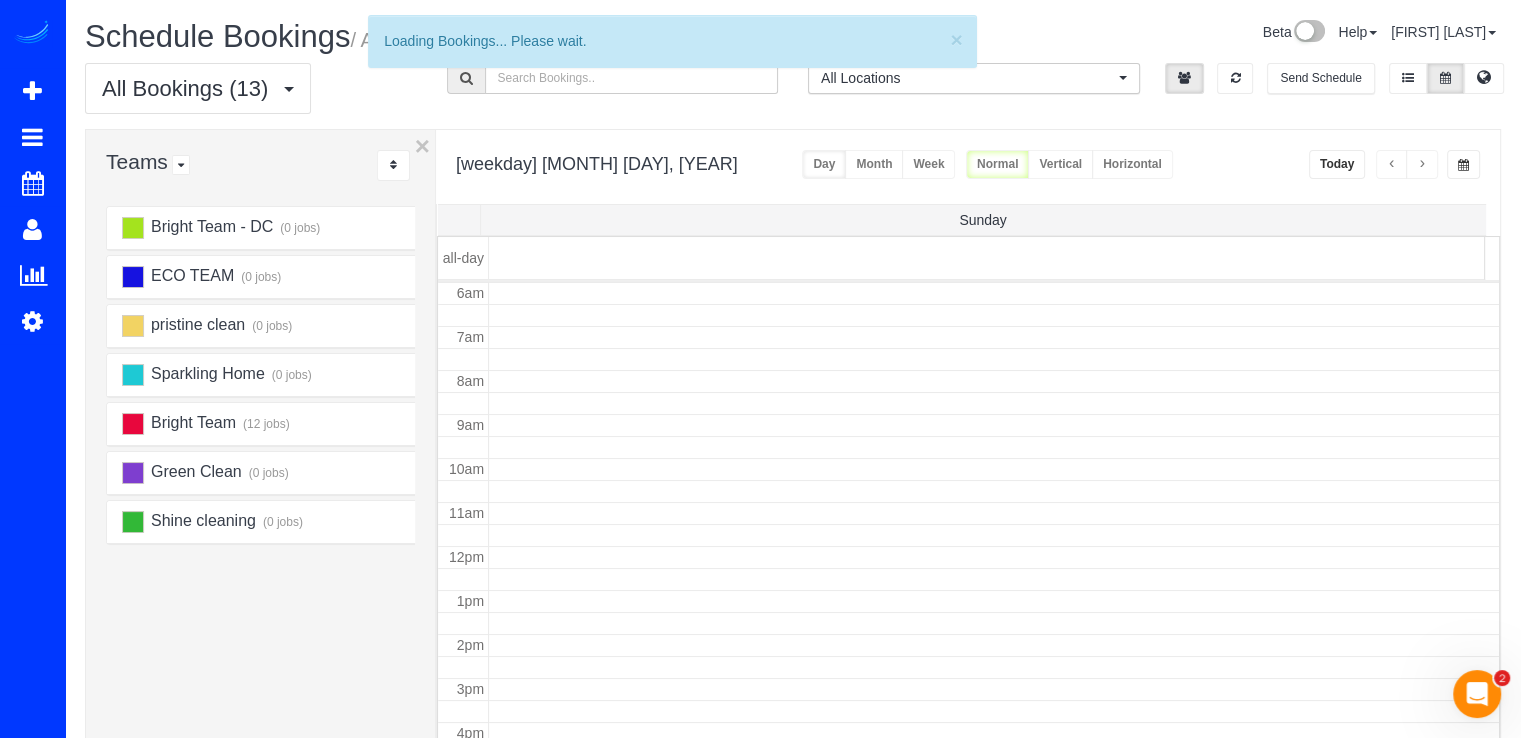 click at bounding box center [1422, 164] 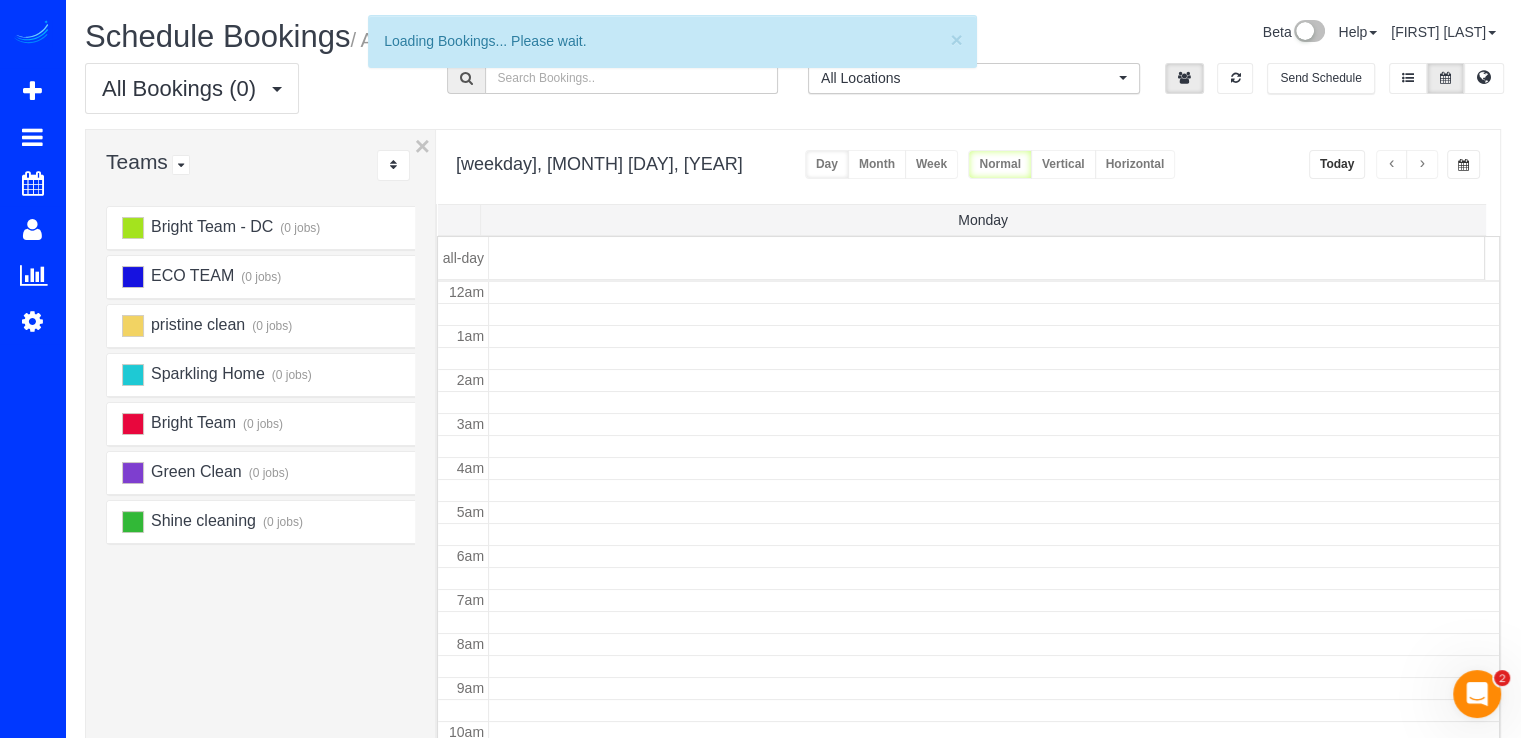 scroll, scrollTop: 263, scrollLeft: 0, axis: vertical 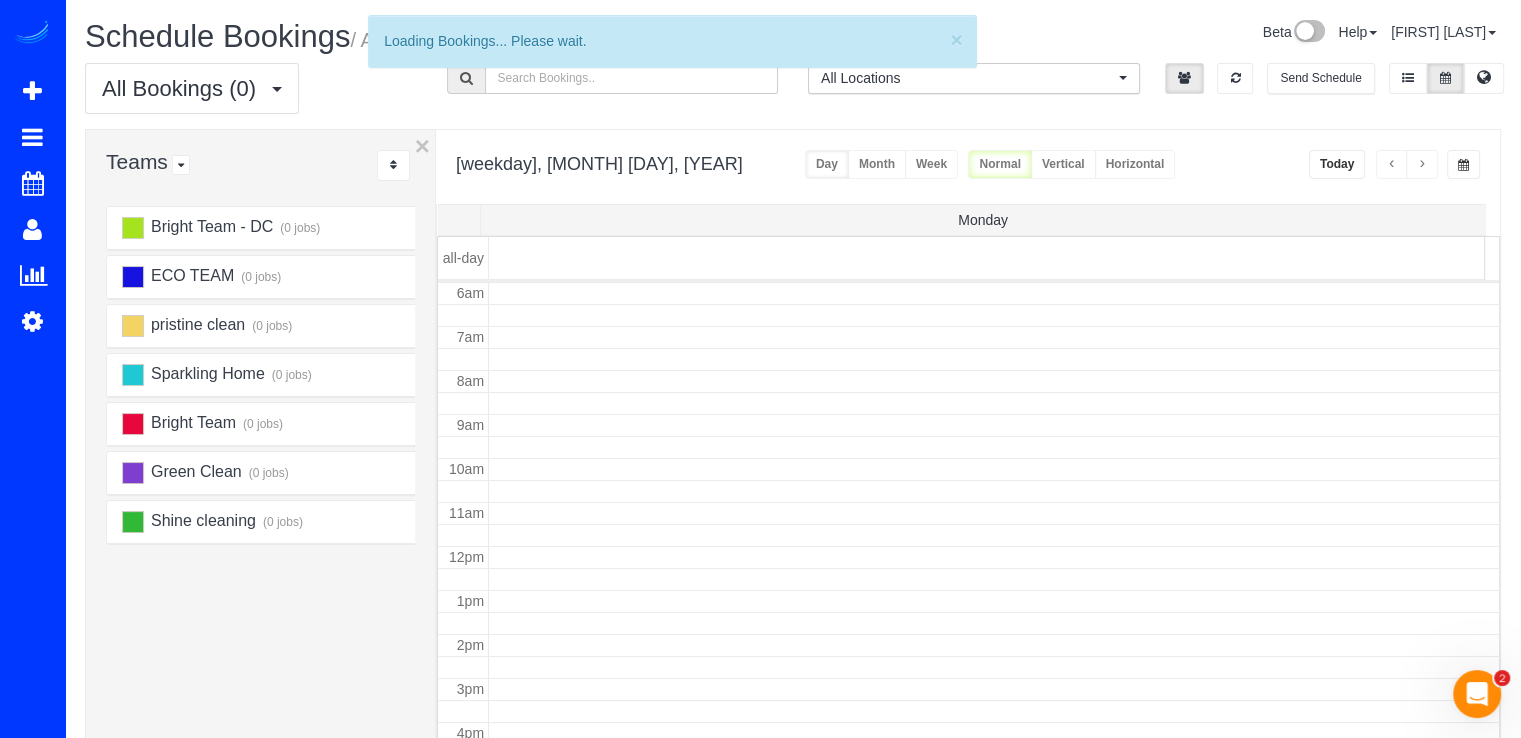 click at bounding box center (1422, 164) 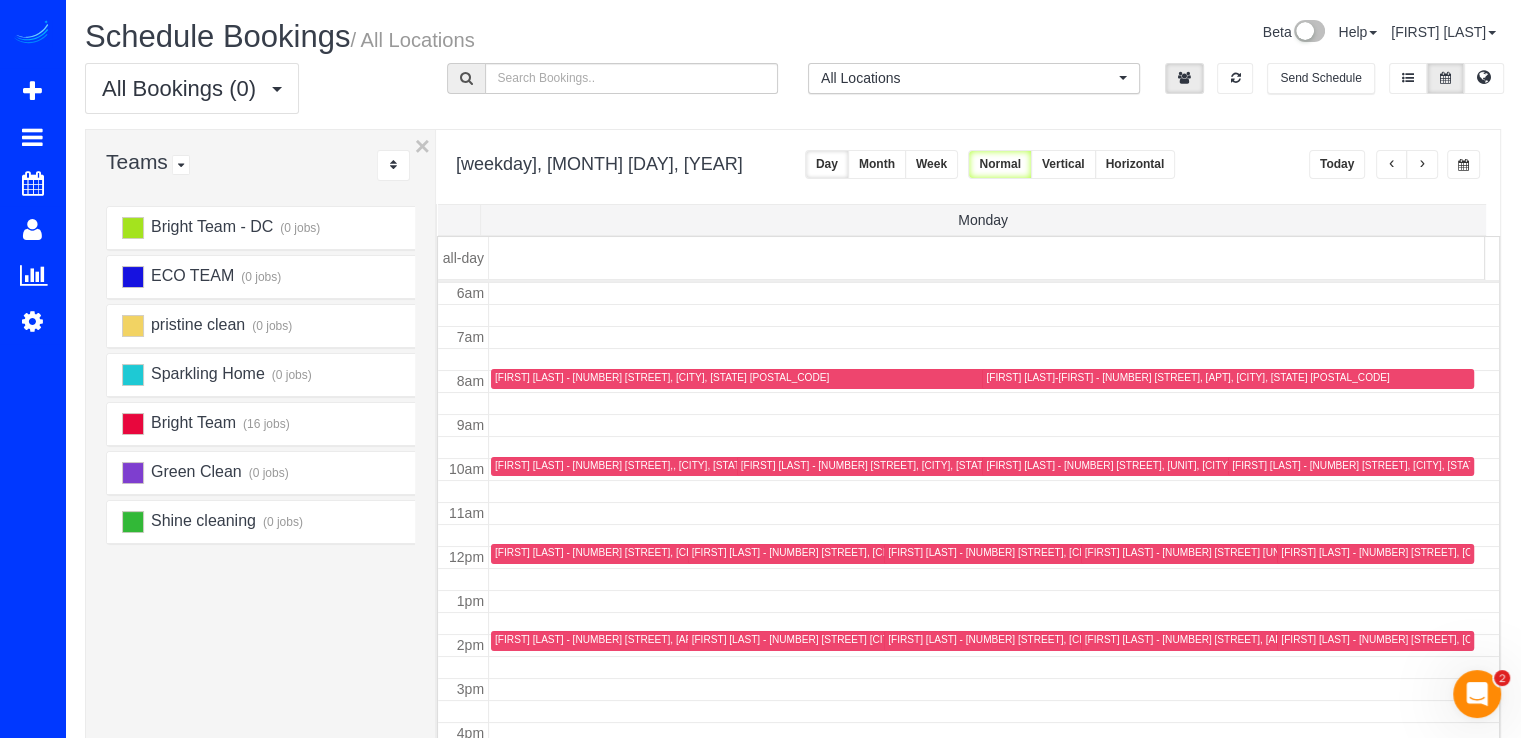 click at bounding box center (1422, 164) 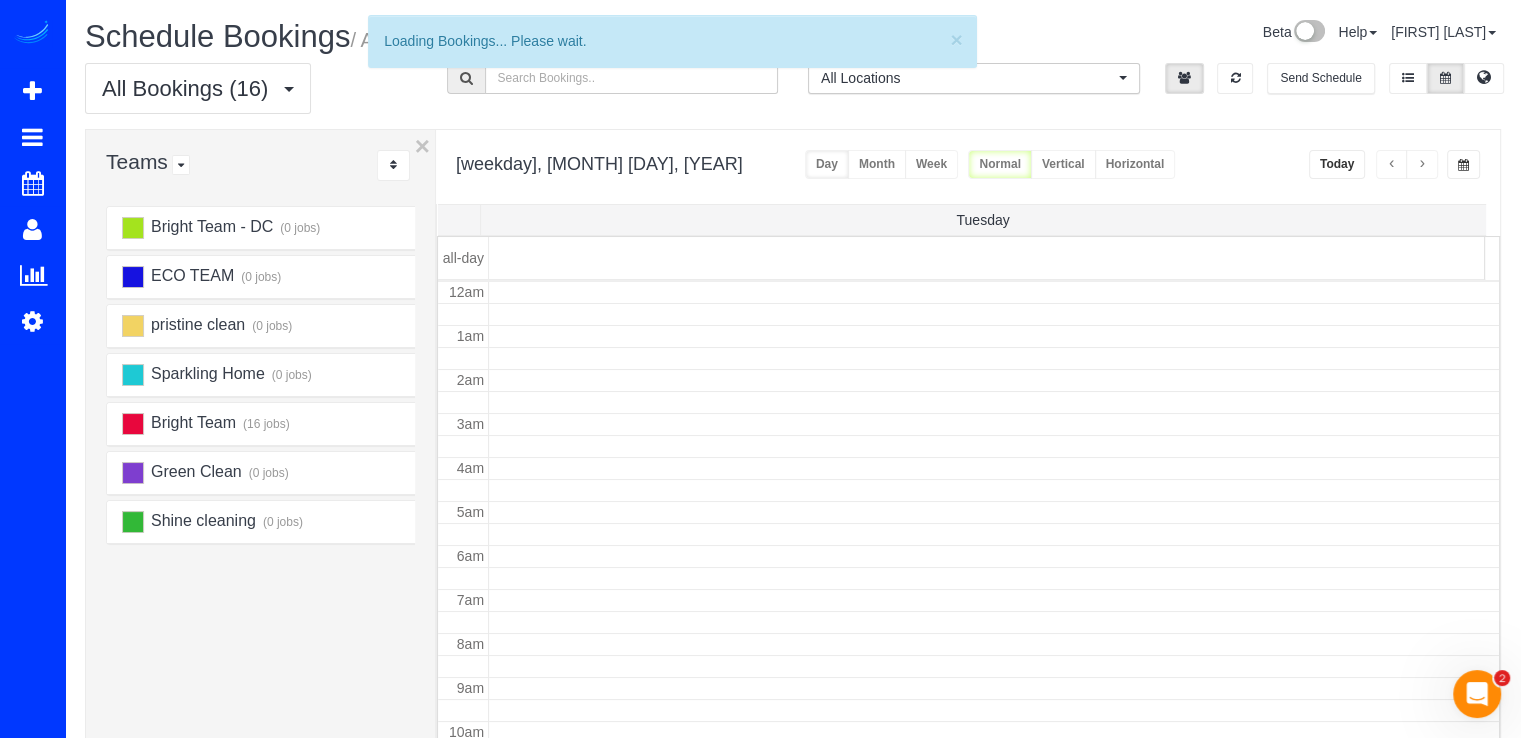 click at bounding box center (1422, 164) 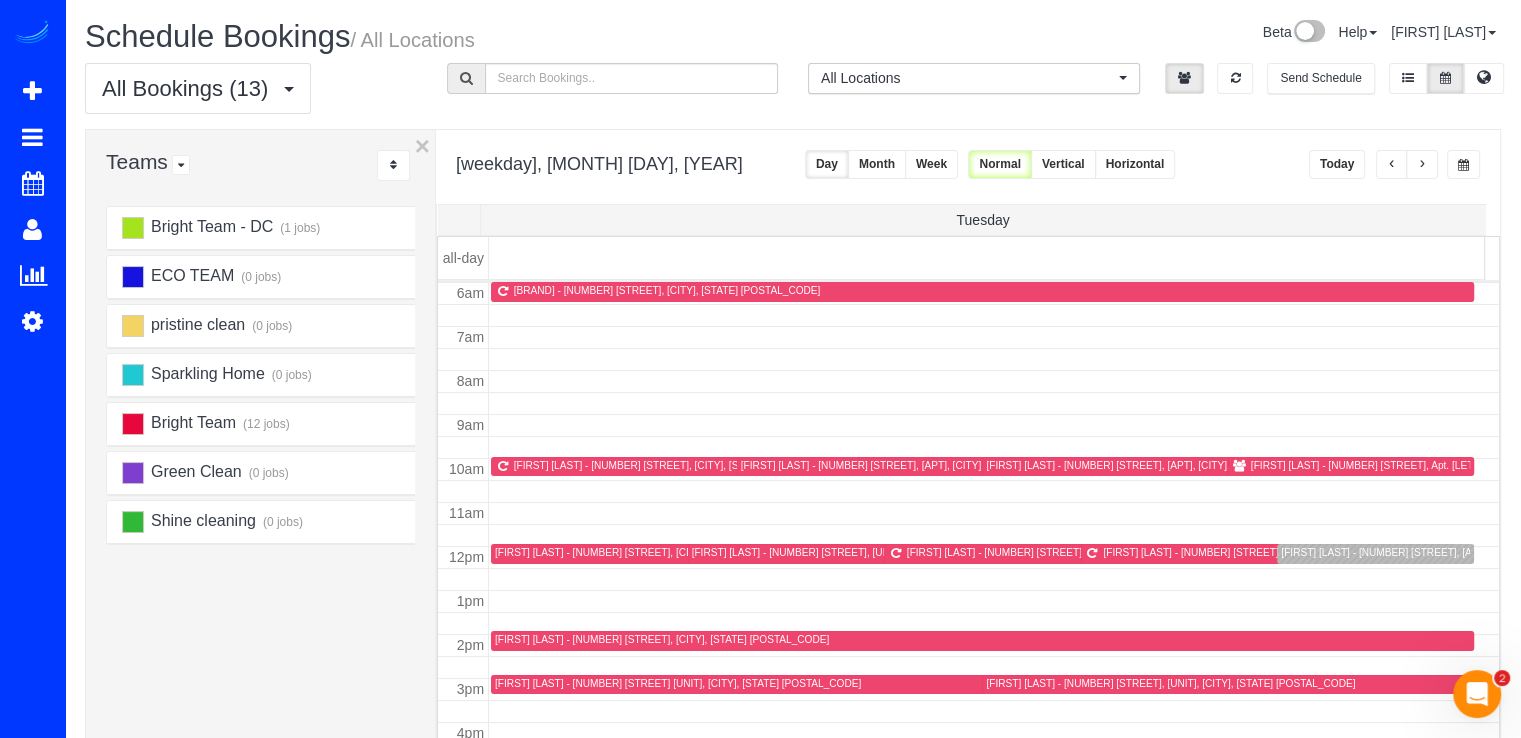click at bounding box center (1422, 164) 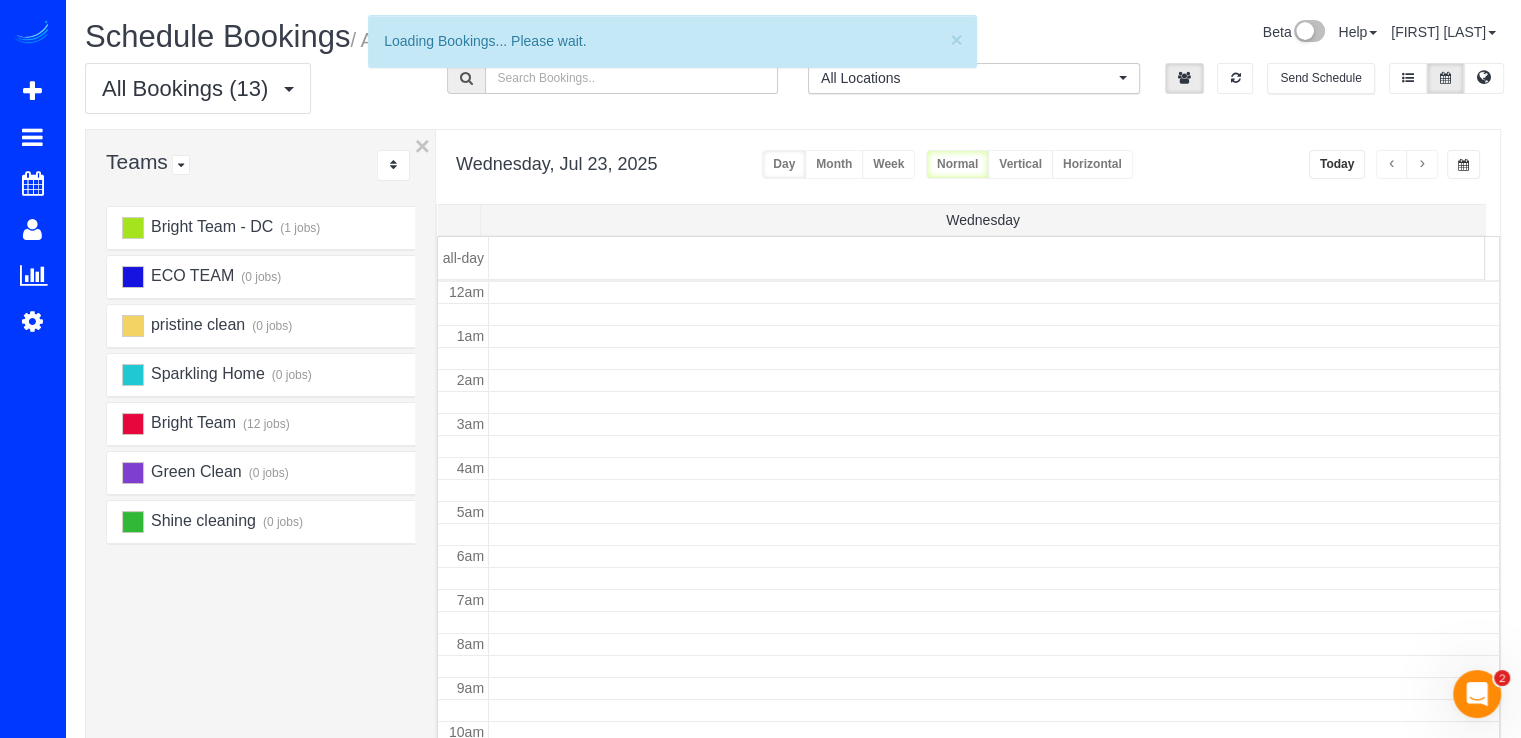 scroll, scrollTop: 263, scrollLeft: 0, axis: vertical 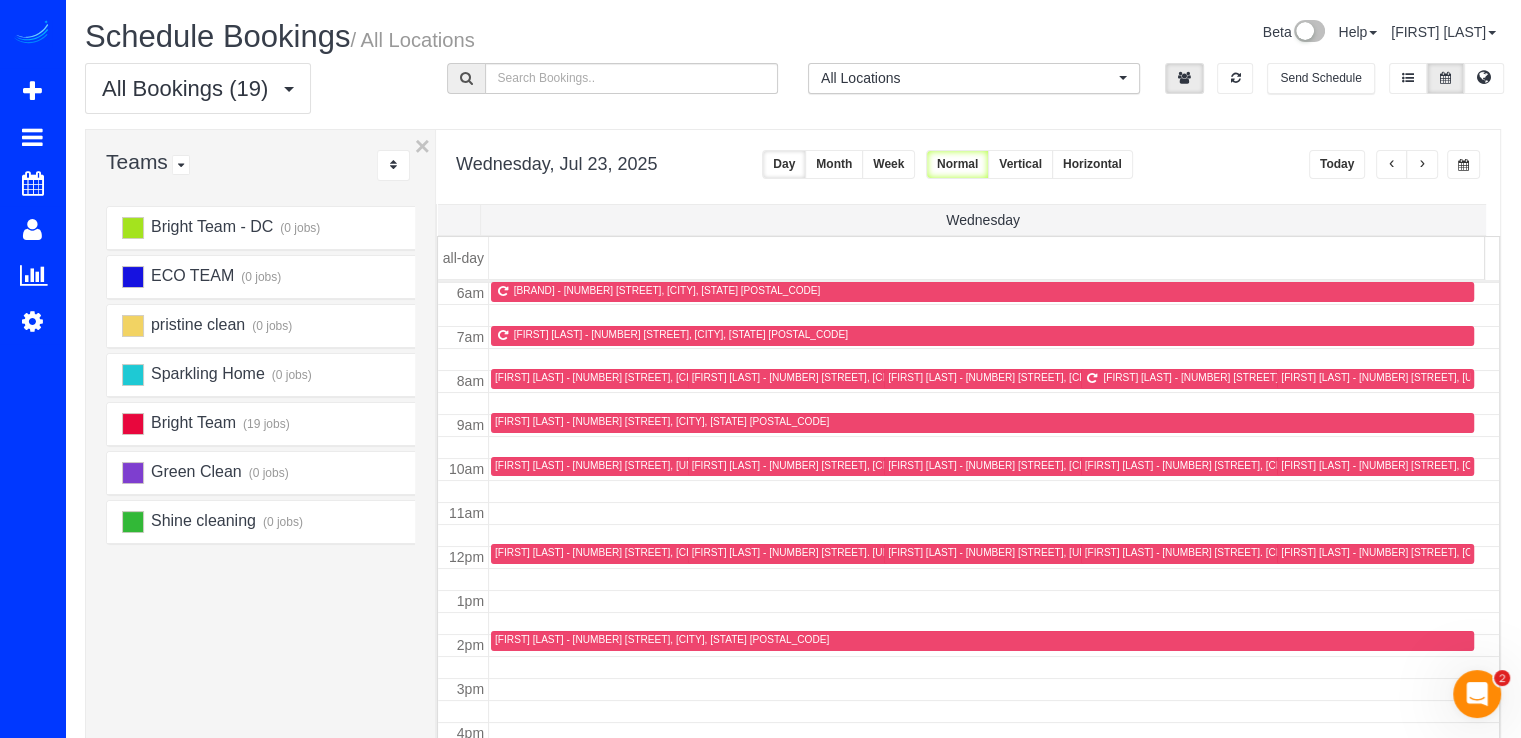 click at bounding box center (1422, 164) 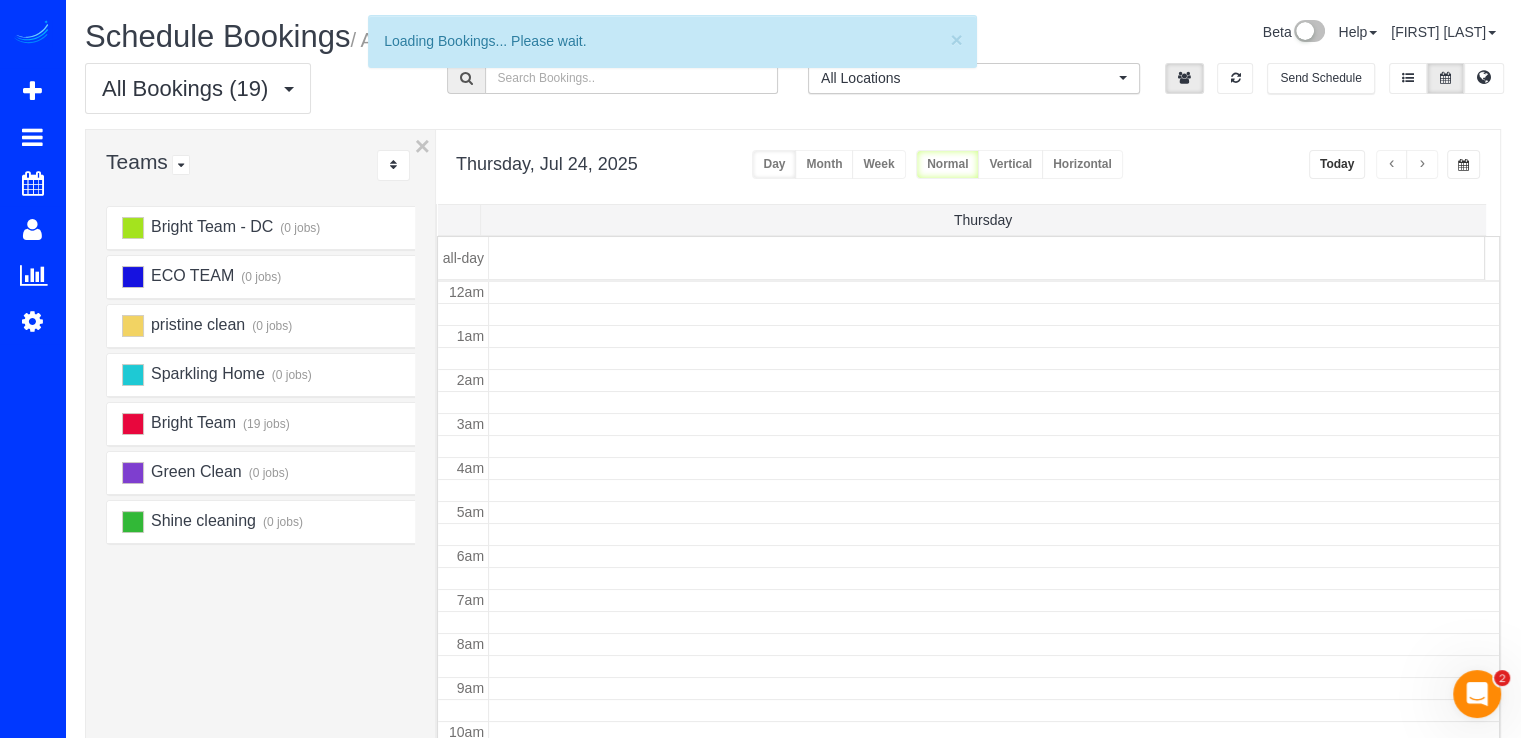 scroll, scrollTop: 263, scrollLeft: 0, axis: vertical 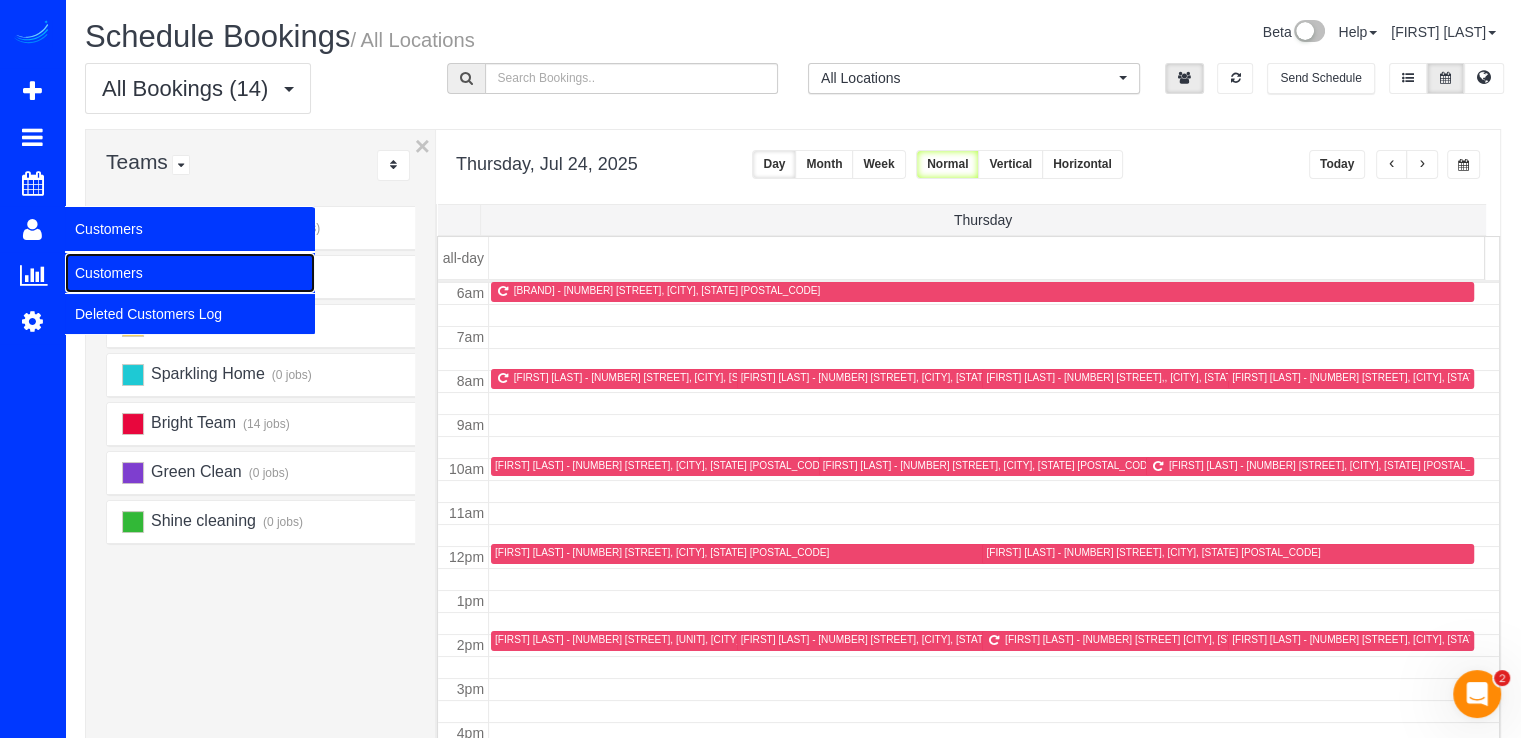 click on "Customers" at bounding box center [190, 273] 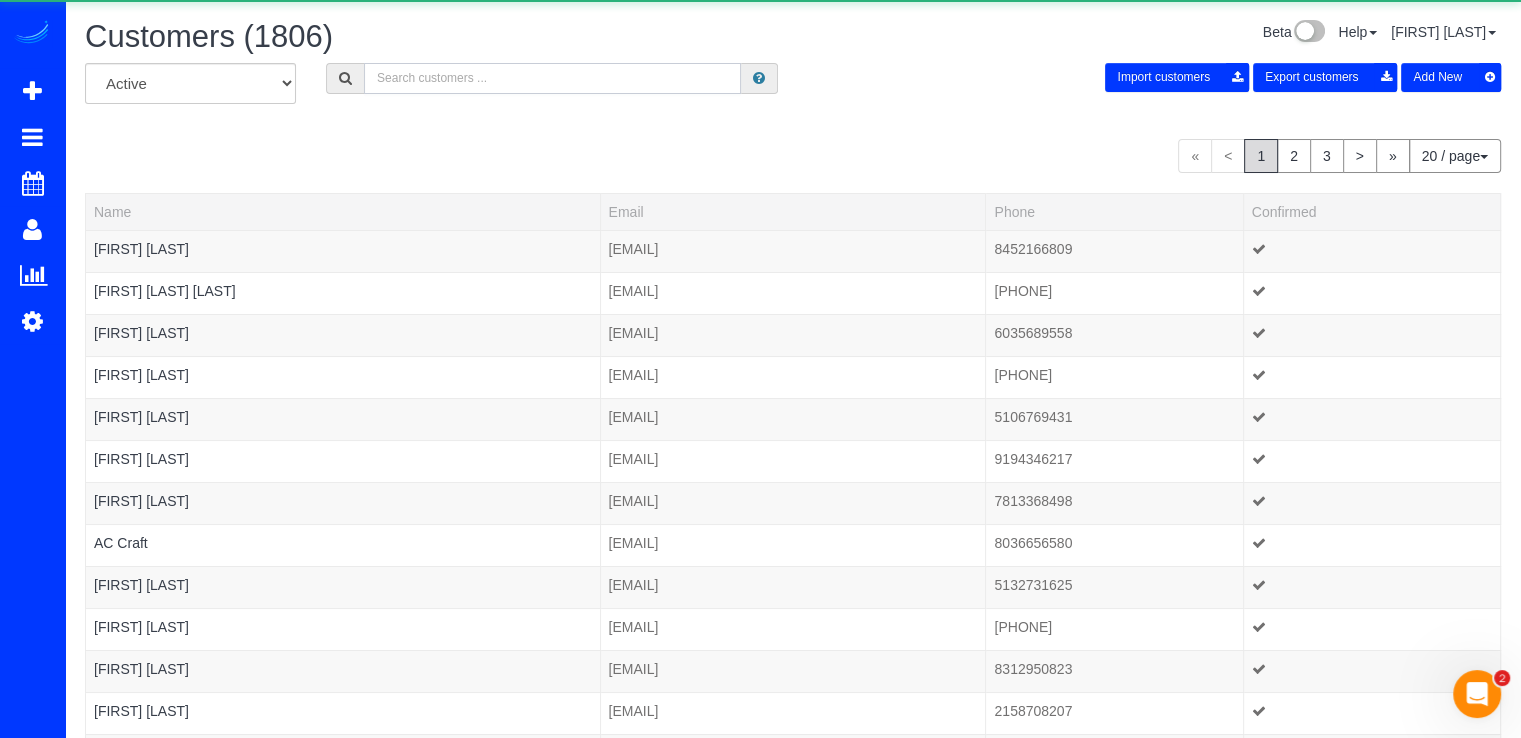 click at bounding box center (552, 78) 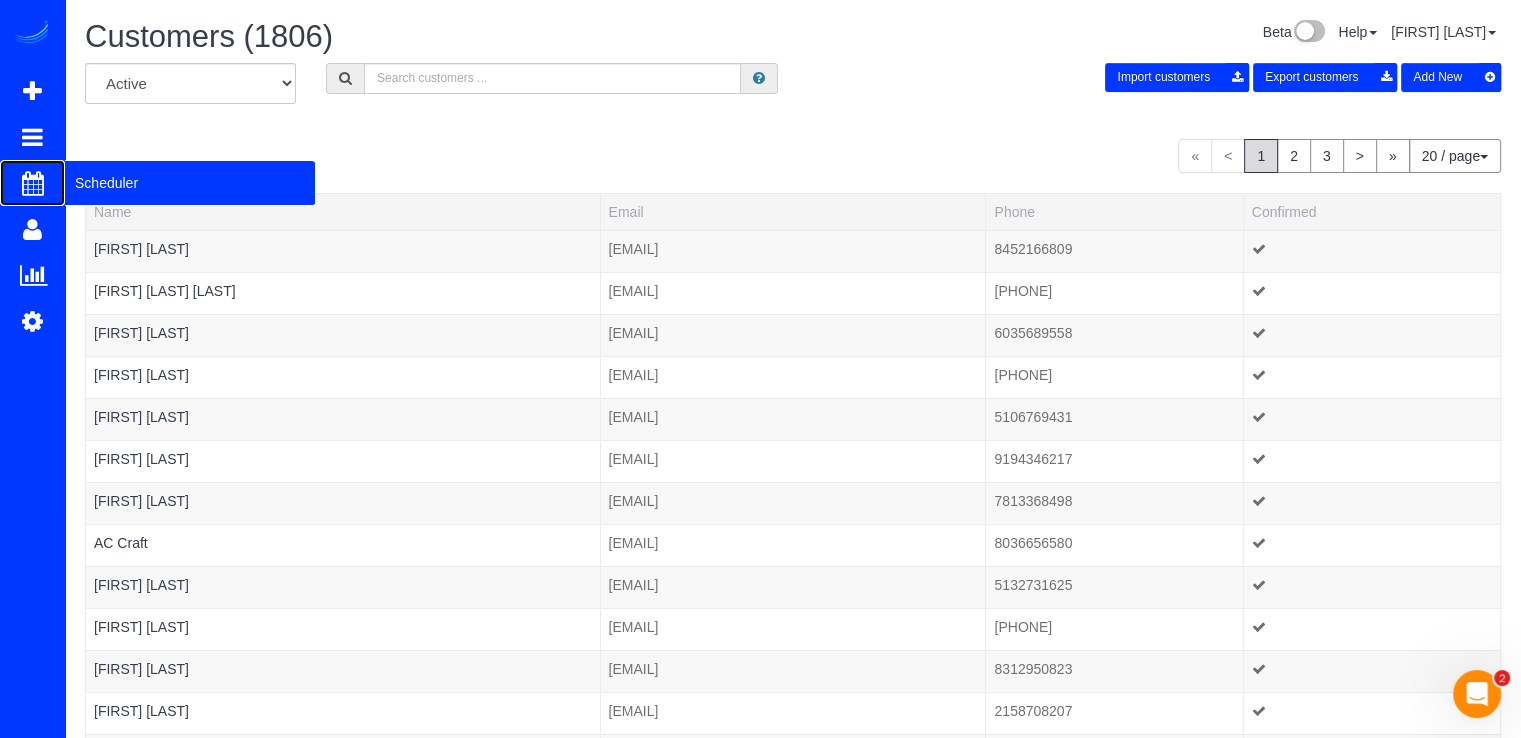 click on "Scheduler" at bounding box center [190, 183] 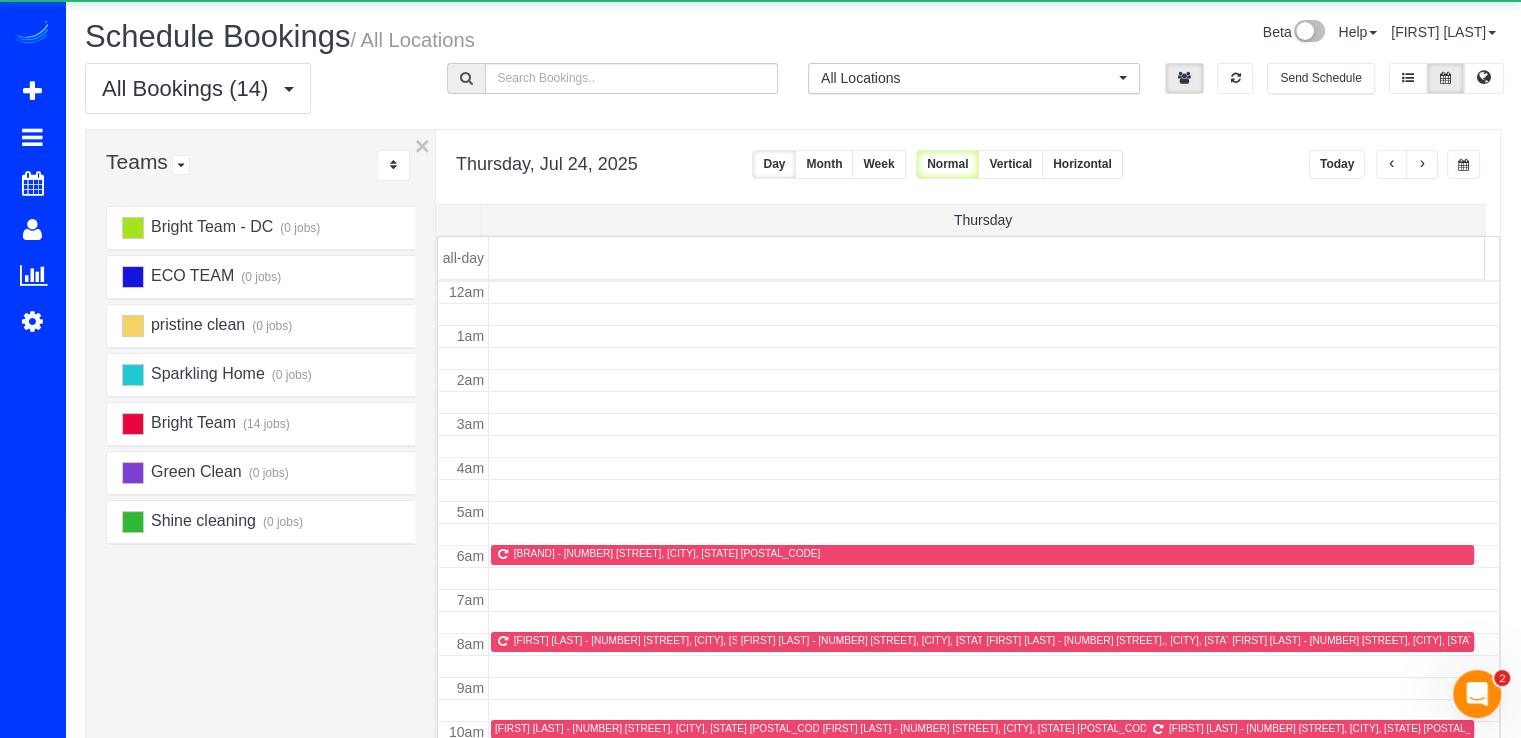 scroll, scrollTop: 263, scrollLeft: 0, axis: vertical 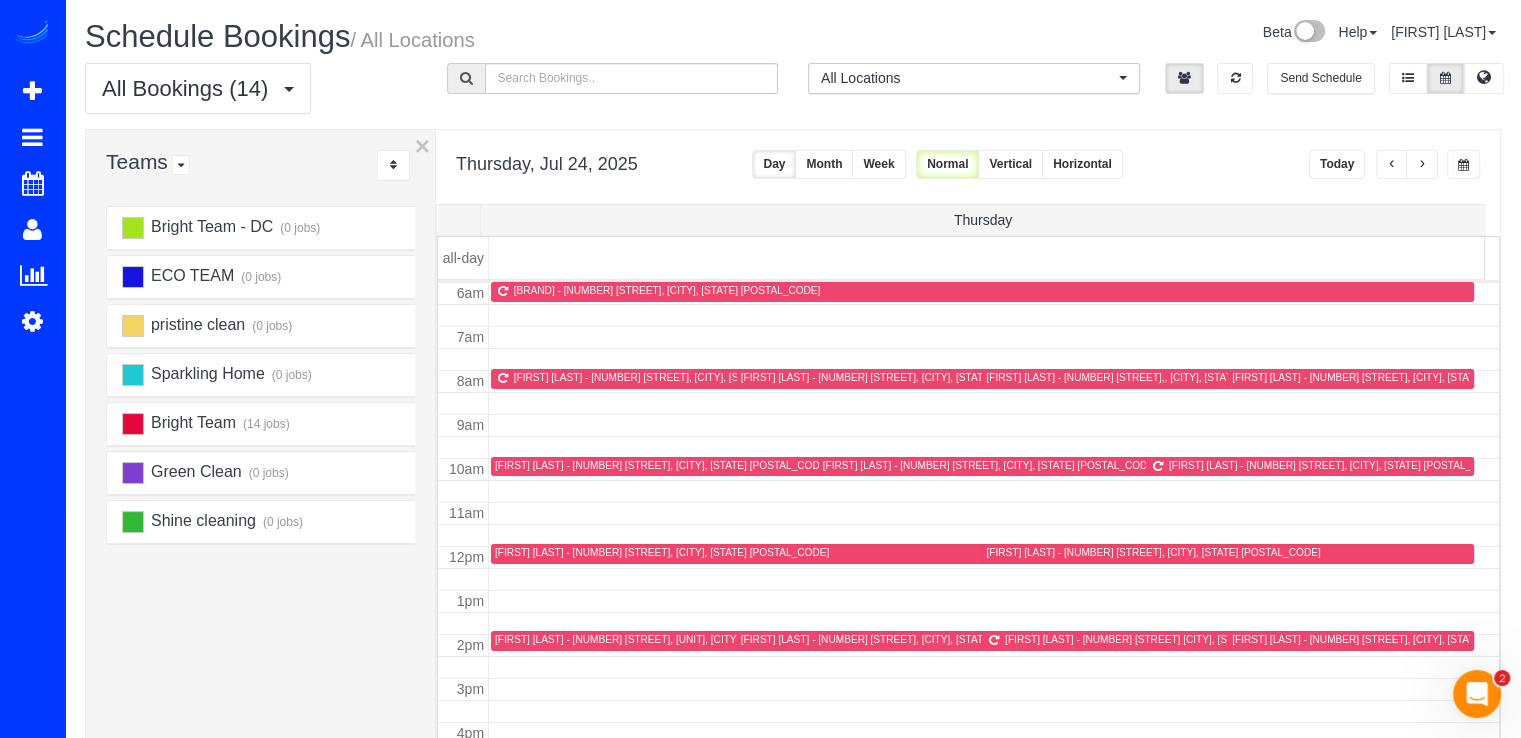 click at bounding box center [1392, 165] 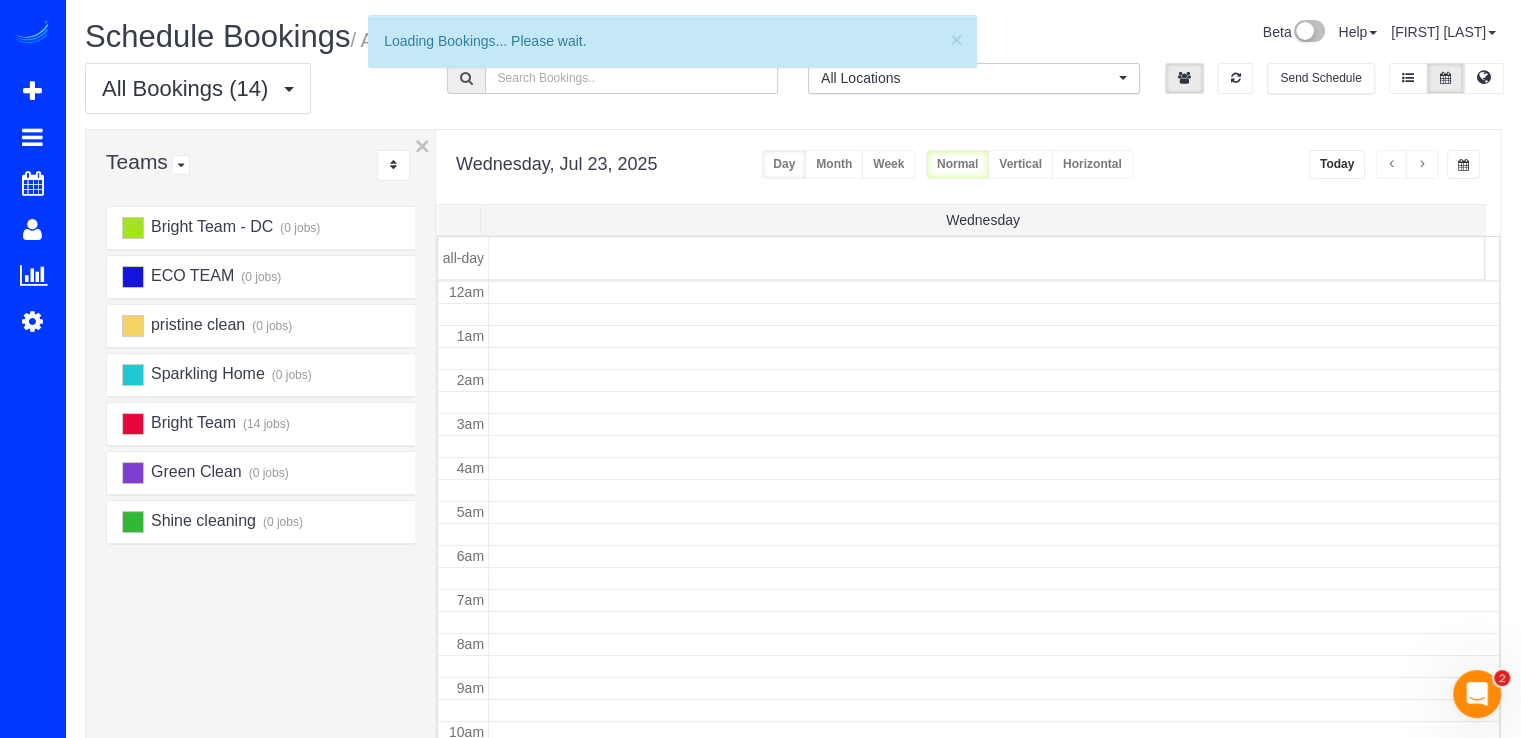 scroll, scrollTop: 263, scrollLeft: 0, axis: vertical 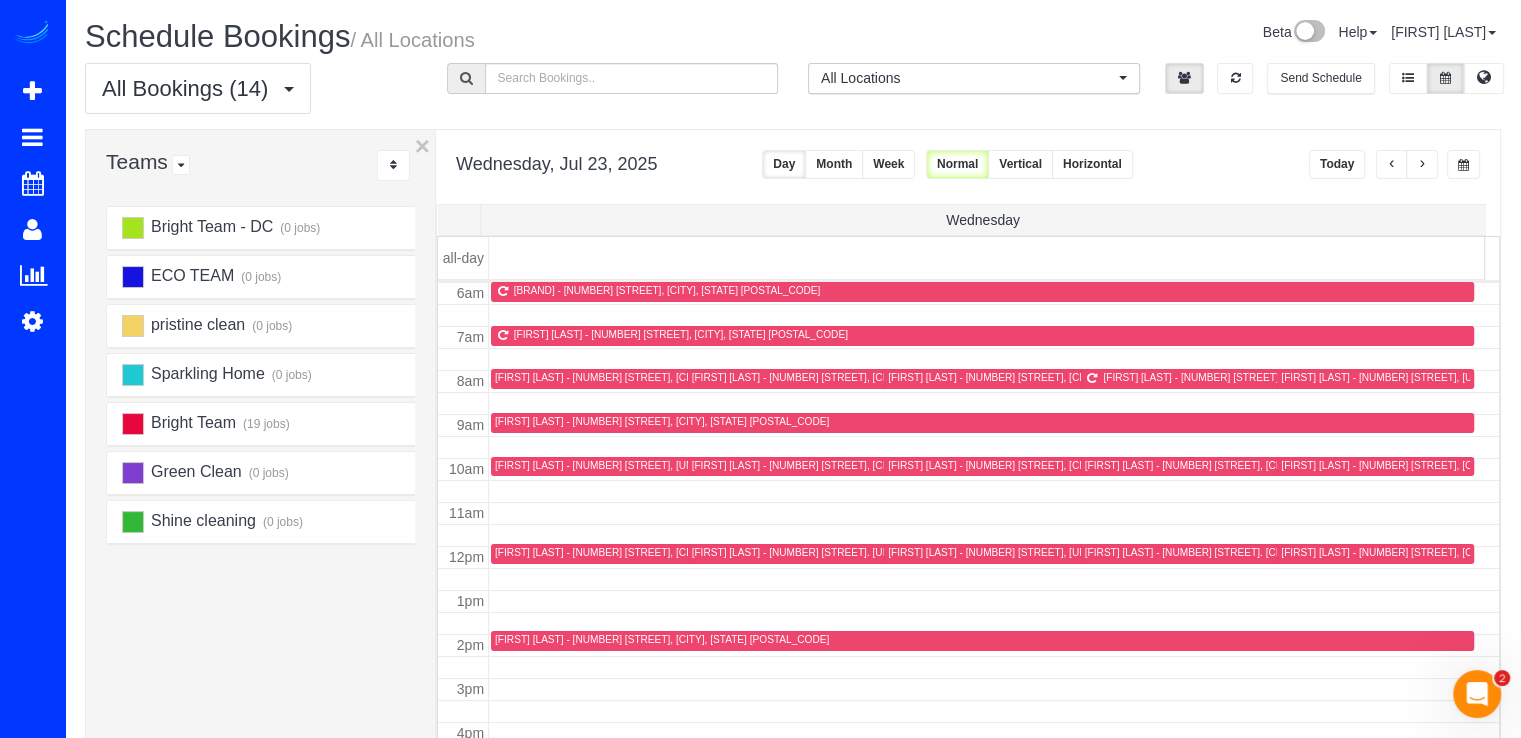 click at bounding box center [1392, 164] 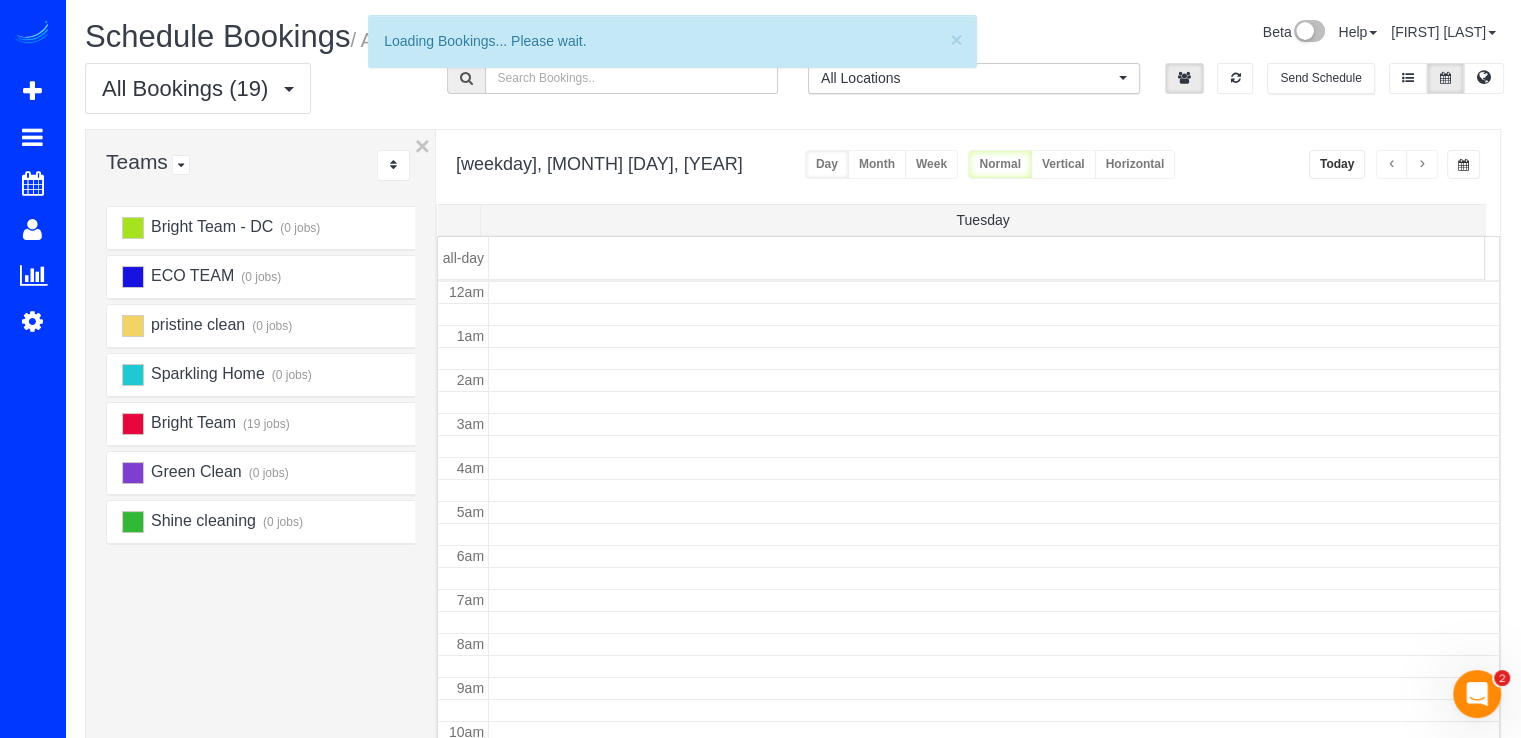 click at bounding box center (1392, 164) 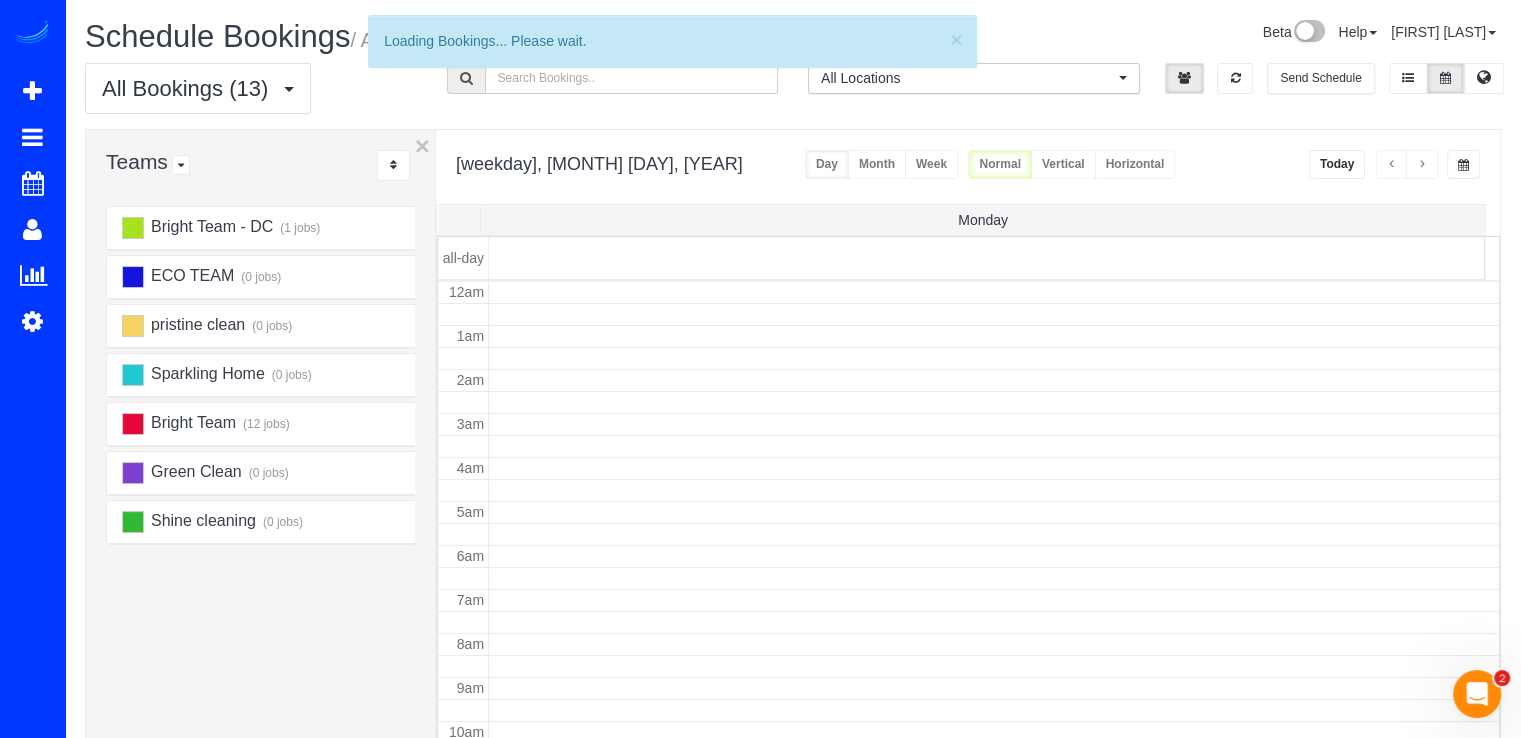 scroll, scrollTop: 263, scrollLeft: 0, axis: vertical 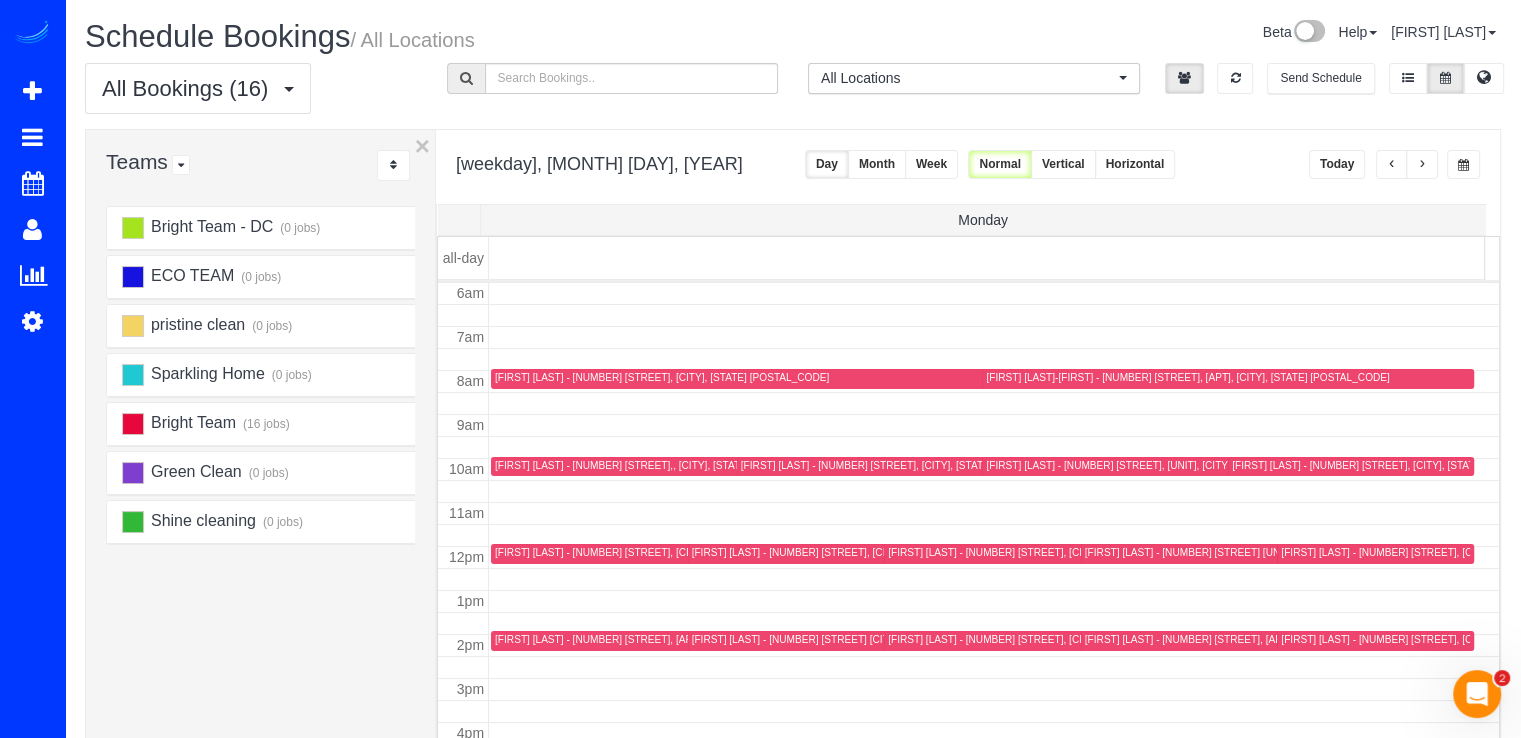 click at bounding box center (1422, 164) 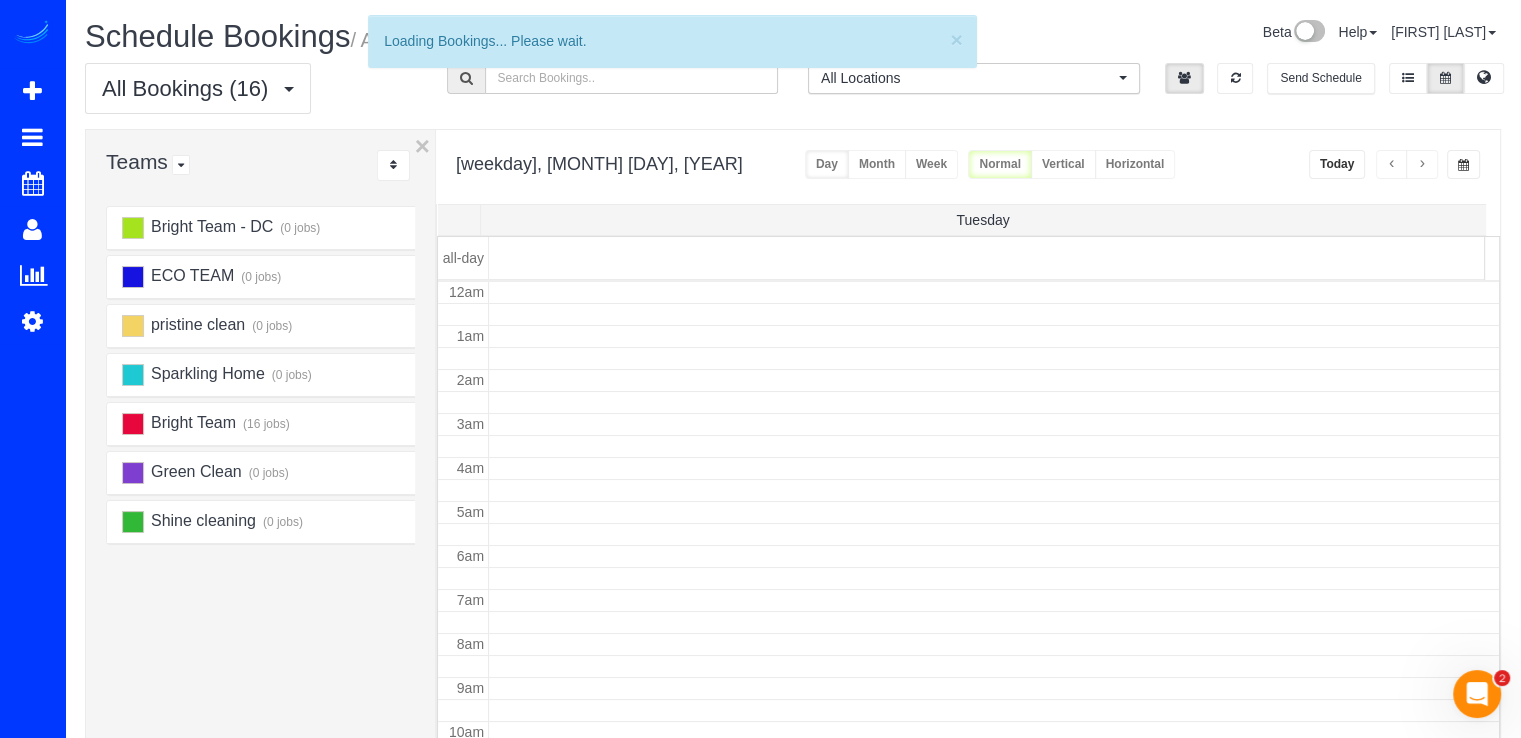 scroll, scrollTop: 263, scrollLeft: 0, axis: vertical 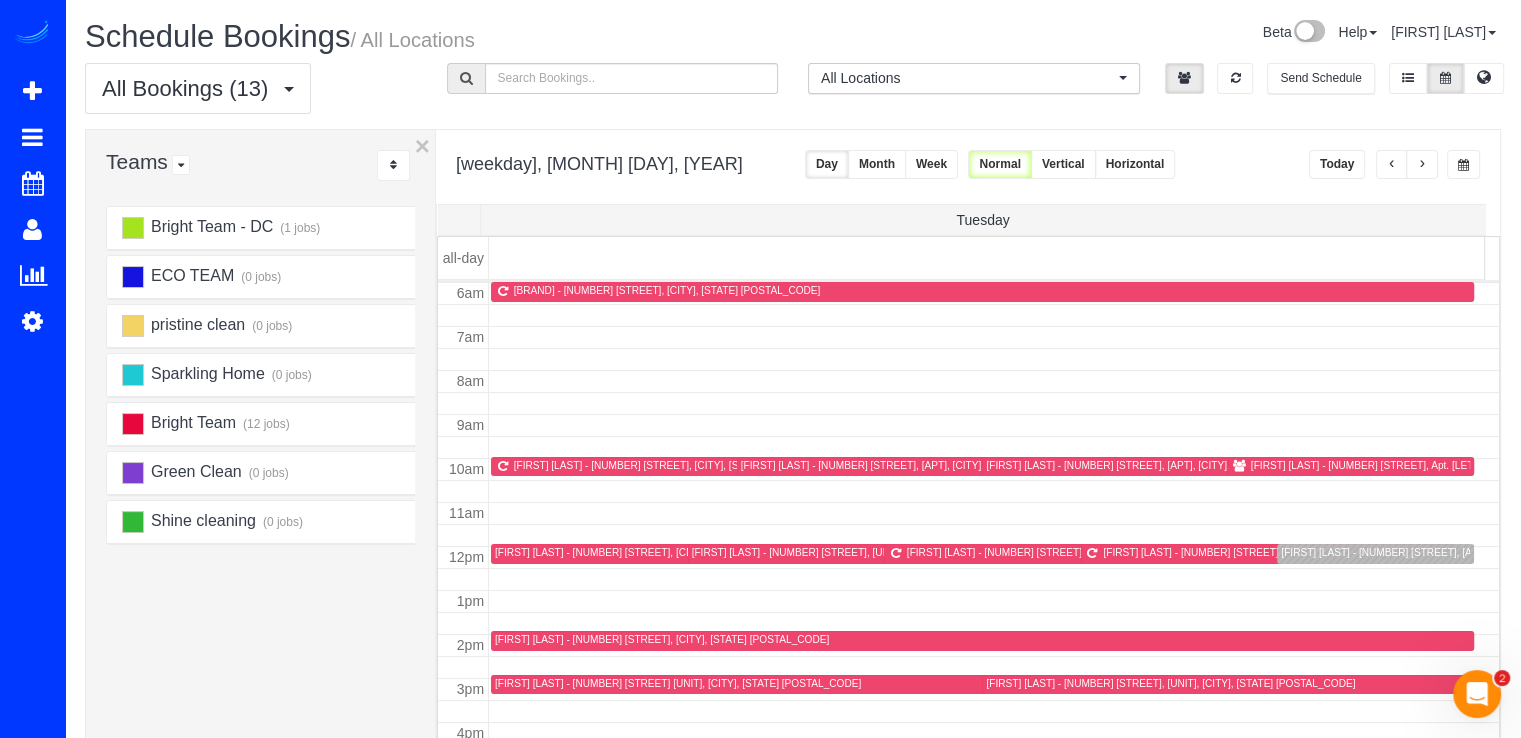 click on "Today" at bounding box center [1337, 164] 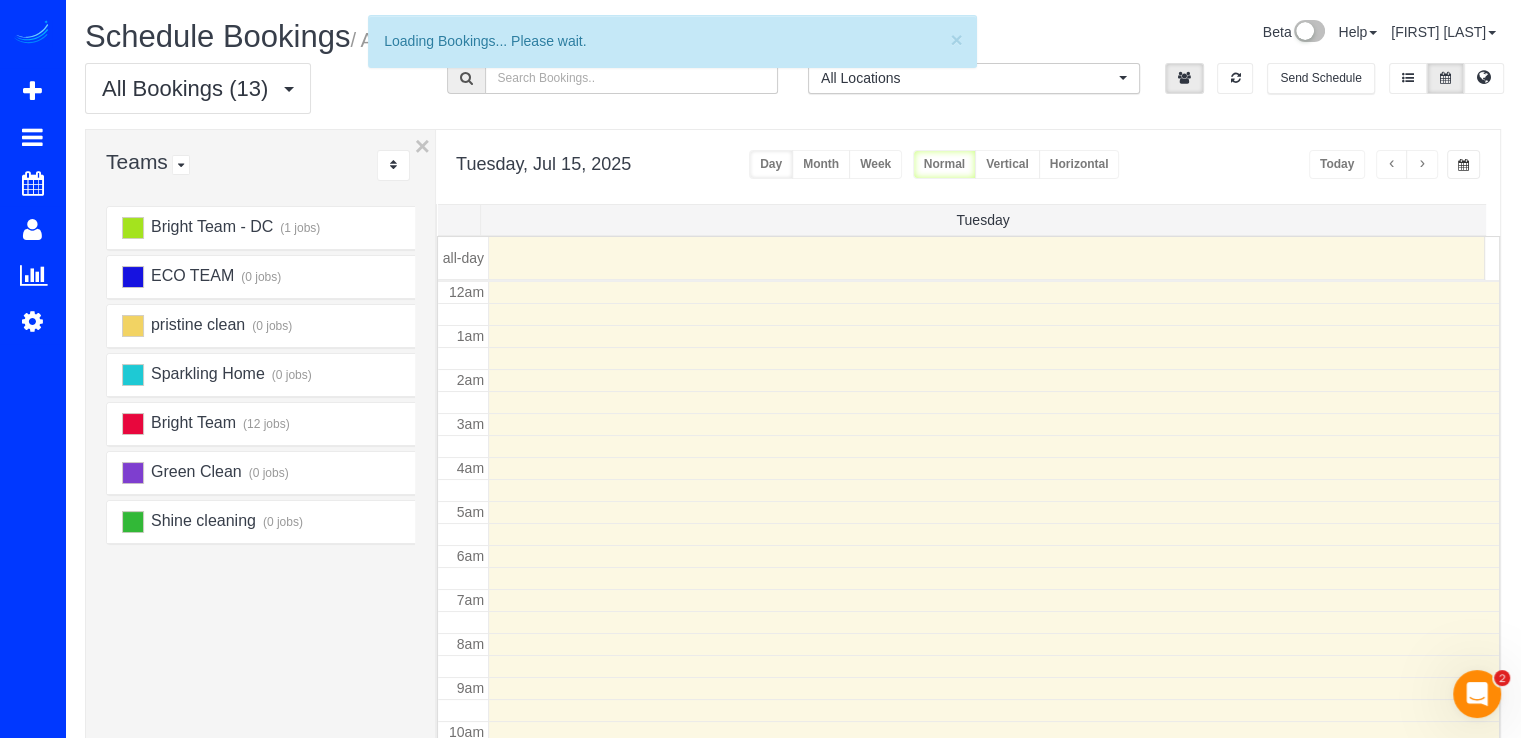 scroll, scrollTop: 263, scrollLeft: 0, axis: vertical 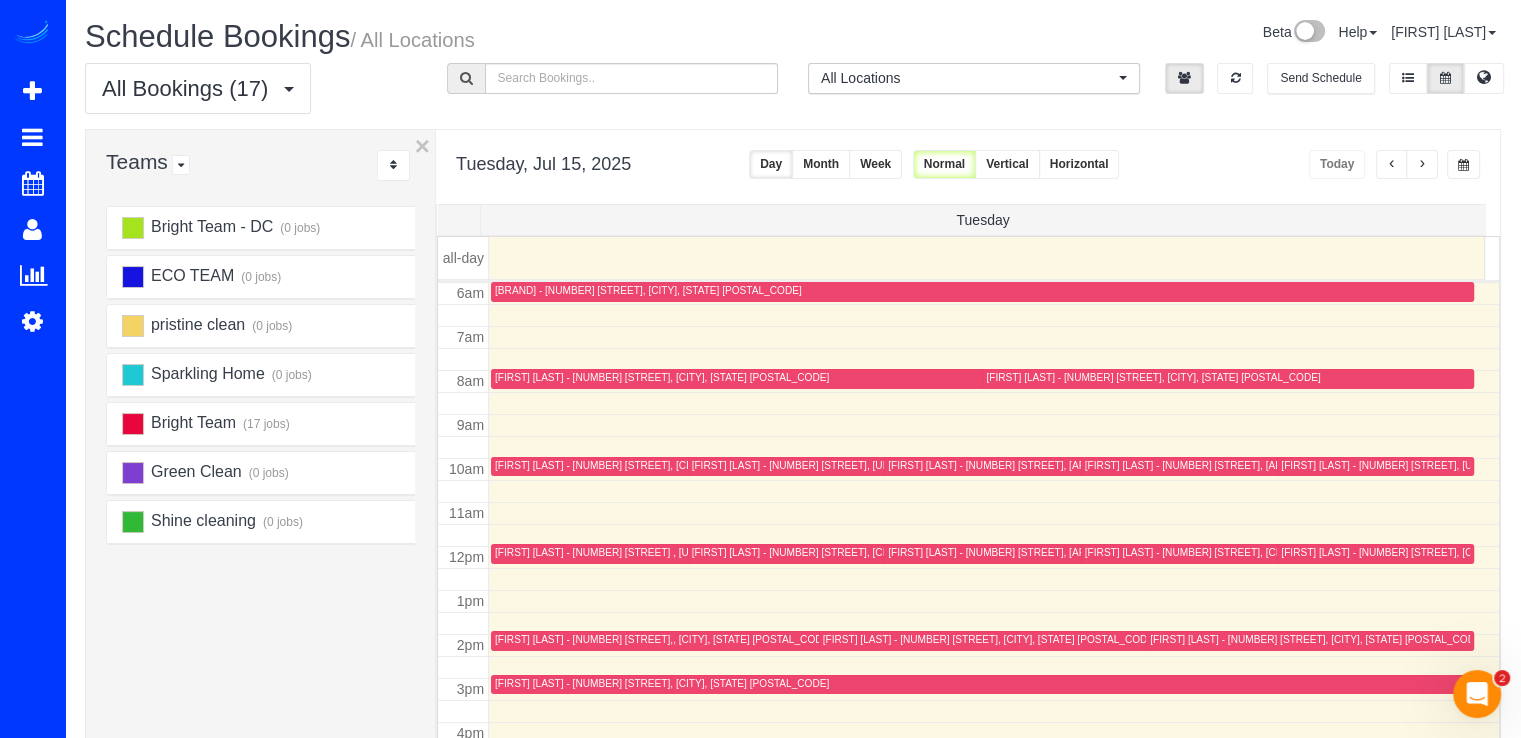 click at bounding box center (1392, 164) 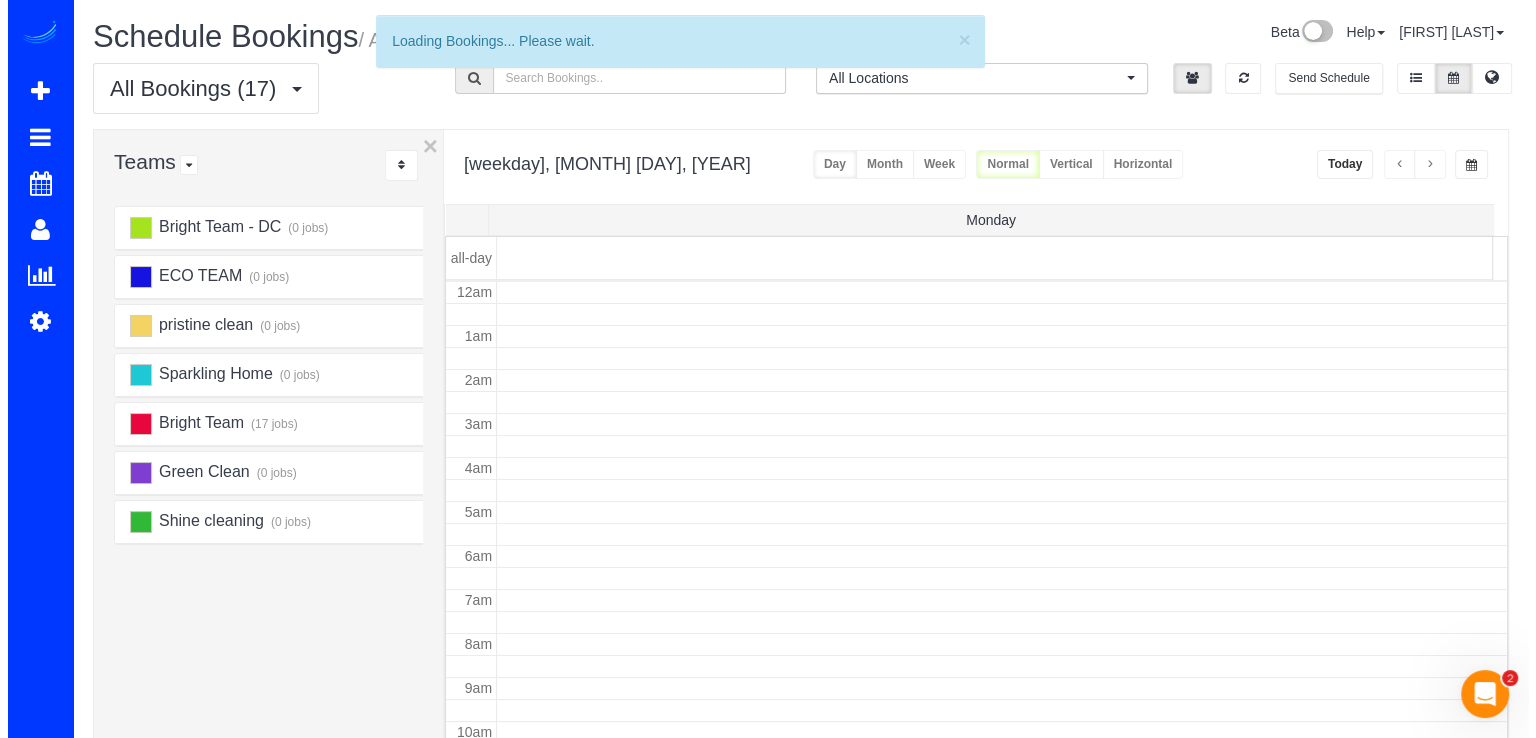 scroll, scrollTop: 263, scrollLeft: 0, axis: vertical 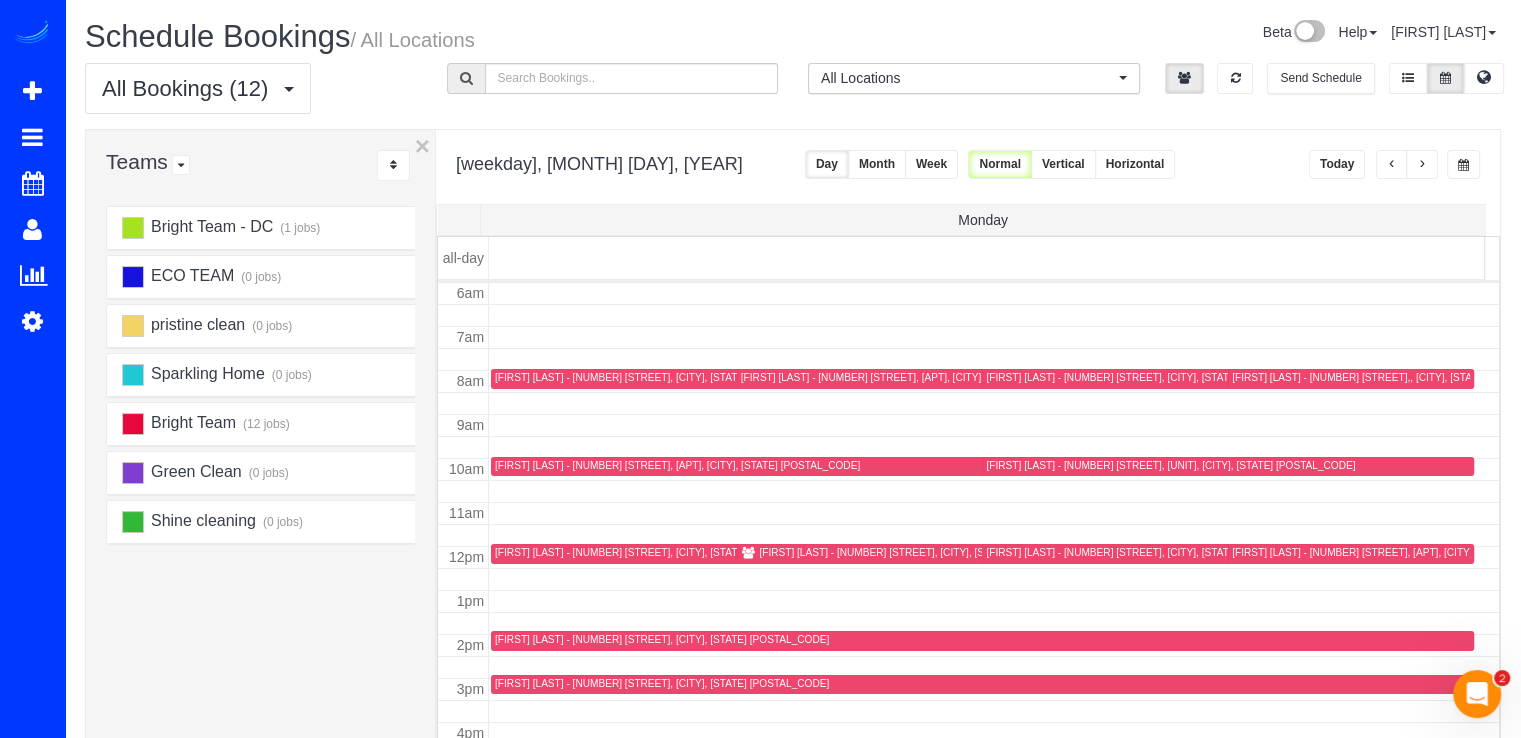 click on "Kyle Kammien - 611 Morton Pl Ne, Washington, DC 20002" at bounding box center (926, 552) 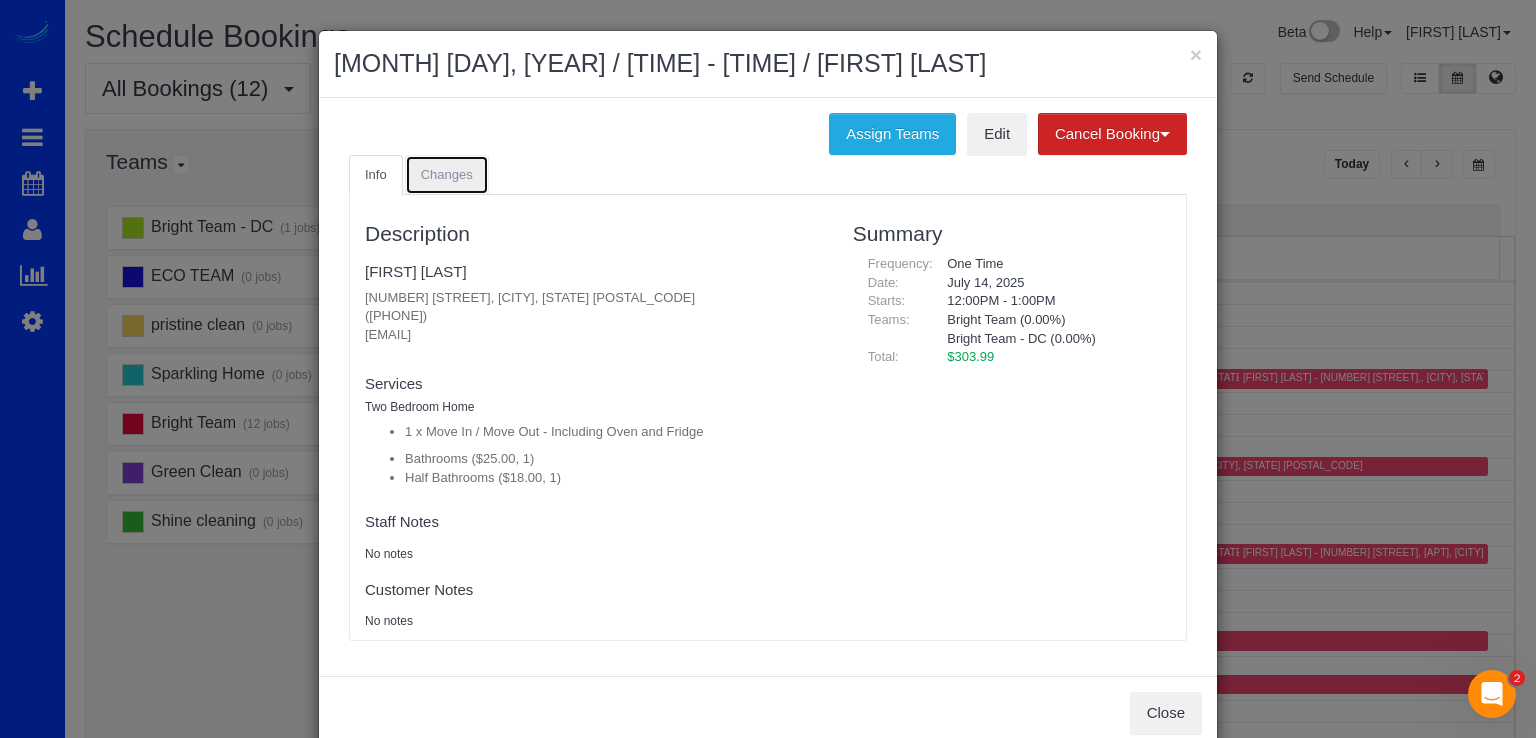 click on "Changes" at bounding box center [447, 174] 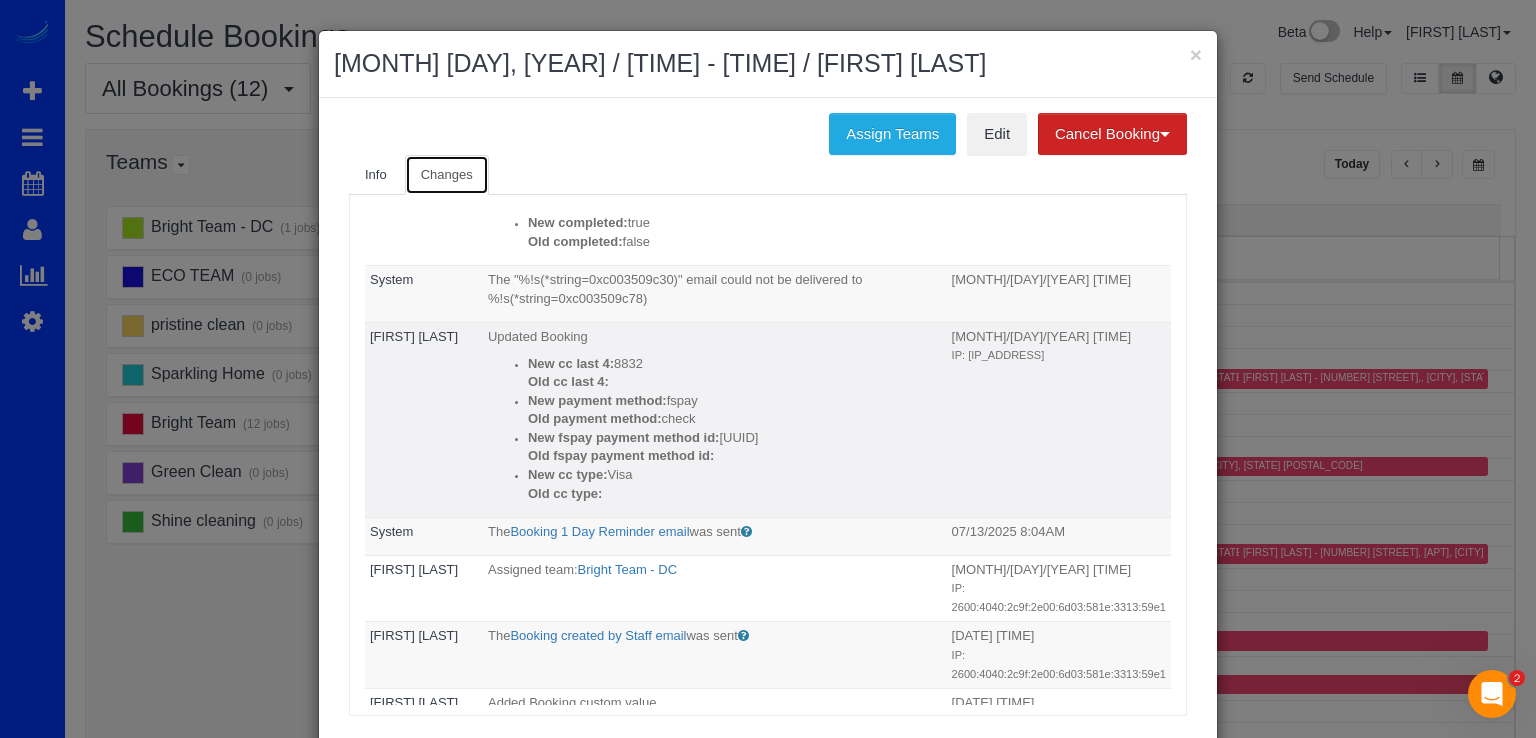 scroll, scrollTop: 100, scrollLeft: 0, axis: vertical 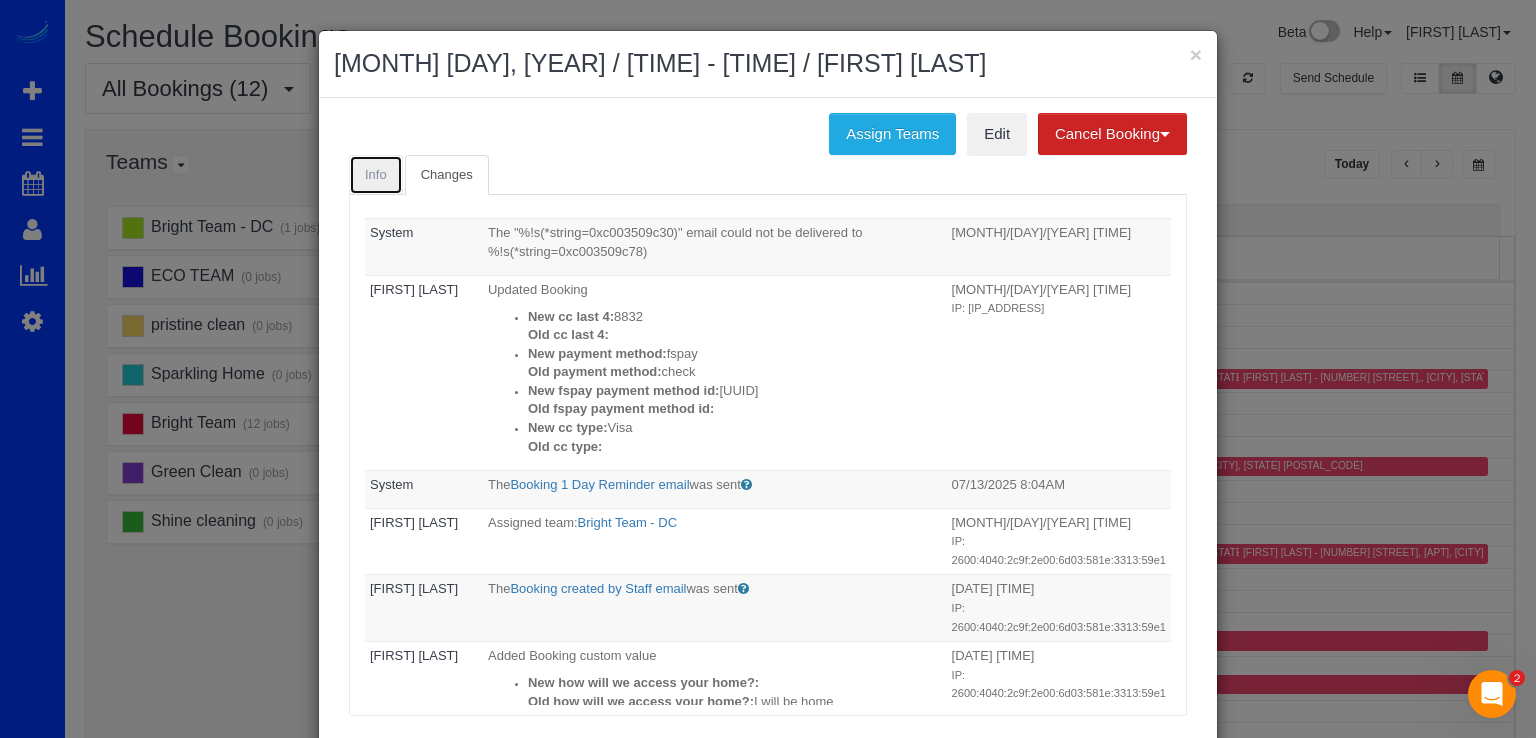 click on "Info" at bounding box center (376, 175) 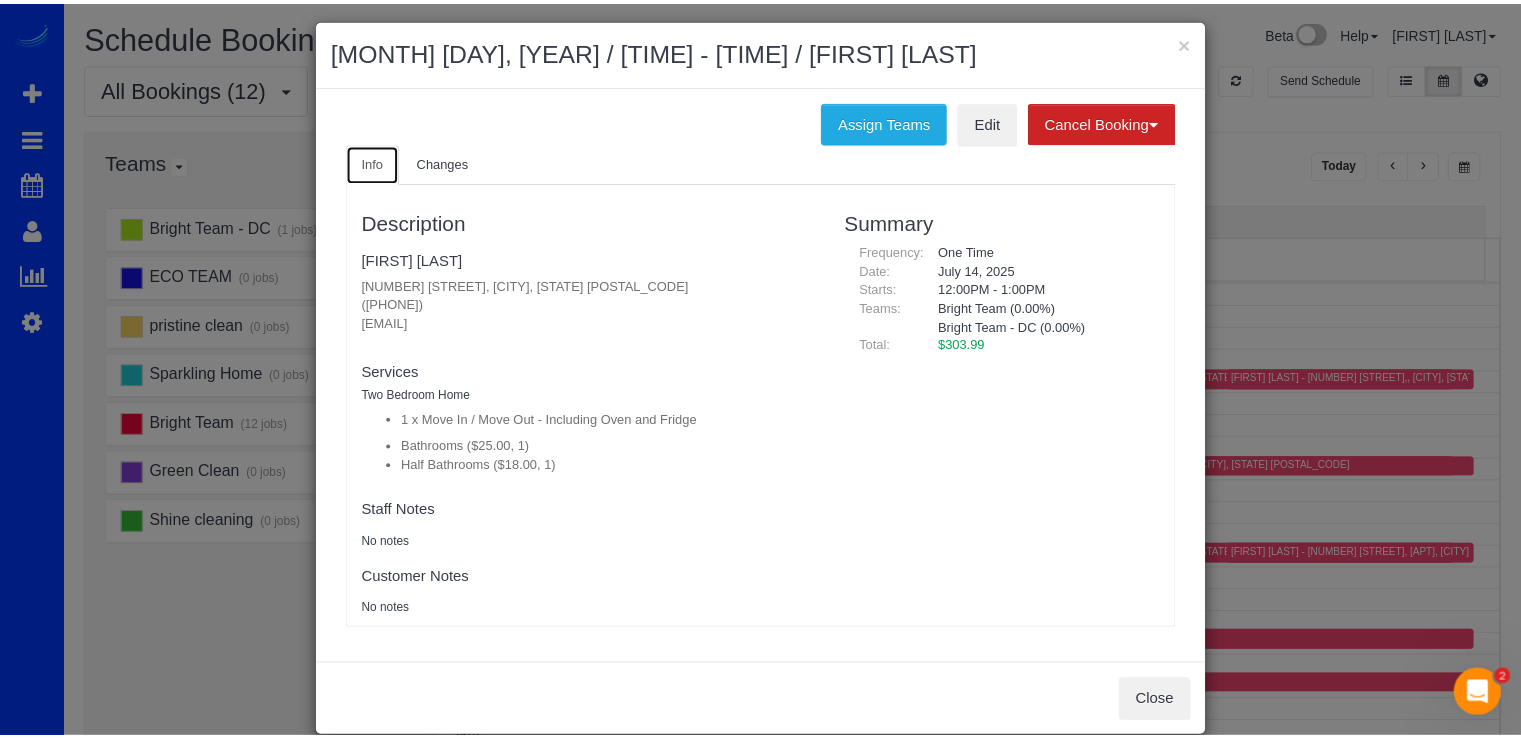 scroll, scrollTop: 0, scrollLeft: 0, axis: both 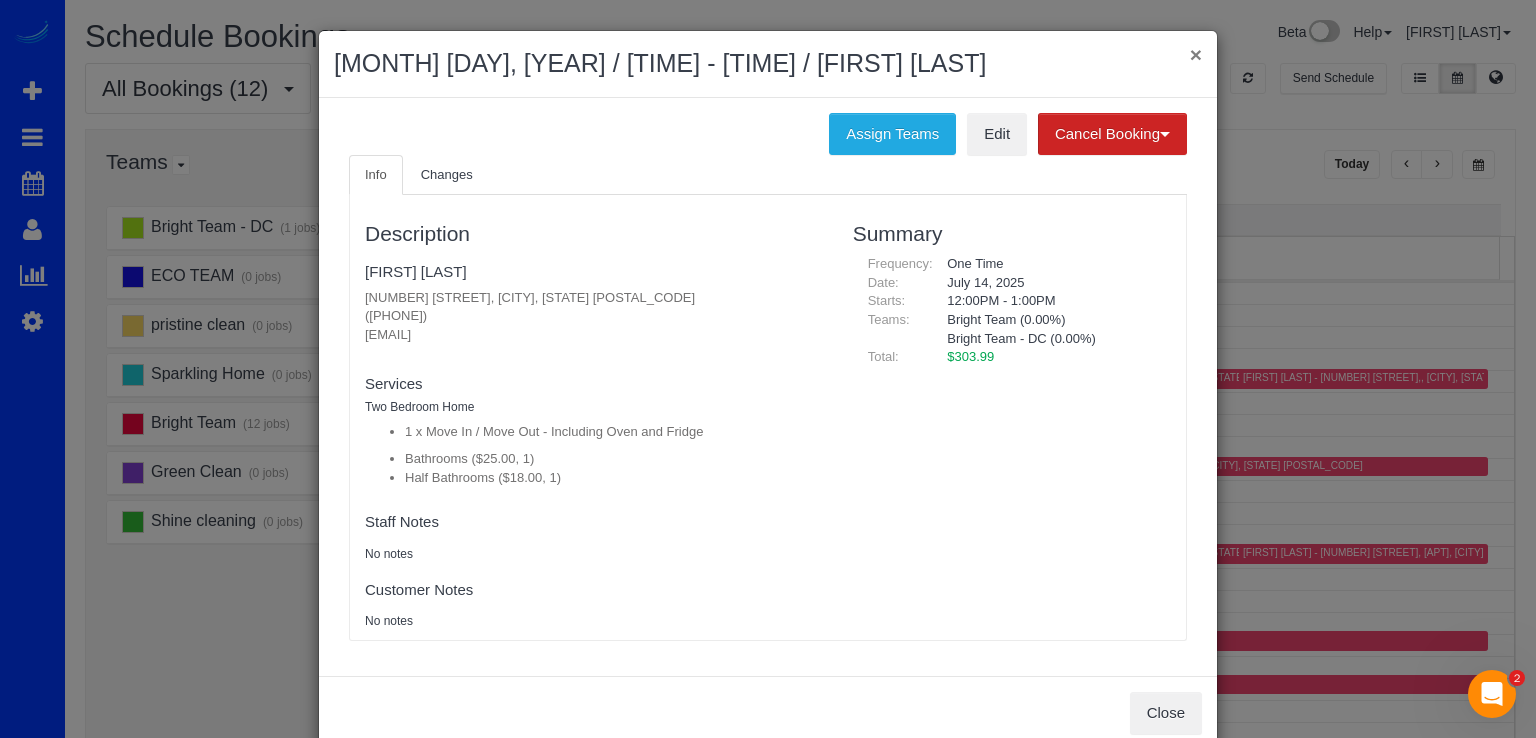 click on "×" at bounding box center [1196, 54] 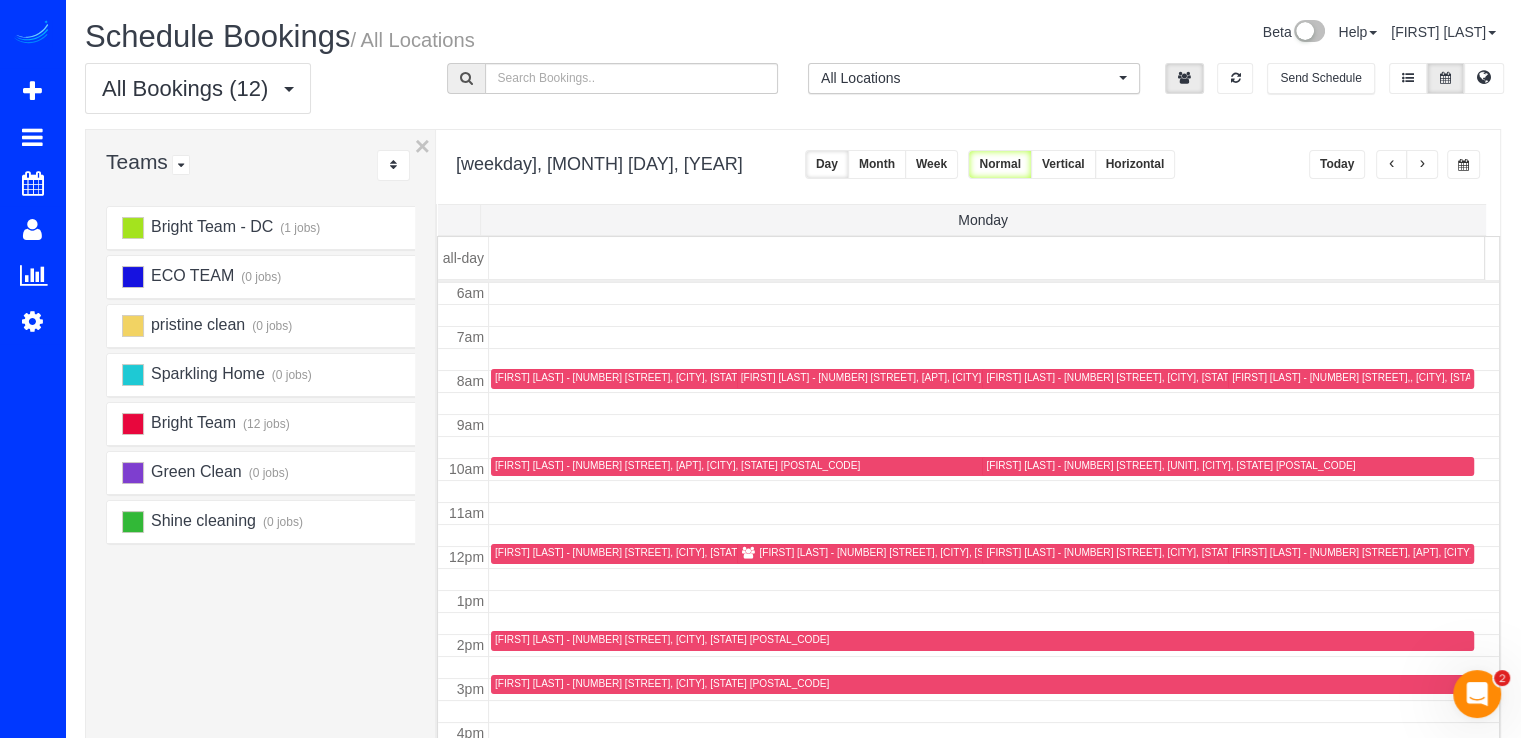 click at bounding box center (1392, 164) 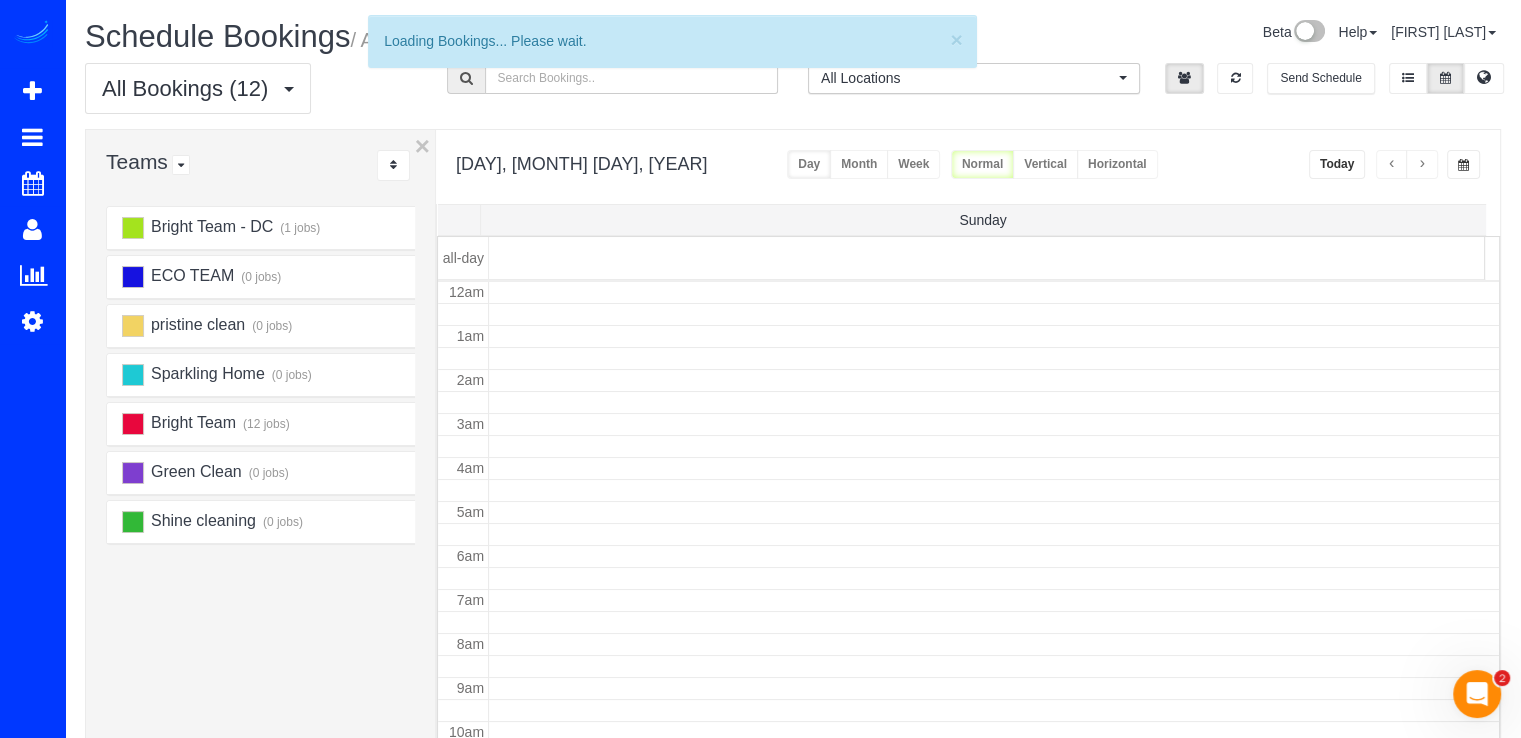 scroll, scrollTop: 263, scrollLeft: 0, axis: vertical 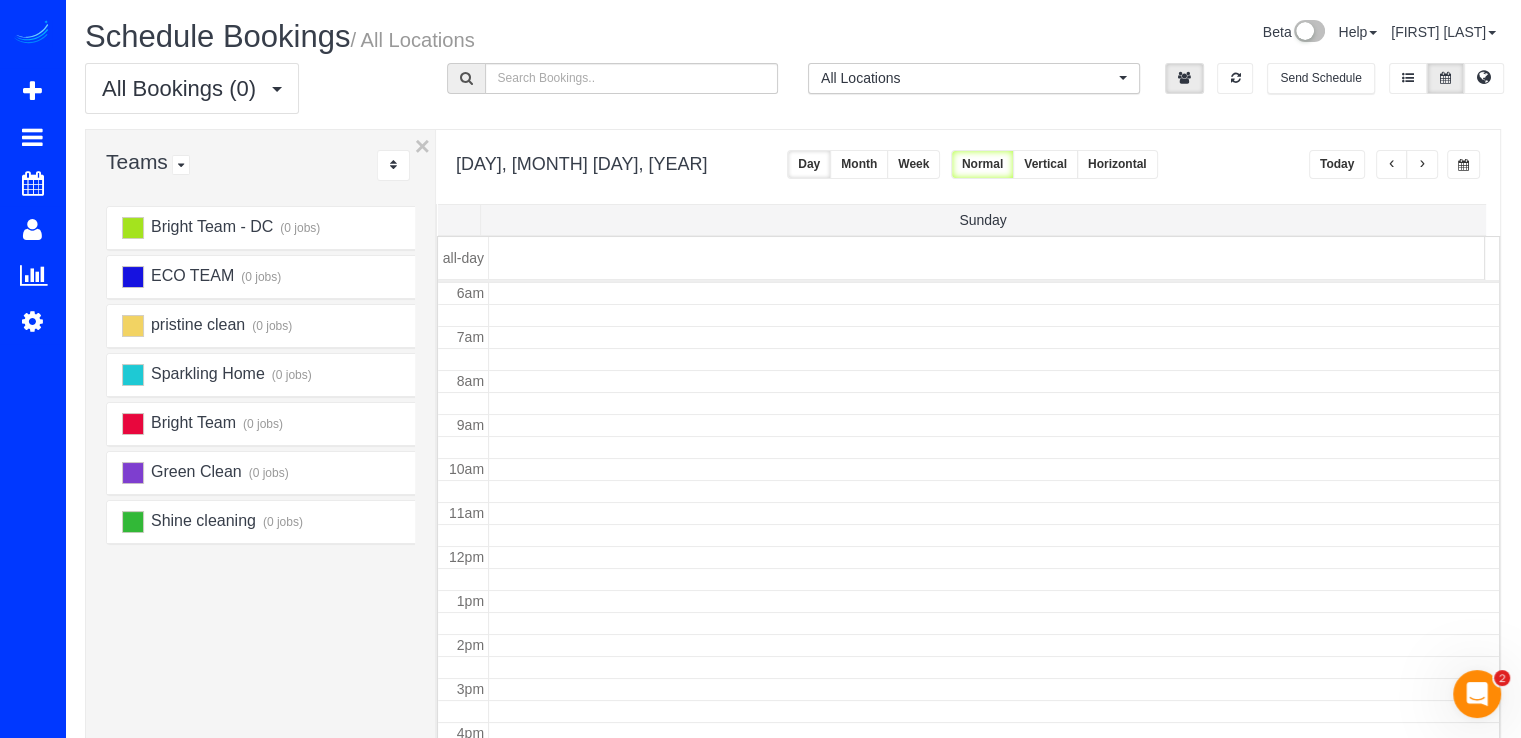 click at bounding box center [1422, 164] 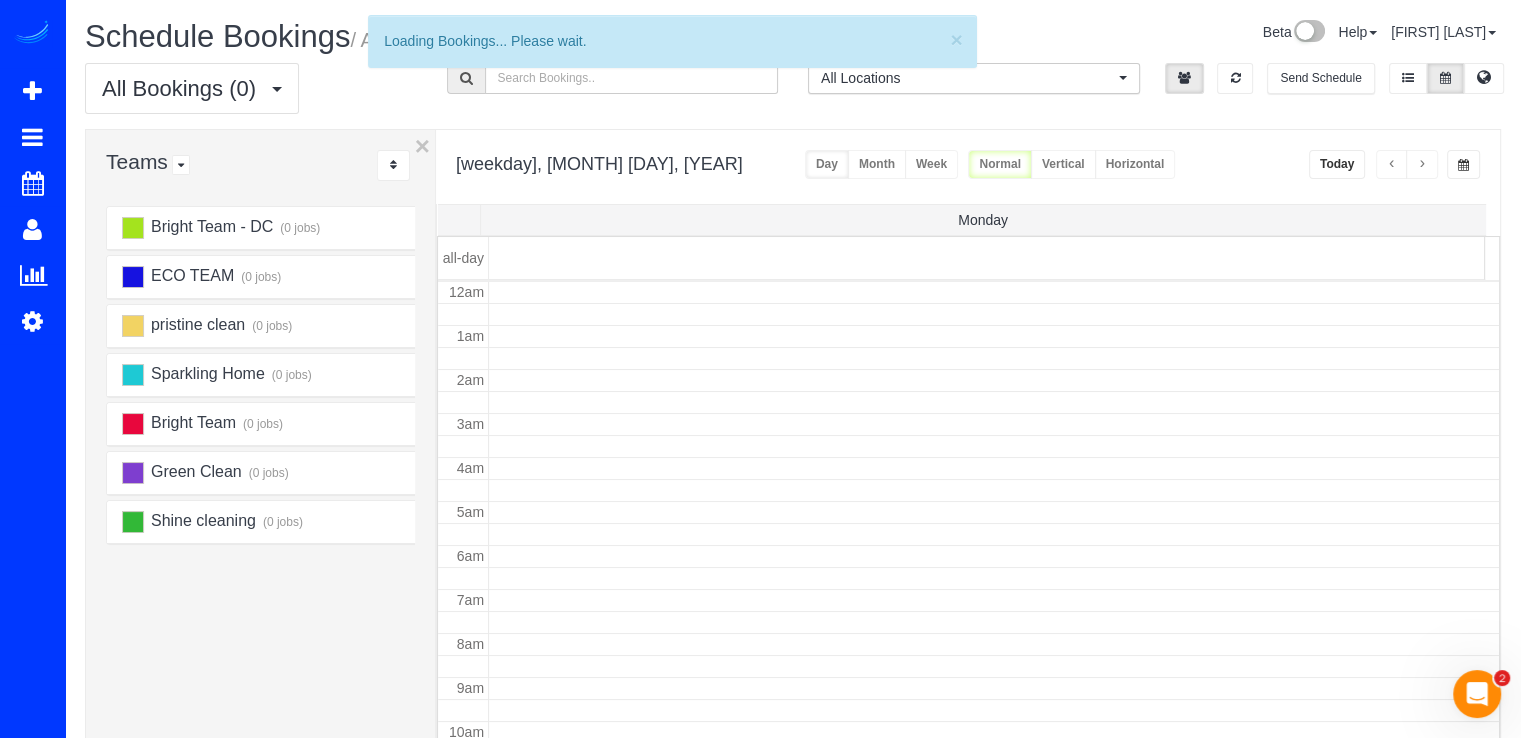 scroll, scrollTop: 263, scrollLeft: 0, axis: vertical 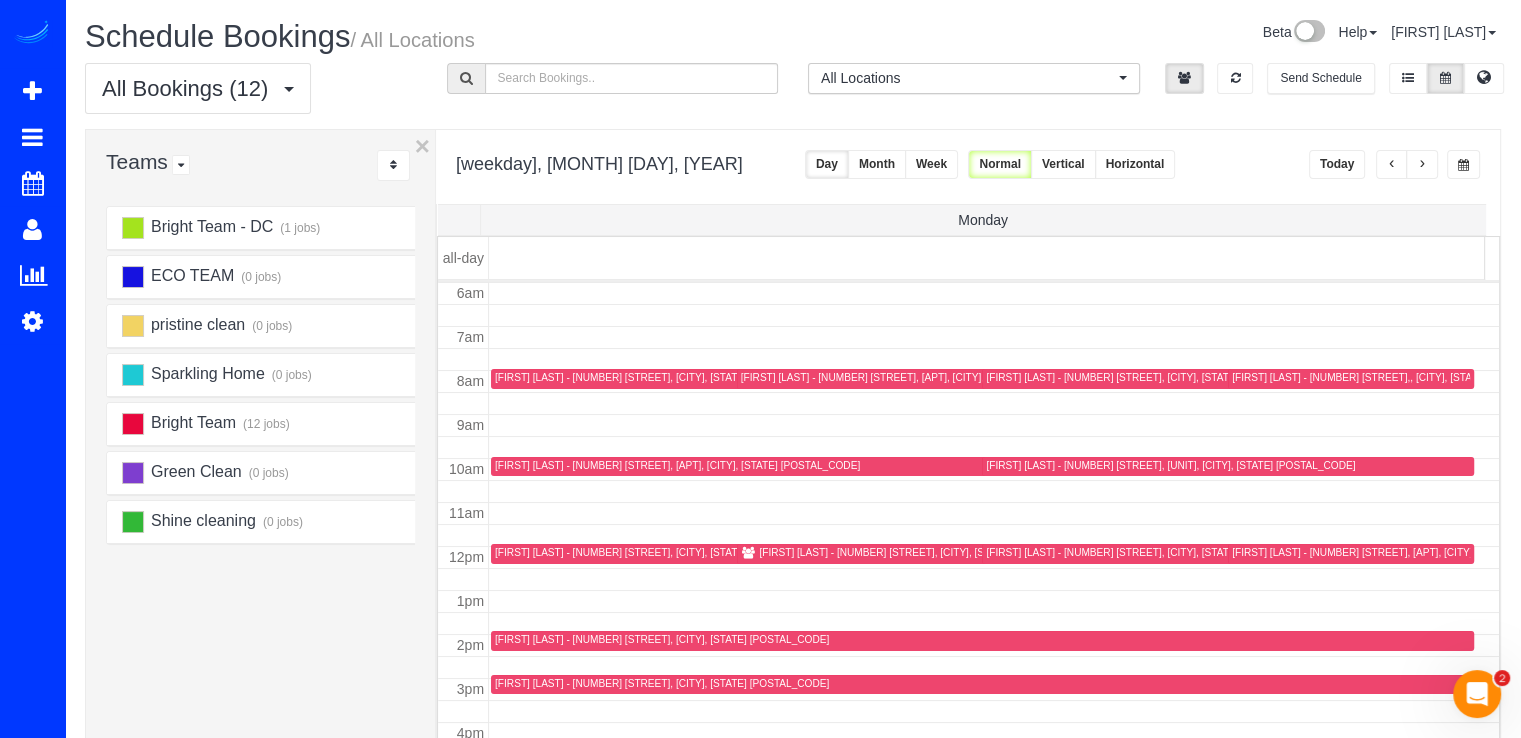 click at bounding box center [1422, 164] 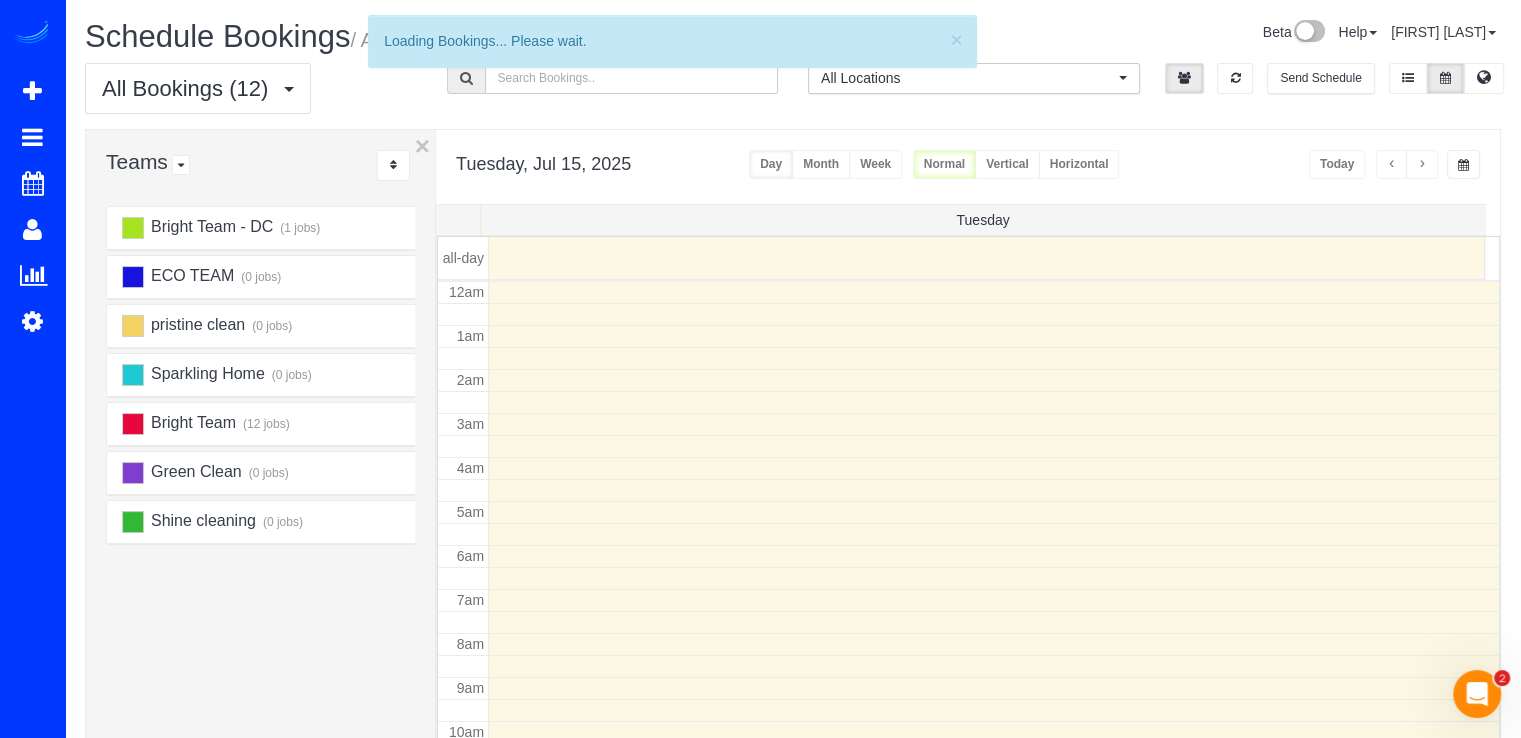 scroll, scrollTop: 263, scrollLeft: 0, axis: vertical 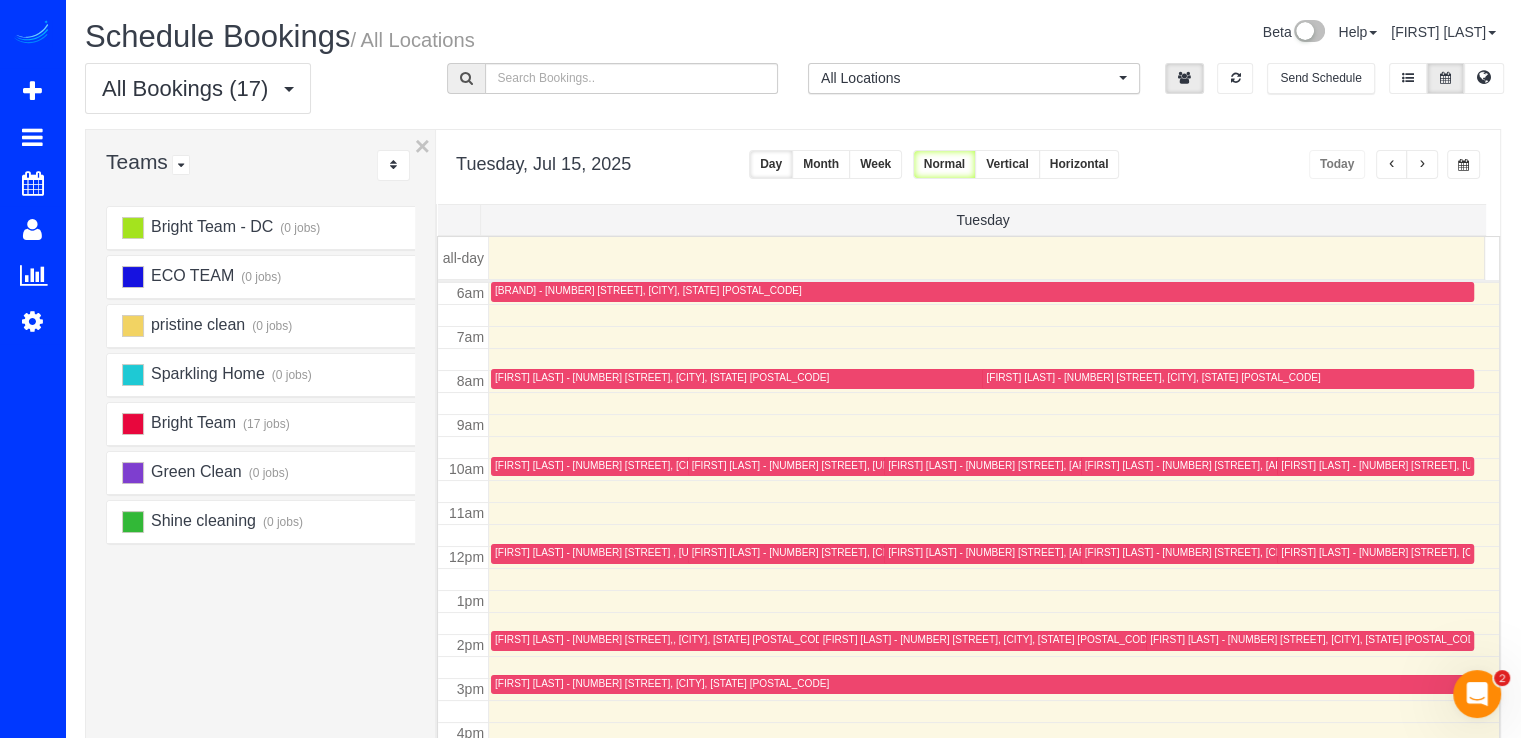 click at bounding box center [1422, 164] 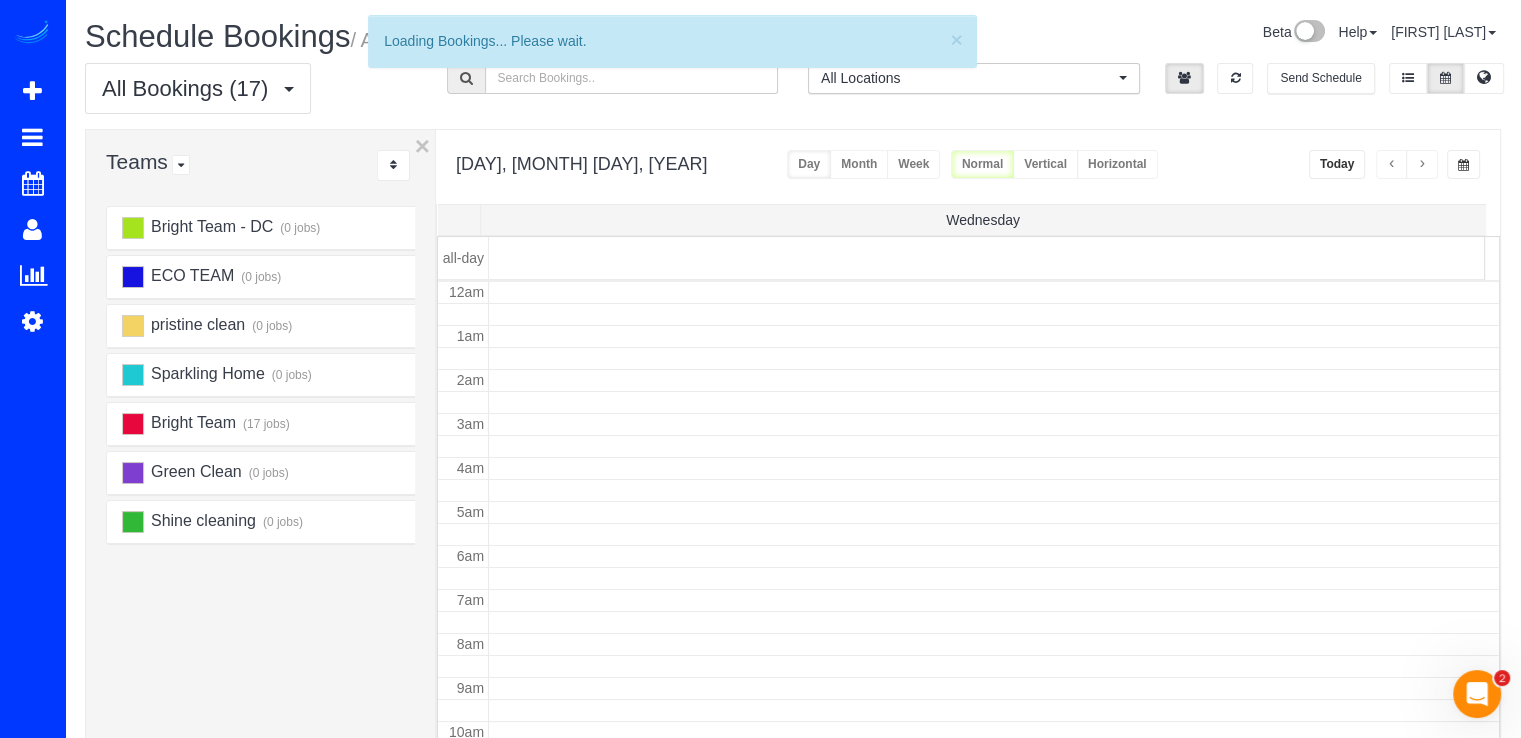 scroll, scrollTop: 263, scrollLeft: 0, axis: vertical 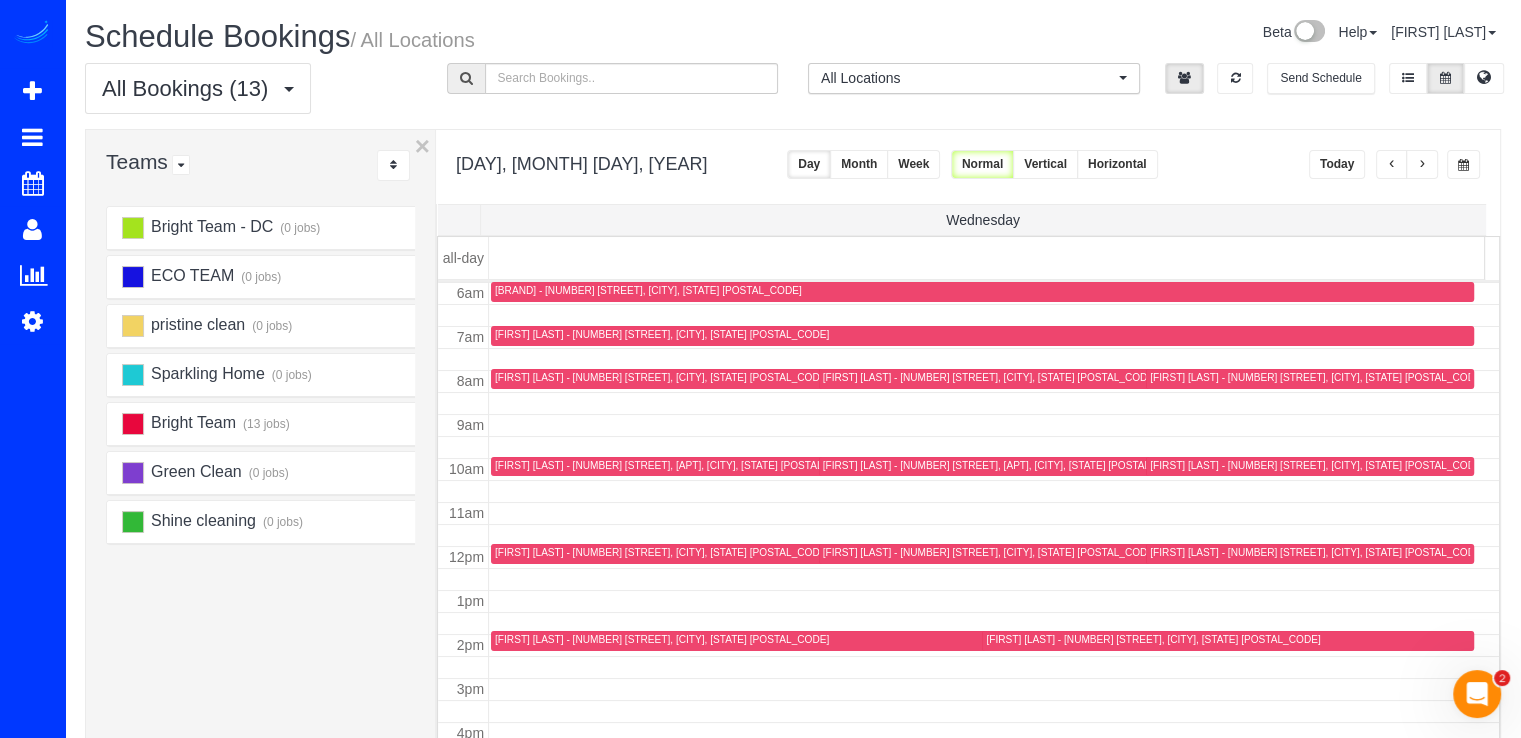 click at bounding box center [1422, 164] 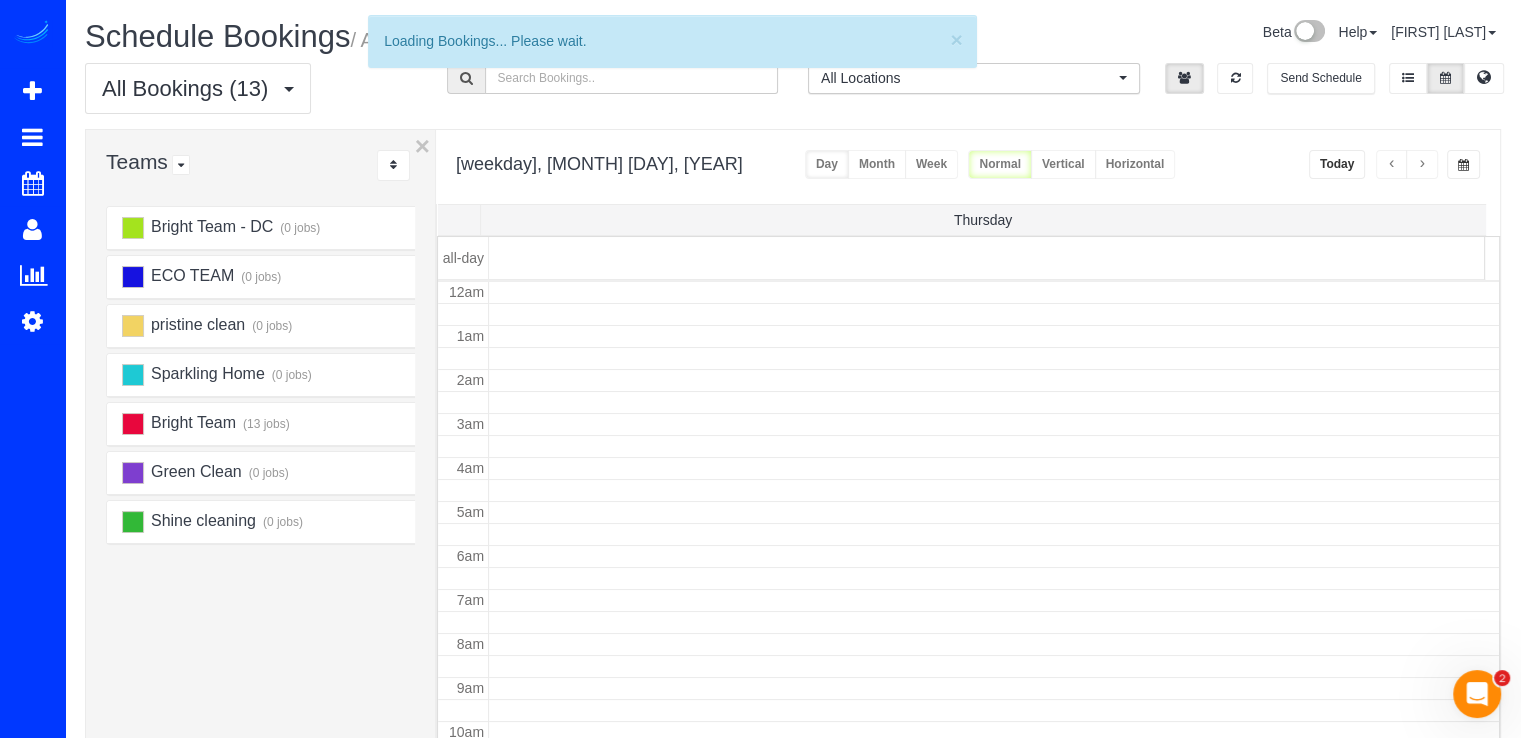 scroll, scrollTop: 263, scrollLeft: 0, axis: vertical 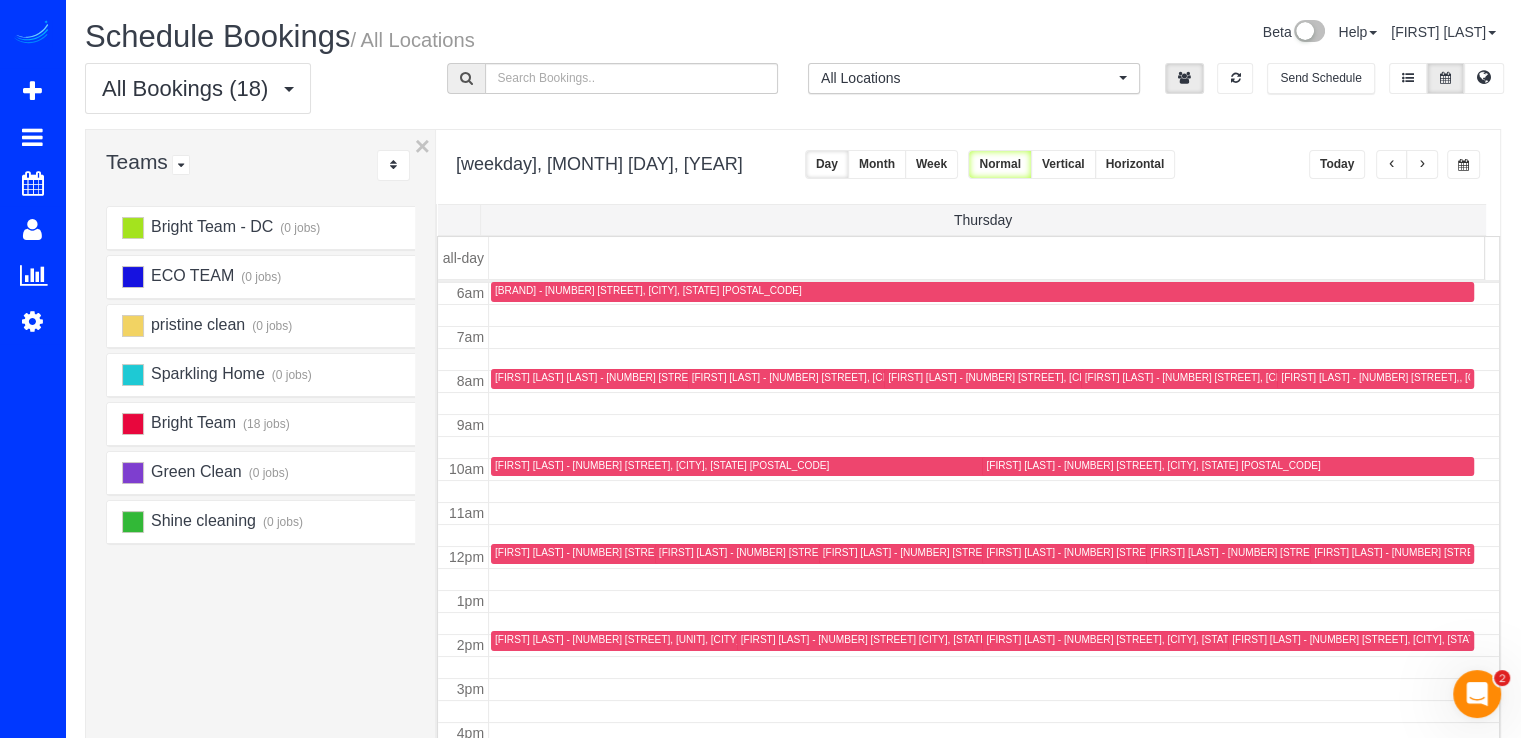 click on "All Bookings (18)
All Bookings
Unassigned Bookings
Recurring Bookings
New Customer Bookings
All Locations
All Locations
Active Locations
brighthomesolutions Maryland
[default]
Active Locations" at bounding box center (793, 542) 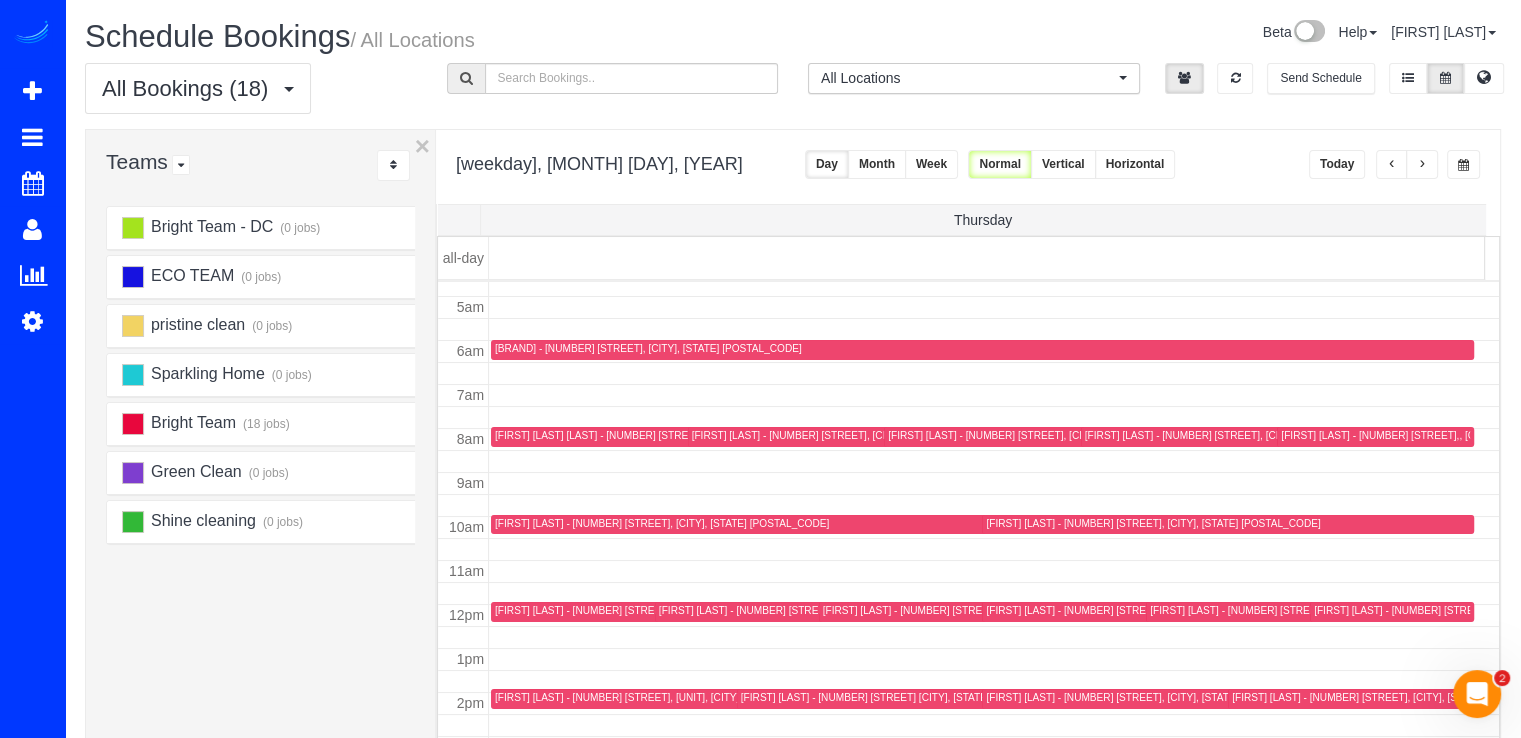 scroll, scrollTop: 204, scrollLeft: 0, axis: vertical 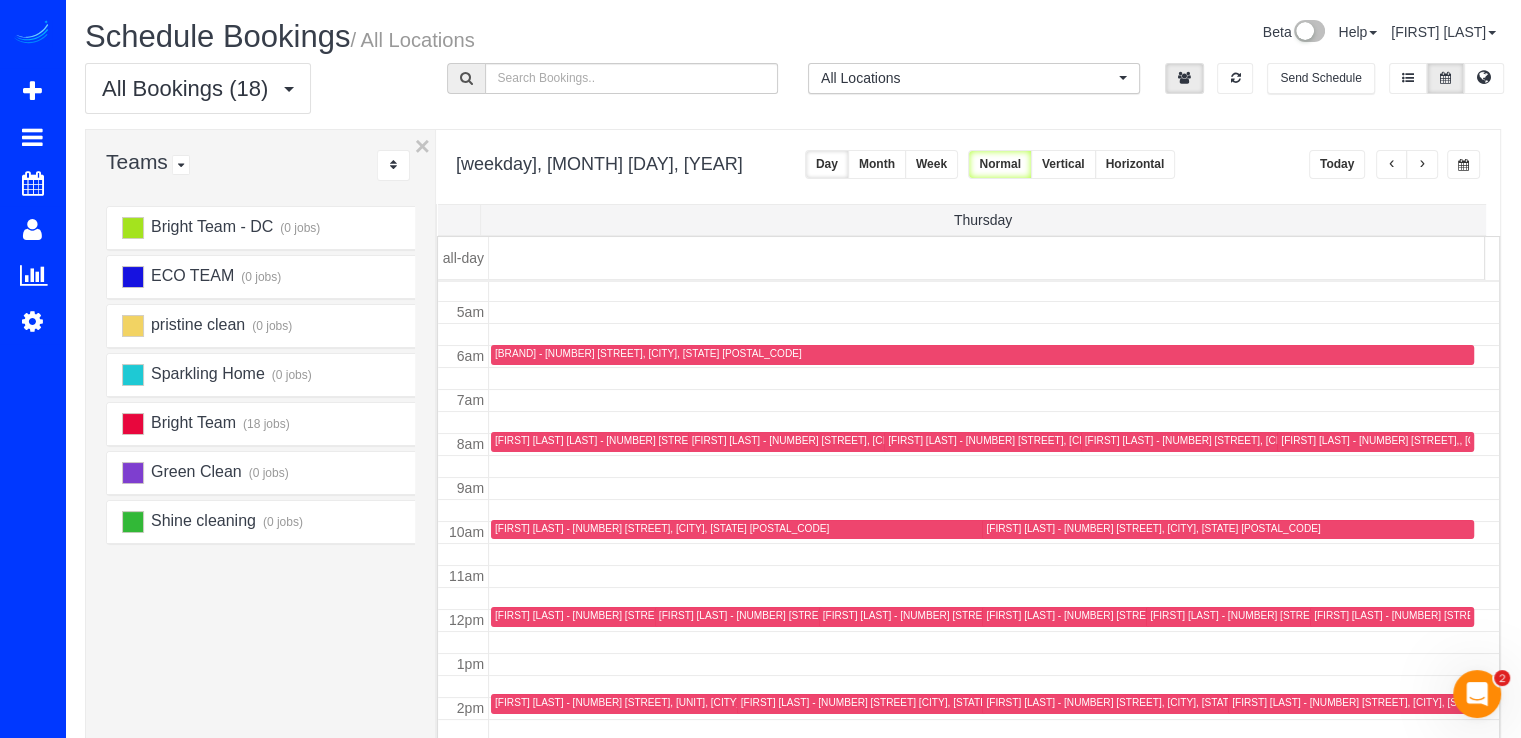 click on "Tom Hastings - 1642 Colonial Hills Dr, Mclean, VA 22102" at bounding box center [1481, 615] 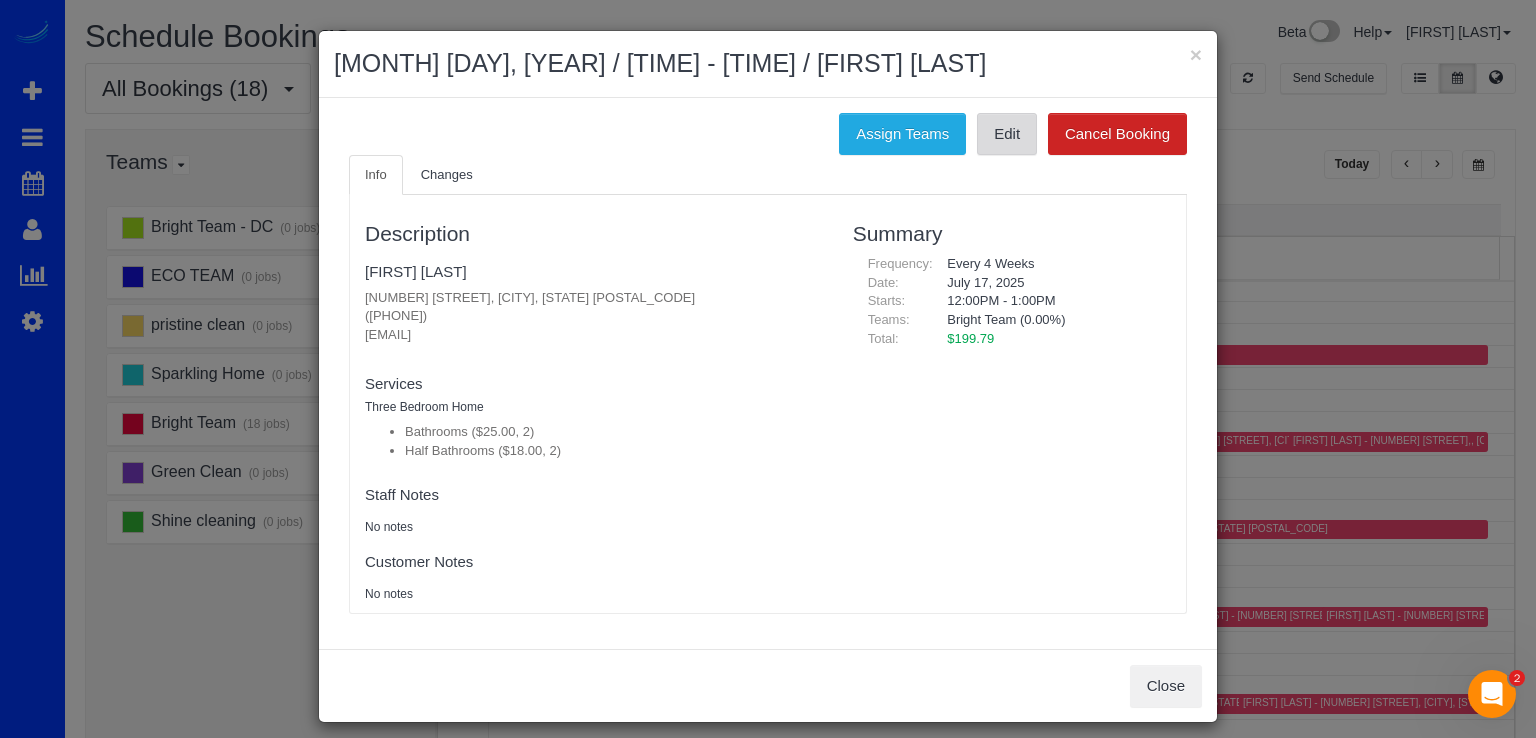 click on "Edit" at bounding box center (1007, 134) 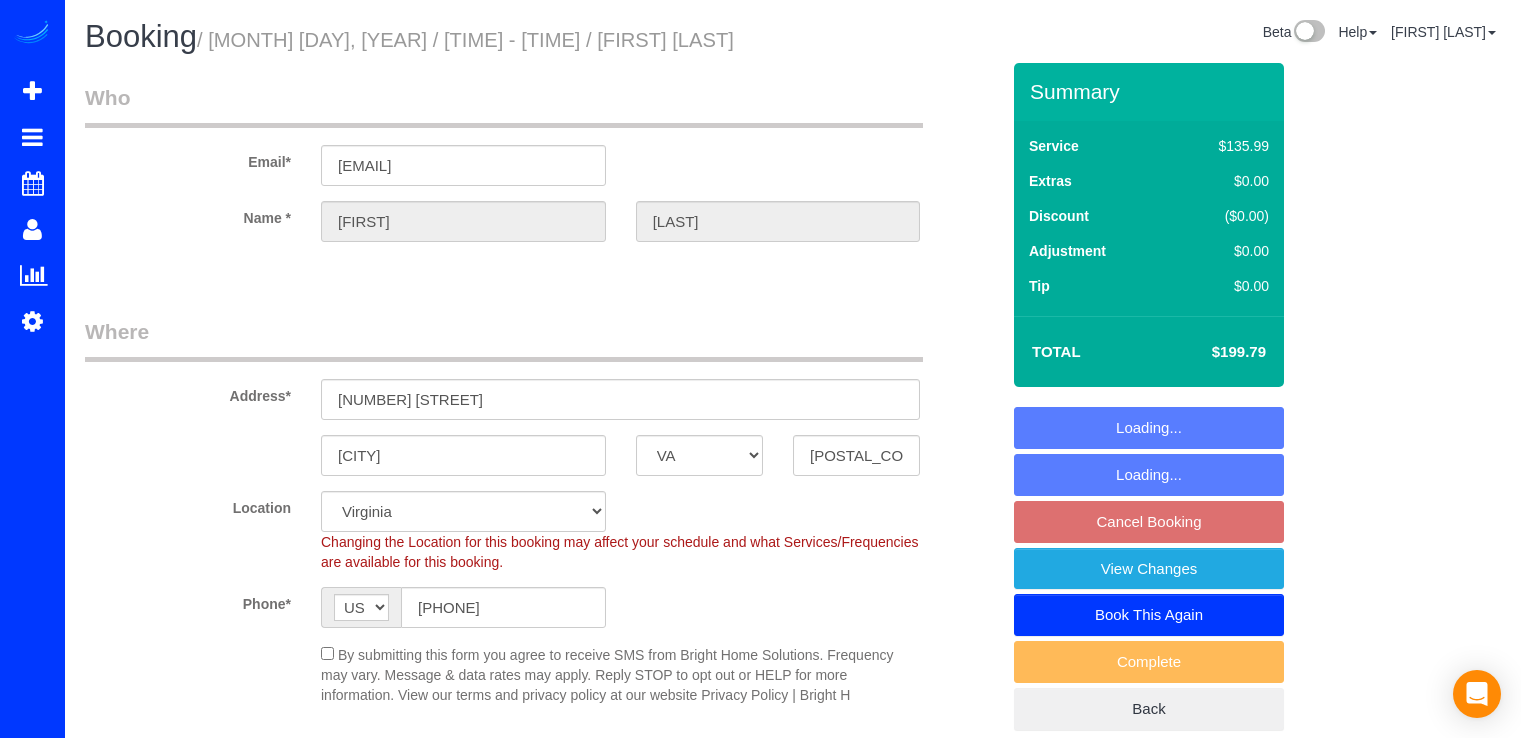 select on "VA" 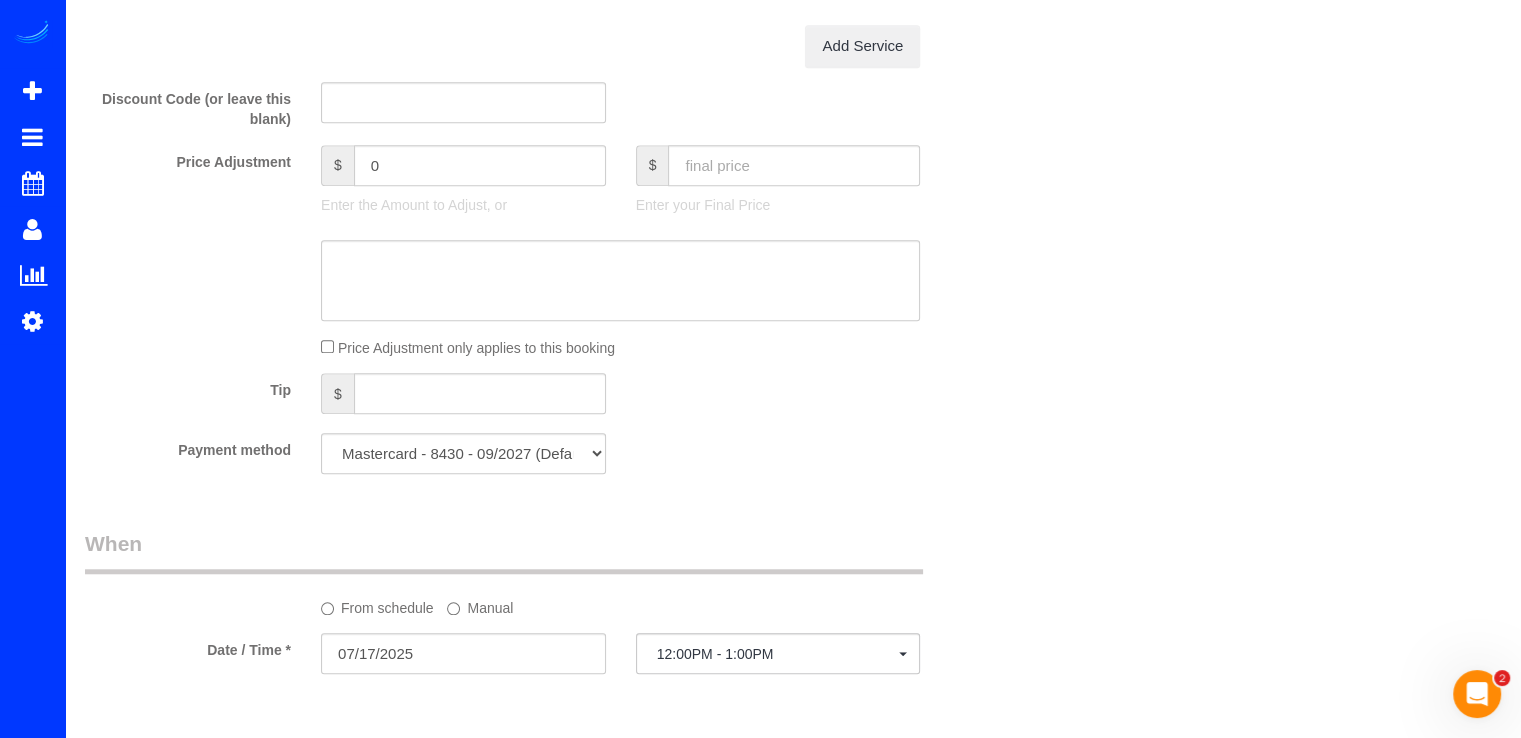 scroll, scrollTop: 0, scrollLeft: 0, axis: both 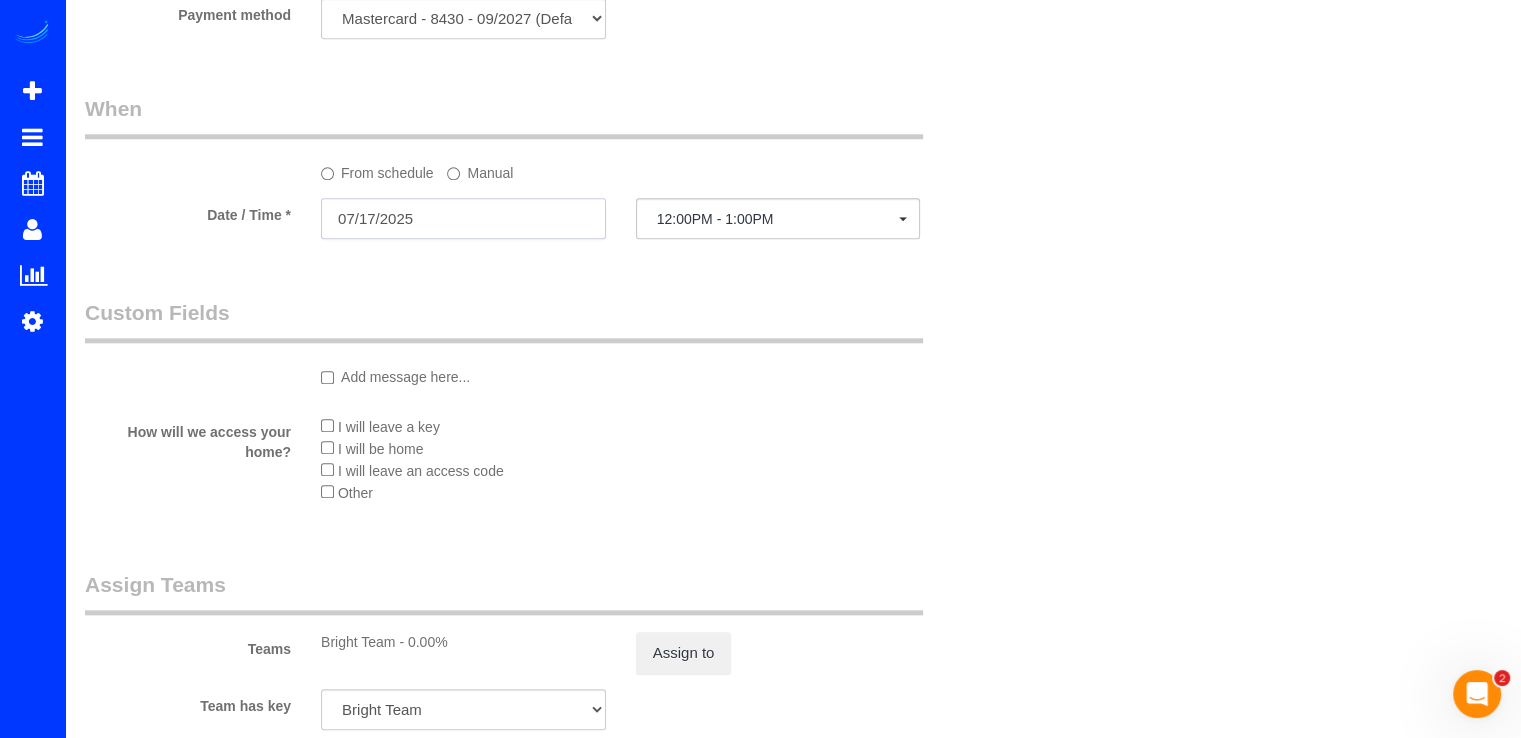 click on "07/17/2025" at bounding box center [463, 218] 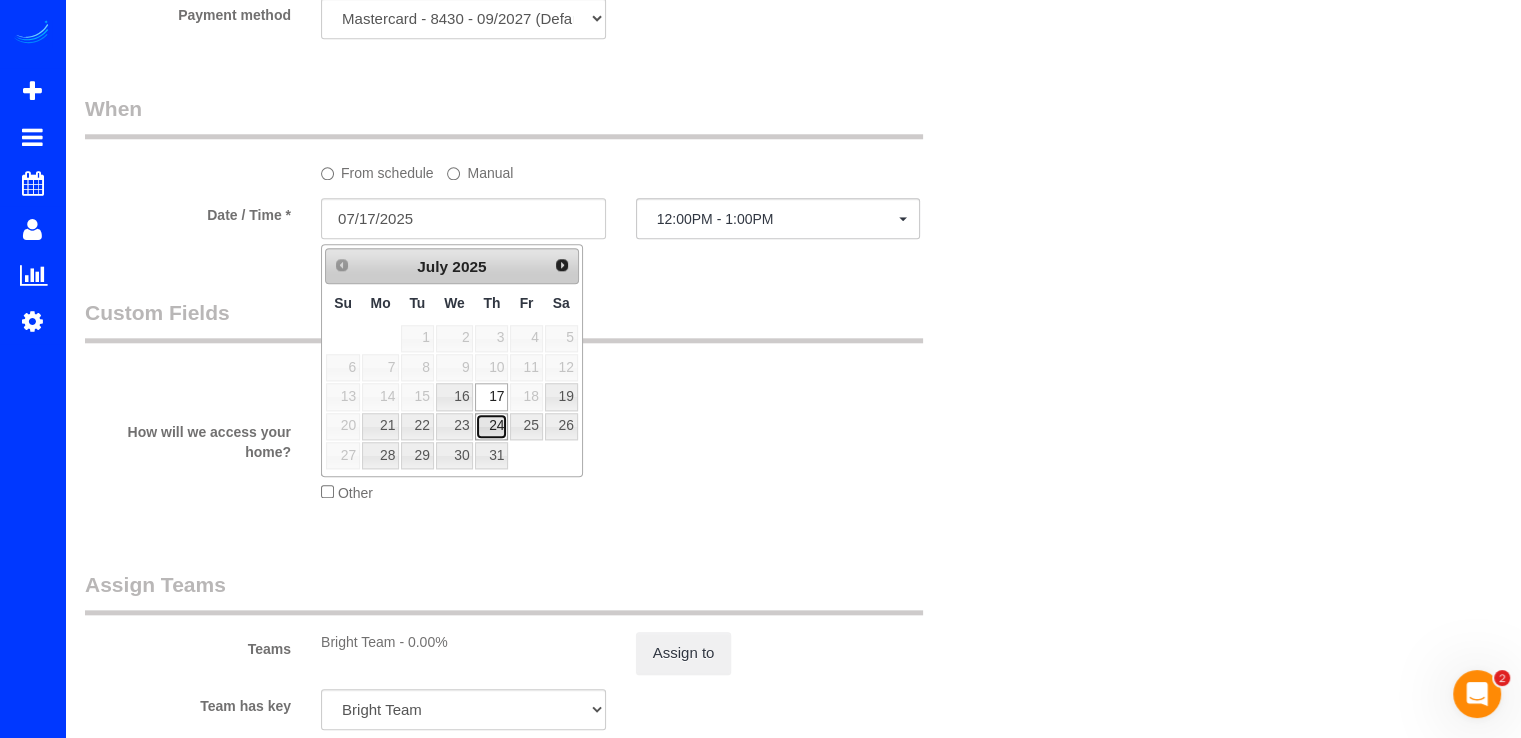 click on "24" at bounding box center (491, 426) 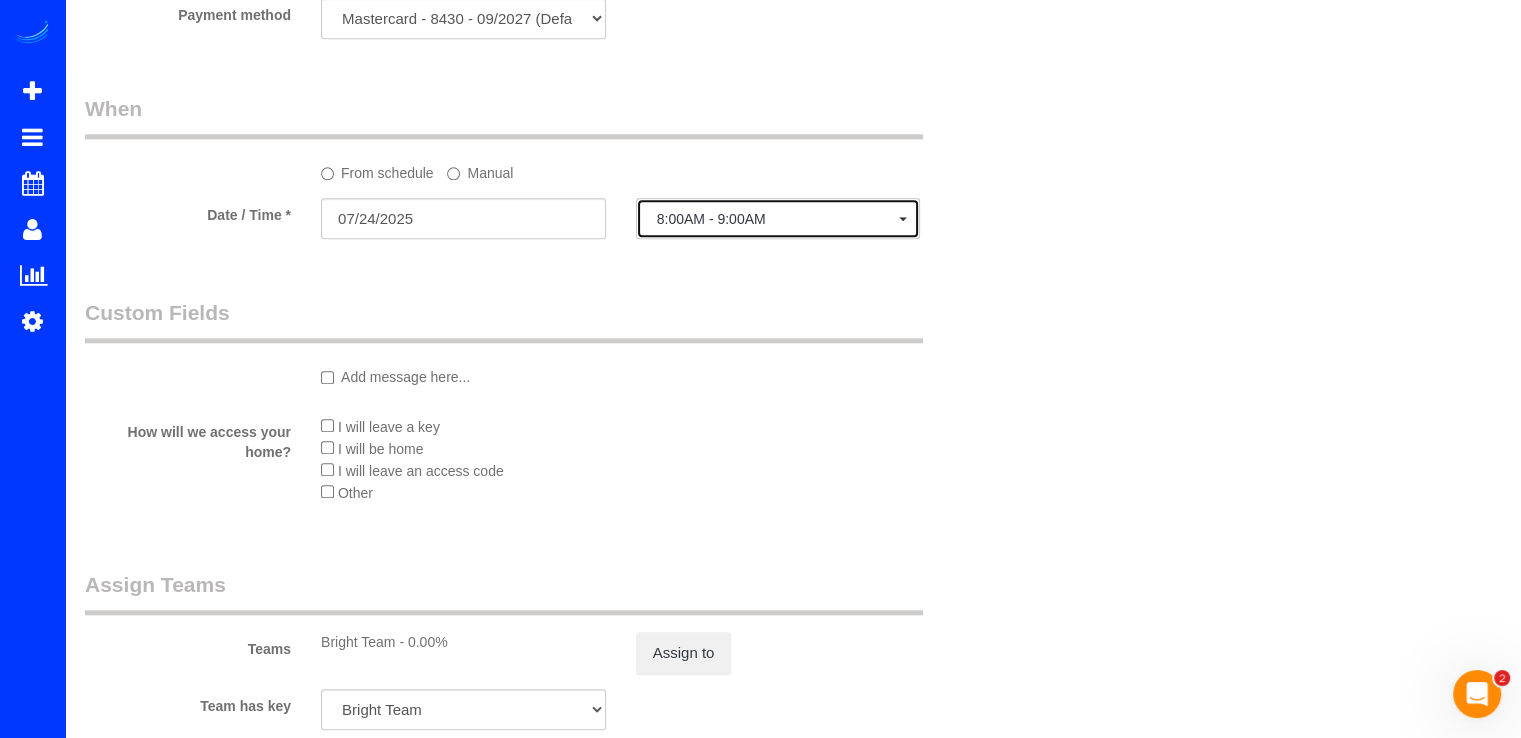 click on "8:00AM - 9:00AM" 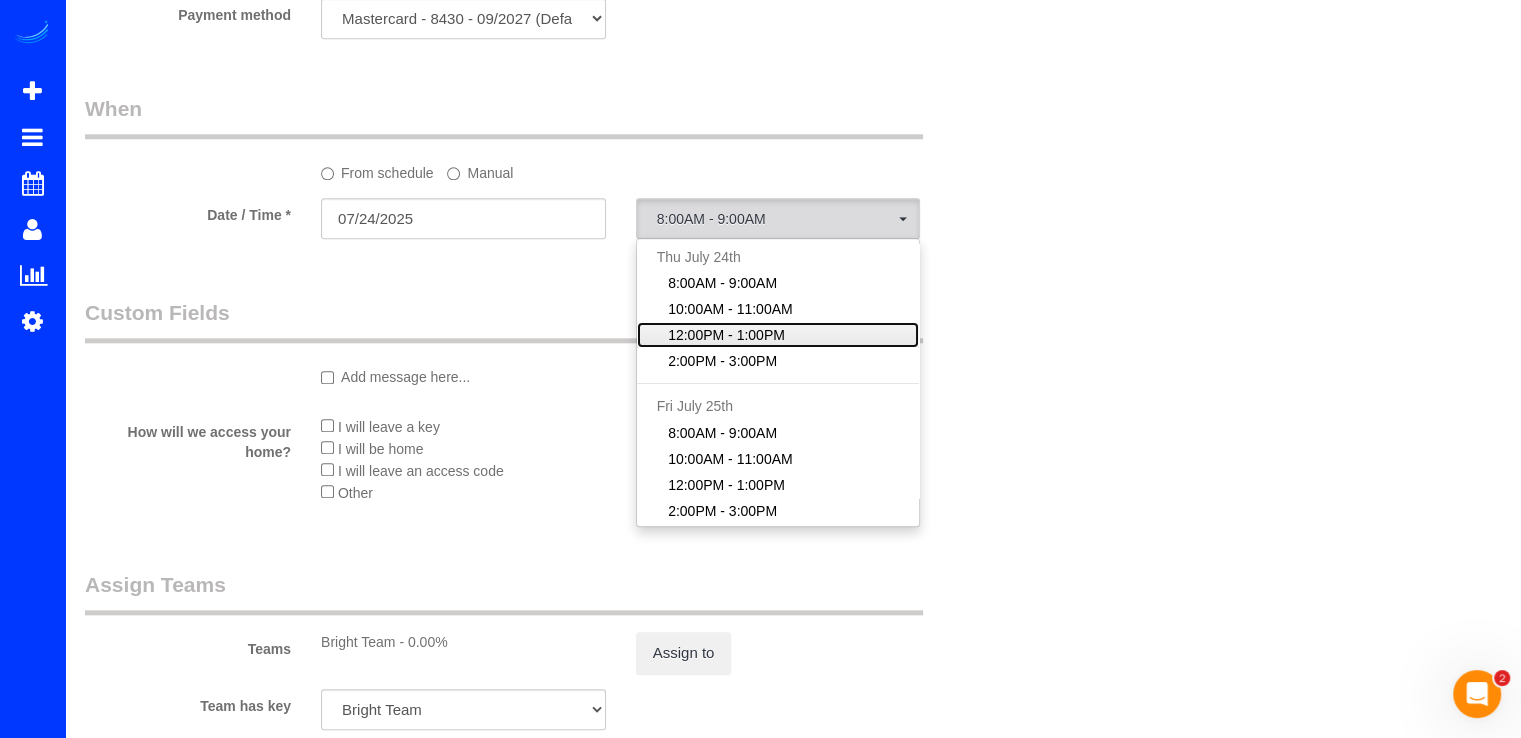 click on "12:00PM - 1:00PM" 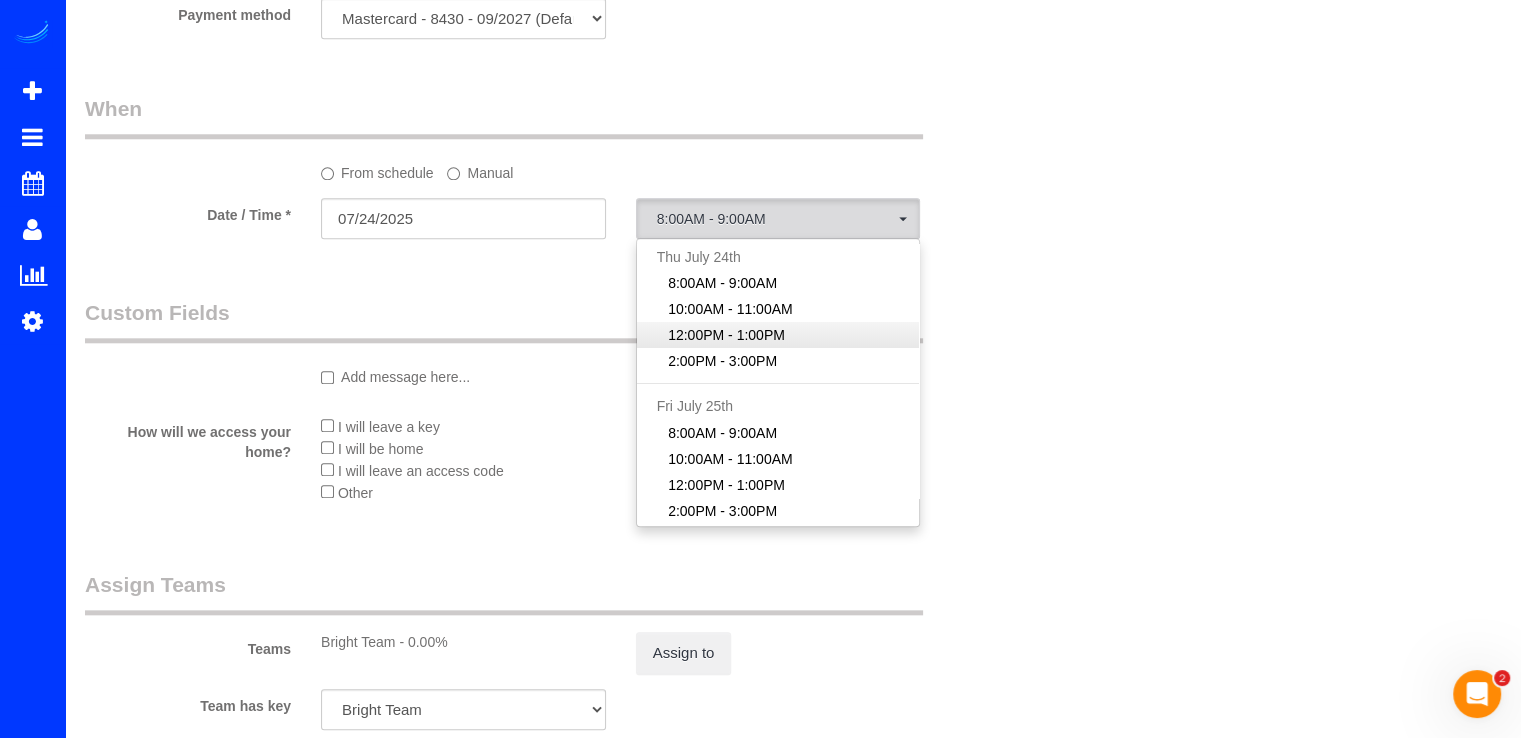 select on "spot29" 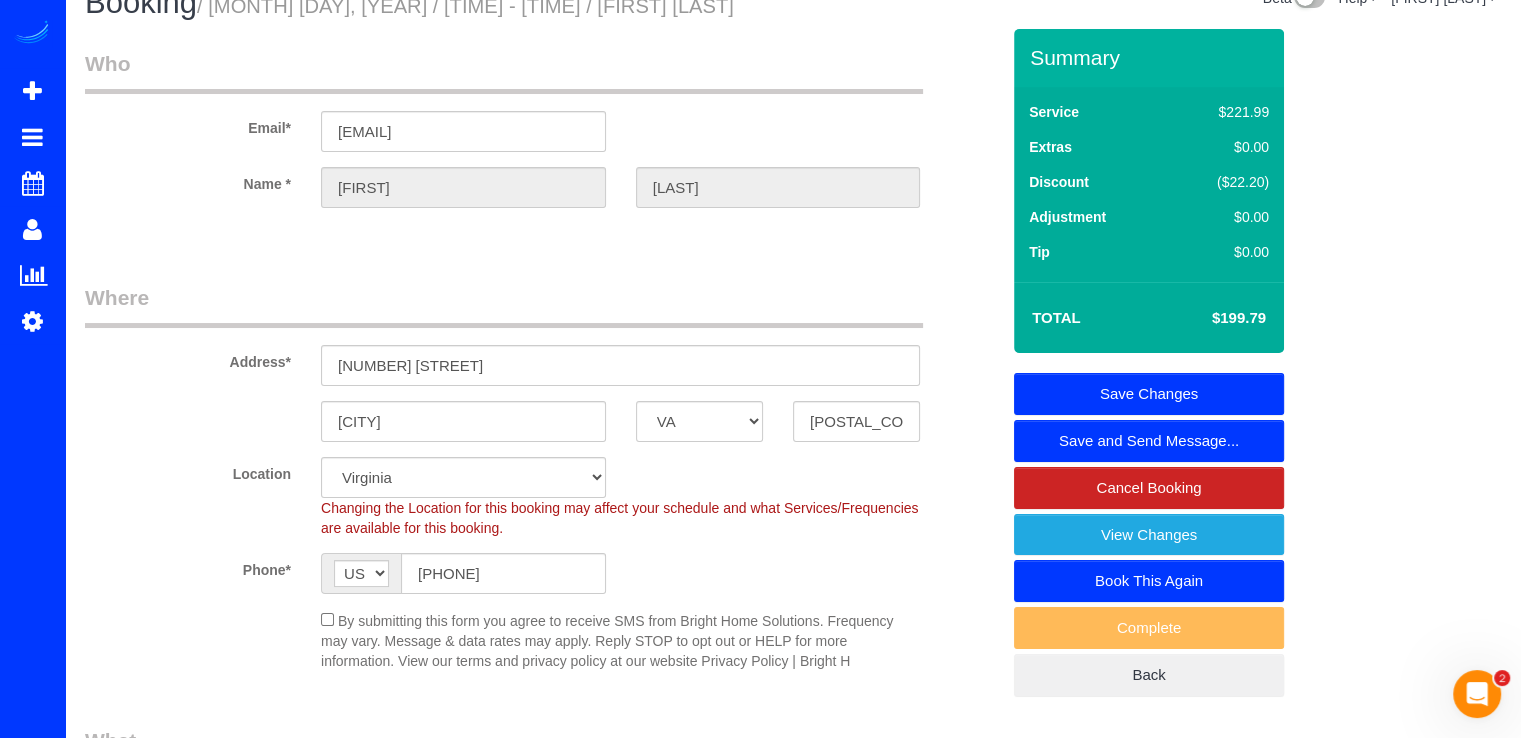 scroll, scrollTop: 0, scrollLeft: 0, axis: both 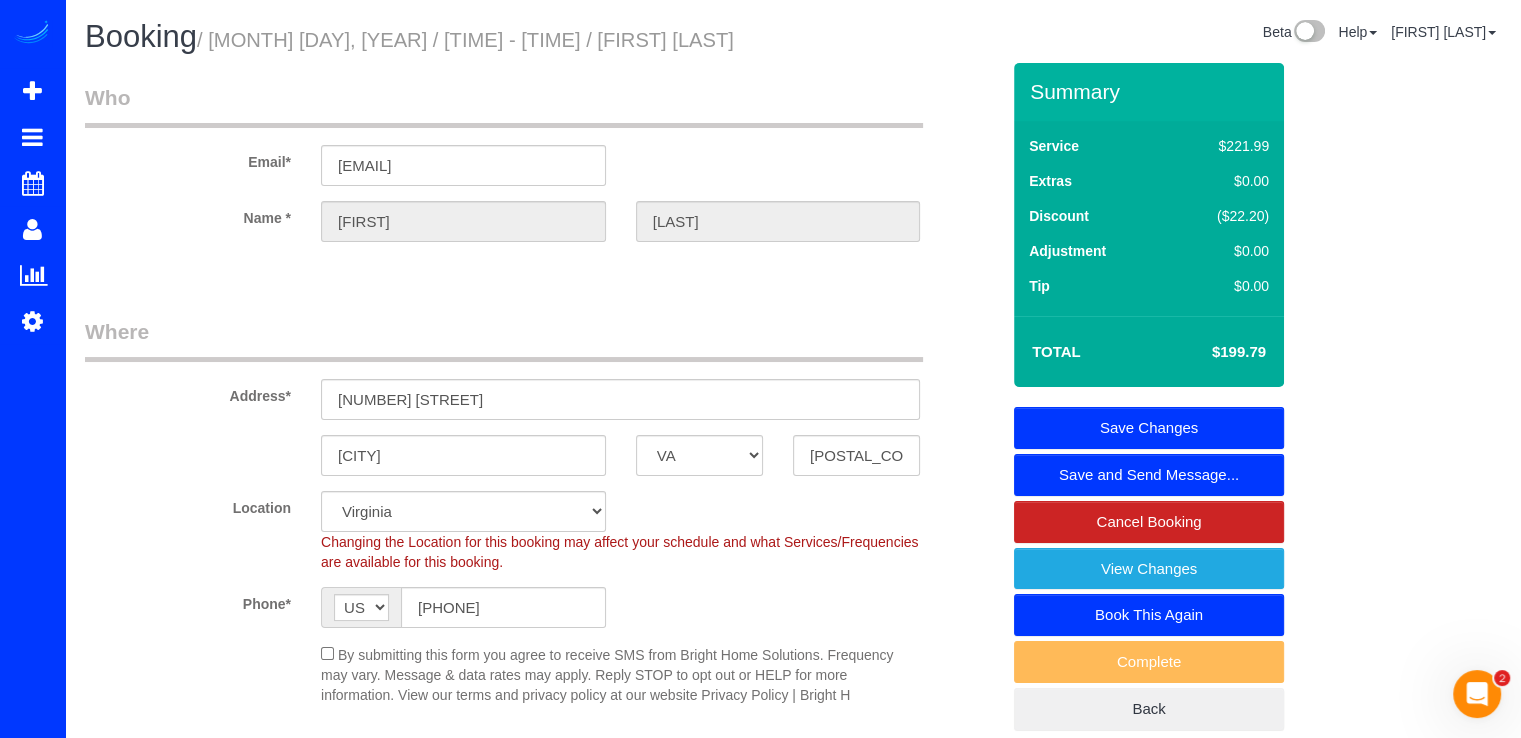 click on "Save Changes" at bounding box center (1149, 428) 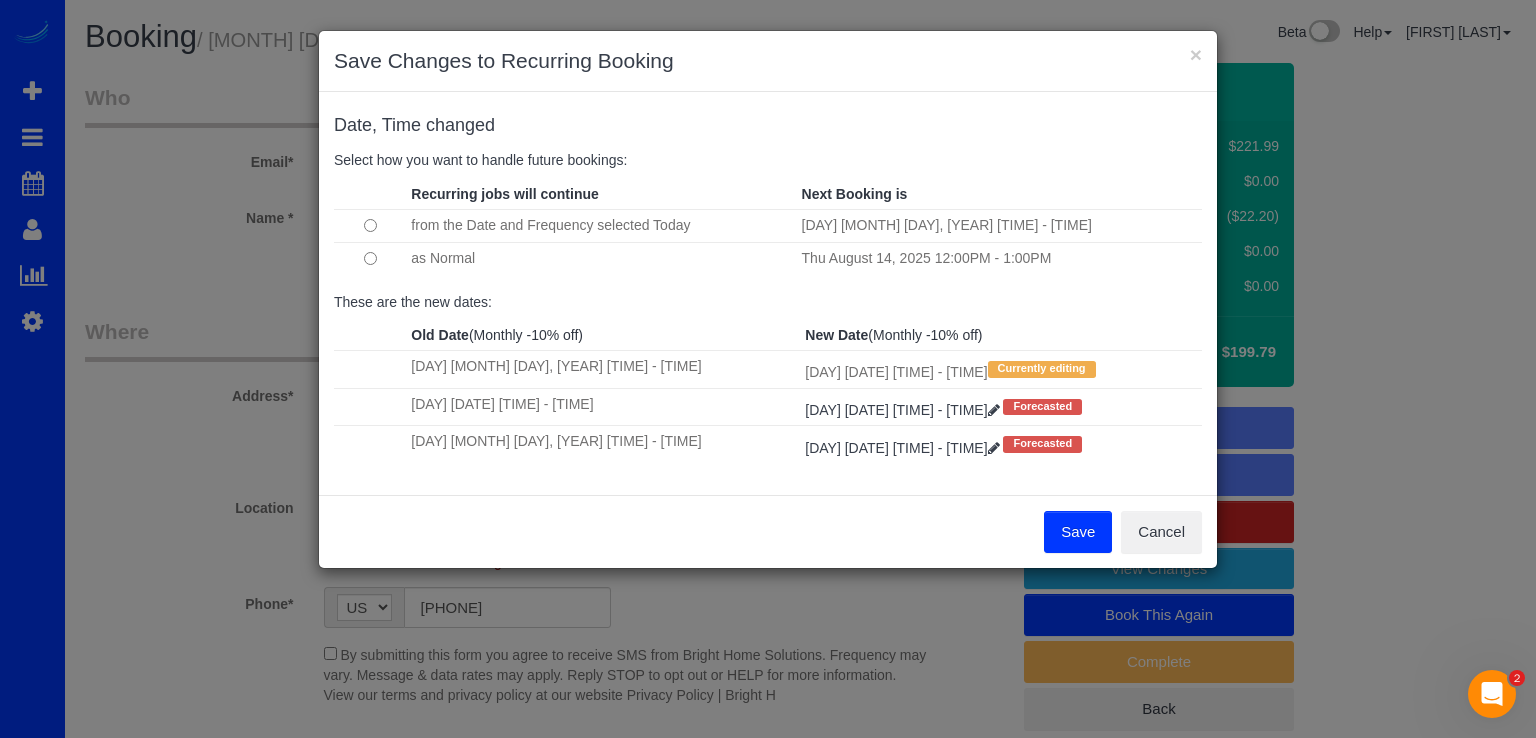 click at bounding box center [370, 225] 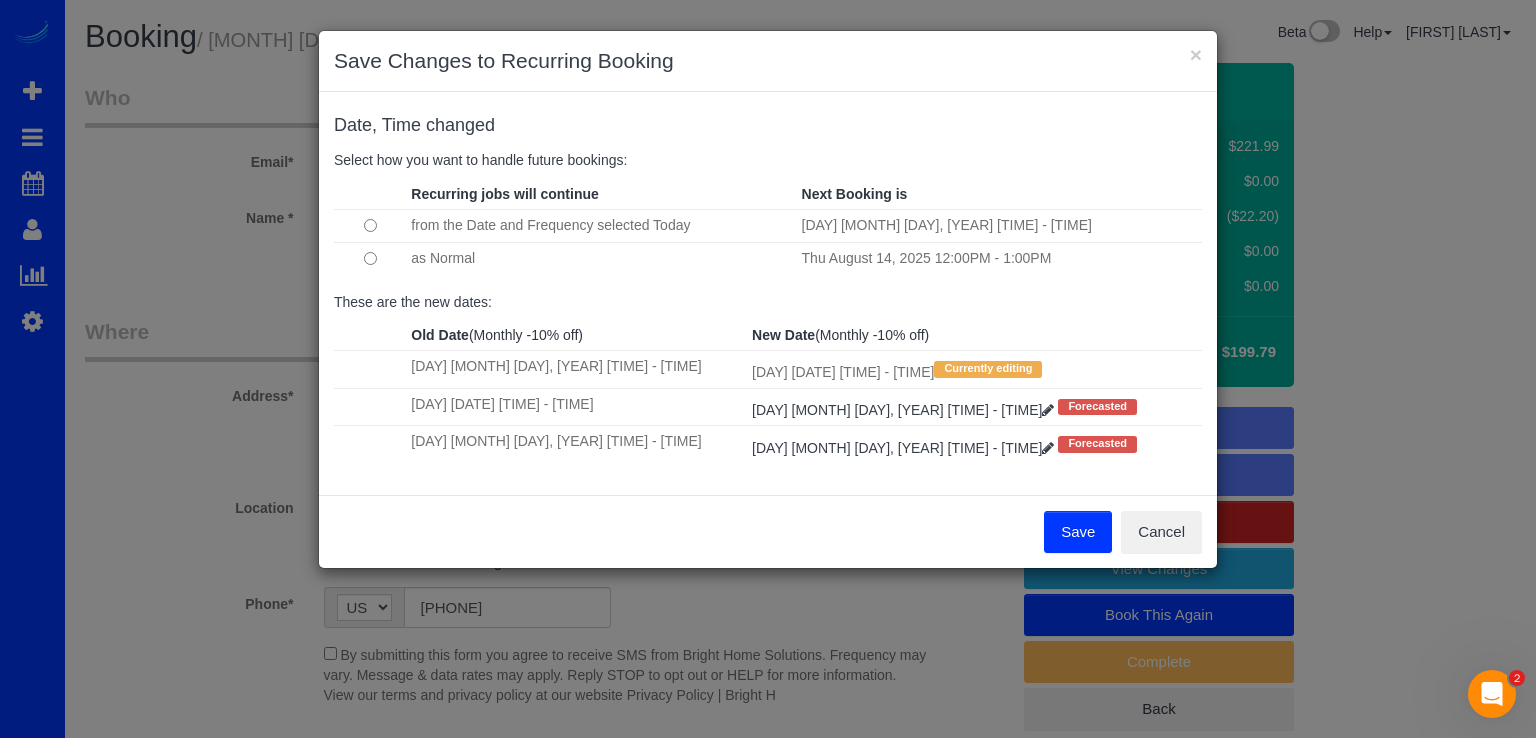 click on "Save" at bounding box center [1078, 532] 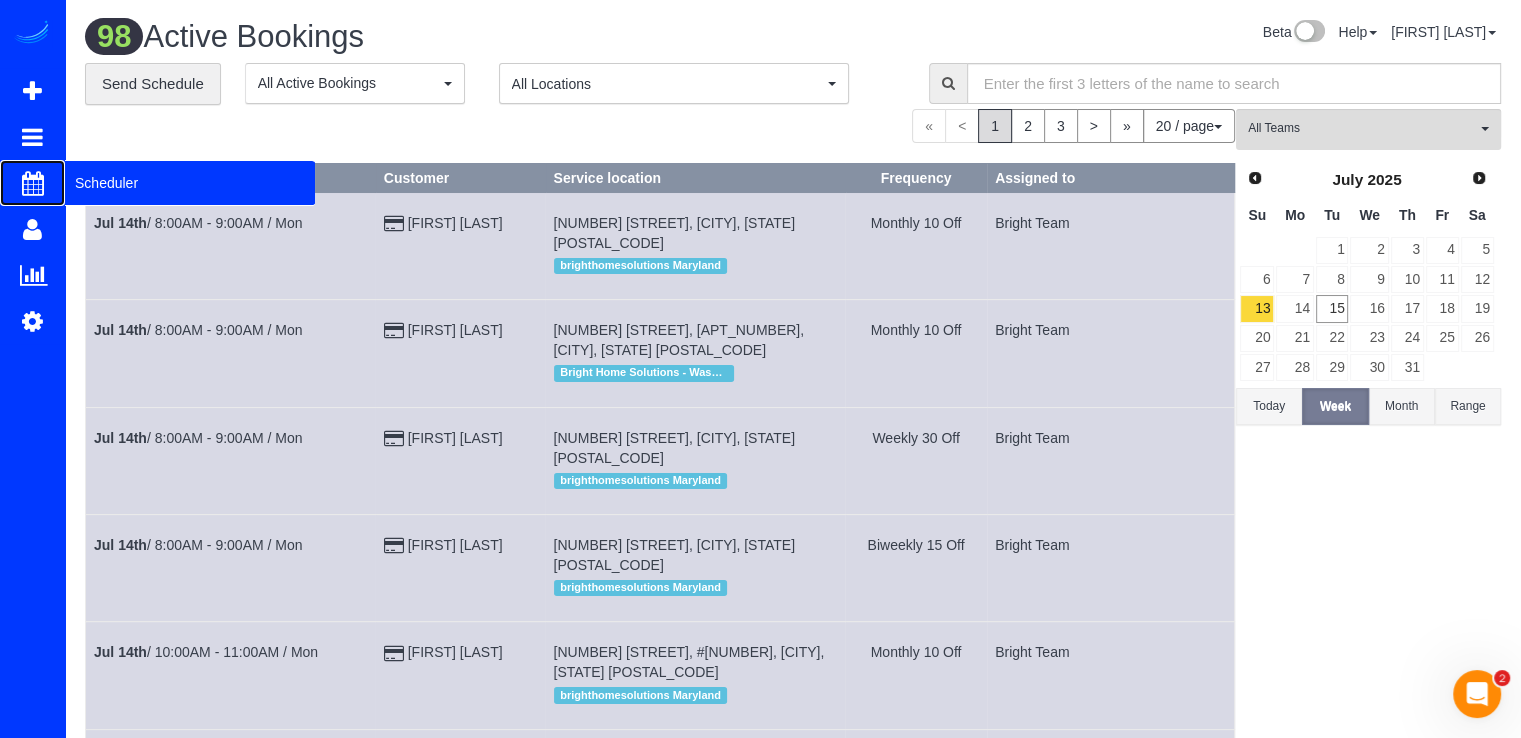 click on "Scheduler" at bounding box center (190, 183) 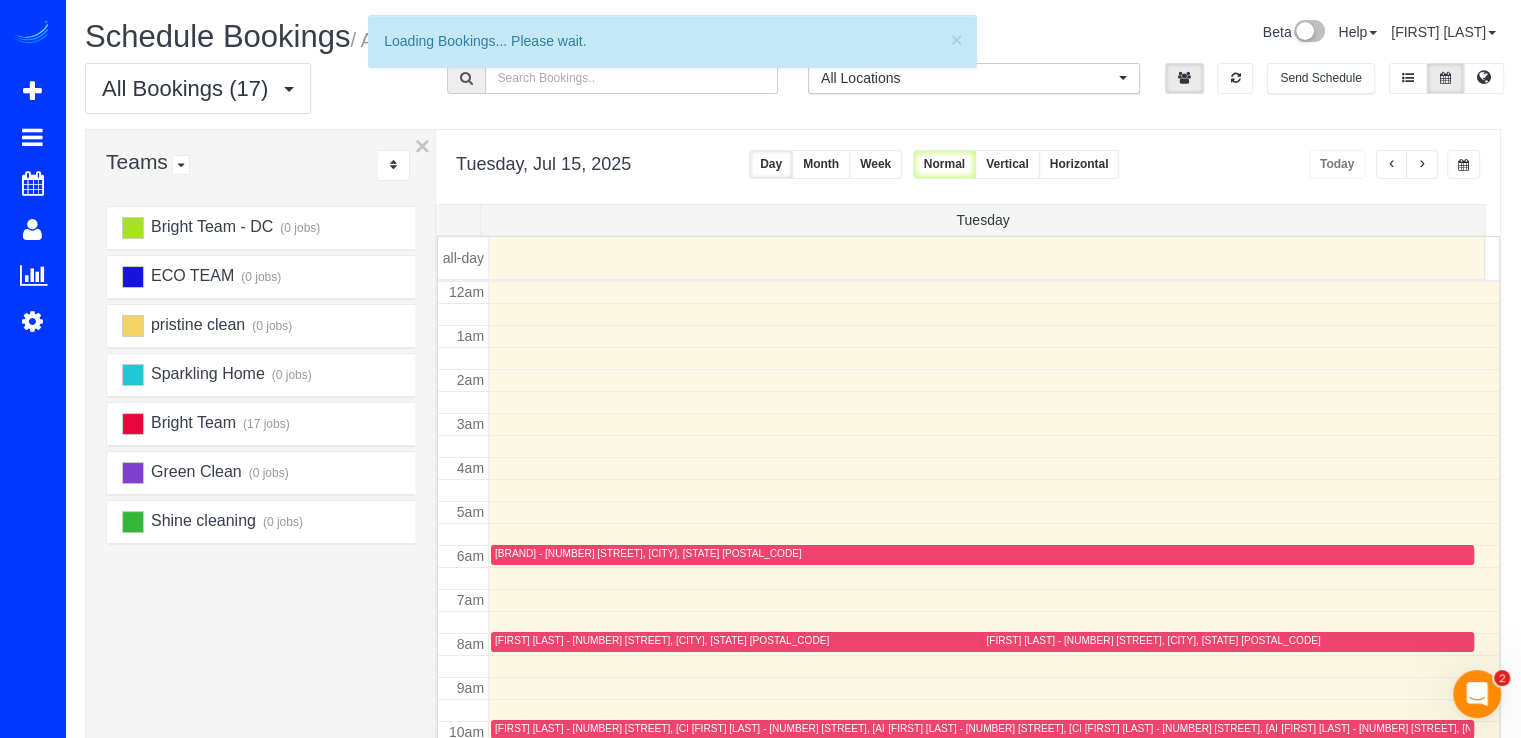 scroll, scrollTop: 263, scrollLeft: 0, axis: vertical 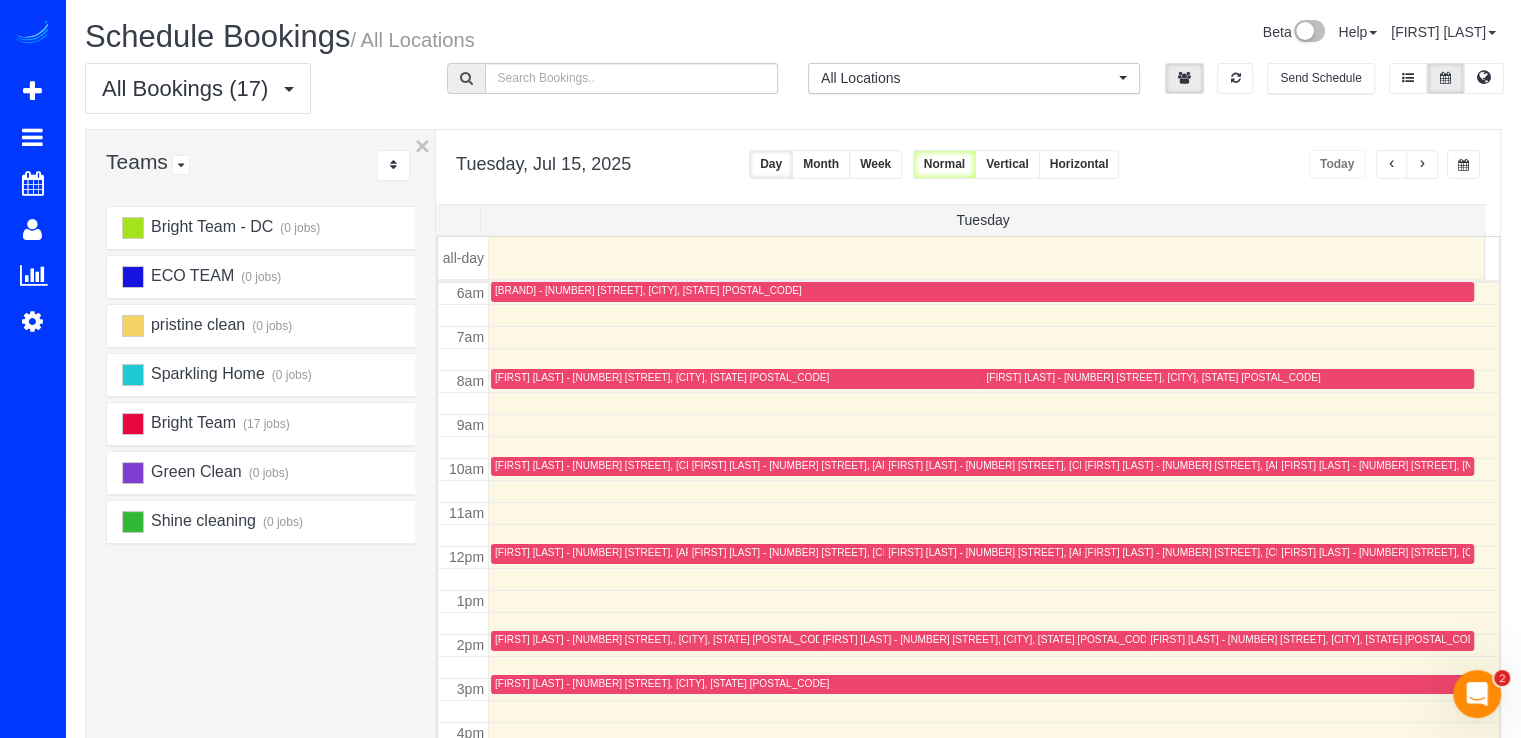 click at bounding box center [1392, 164] 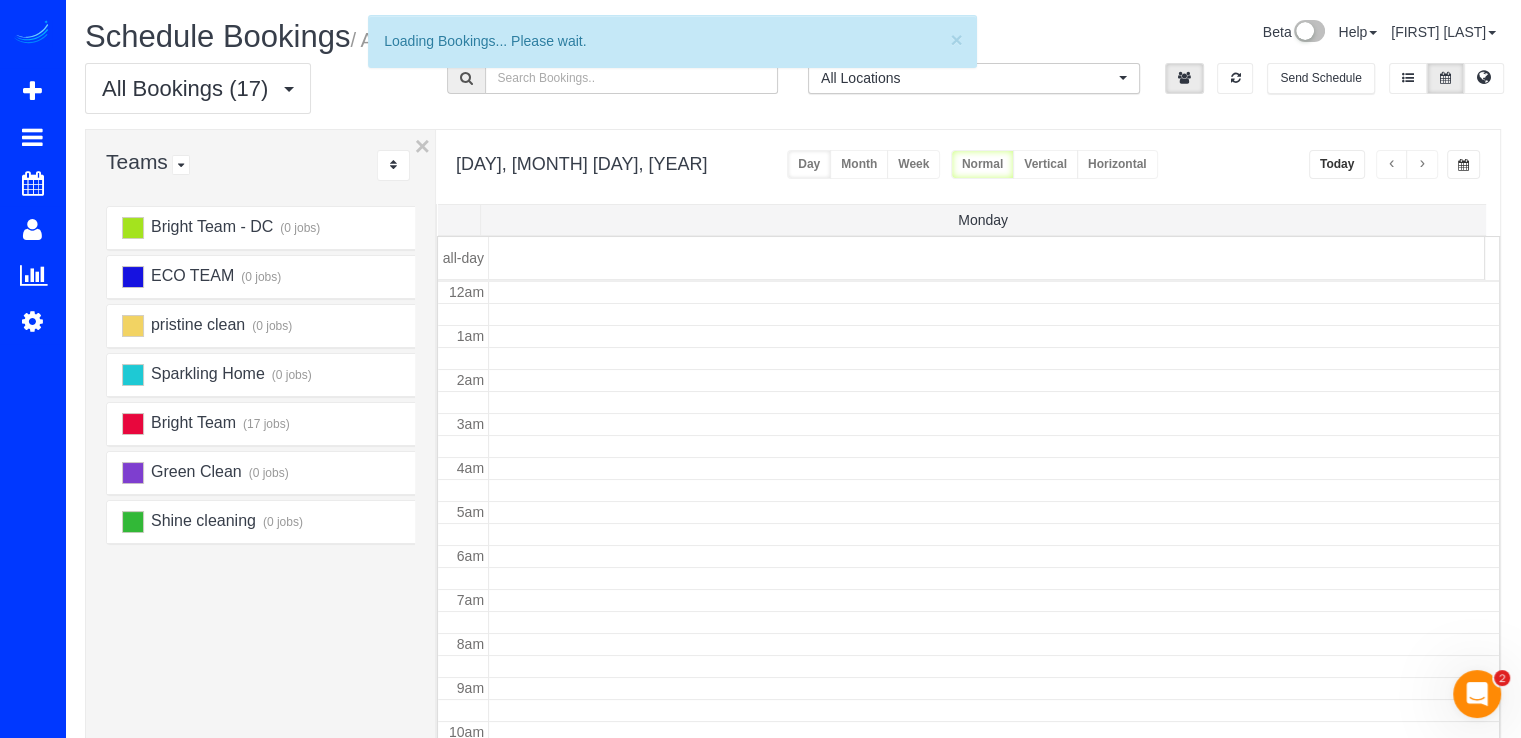 scroll, scrollTop: 263, scrollLeft: 0, axis: vertical 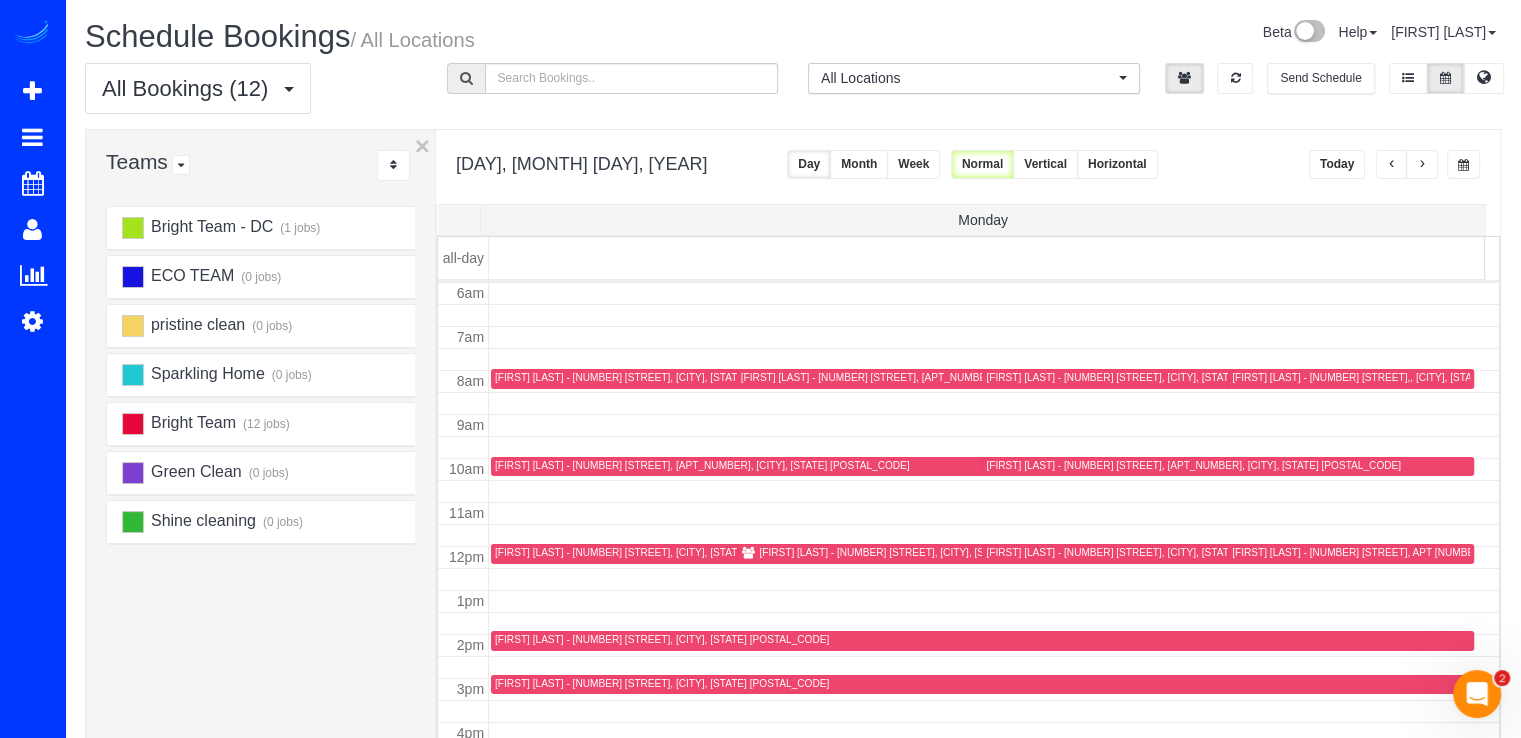 click at bounding box center [1422, 164] 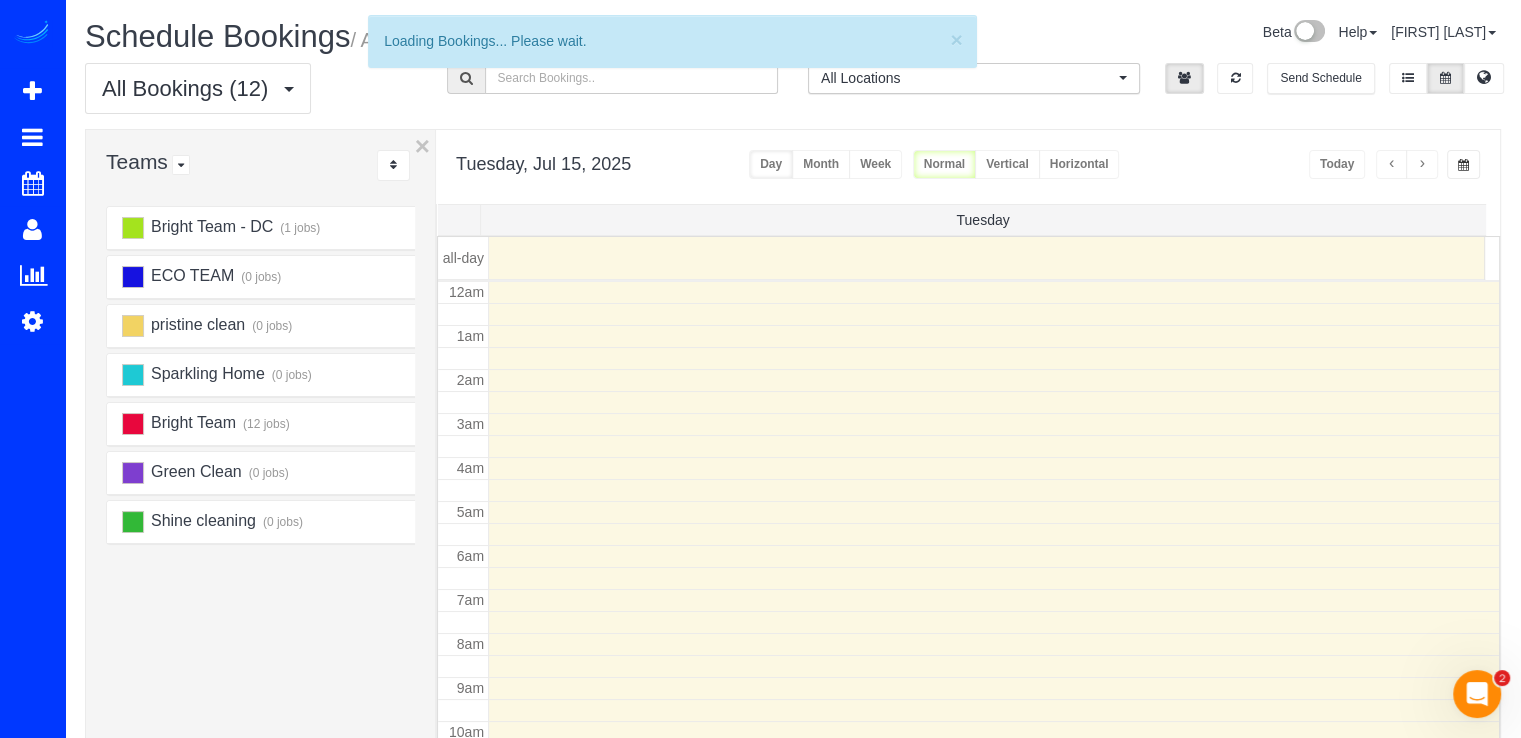scroll, scrollTop: 263, scrollLeft: 0, axis: vertical 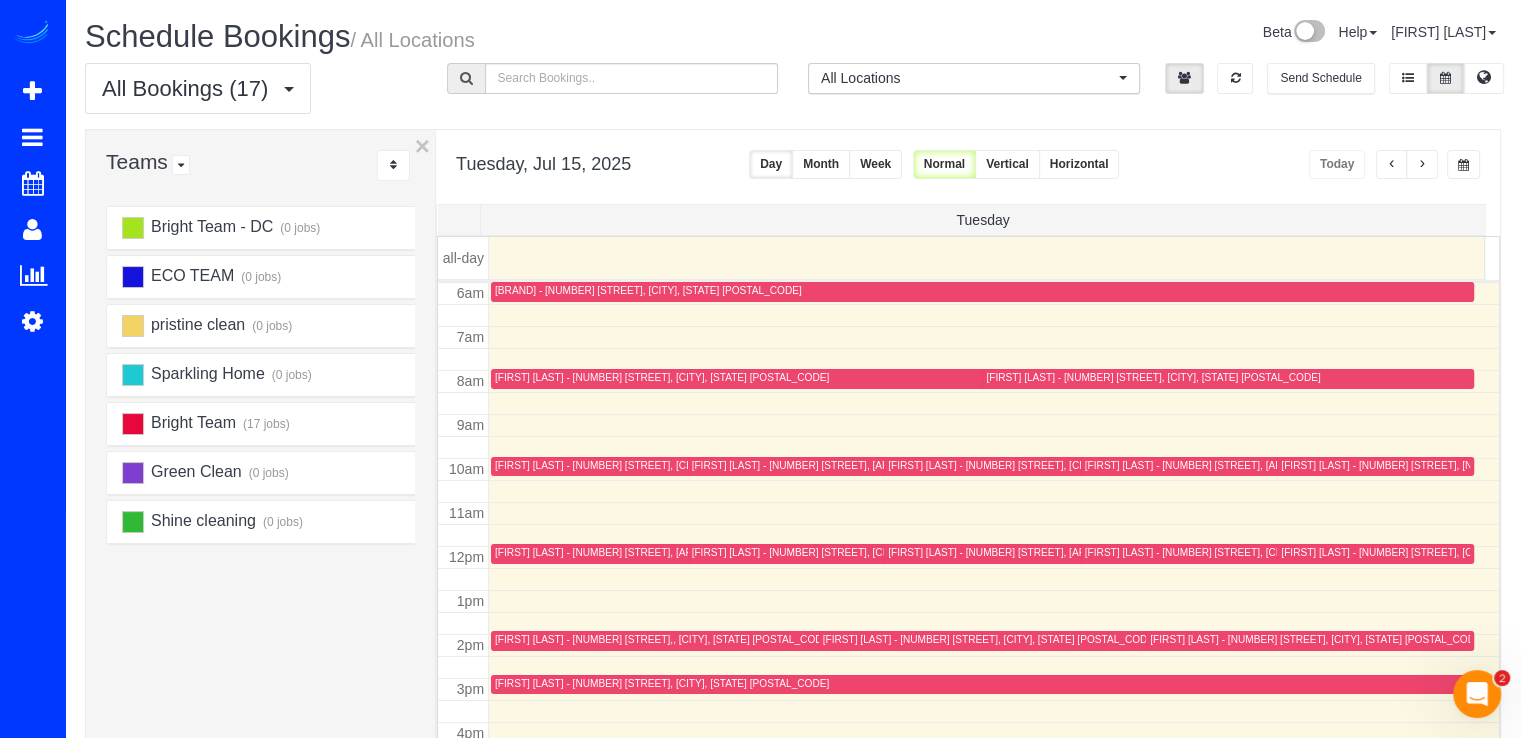 click at bounding box center [1422, 164] 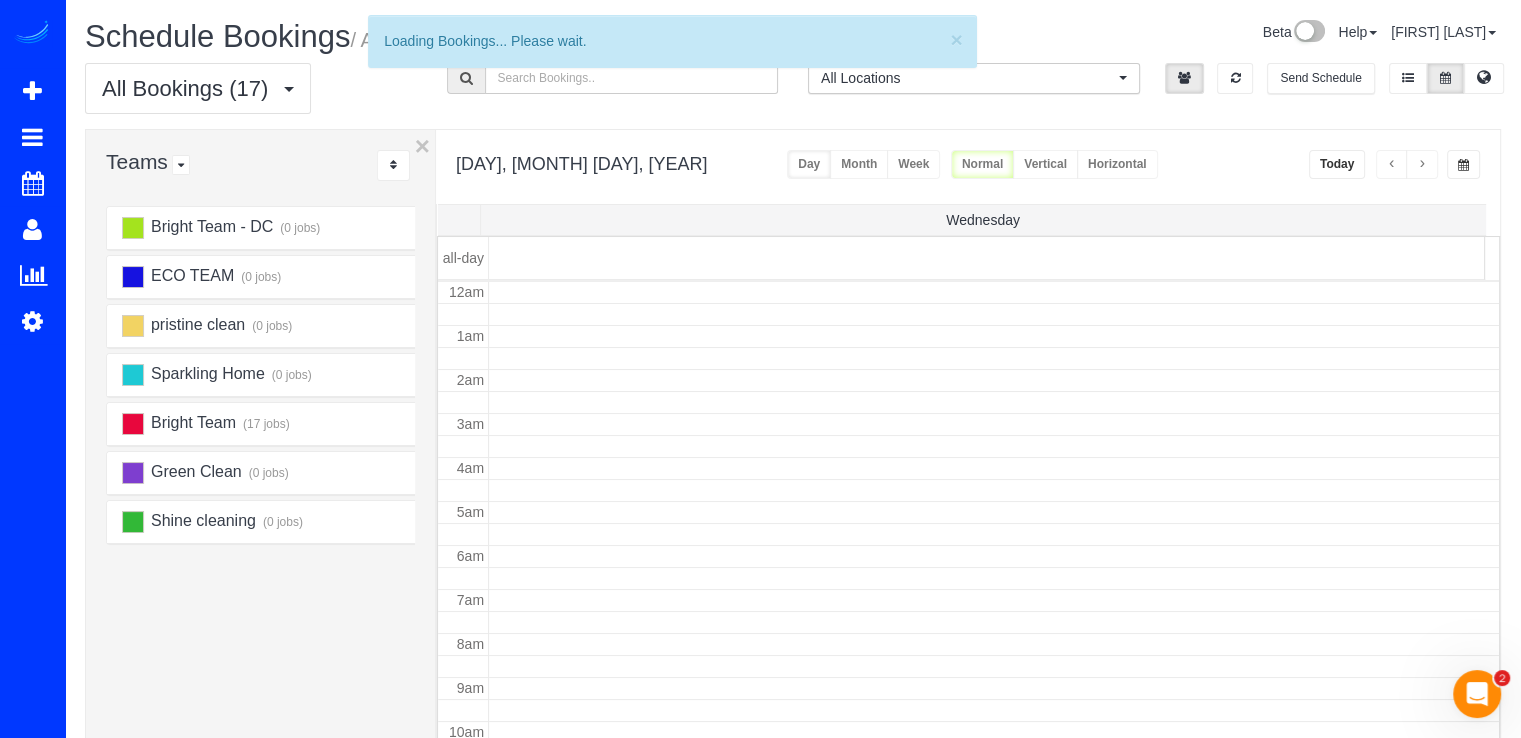 scroll, scrollTop: 263, scrollLeft: 0, axis: vertical 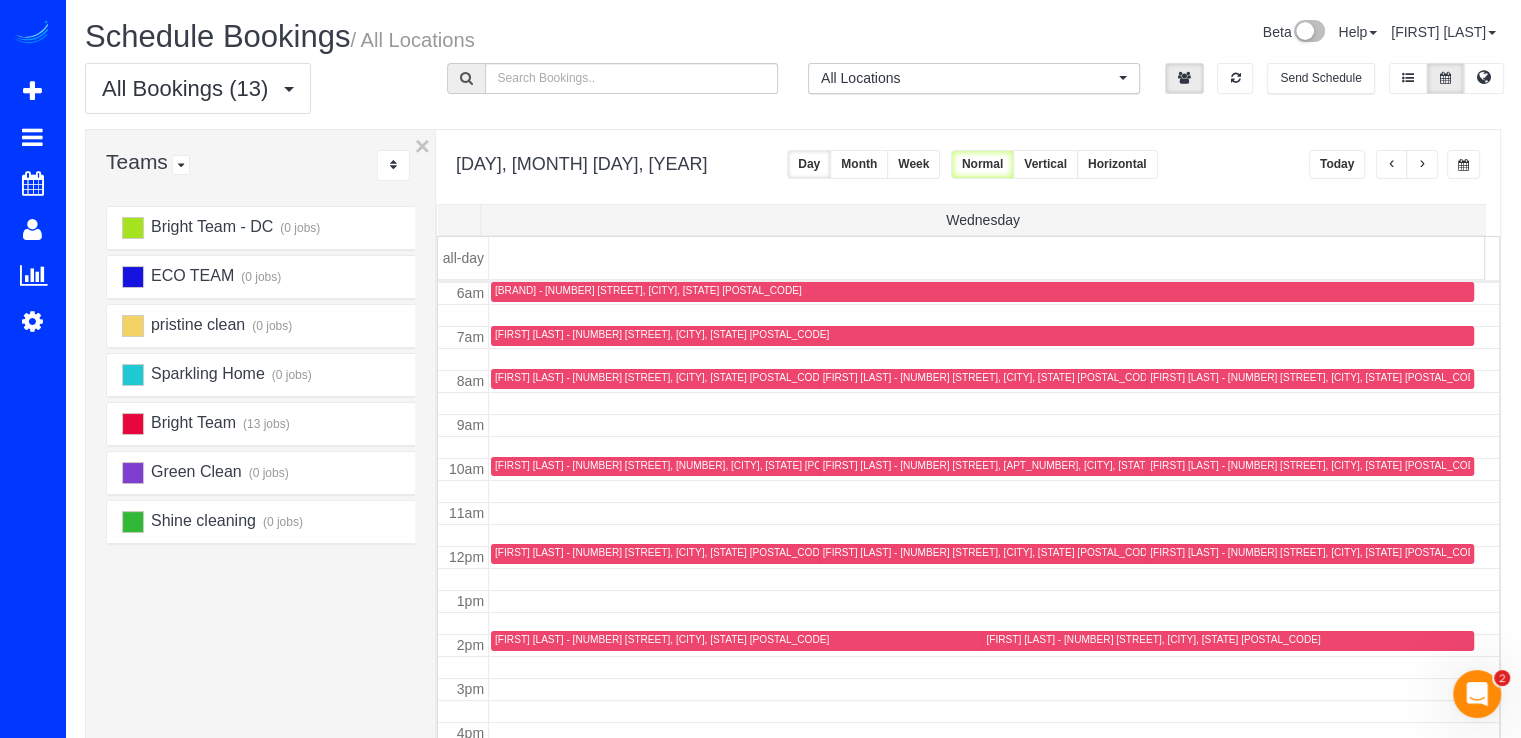 click at bounding box center (1422, 164) 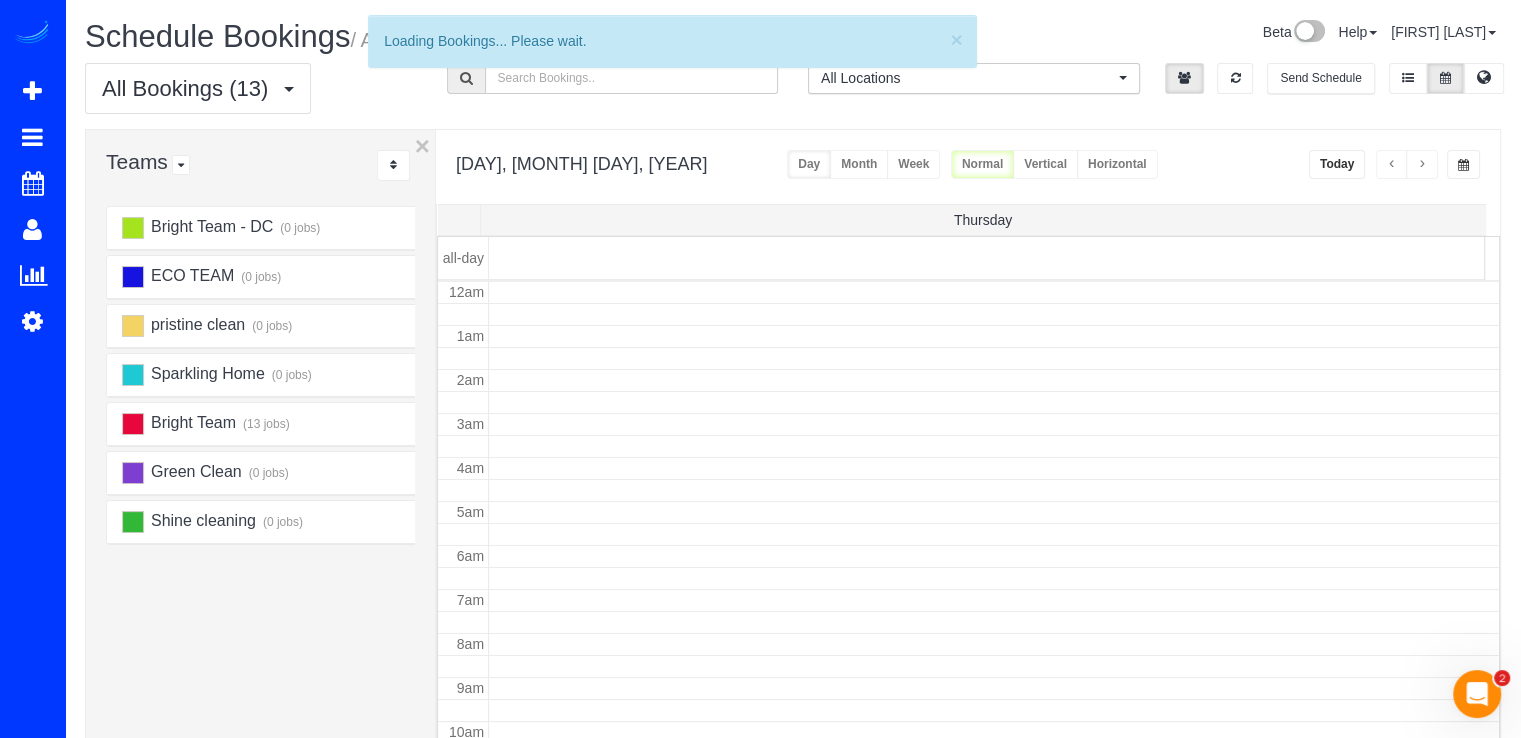 scroll, scrollTop: 263, scrollLeft: 0, axis: vertical 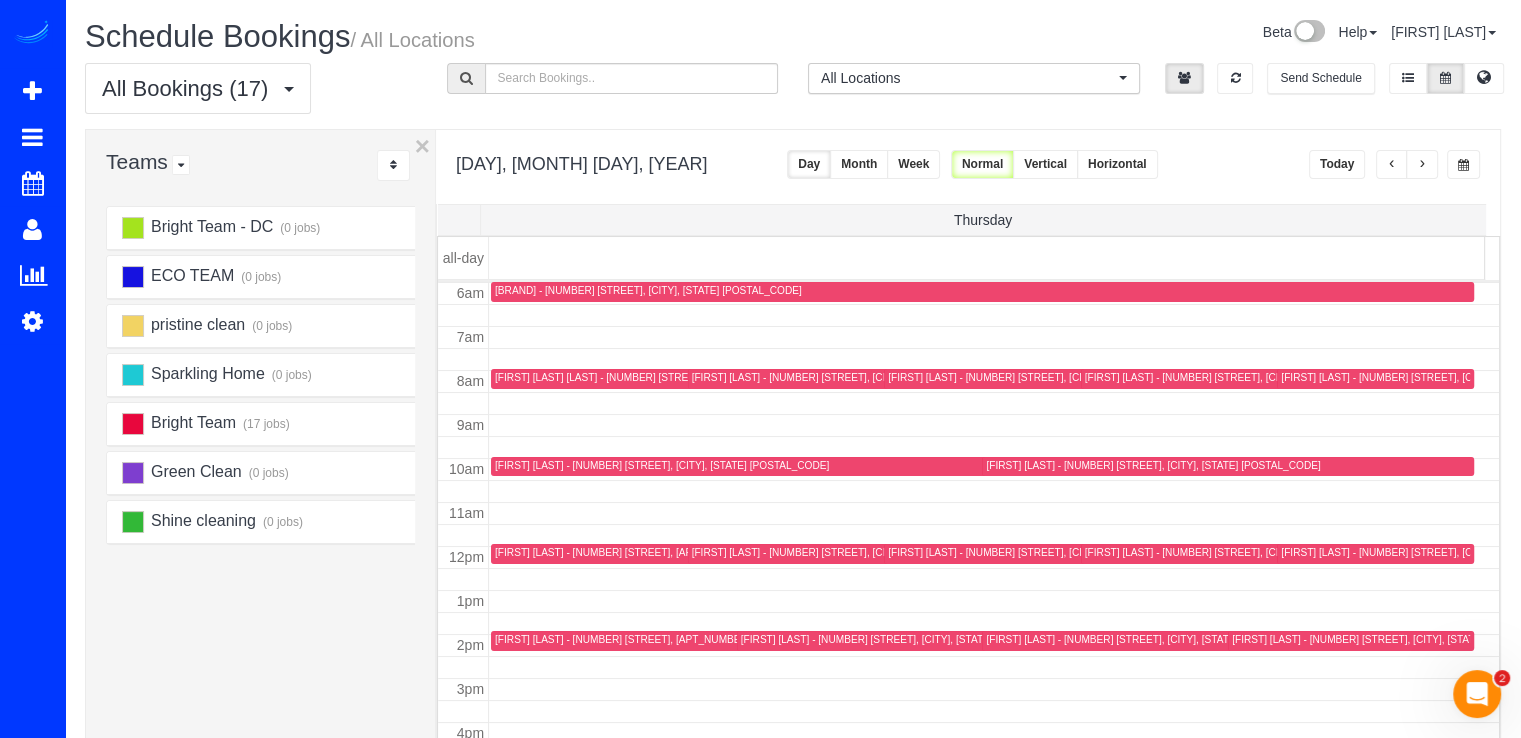 click at bounding box center [1392, 165] 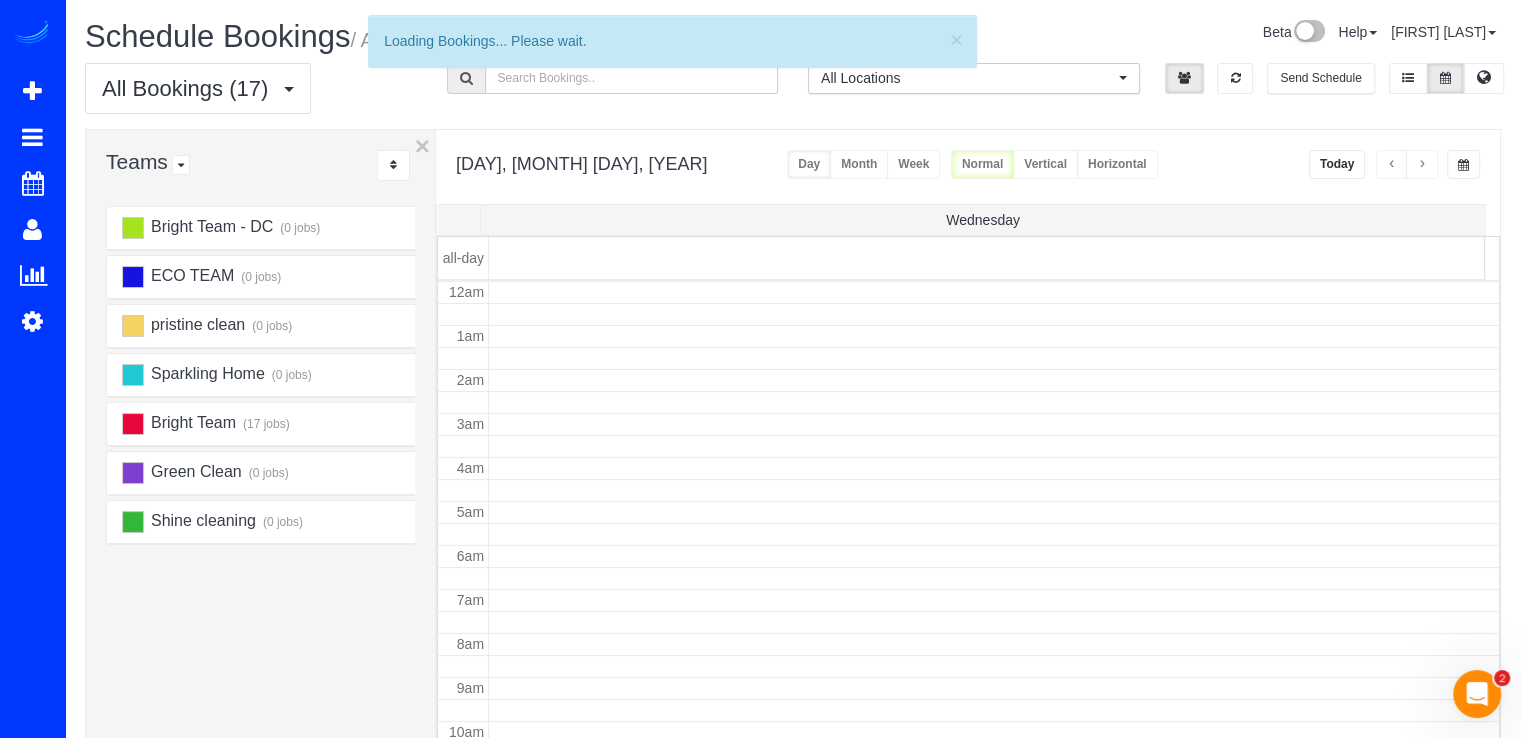 scroll, scrollTop: 263, scrollLeft: 0, axis: vertical 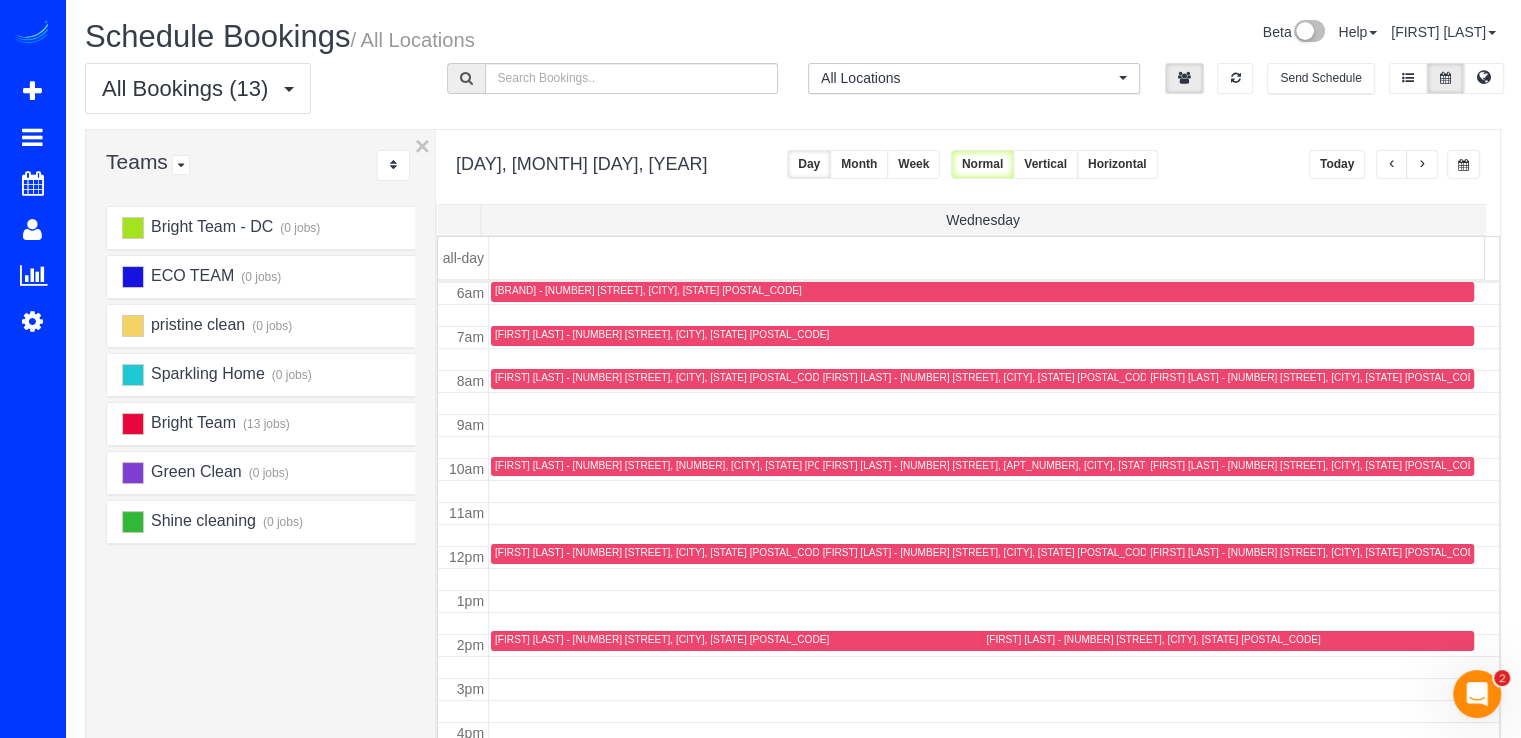 click on "Today" at bounding box center (1337, 164) 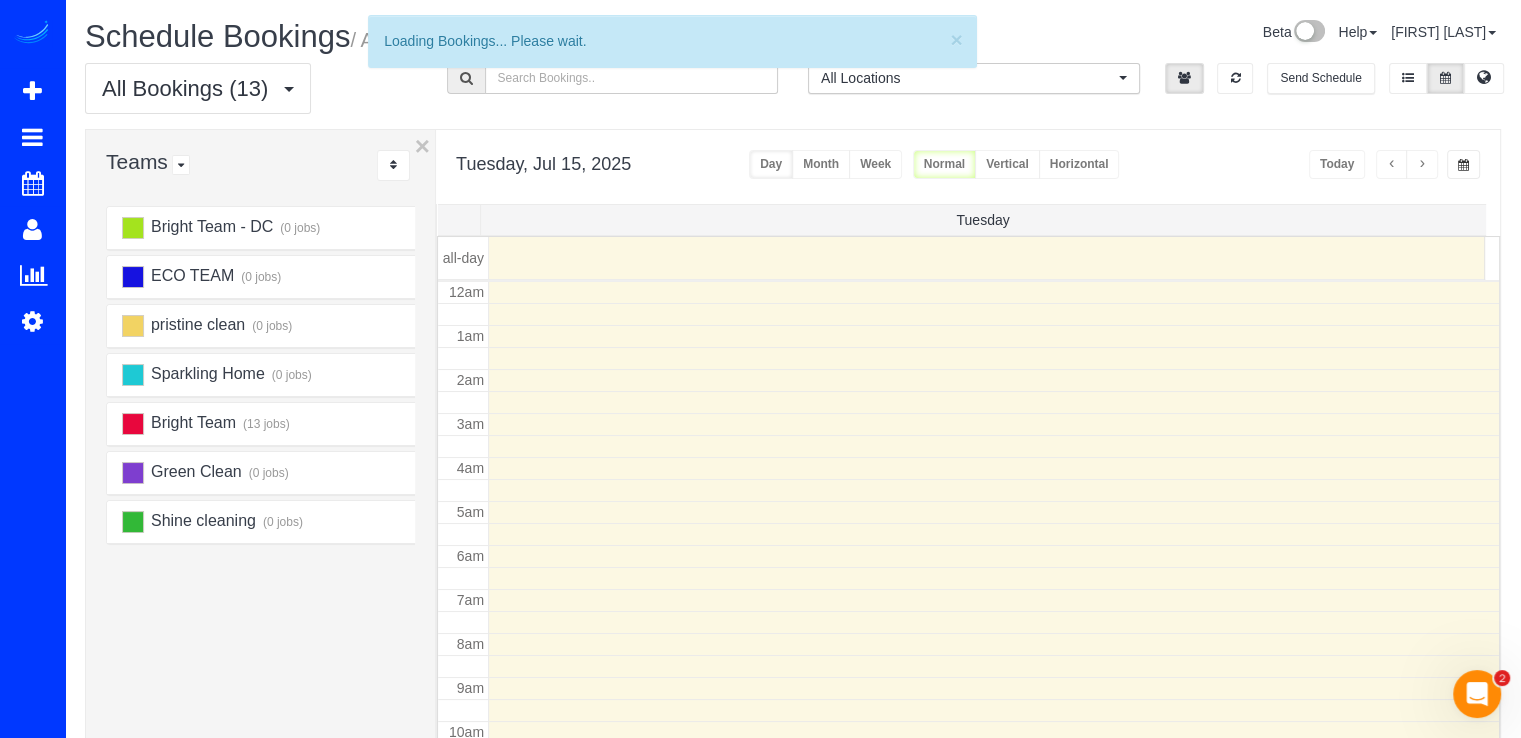 scroll, scrollTop: 263, scrollLeft: 0, axis: vertical 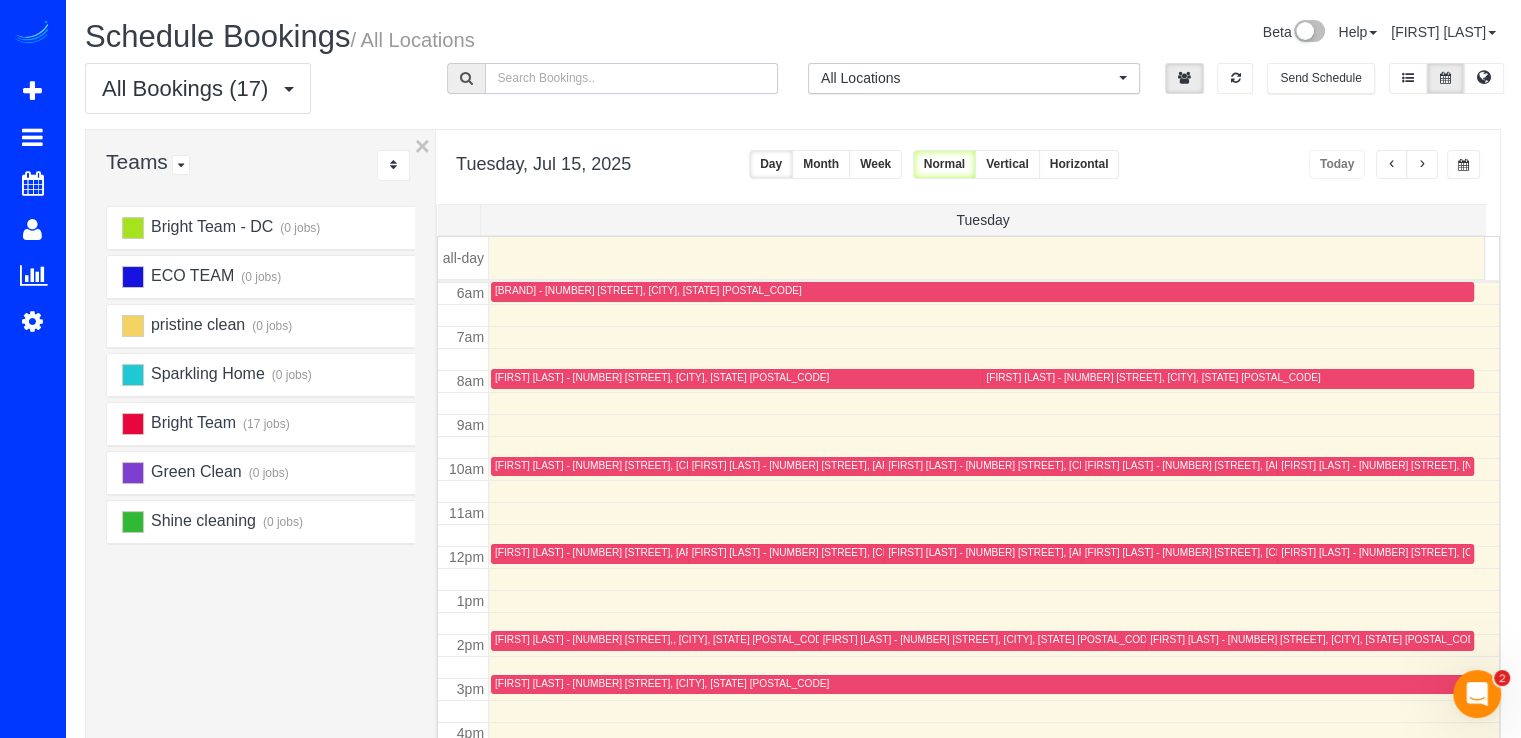 click at bounding box center [632, 78] 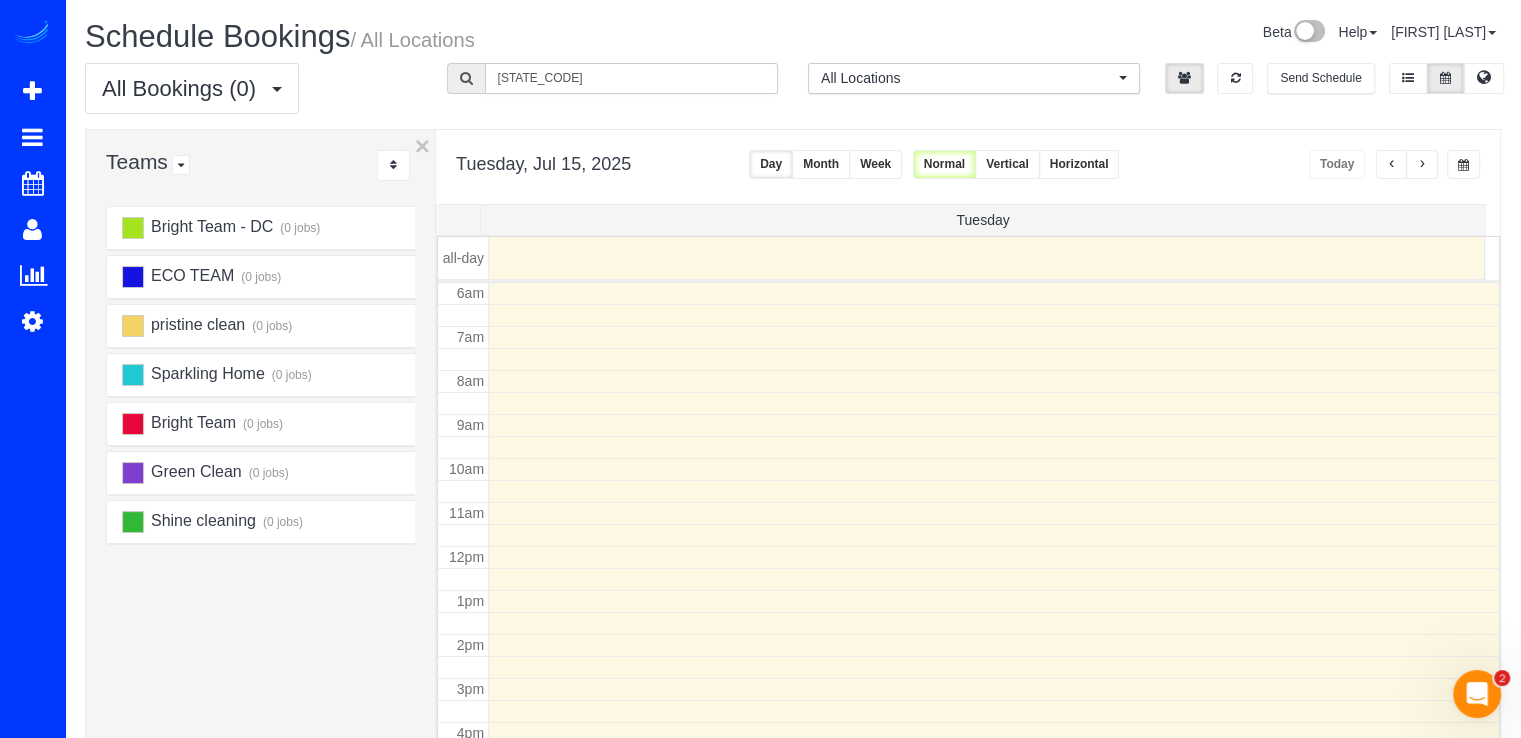 type on "s" 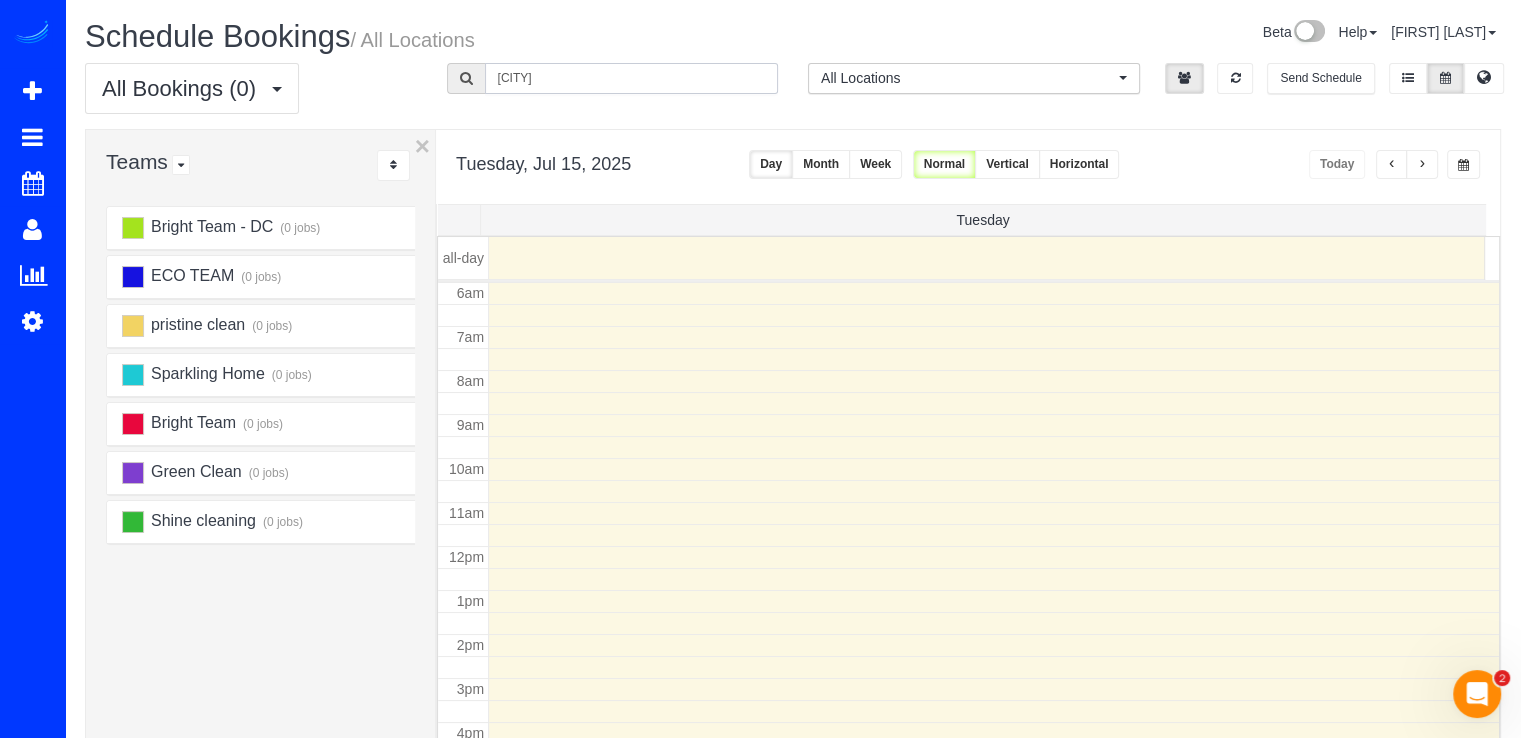 drag, startPoint x: 555, startPoint y: 82, endPoint x: 498, endPoint y: 80, distance: 57.035076 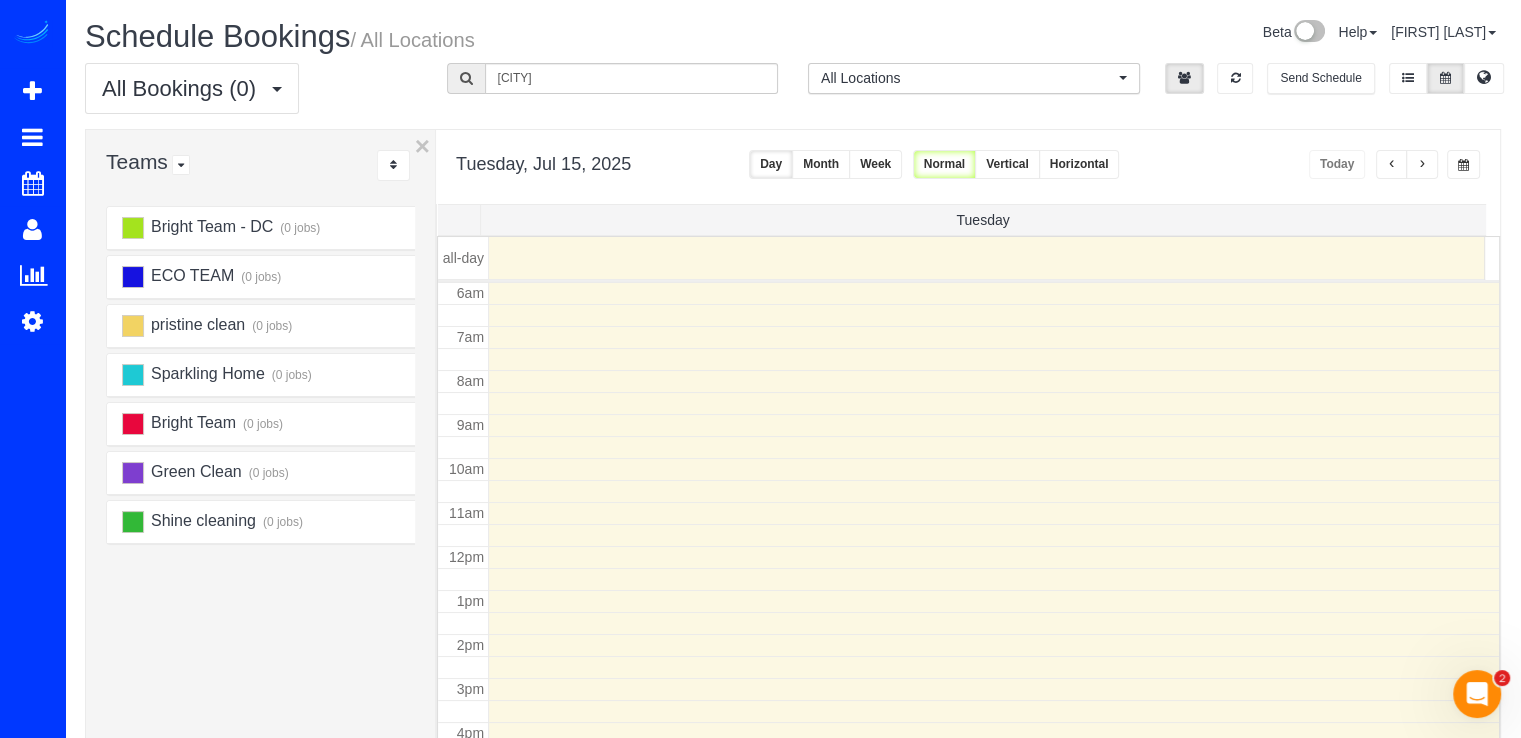 click at bounding box center (466, 78) 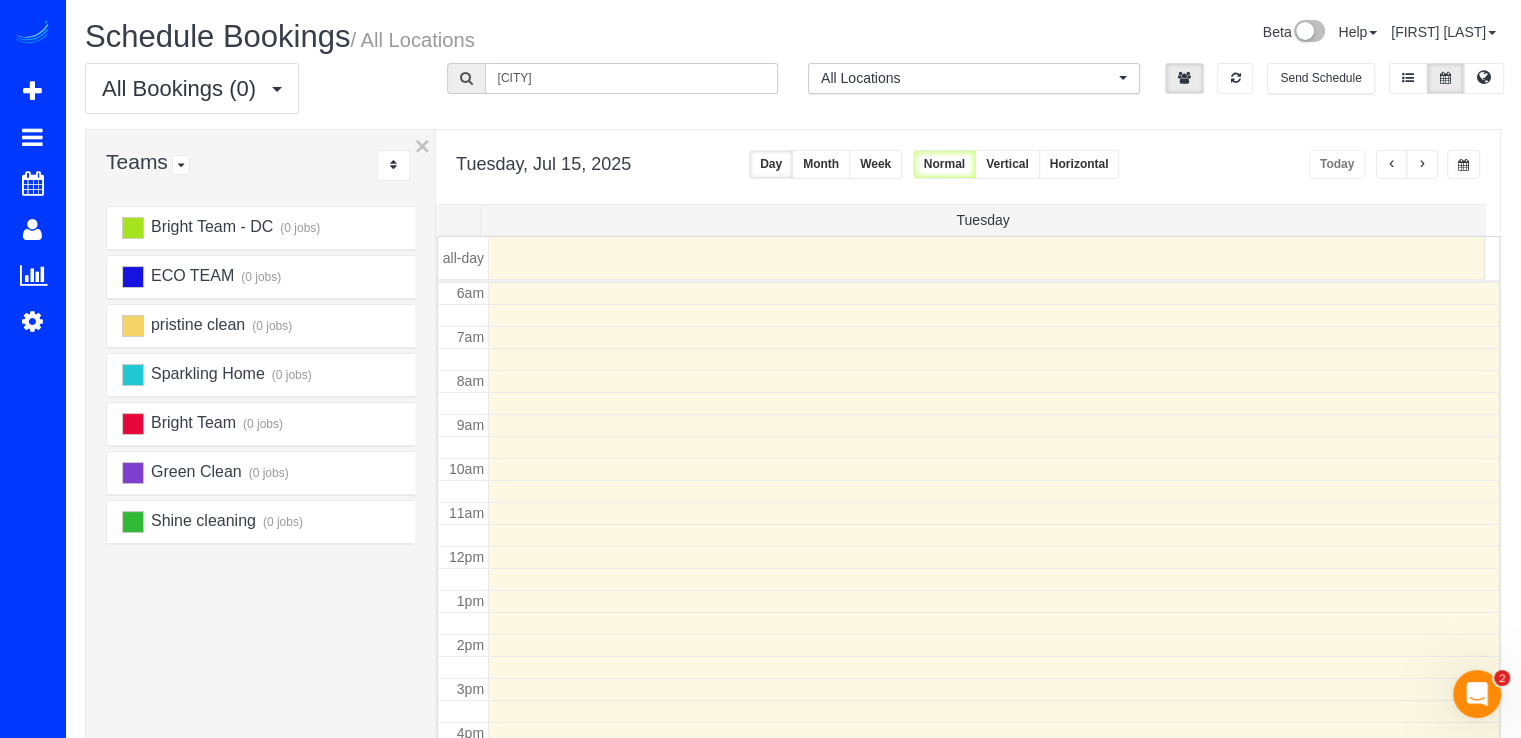 drag, startPoint x: 548, startPoint y: 84, endPoint x: 422, endPoint y: 94, distance: 126.3962 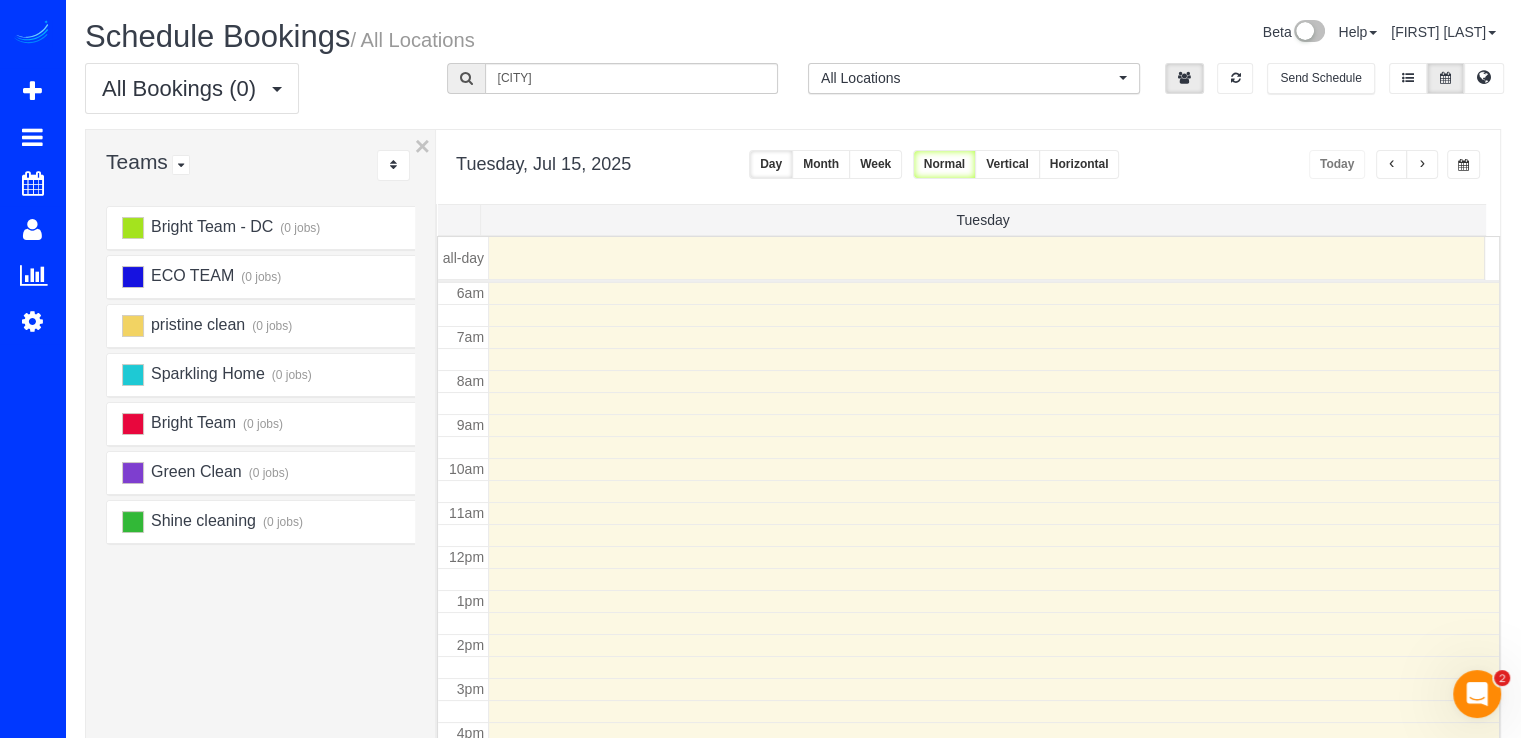 click on "All Bookings (0)
All Bookings
Unassigned Bookings
Recurring Bookings
New Customer Bookings" at bounding box center [251, 88] 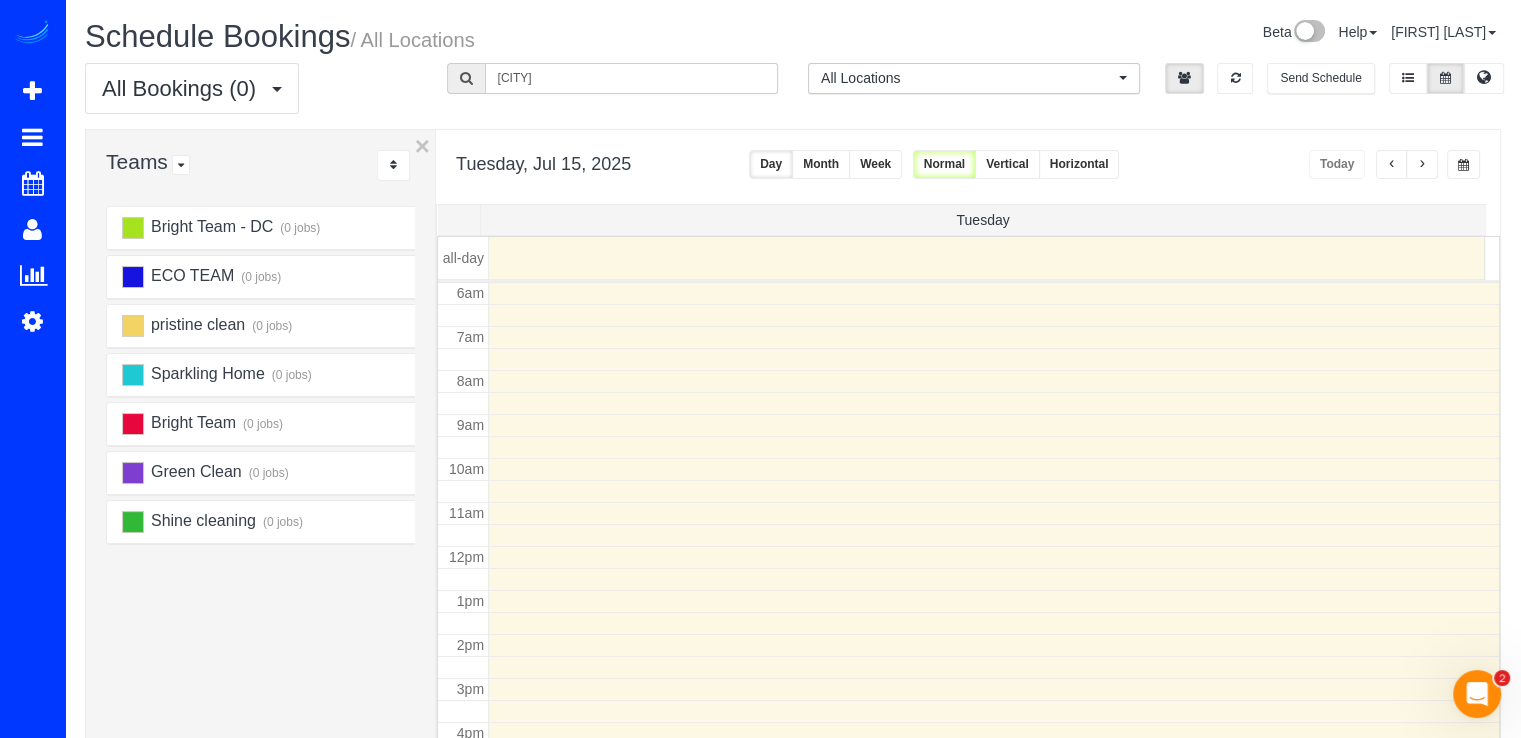 drag, startPoint x: 533, startPoint y: 89, endPoint x: 464, endPoint y: 87, distance: 69.02898 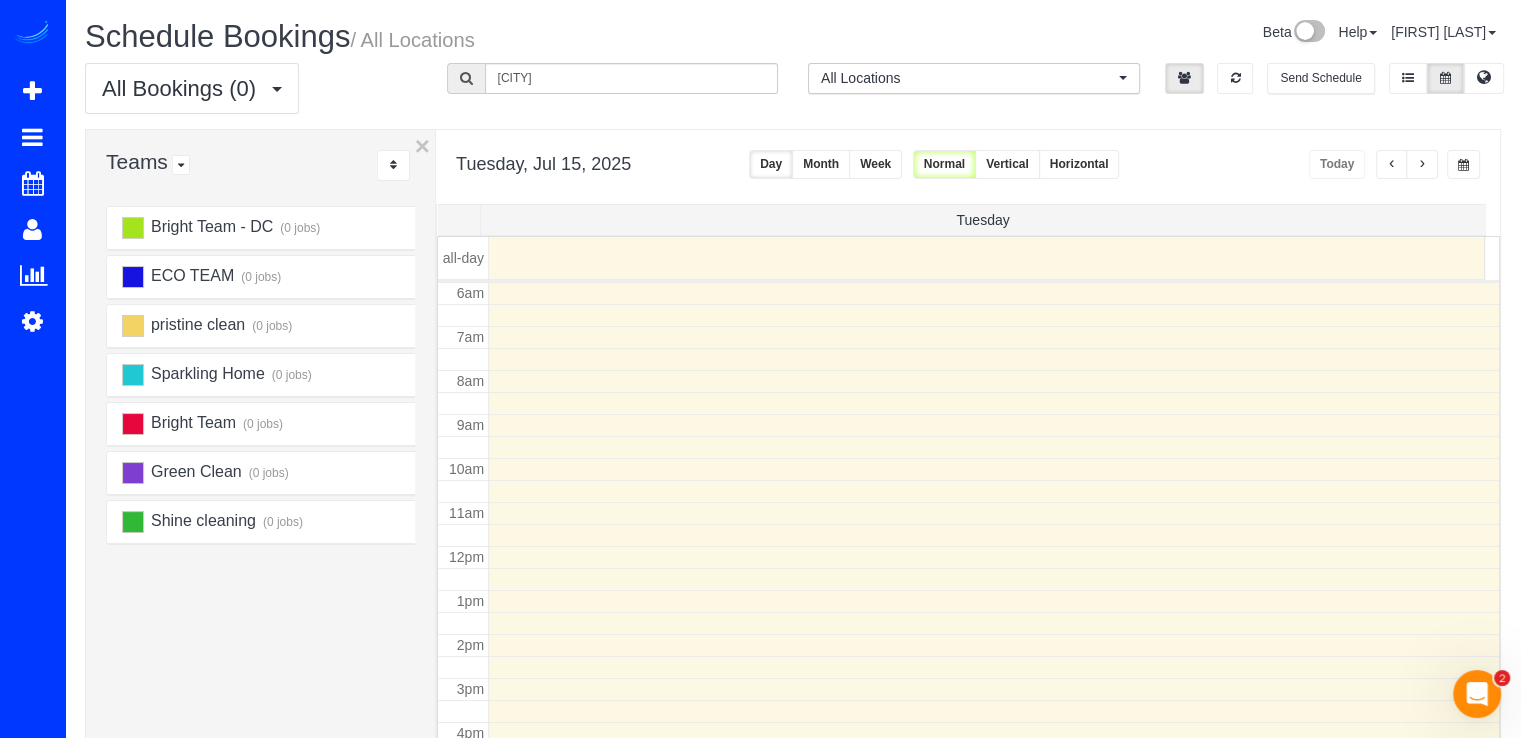 click at bounding box center [466, 78] 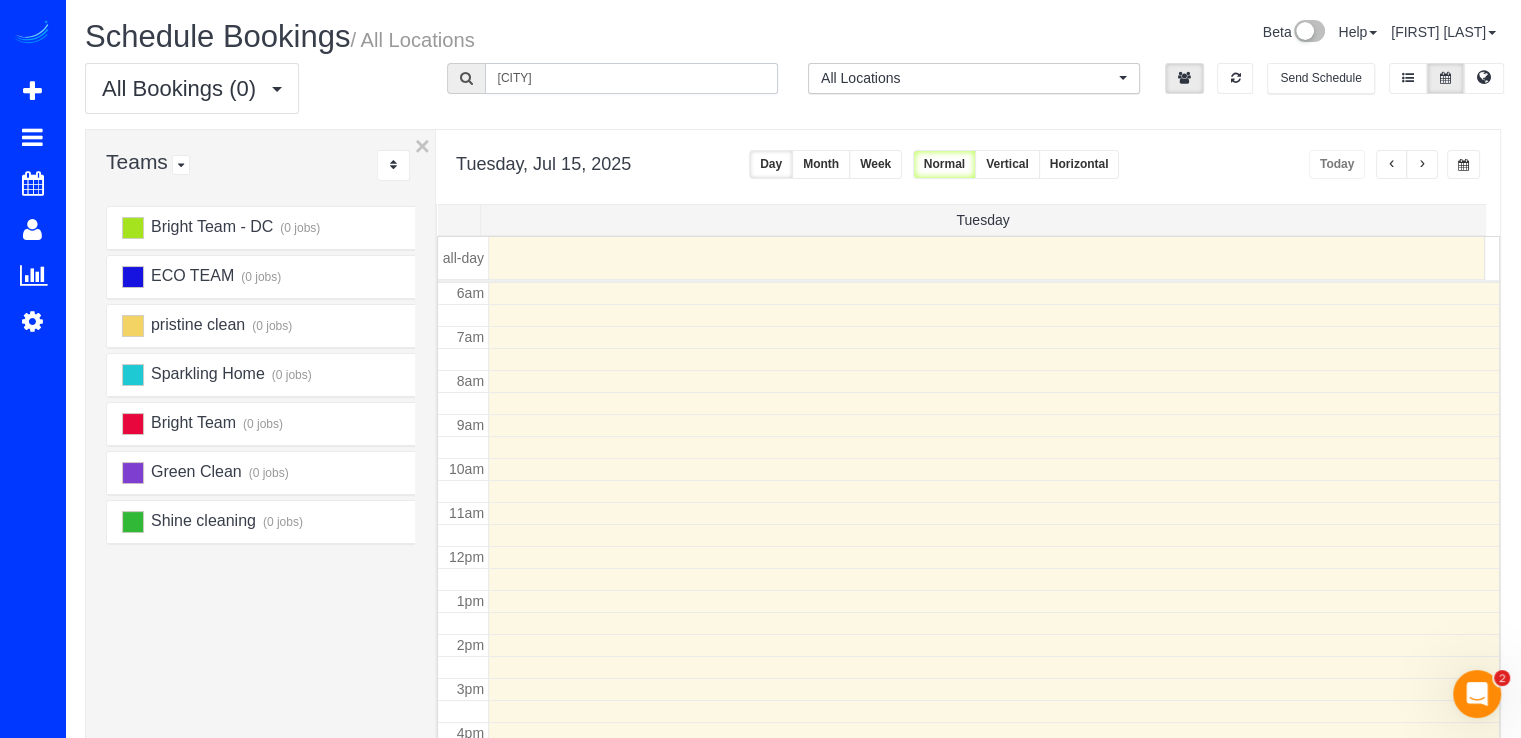 click on "buter" at bounding box center (632, 78) 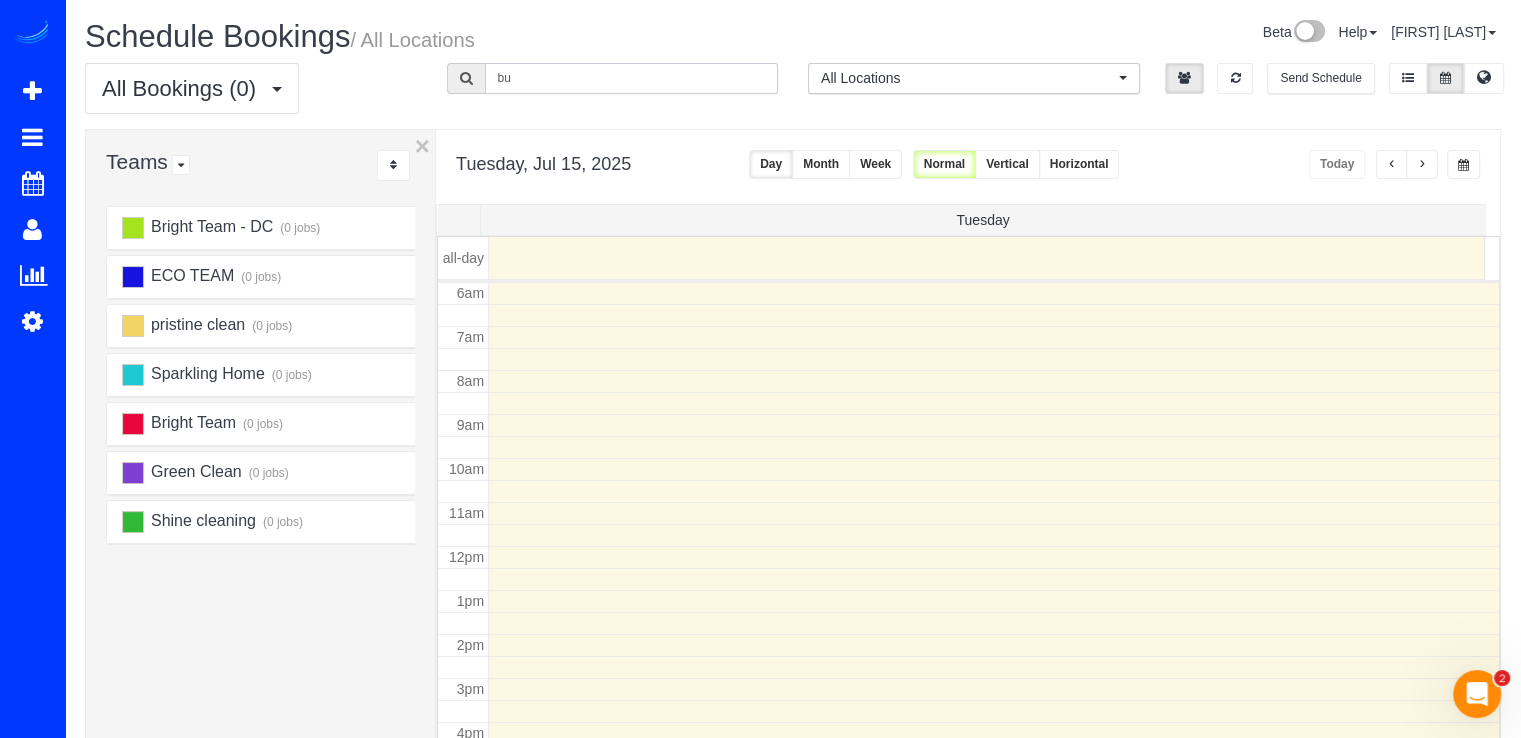 type on "b" 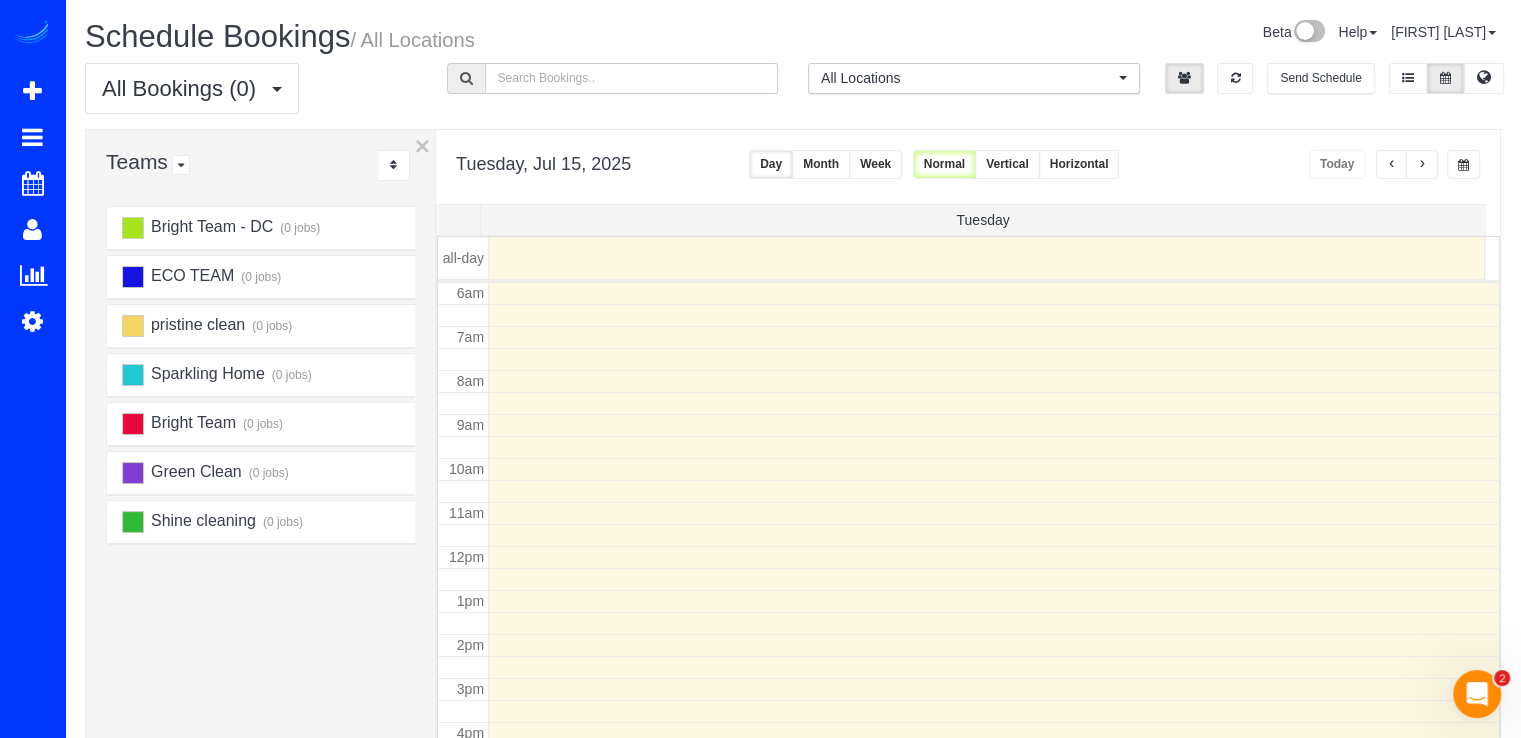 type 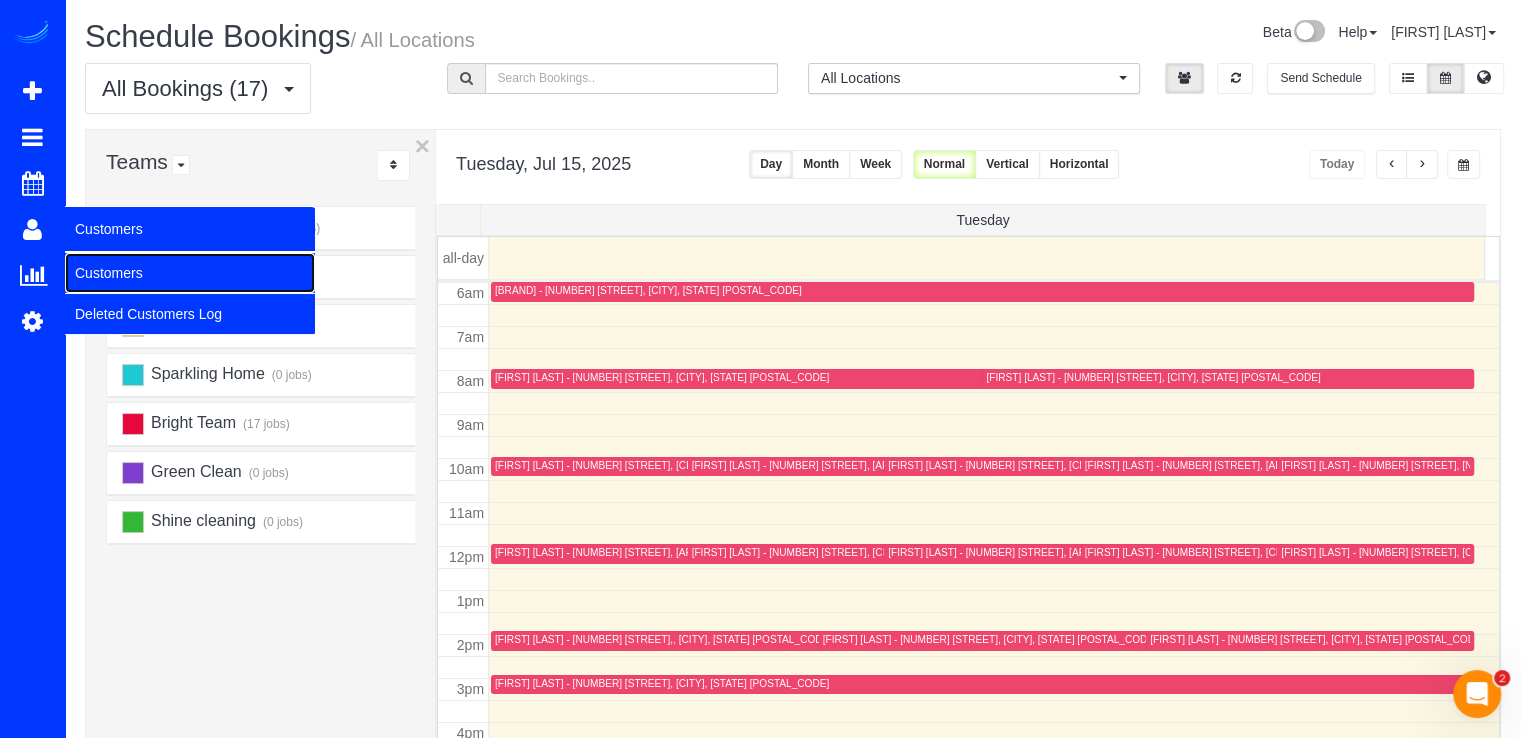 click on "Customers" at bounding box center [190, 273] 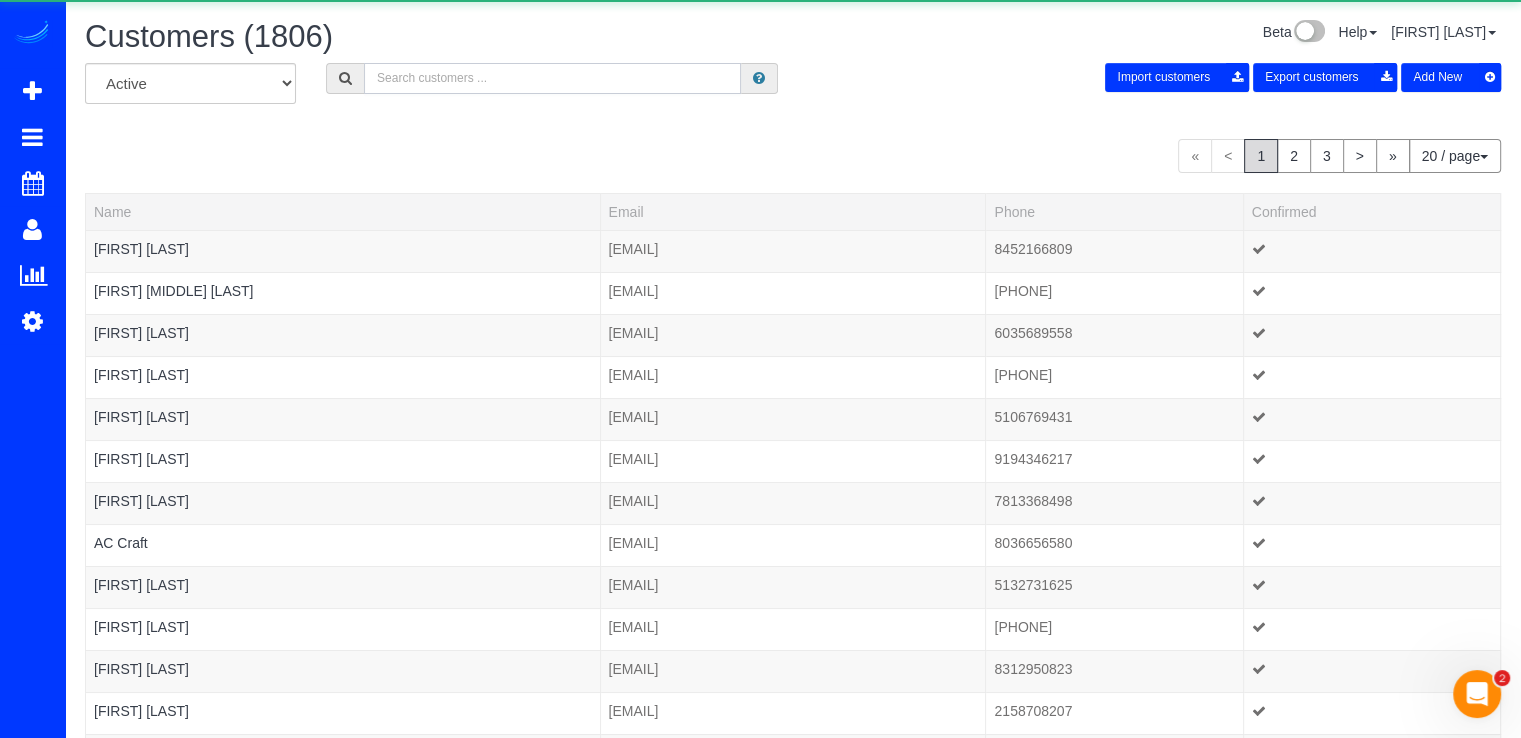 drag, startPoint x: 460, startPoint y: 81, endPoint x: 452, endPoint y: 90, distance: 12.0415945 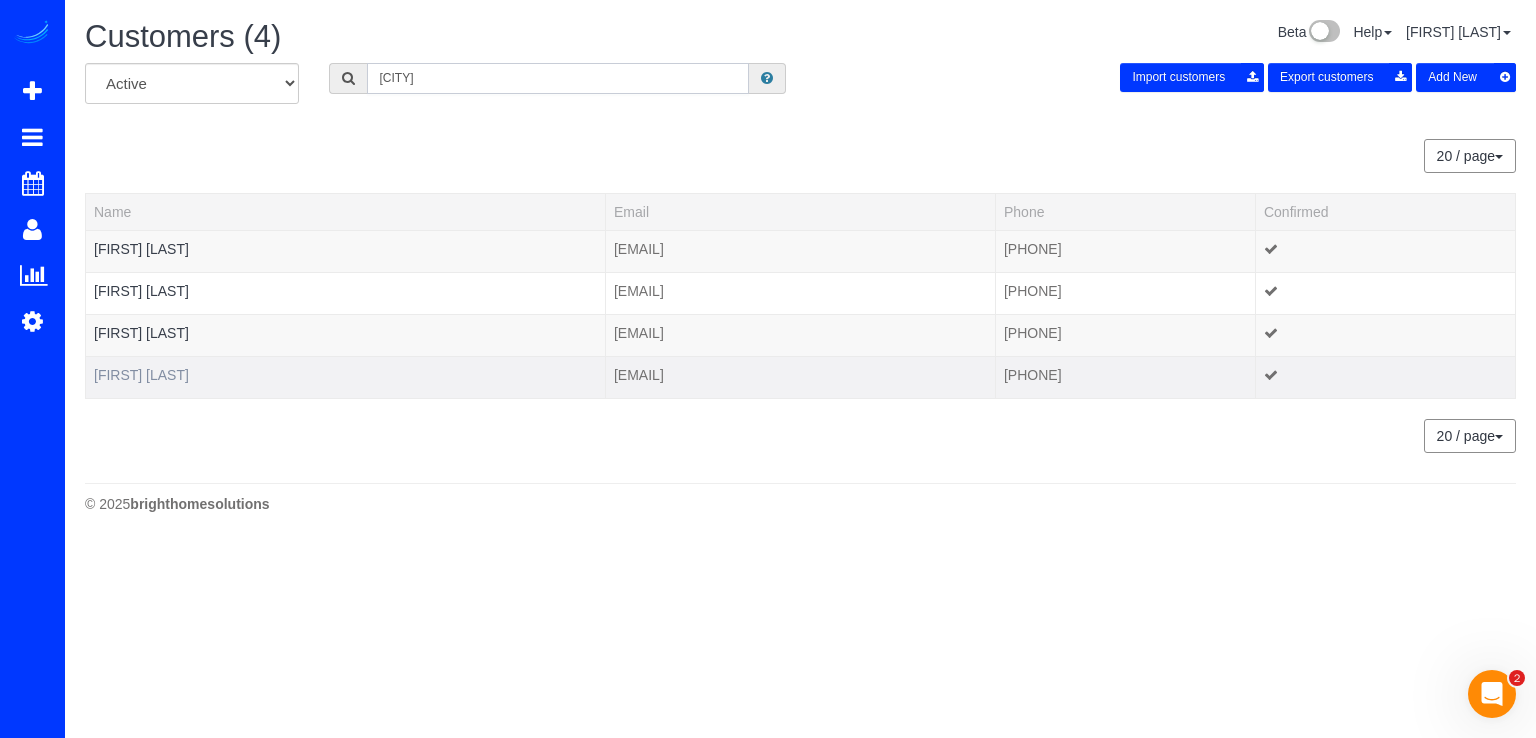 type on "Butler" 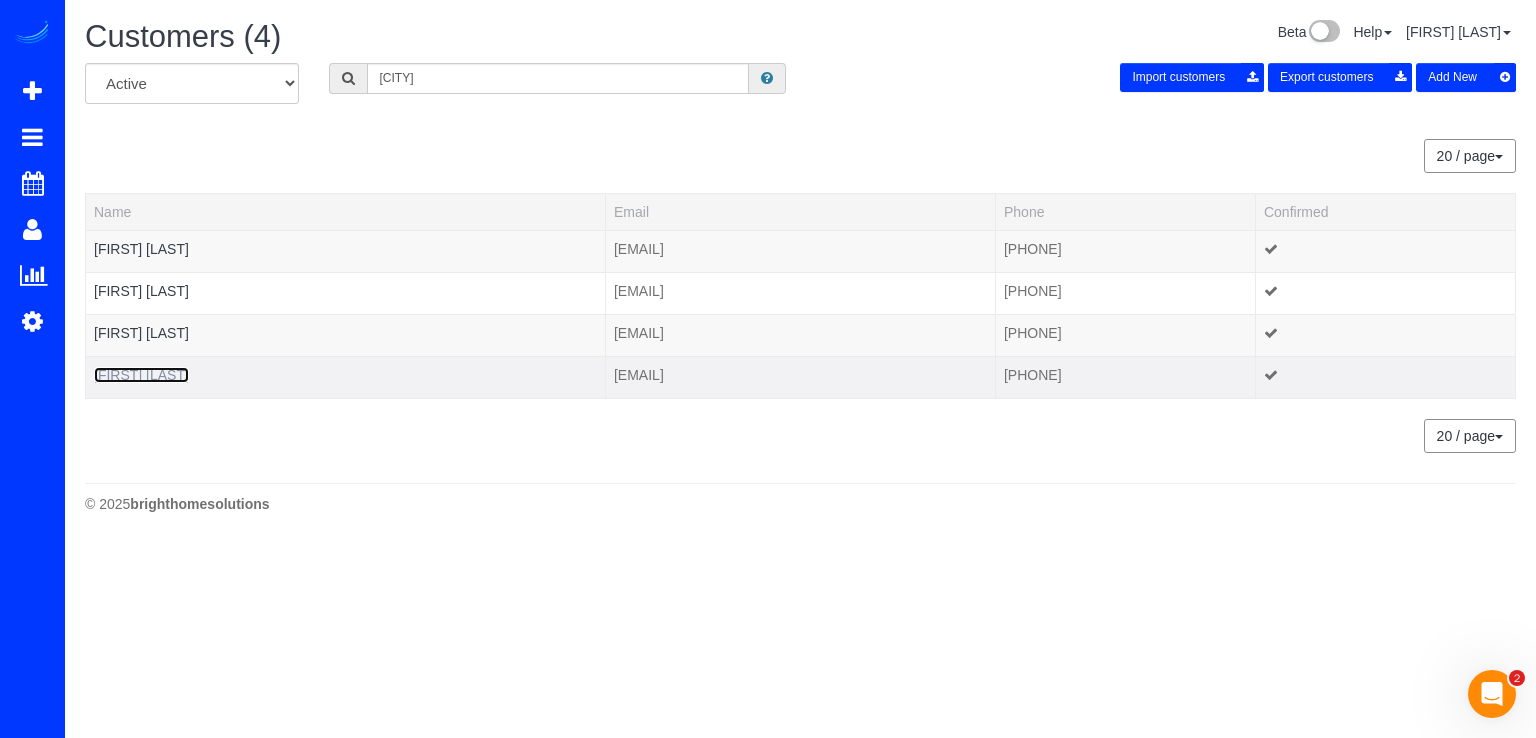 click on "Sydney Butler" at bounding box center [141, 375] 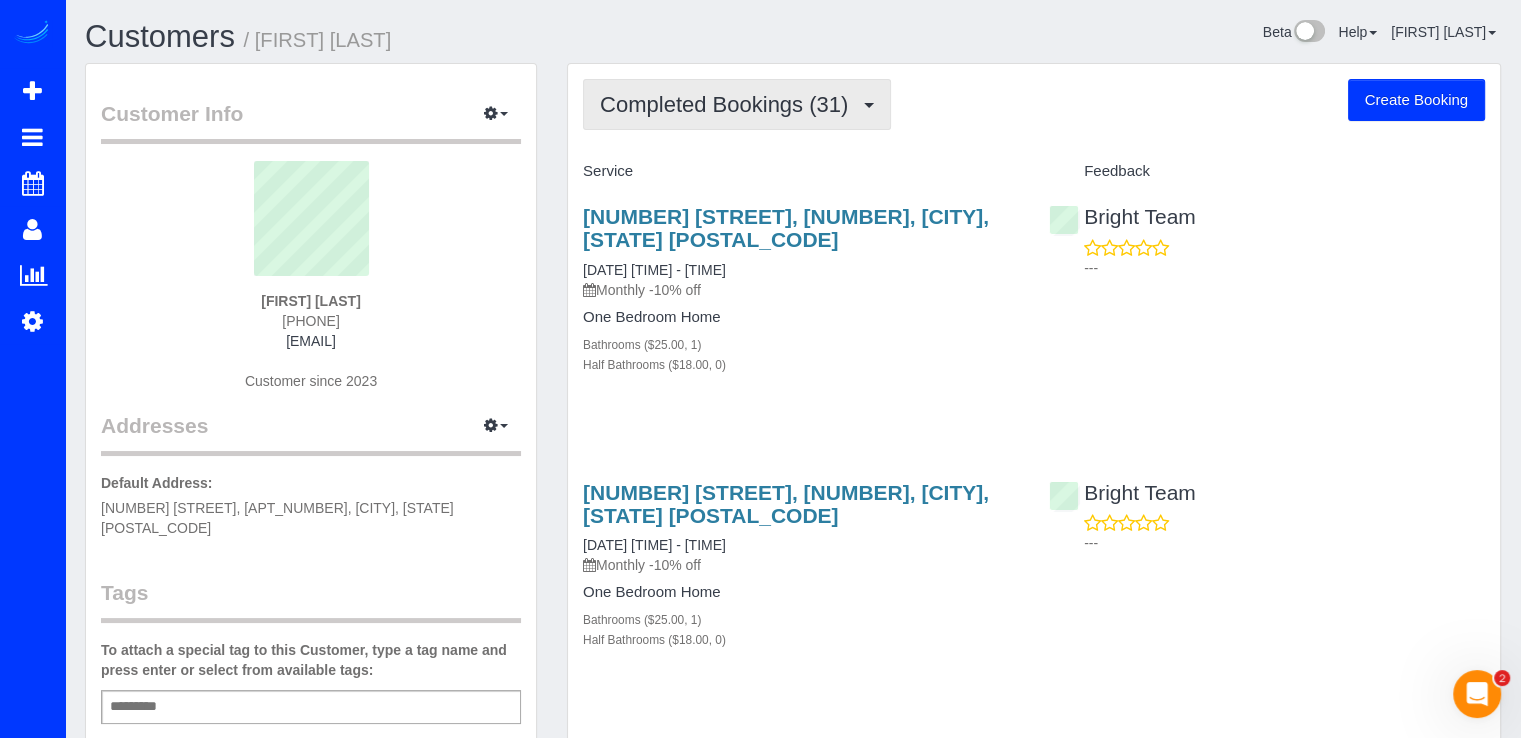 click on "Completed Bookings (31)" at bounding box center [737, 104] 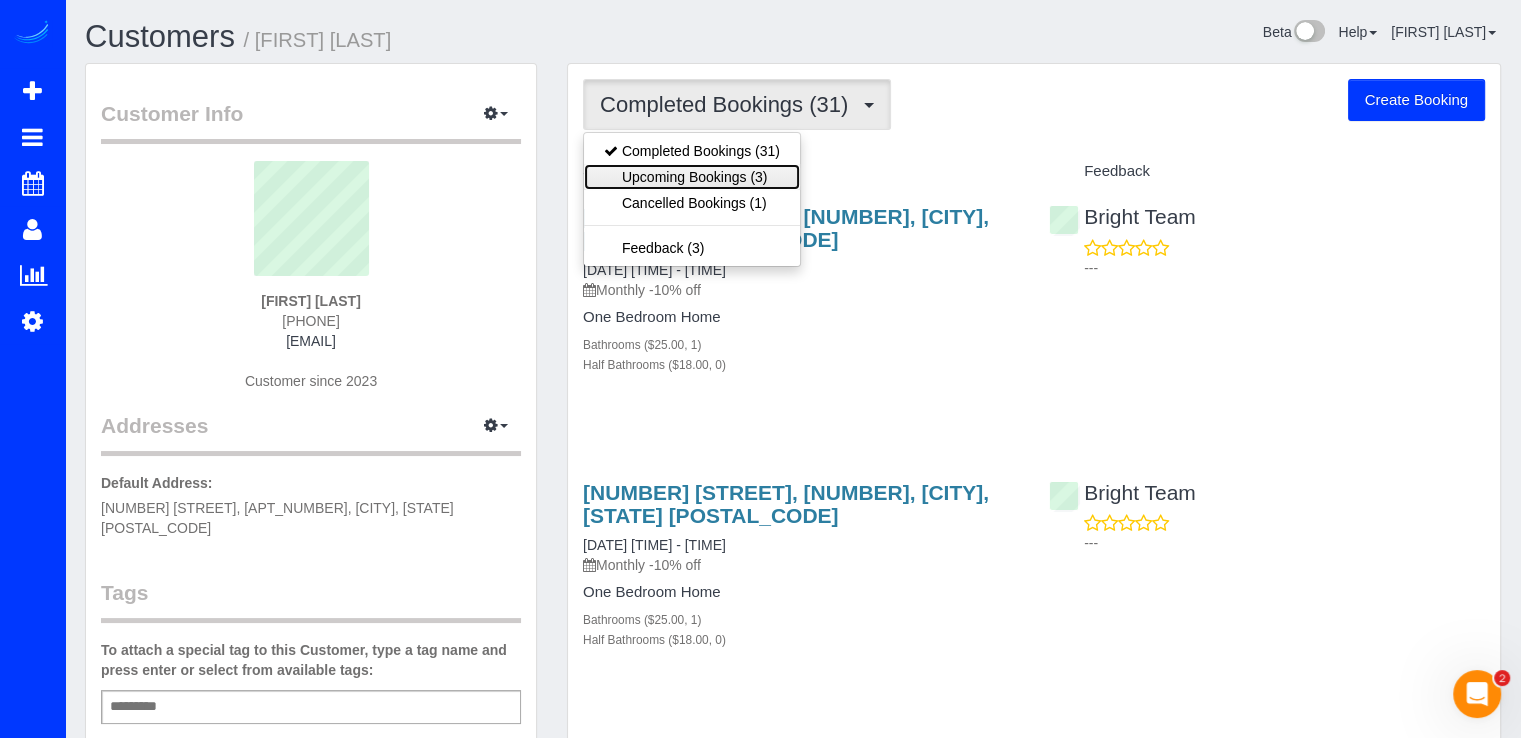 click on "Upcoming Bookings (3)" at bounding box center (692, 177) 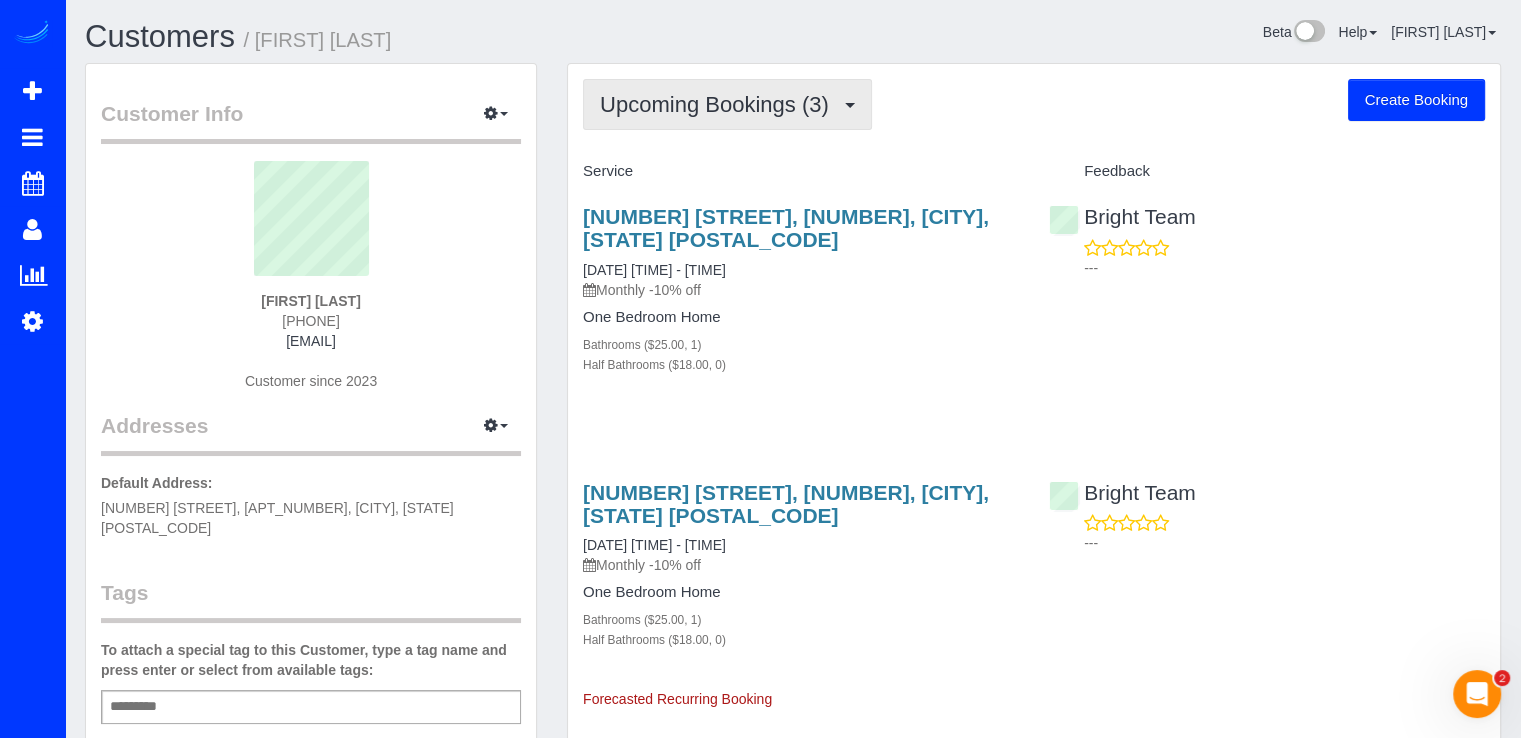 click on "Upcoming Bookings (3)" at bounding box center [719, 104] 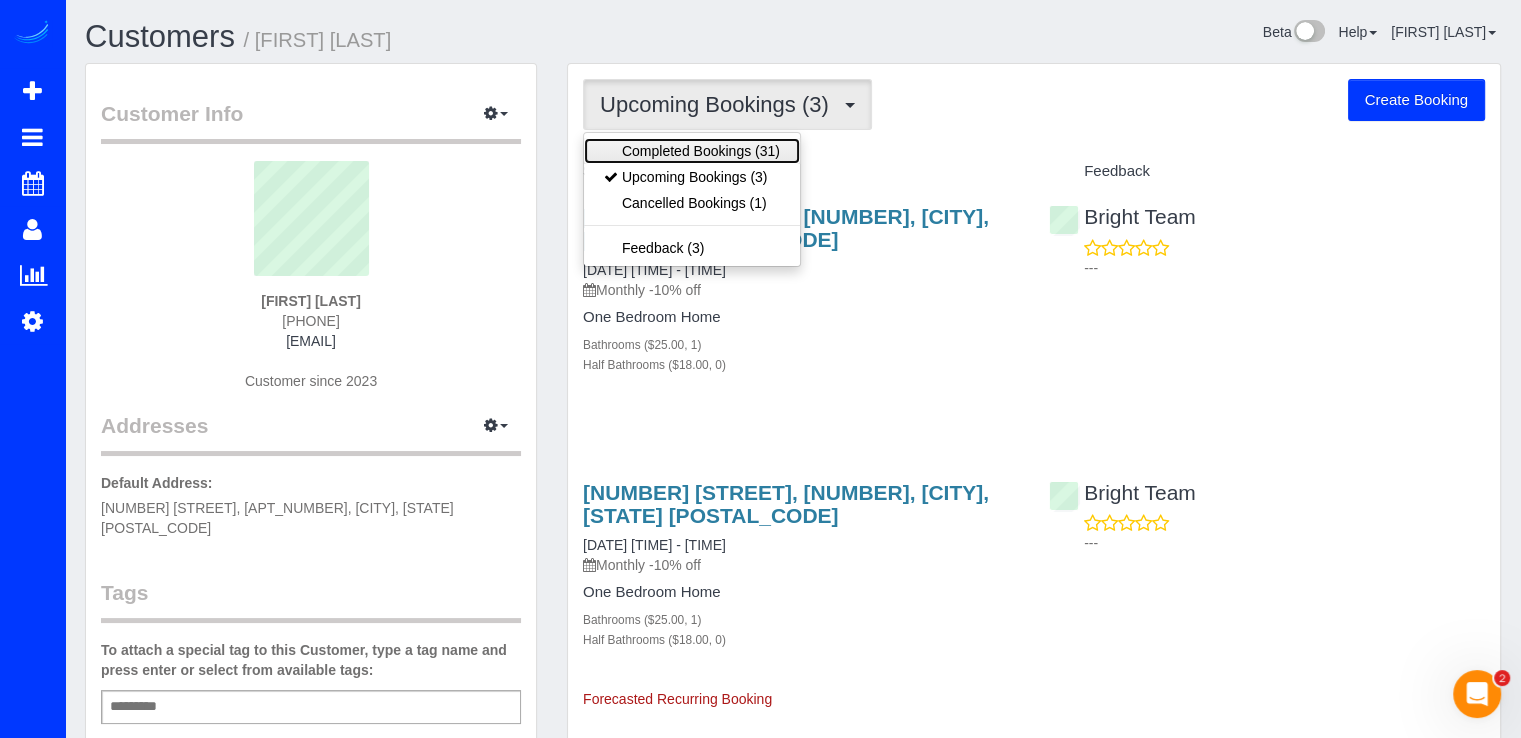 click on "Completed Bookings (31)" at bounding box center [692, 151] 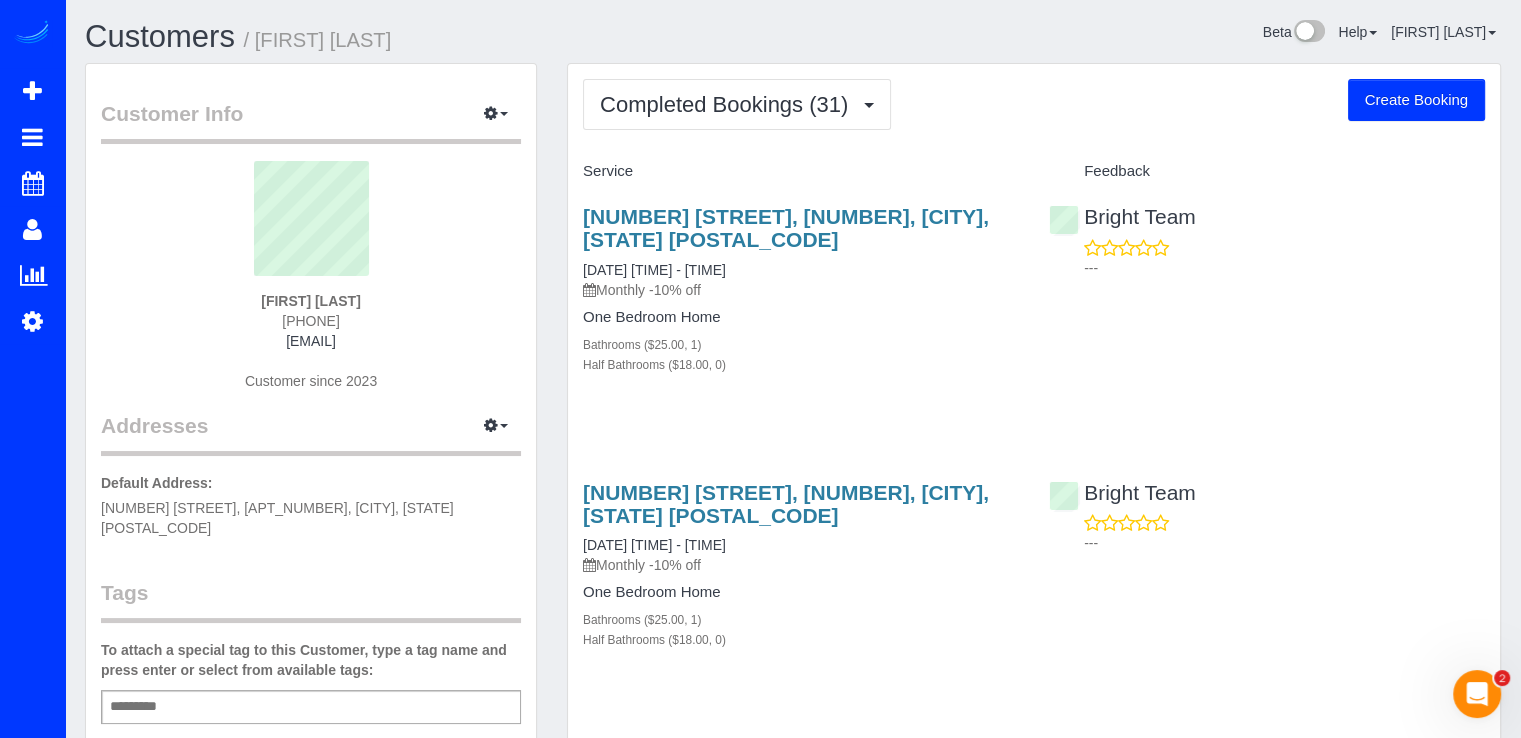 drag, startPoint x: 228, startPoint y: 343, endPoint x: 448, endPoint y: 333, distance: 220.22716 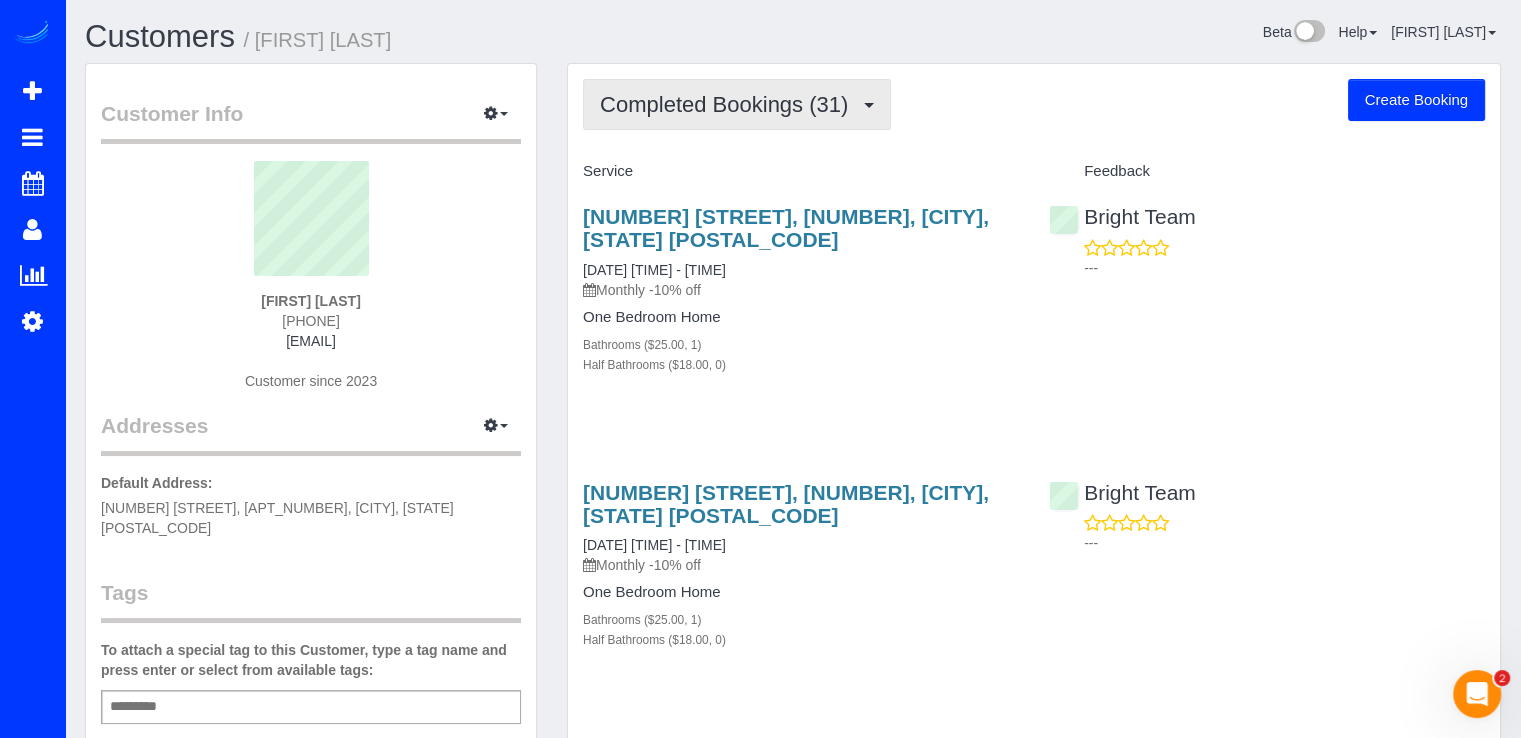 click on "Completed Bookings (31)" at bounding box center [737, 104] 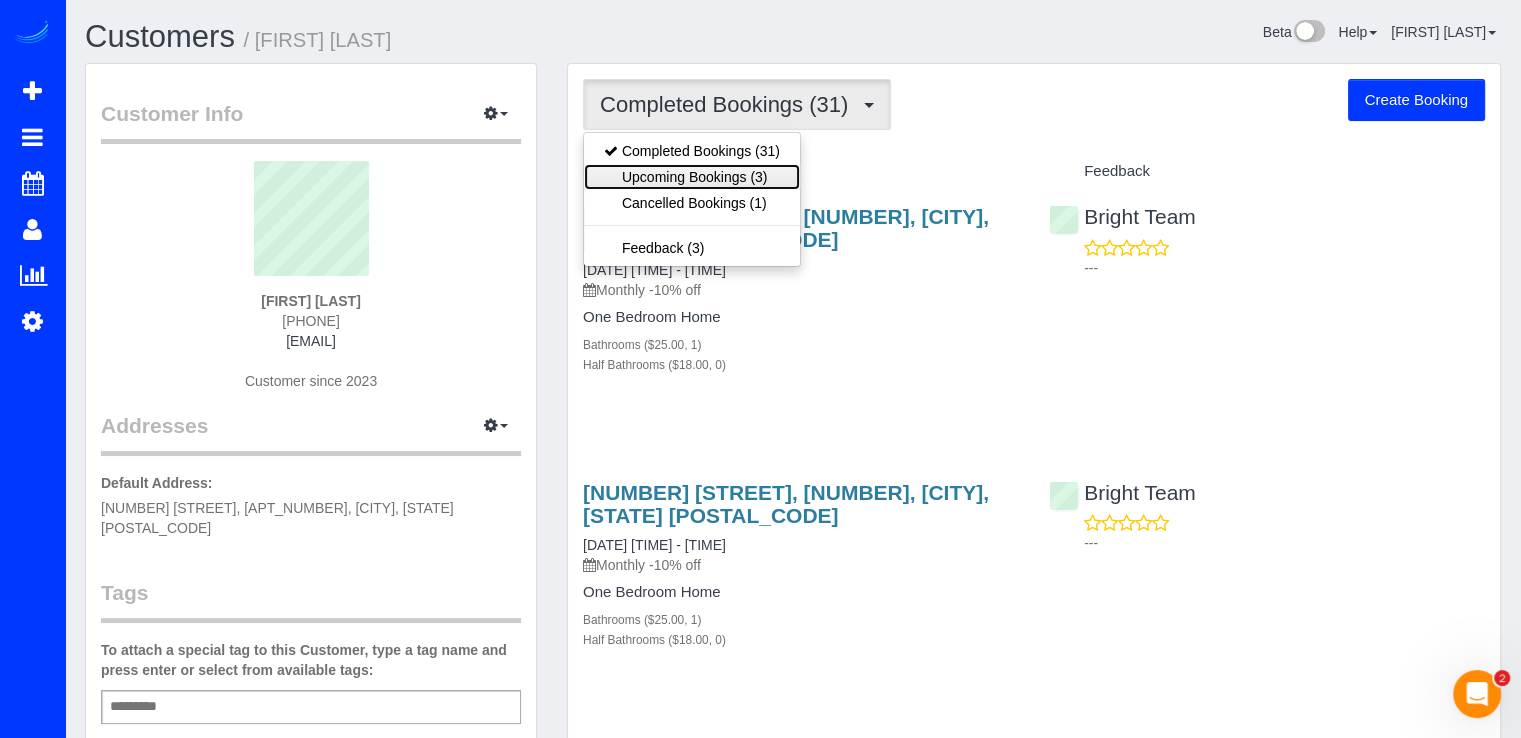 click on "Upcoming Bookings (3)" at bounding box center [692, 177] 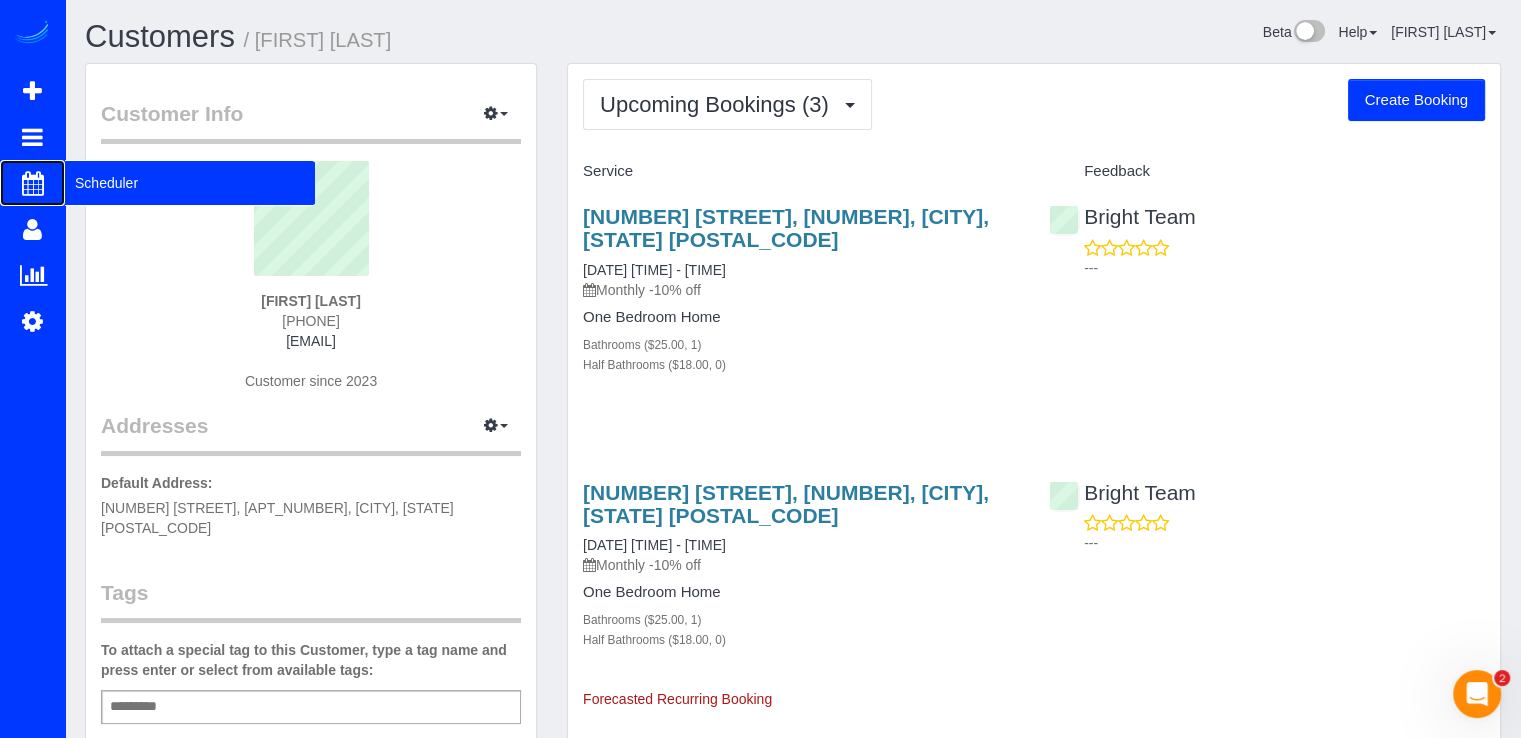 click on "Scheduler" at bounding box center (190, 183) 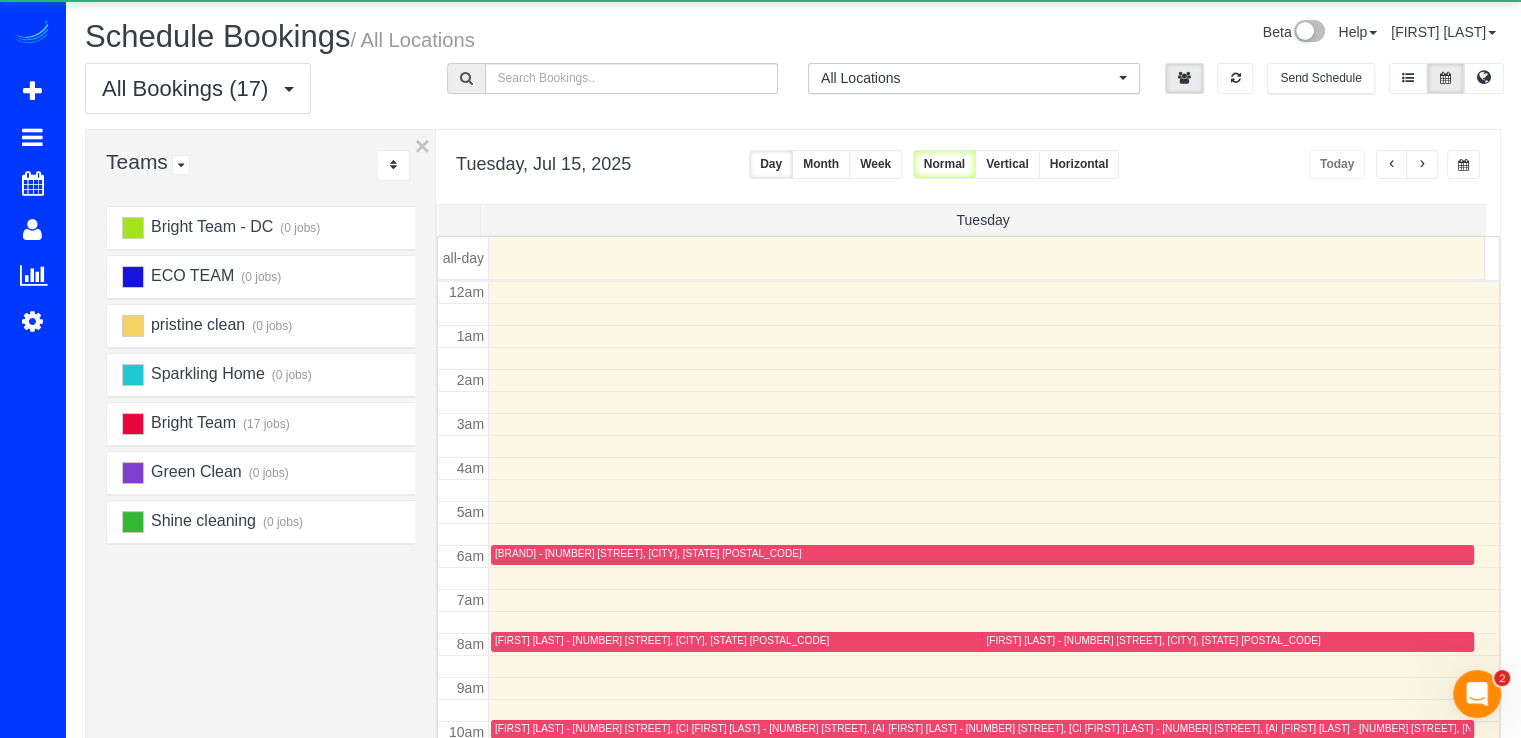 scroll, scrollTop: 263, scrollLeft: 0, axis: vertical 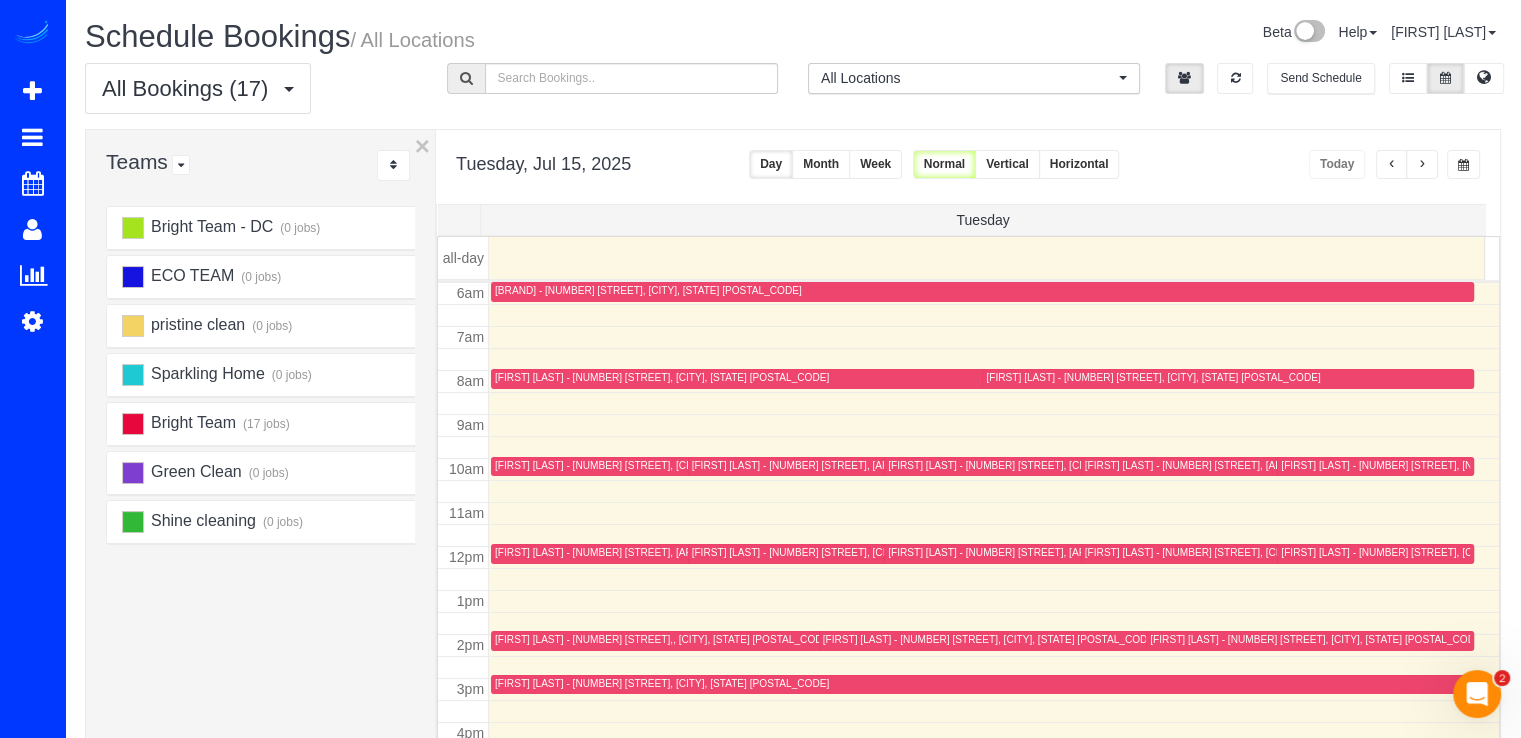 click at bounding box center (1422, 165) 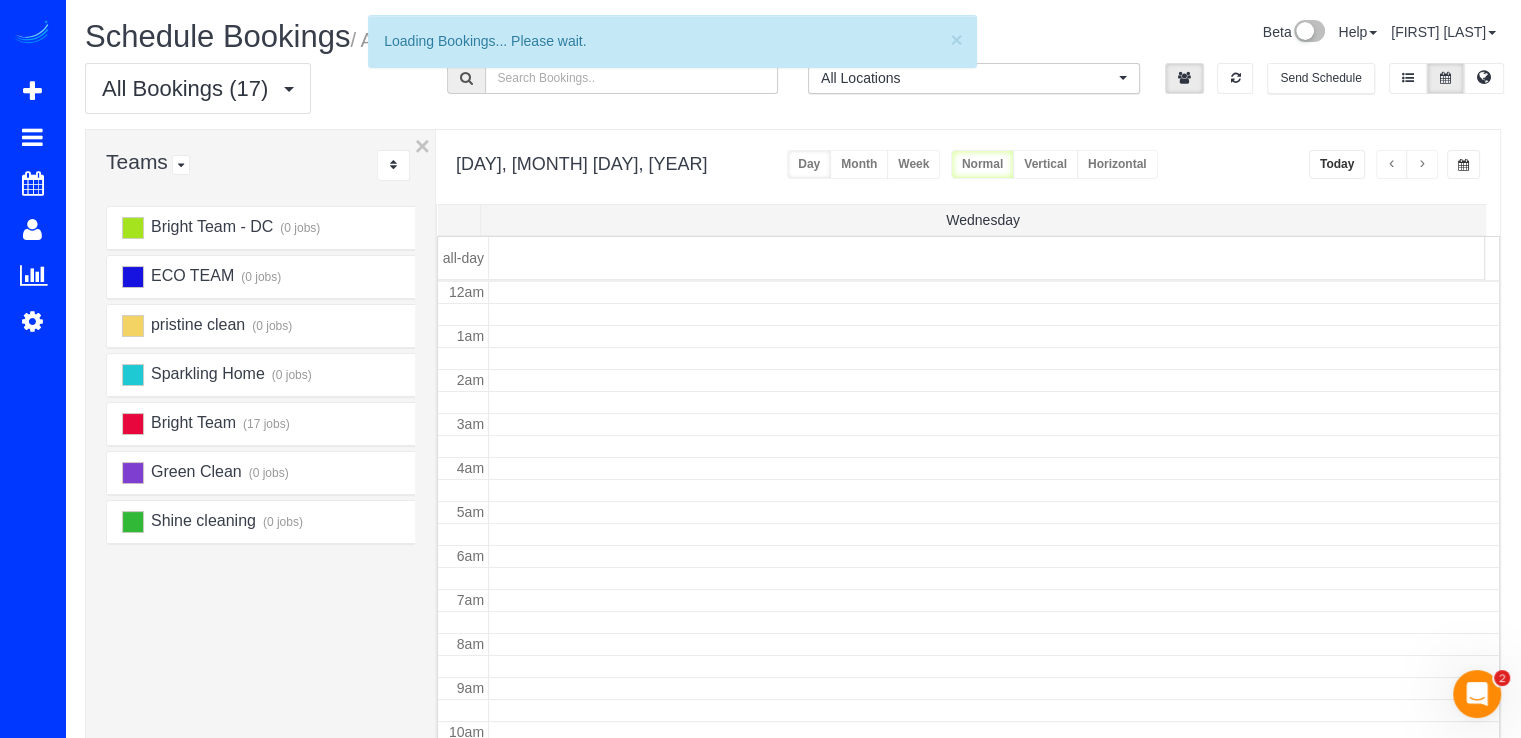 scroll, scrollTop: 263, scrollLeft: 0, axis: vertical 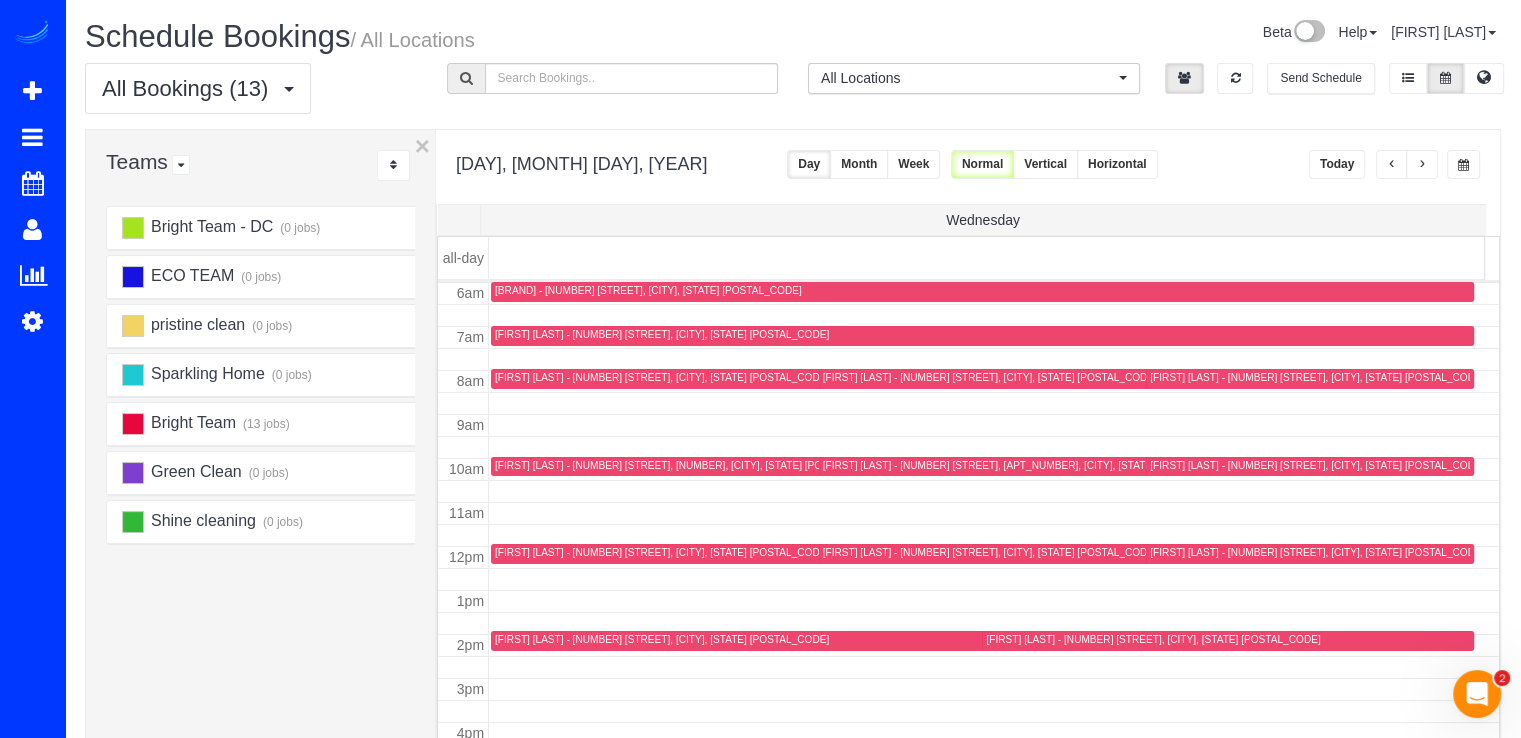 click at bounding box center (1422, 165) 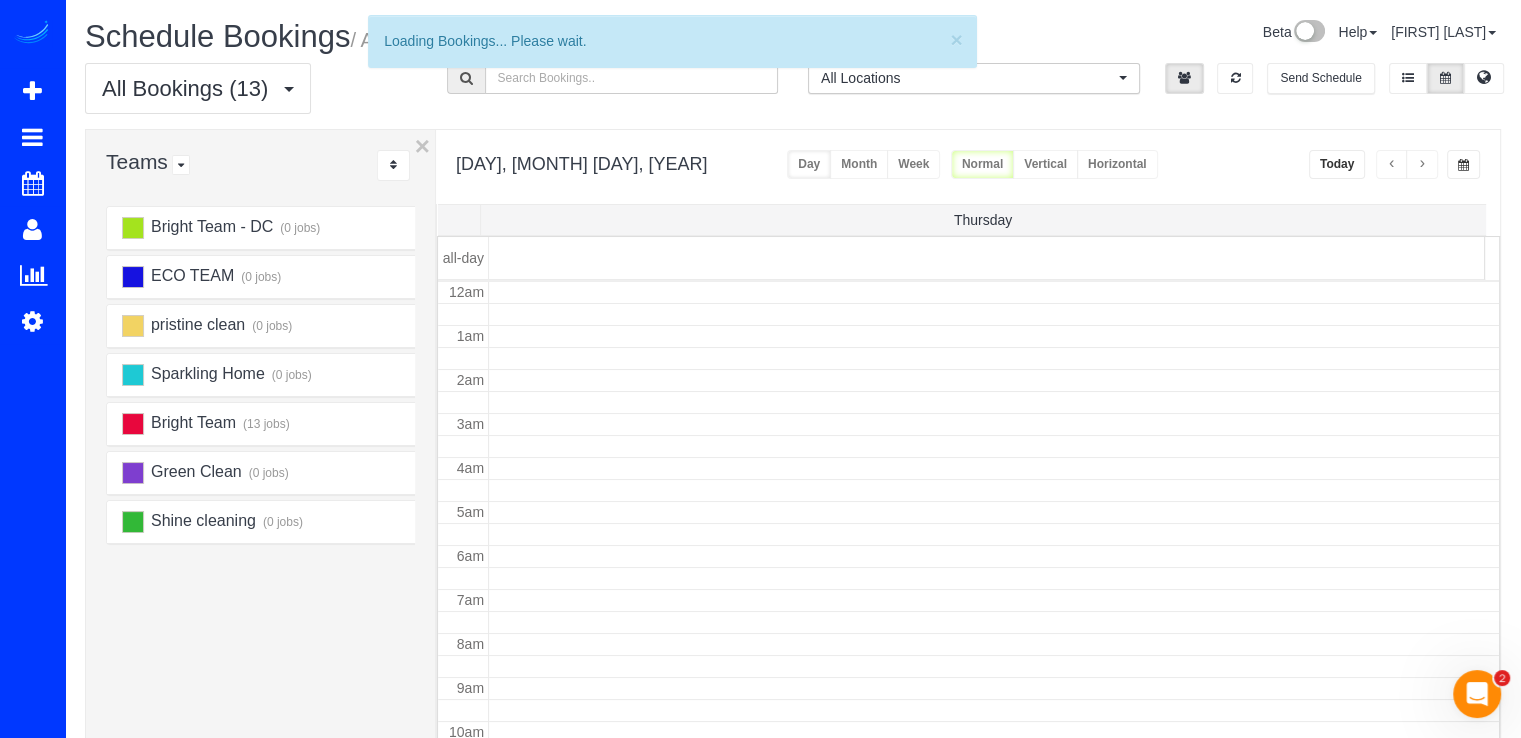 click at bounding box center [1422, 165] 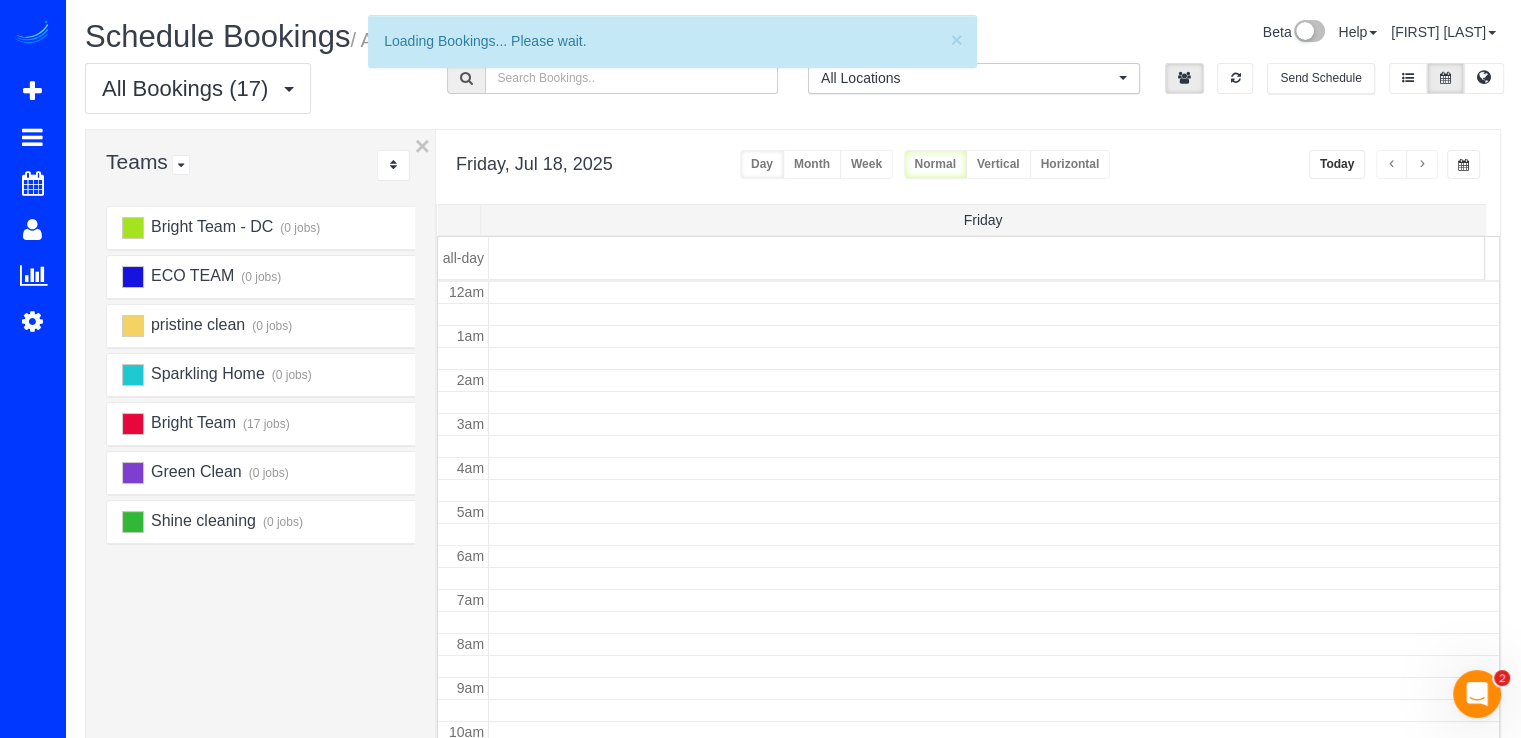 scroll, scrollTop: 263, scrollLeft: 0, axis: vertical 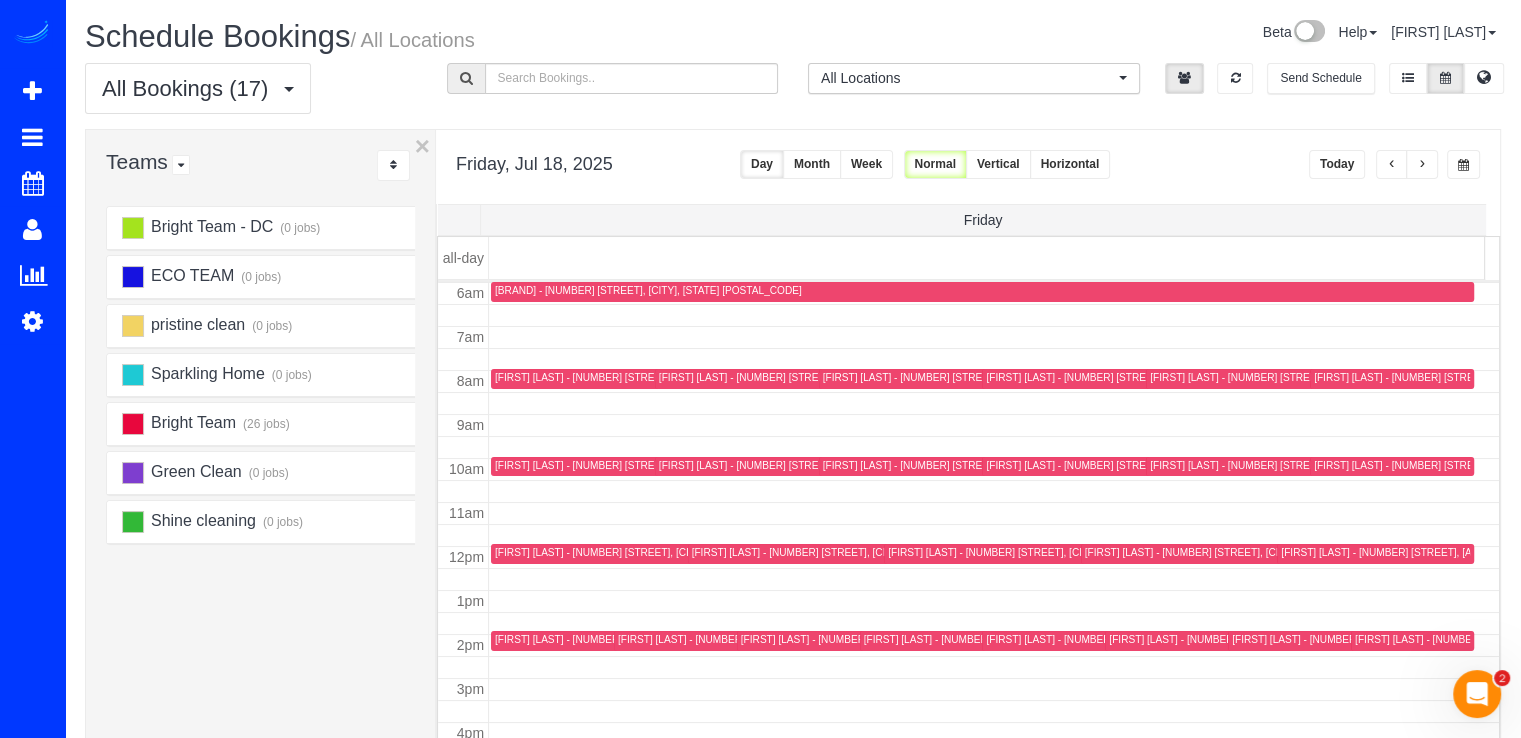 click at bounding box center (1422, 165) 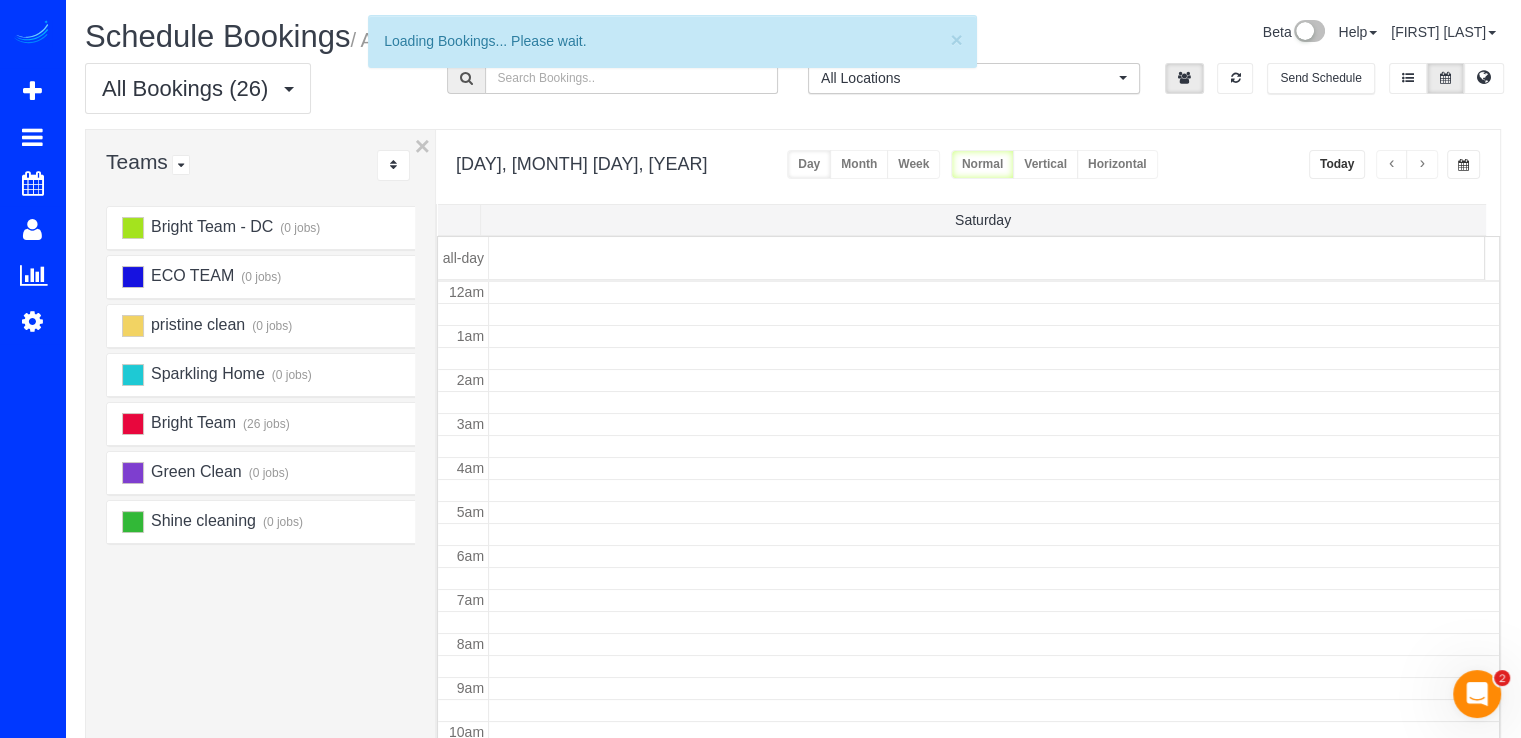 scroll, scrollTop: 263, scrollLeft: 0, axis: vertical 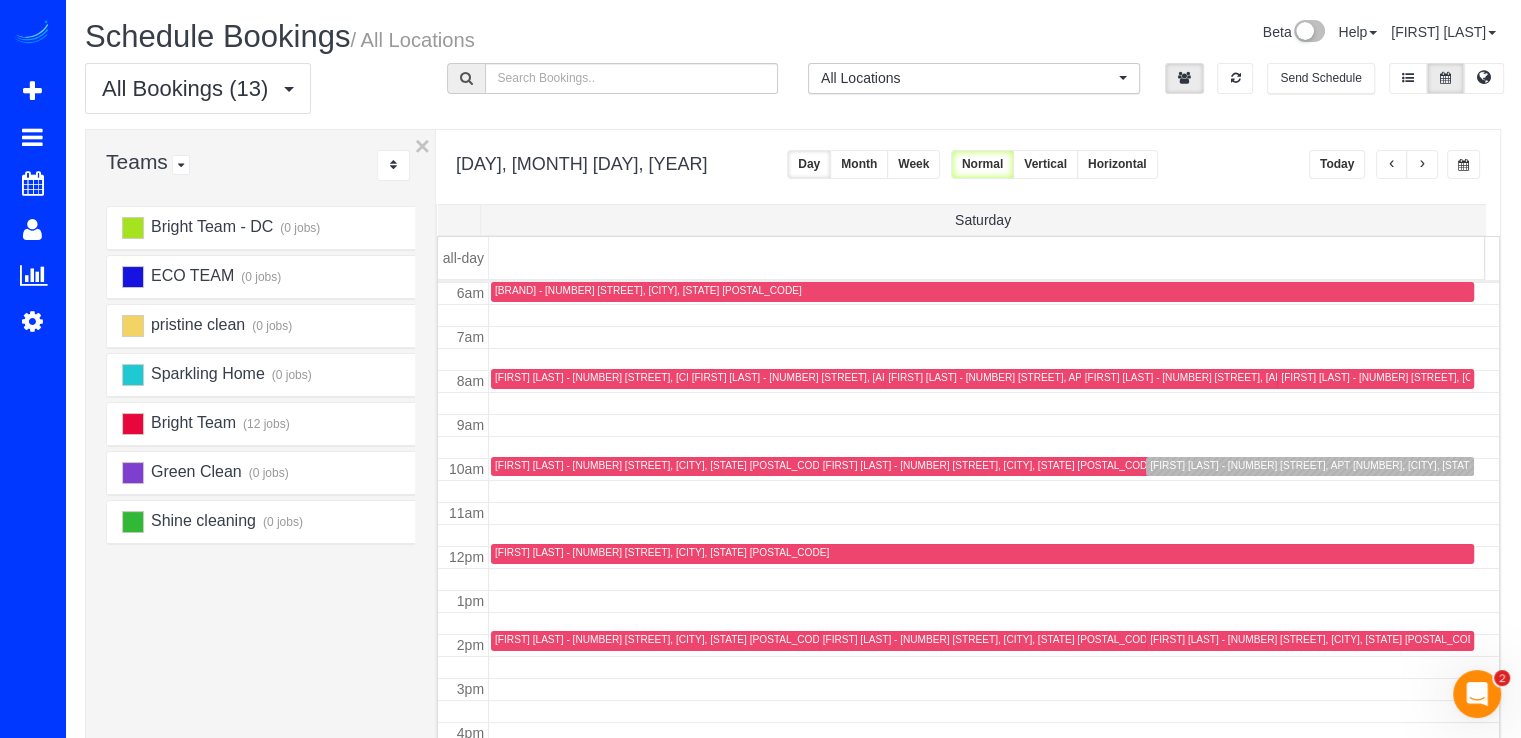 click at bounding box center [1392, 165] 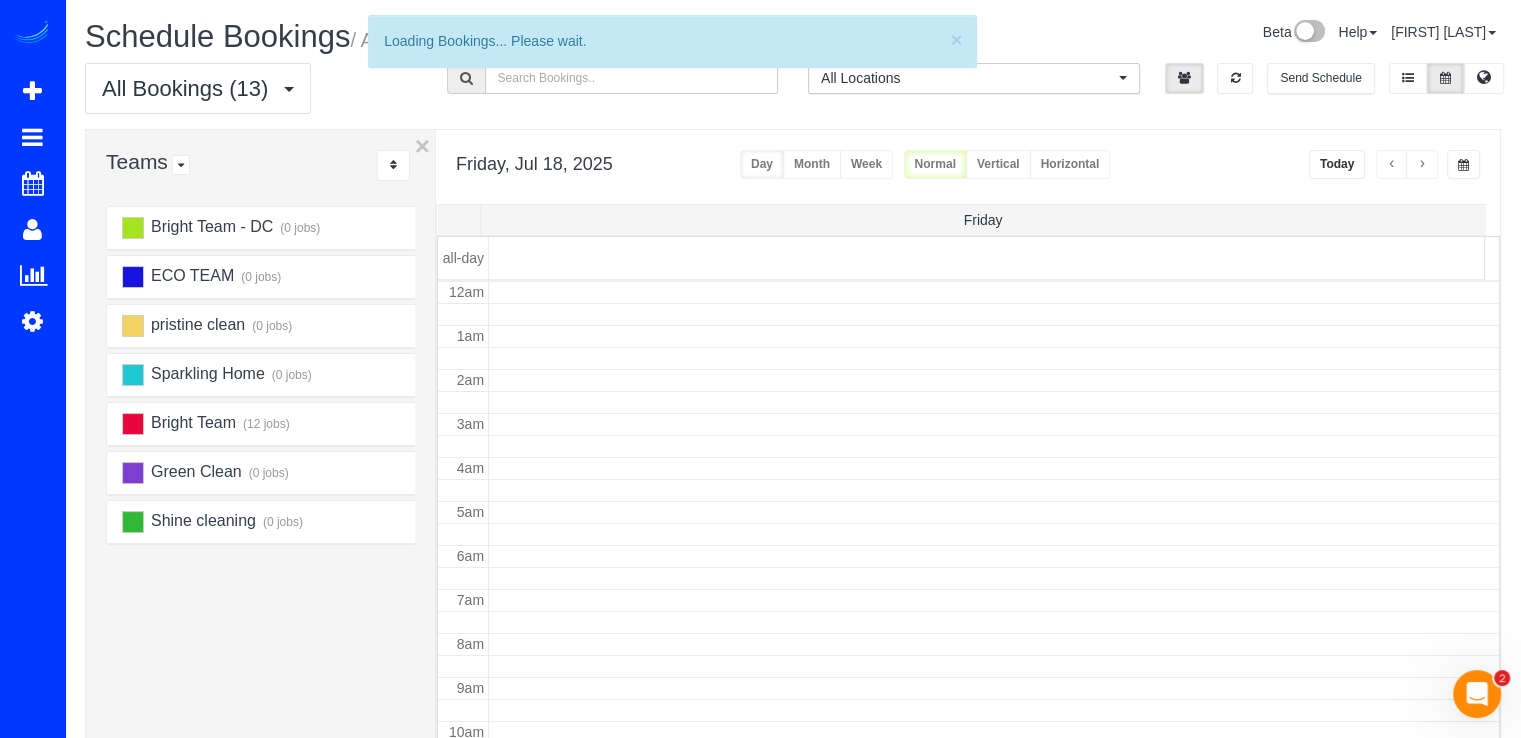 scroll, scrollTop: 263, scrollLeft: 0, axis: vertical 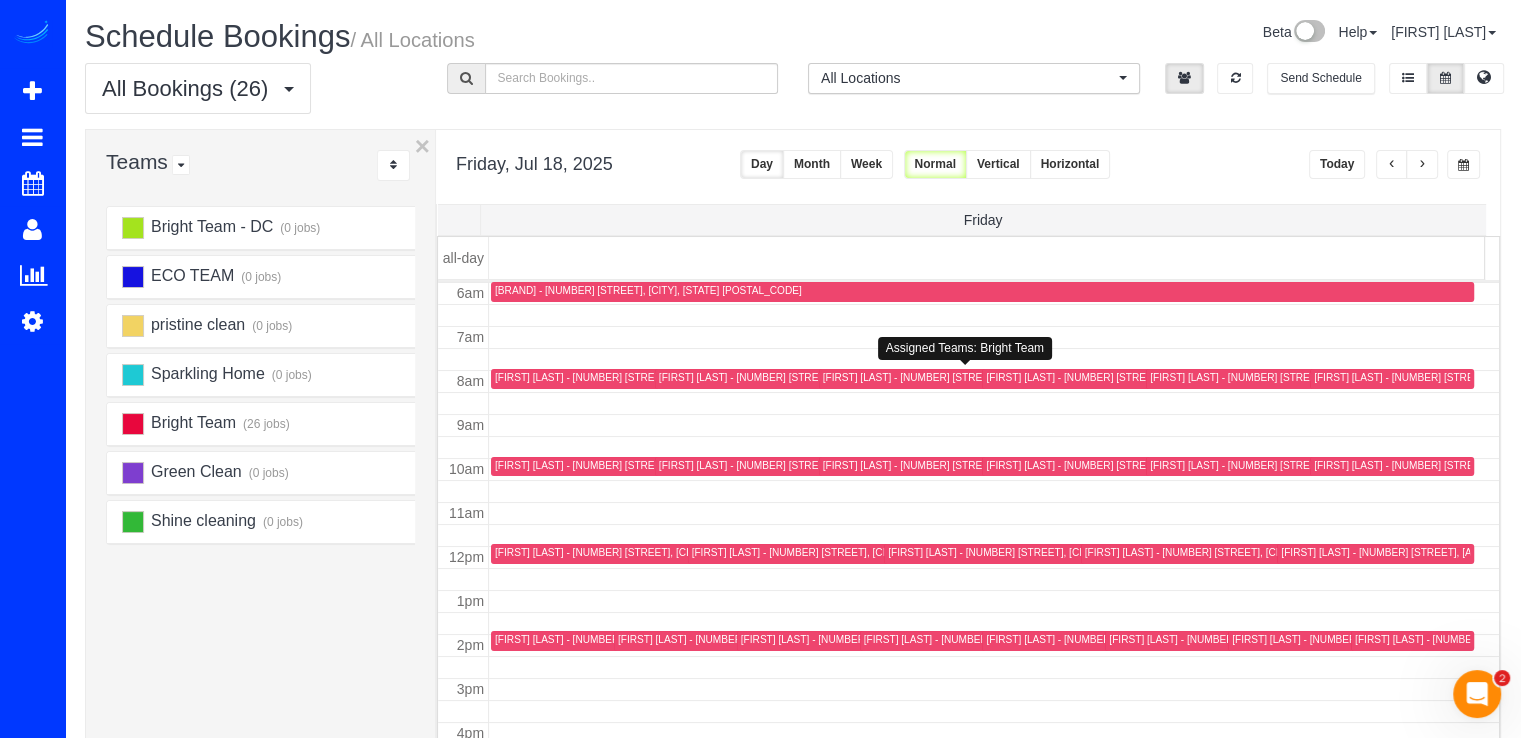 click on "Kate Moore - 3065 S Woodrow Street, Arlington, NY 22206" at bounding box center [990, 377] 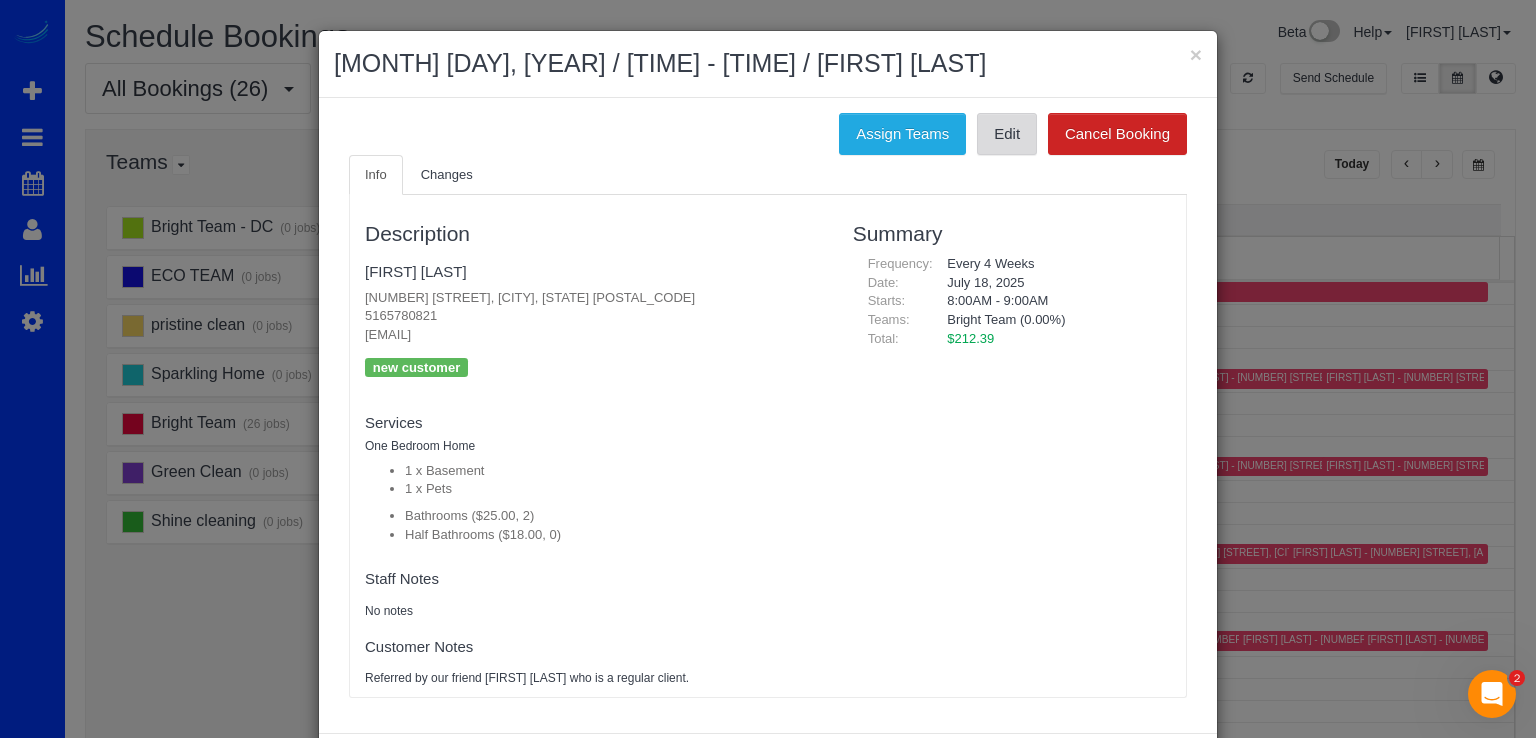click on "Edit" at bounding box center (1007, 134) 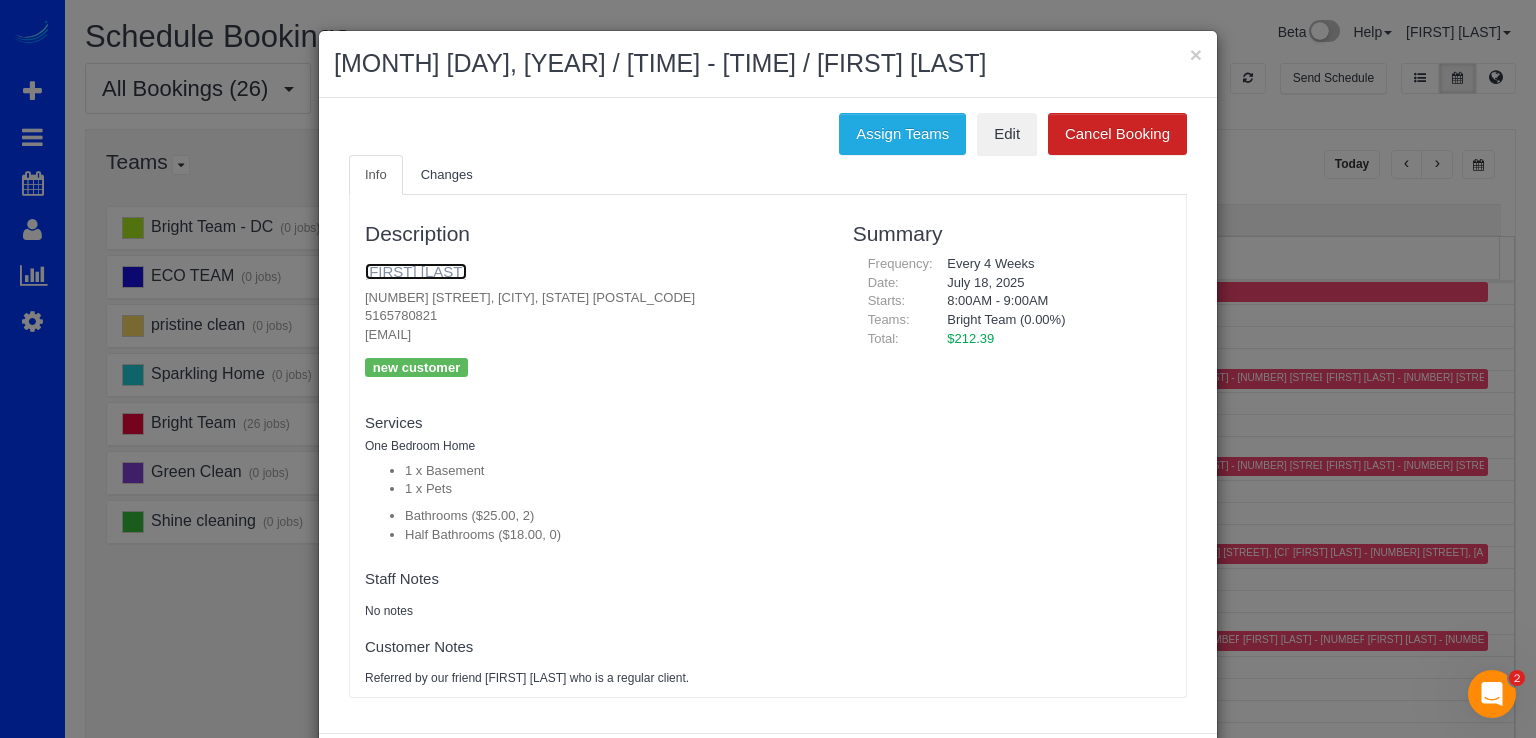 click on "Kate Moore" at bounding box center [416, 271] 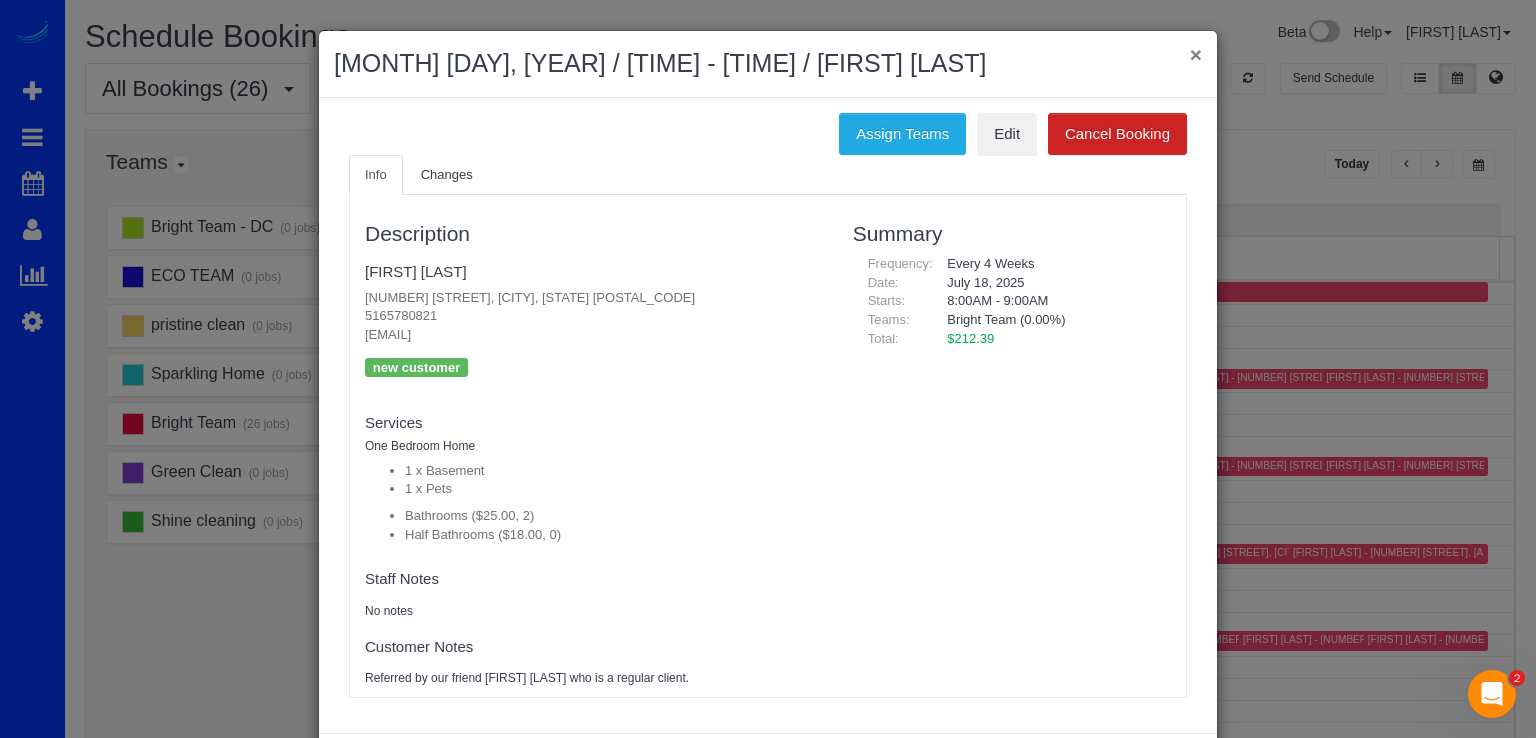 click on "×" at bounding box center [1196, 54] 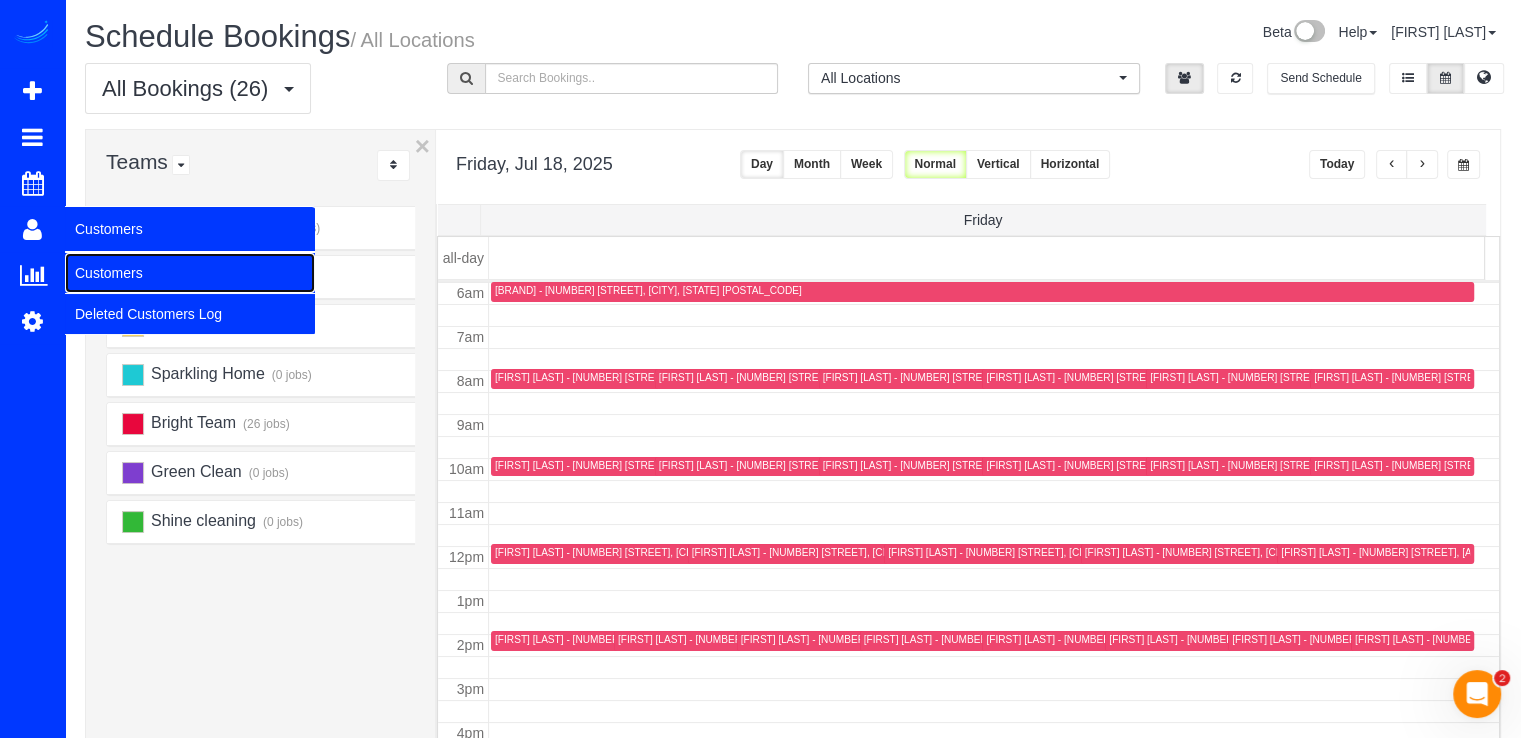 click on "Customers" at bounding box center (190, 273) 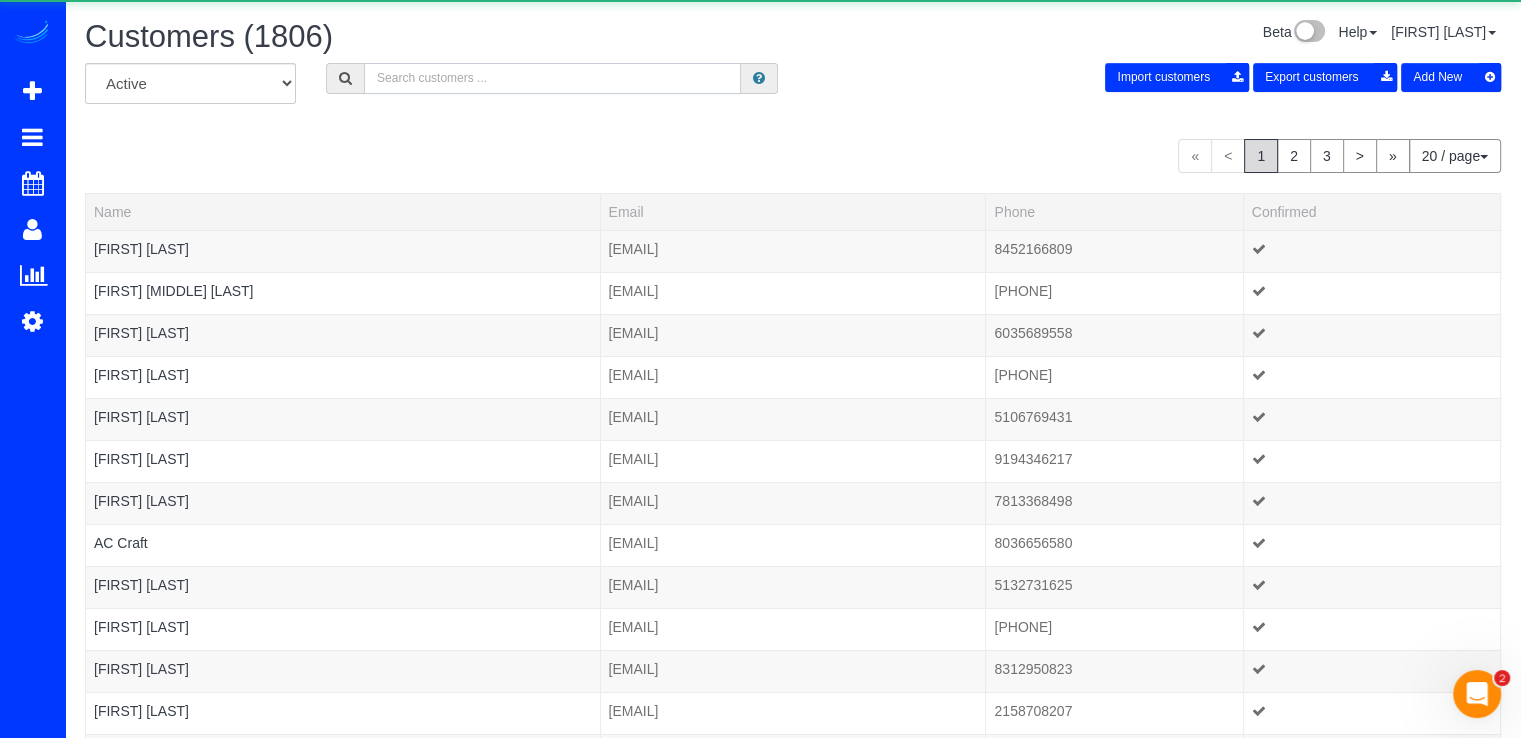 click at bounding box center (552, 78) 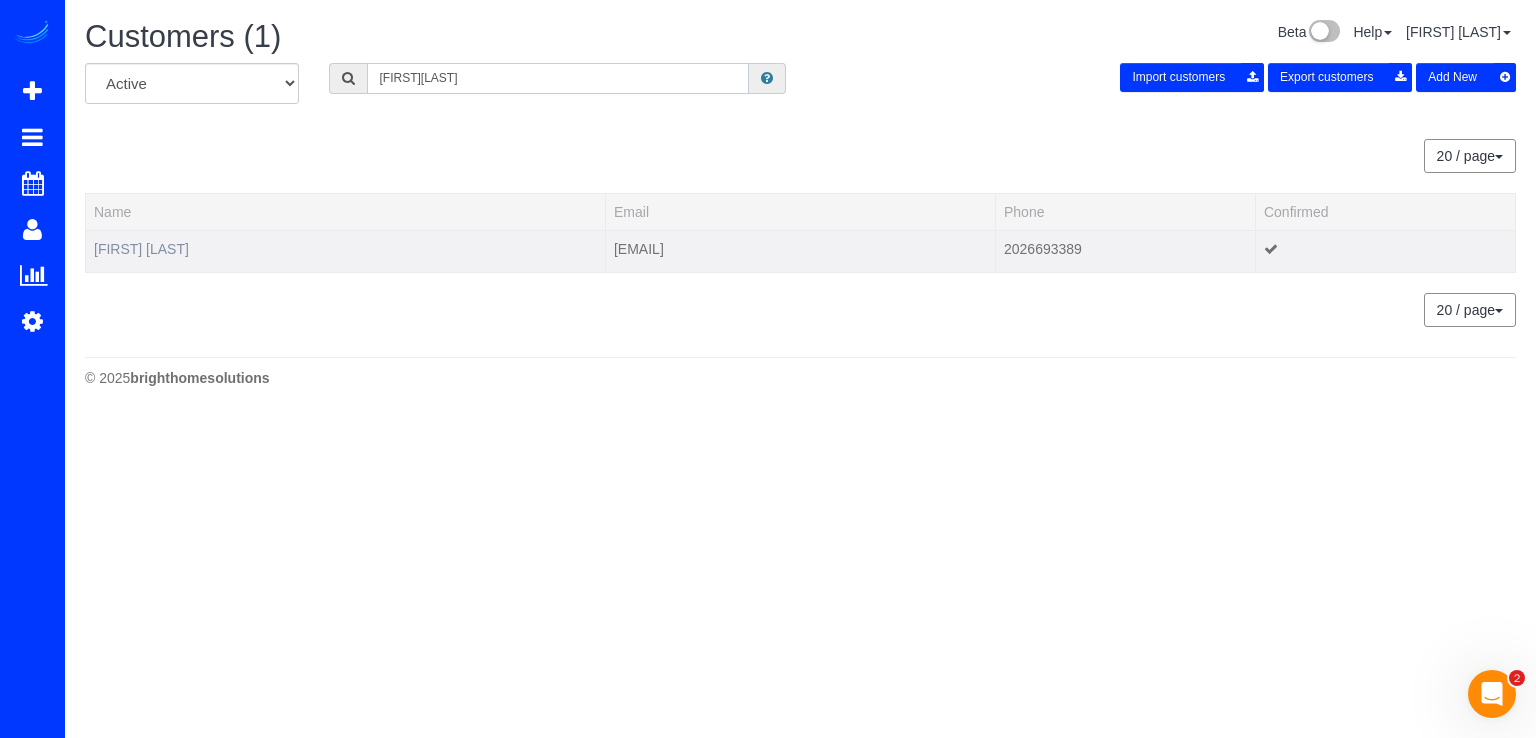 type on "SeanB" 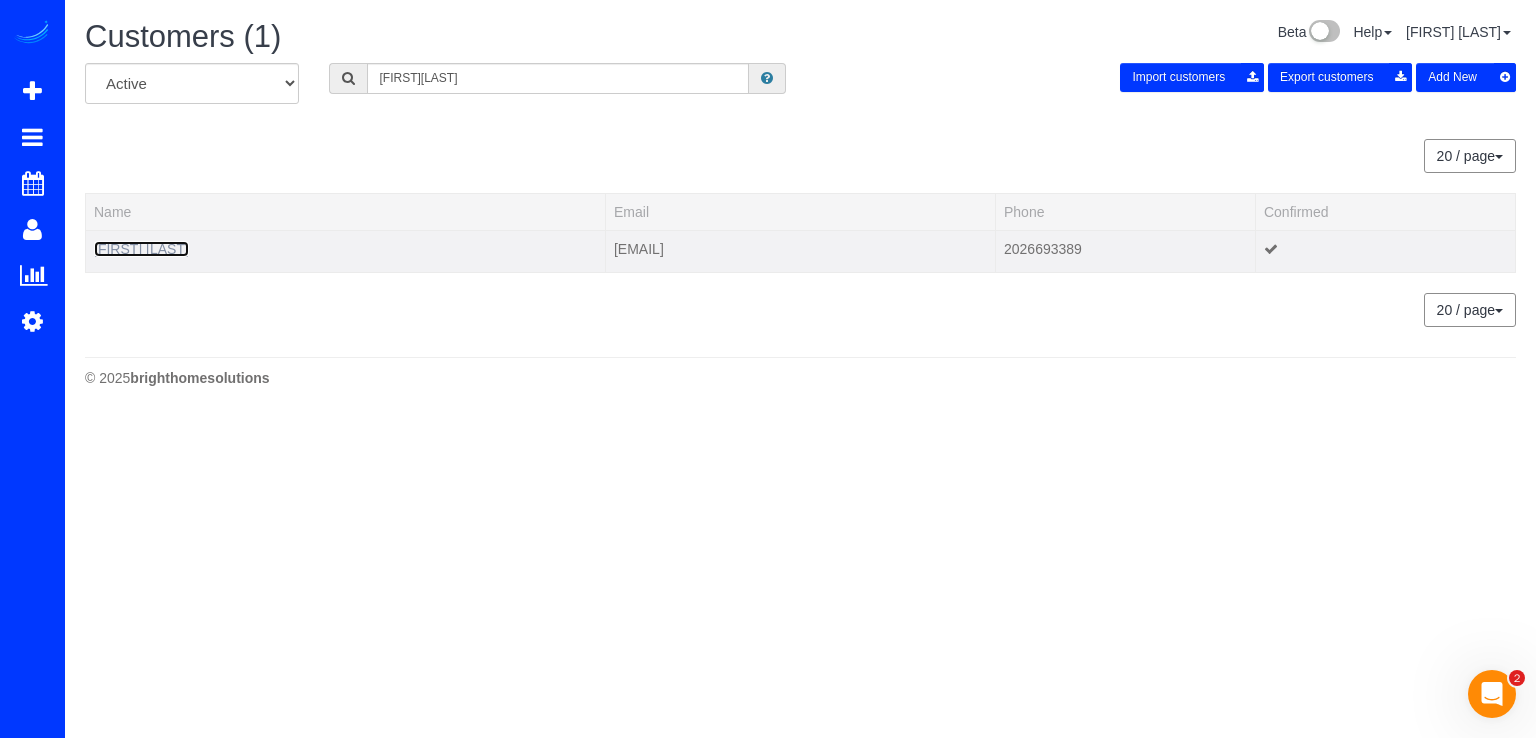 click on "Sean Banner" at bounding box center [141, 249] 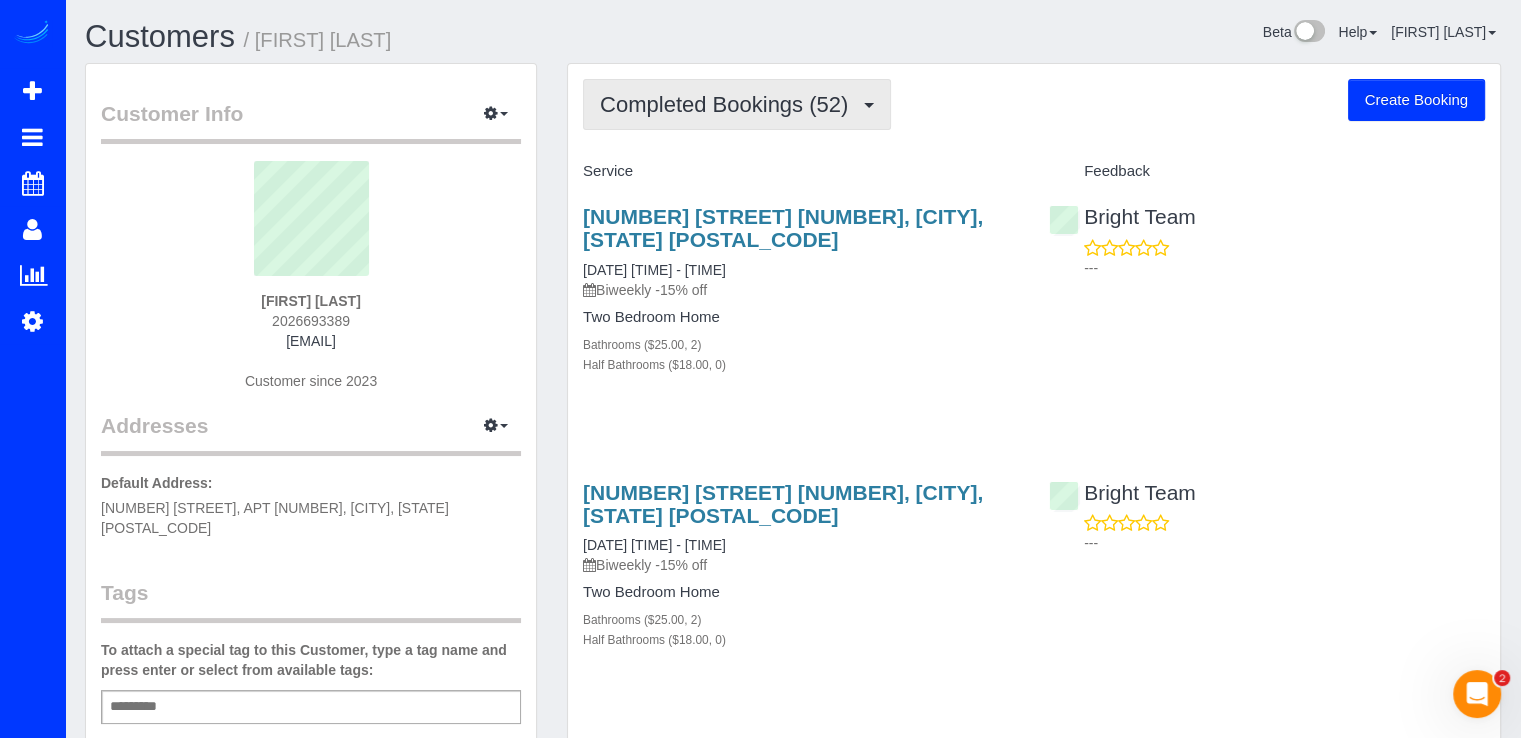 click on "Completed Bookings (52)" at bounding box center (729, 104) 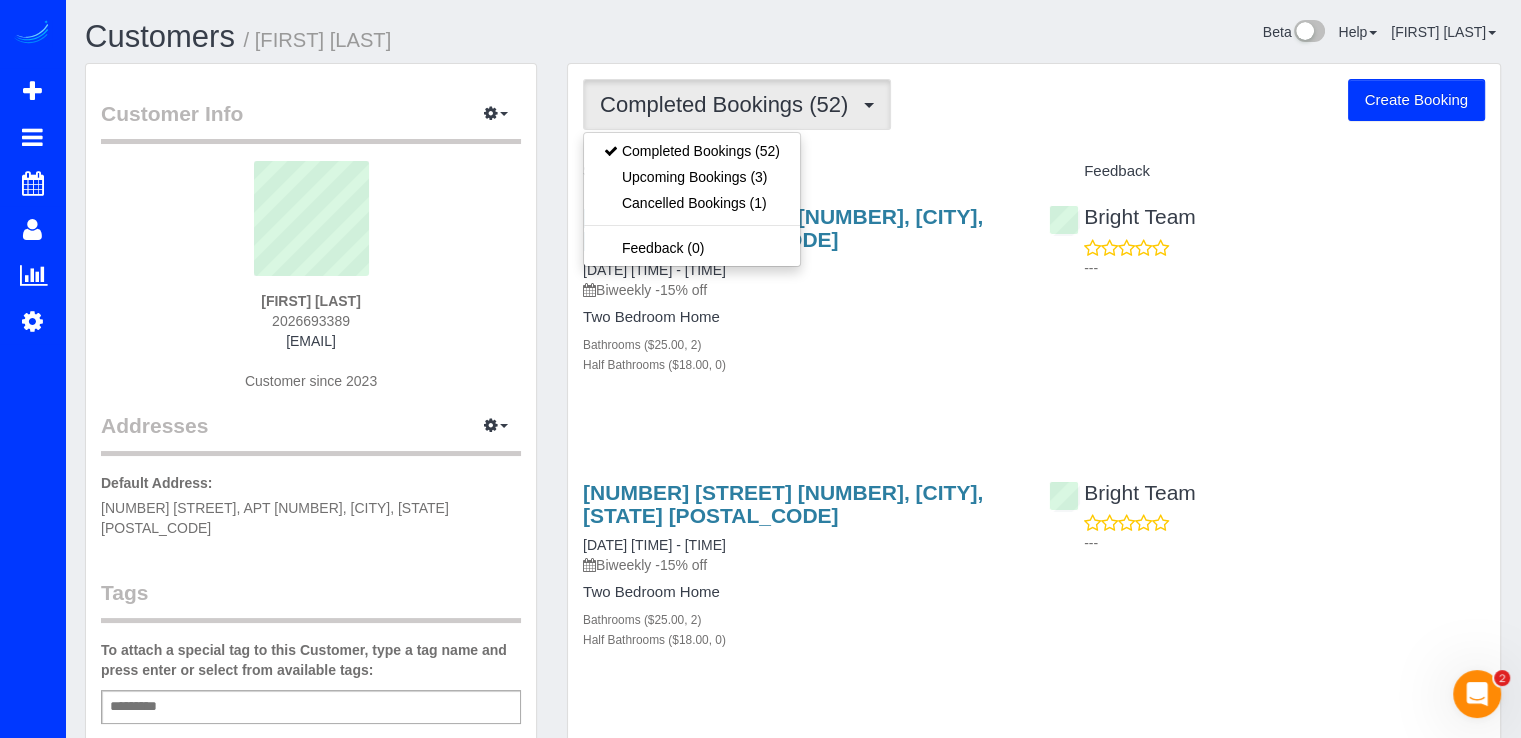click on "Service" at bounding box center (801, 172) 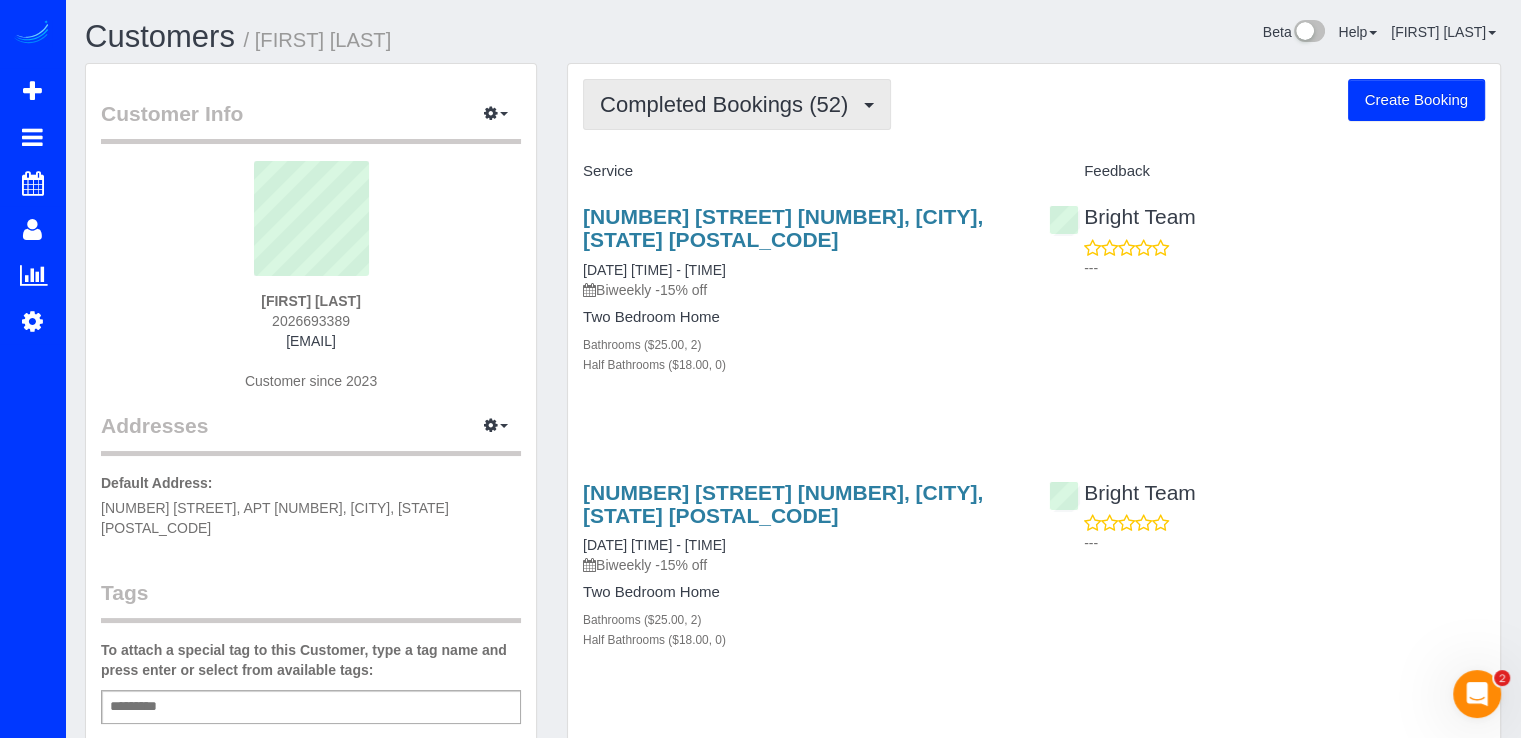 click on "Completed Bookings (52)" at bounding box center (737, 104) 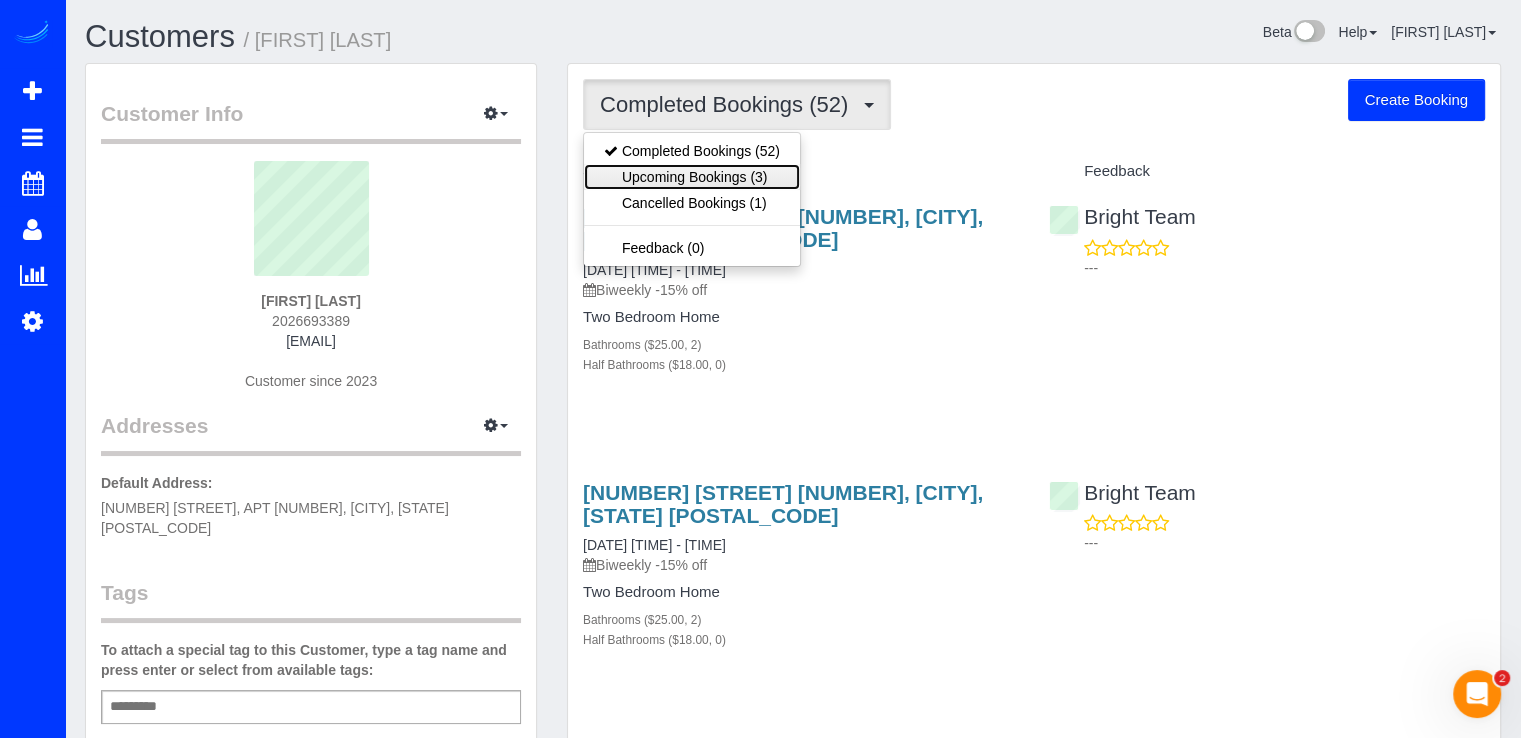 click on "Upcoming Bookings (3)" at bounding box center [692, 177] 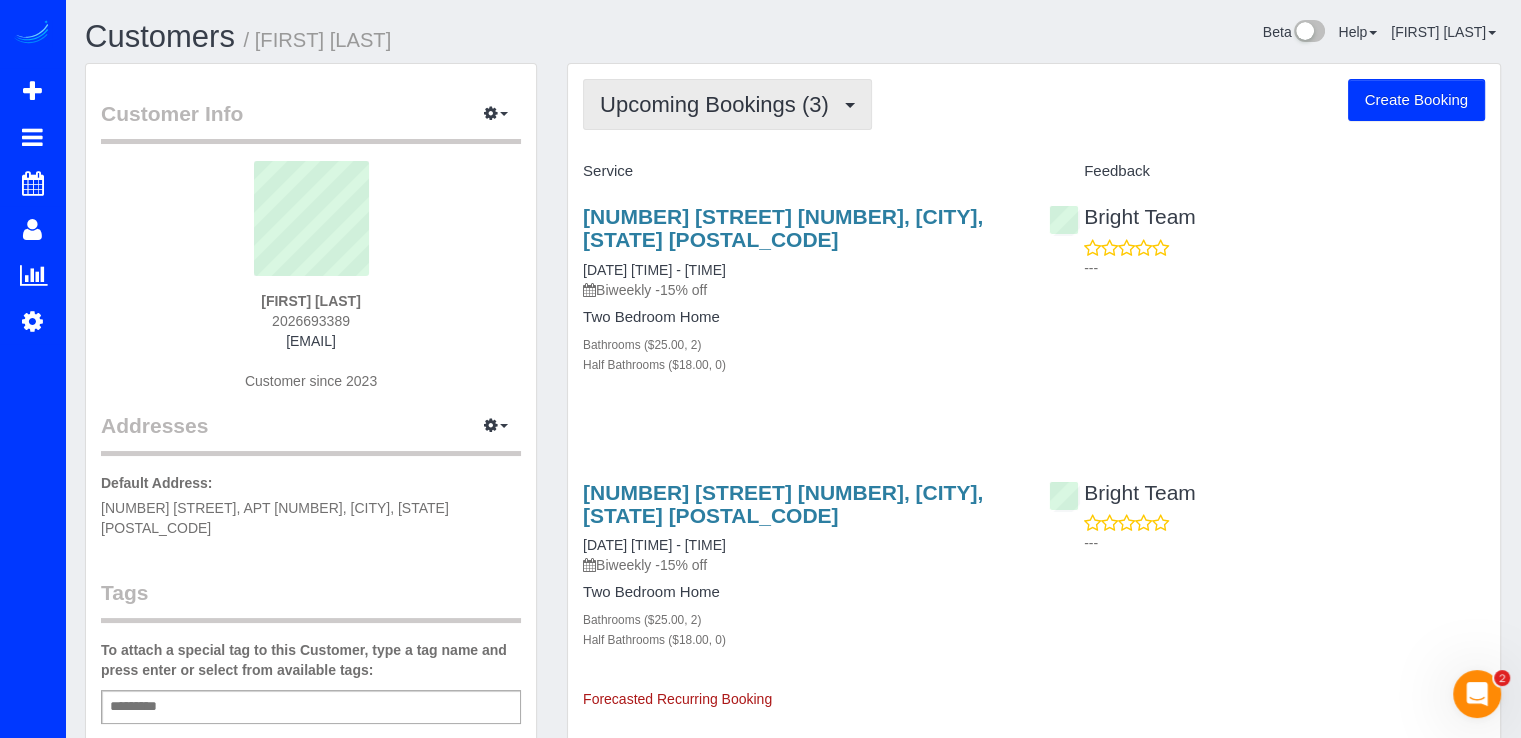 click on "Upcoming Bookings (3)" at bounding box center (727, 104) 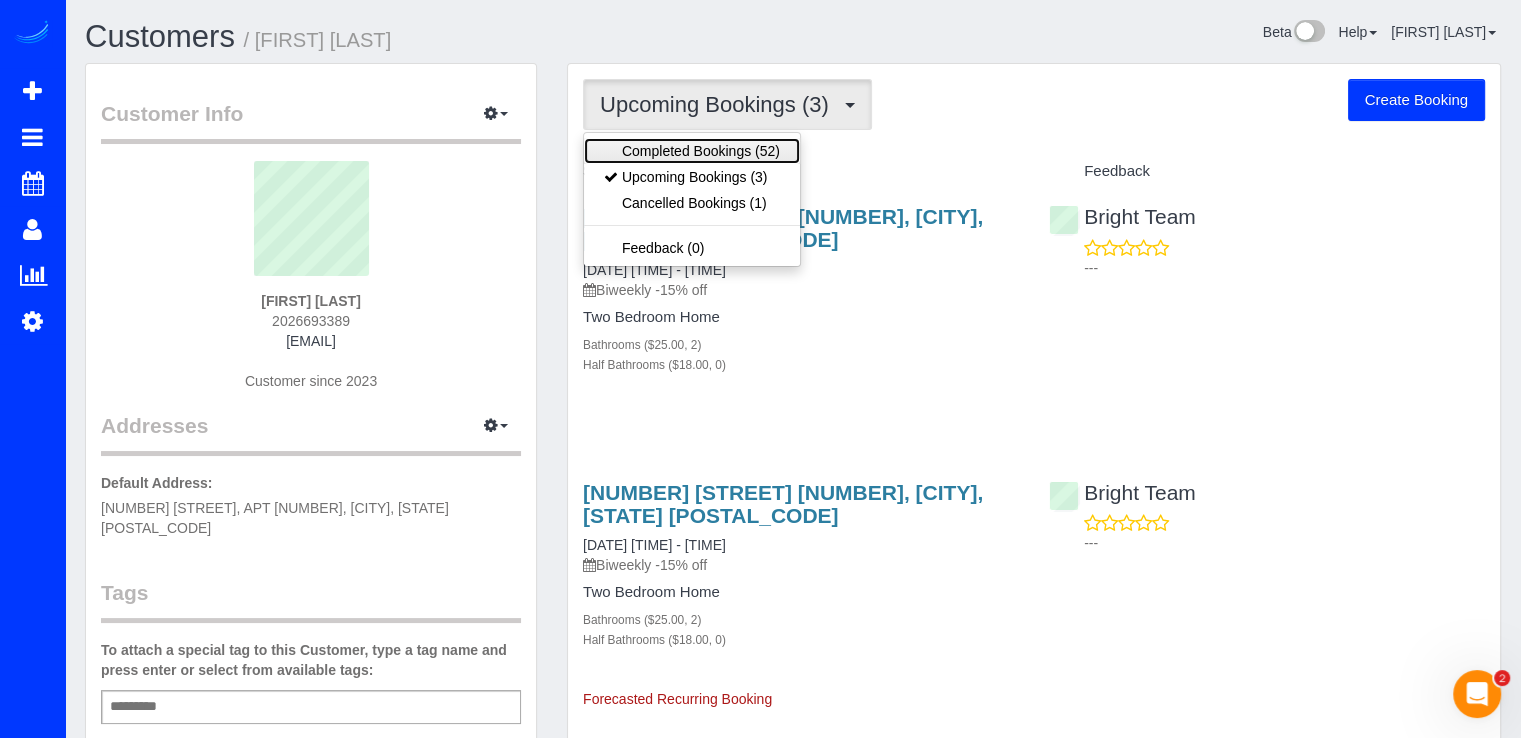 click on "Completed Bookings (52)" at bounding box center (692, 151) 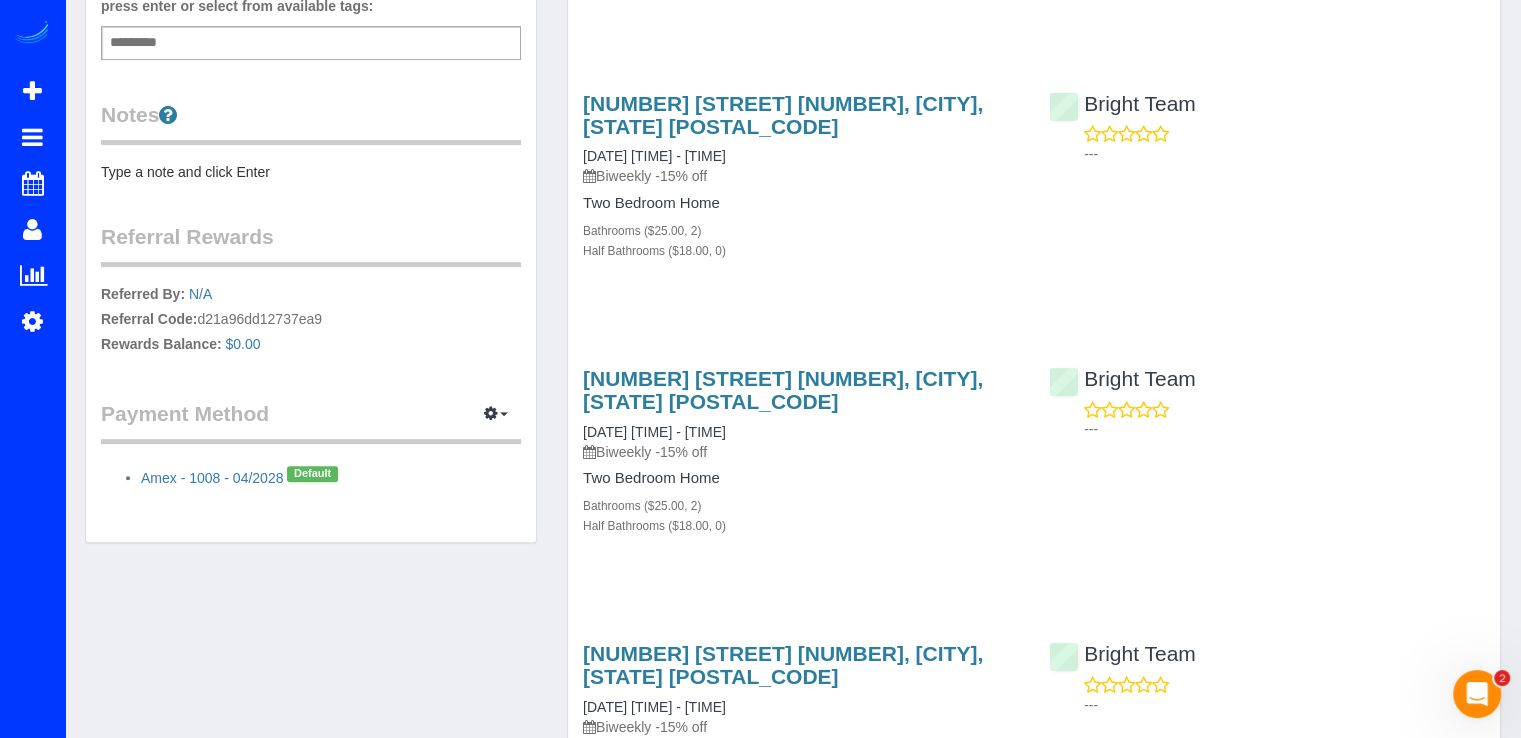 scroll, scrollTop: 700, scrollLeft: 0, axis: vertical 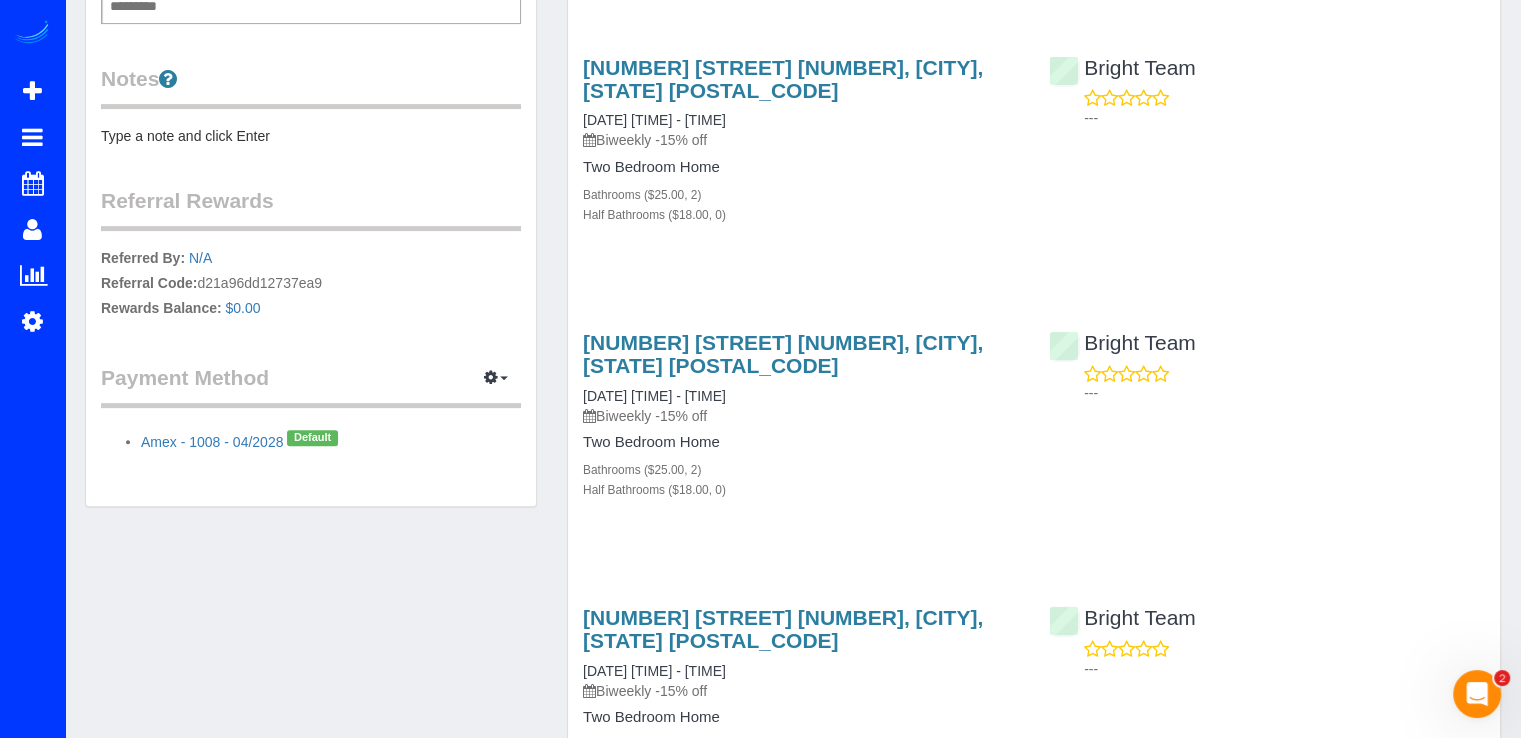 drag, startPoint x: 199, startPoint y: 263, endPoint x: 375, endPoint y: 256, distance: 176.13914 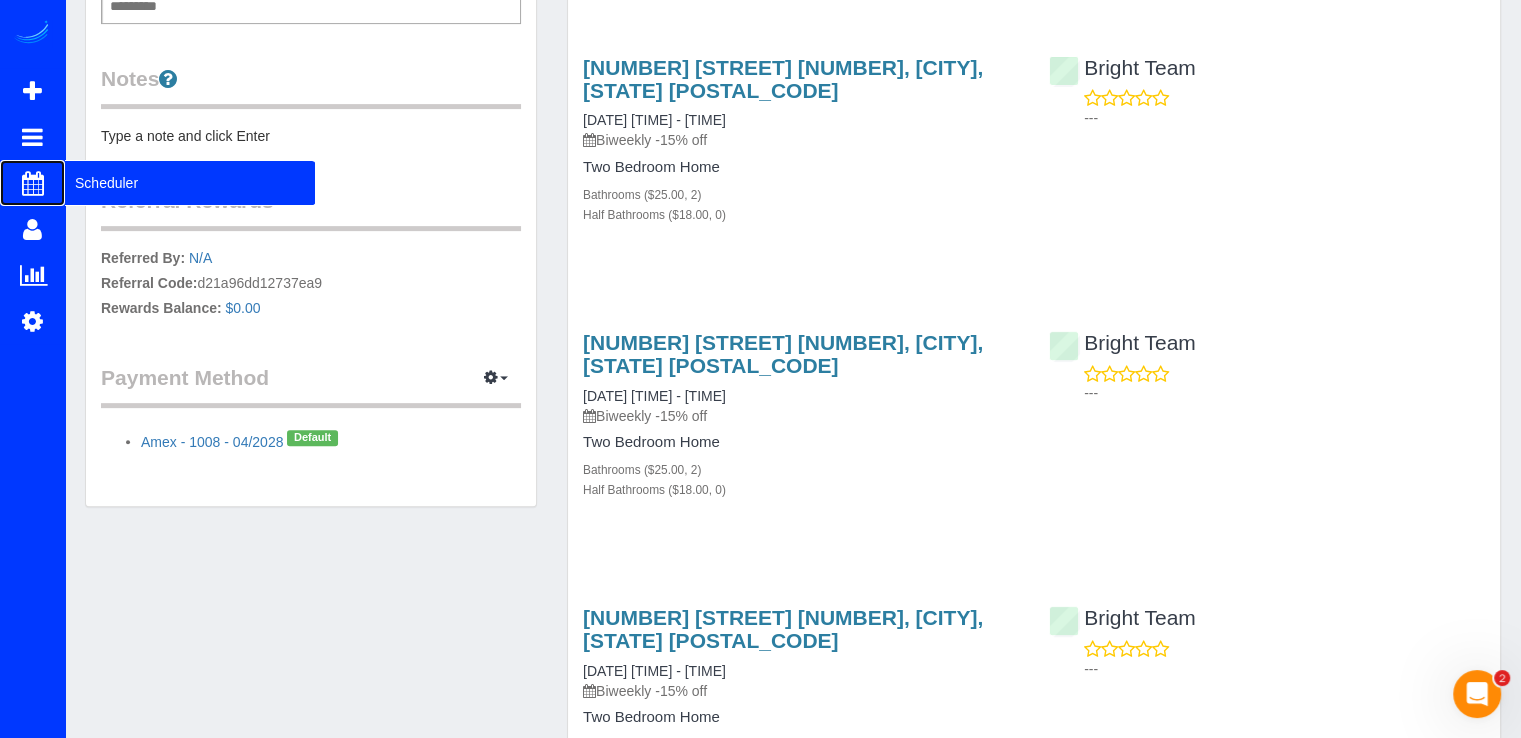 click on "Scheduler" at bounding box center (190, 183) 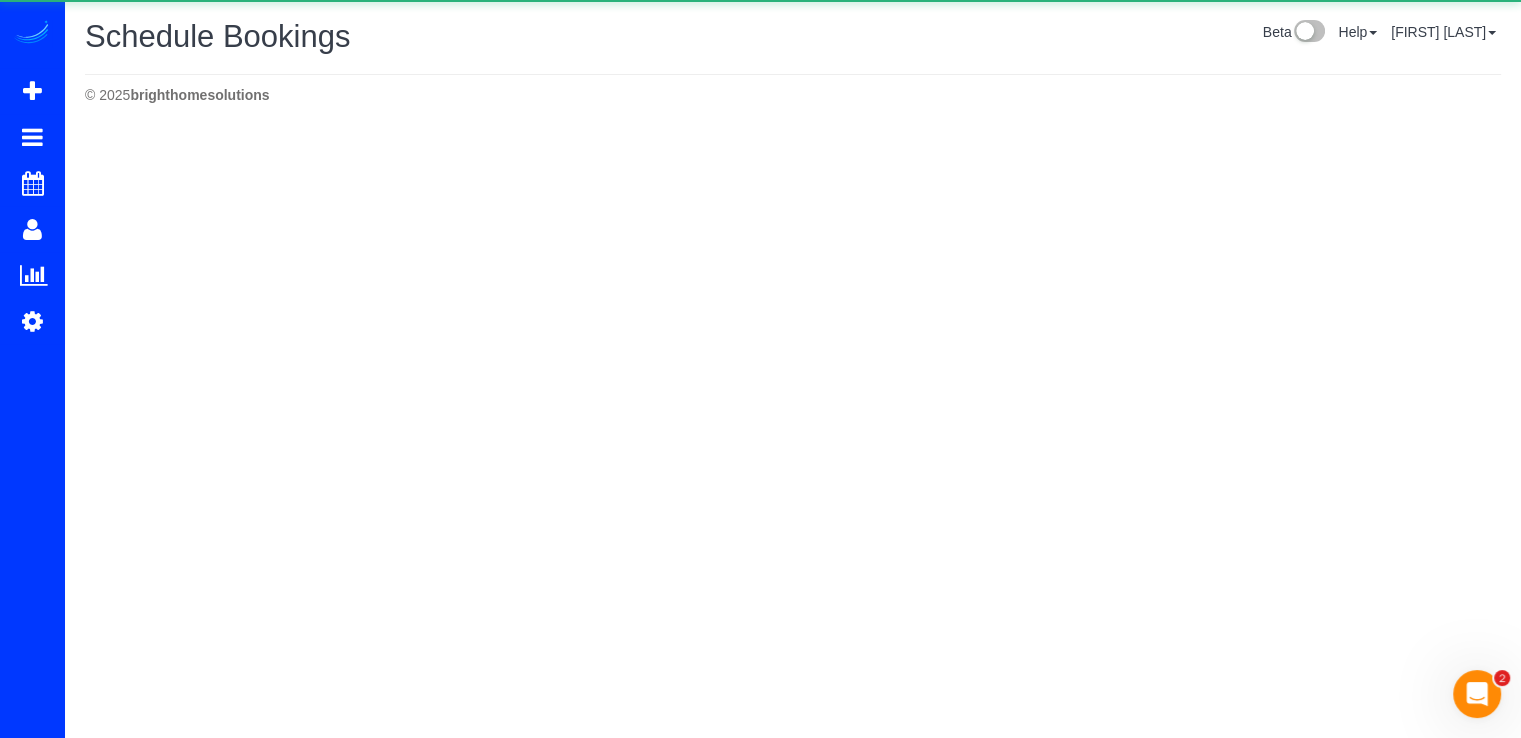 scroll, scrollTop: 0, scrollLeft: 0, axis: both 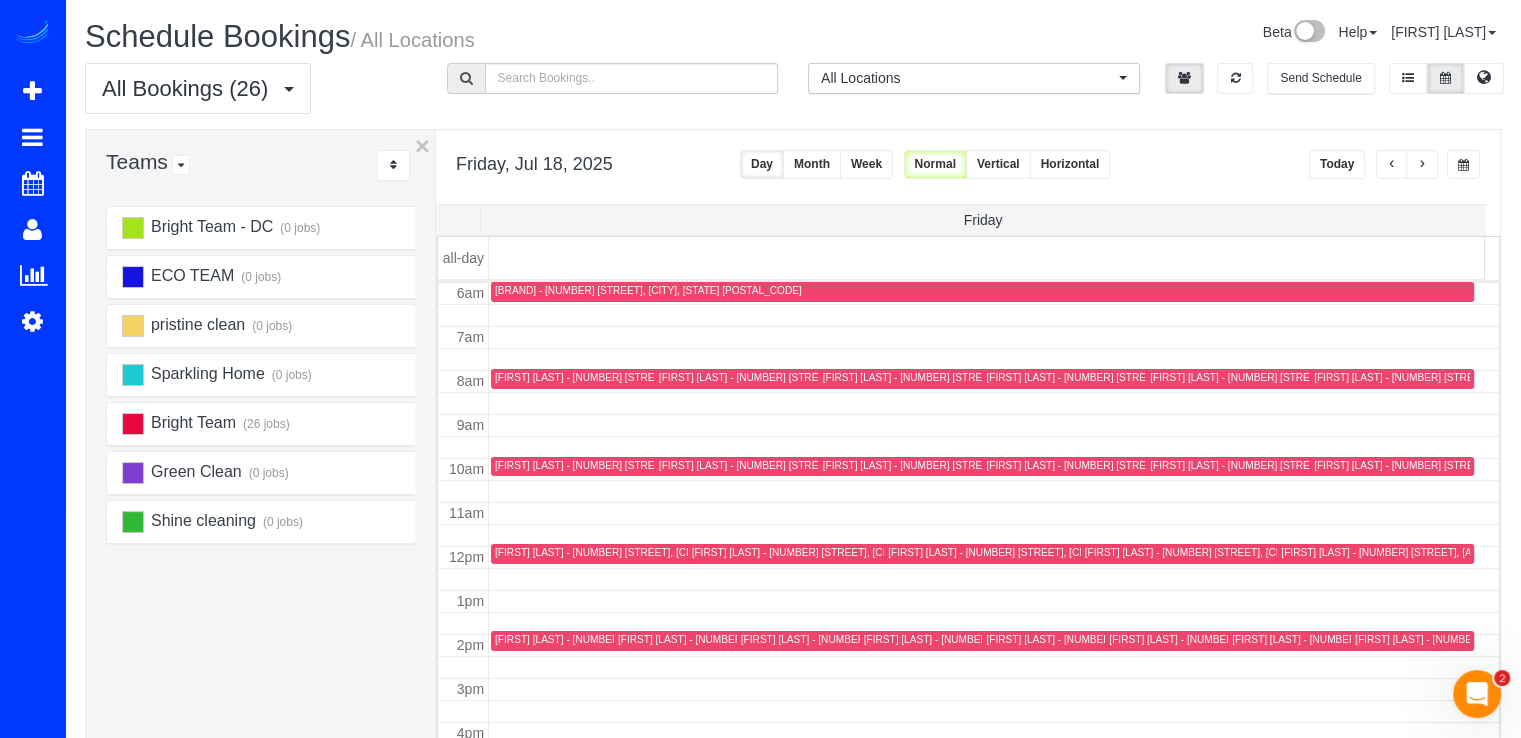 click on "Kate Moore - 3065 S Woodrow Street, Arlington, NY 22206" at bounding box center (990, 377) 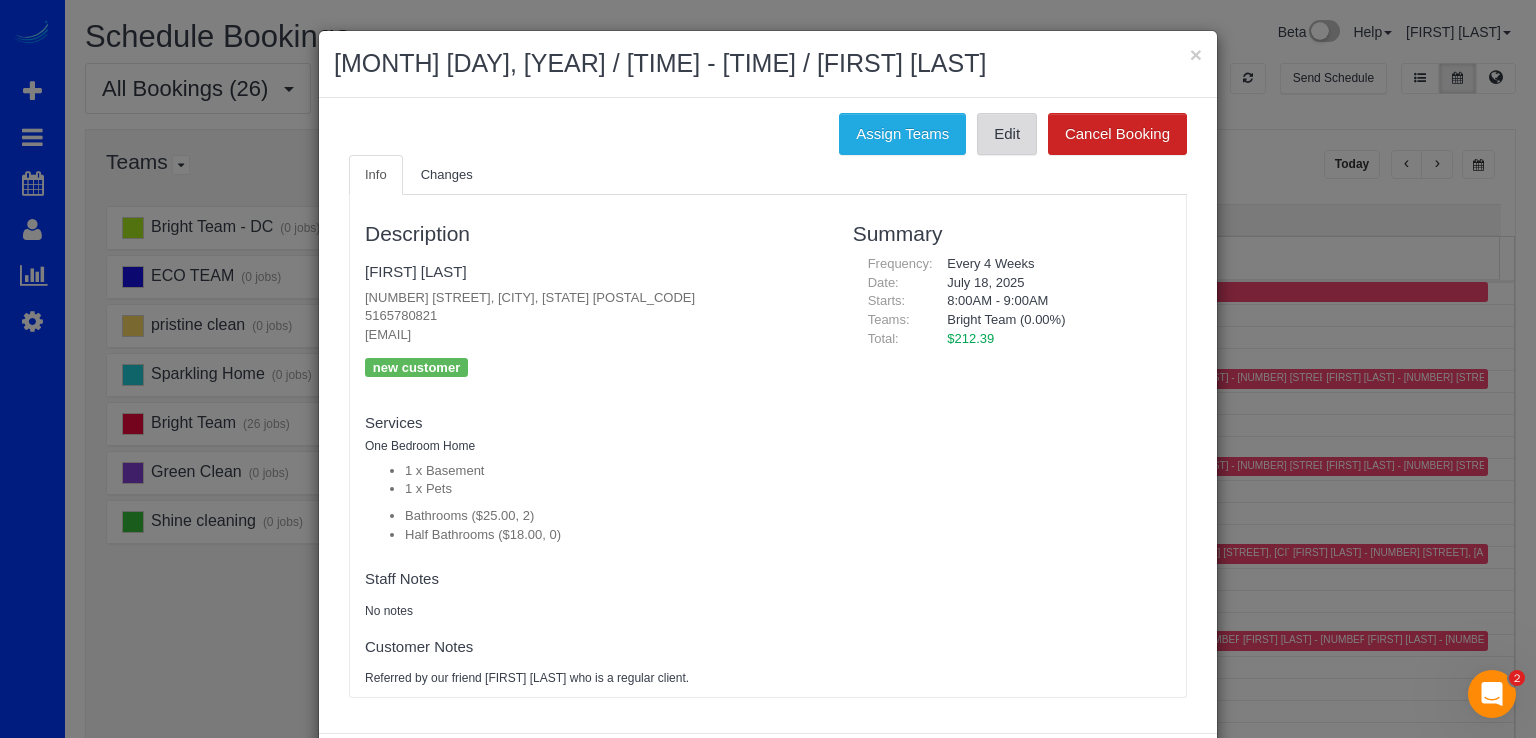 click on "Edit" at bounding box center (1007, 134) 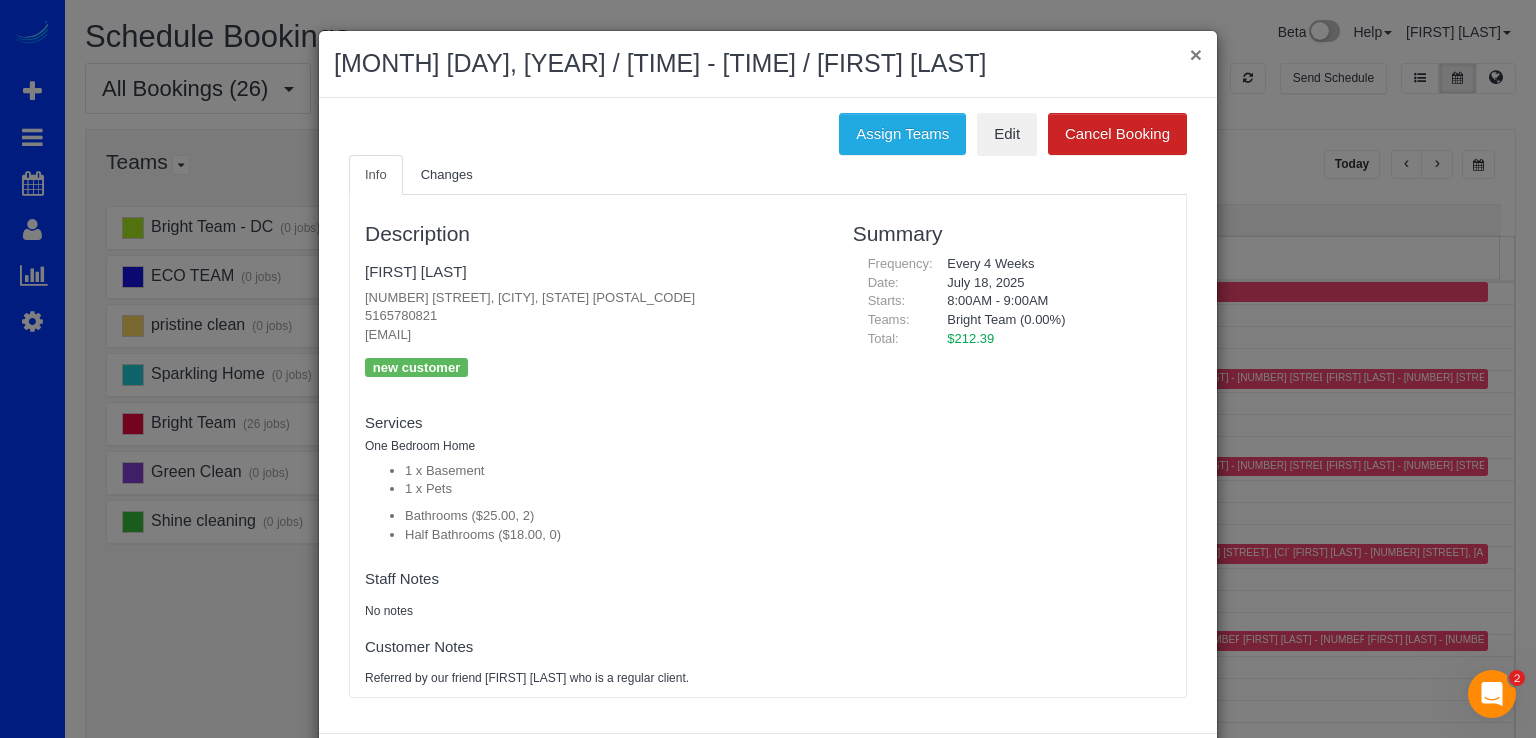 click on "×" at bounding box center [1196, 54] 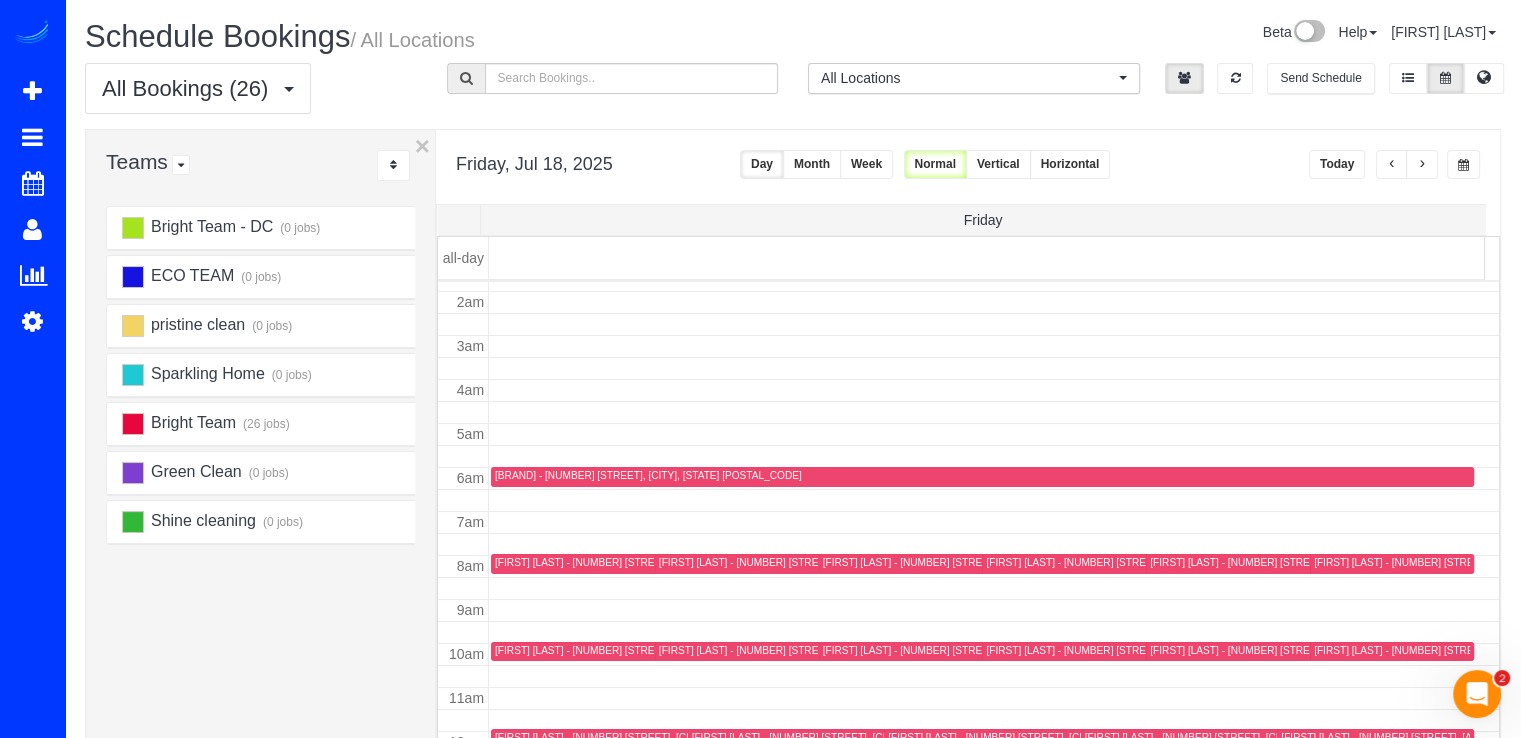 scroll, scrollTop: 0, scrollLeft: 0, axis: both 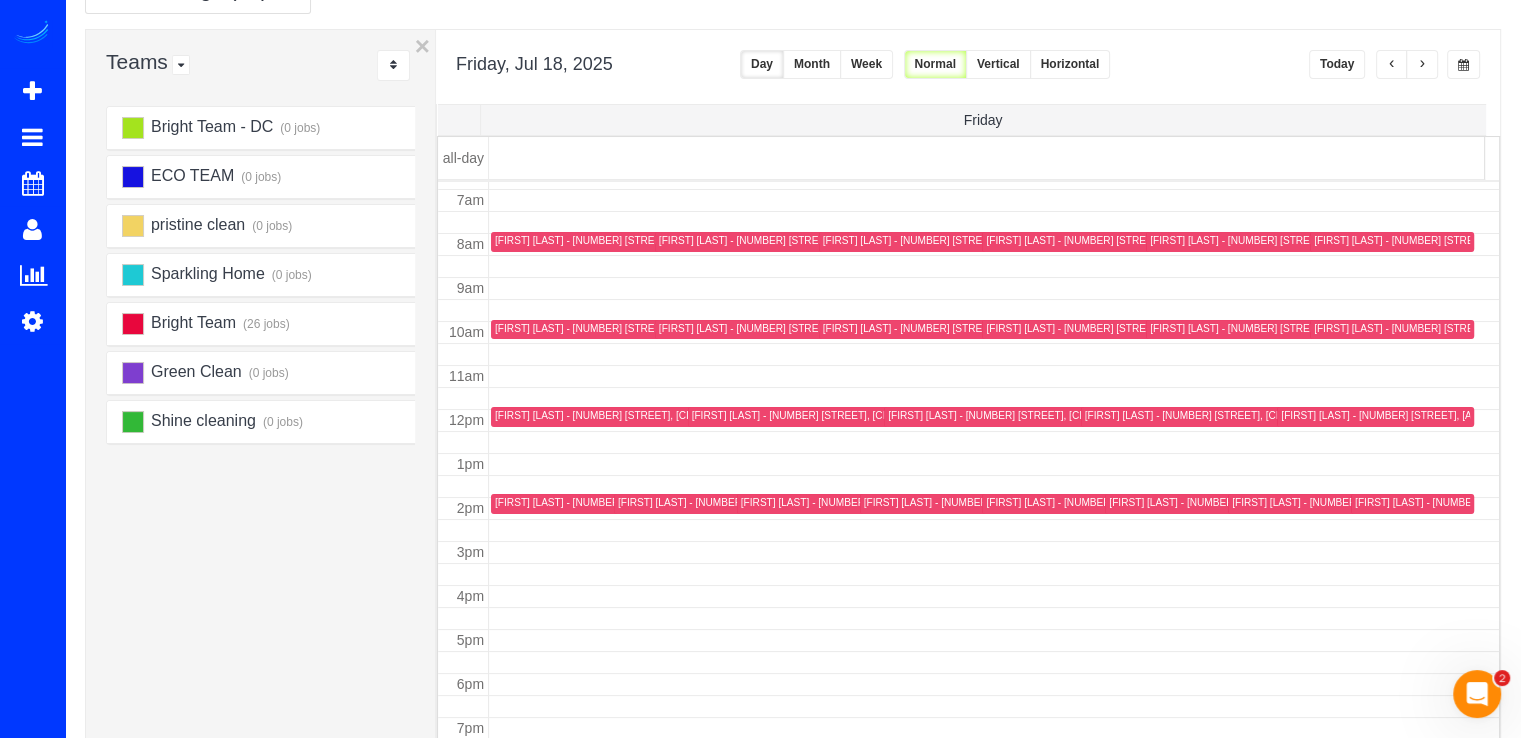 click on "Ting Wang - 2500 N Van Dorn St, 1416, Alexandria, VA 22302" at bounding box center [1488, 415] 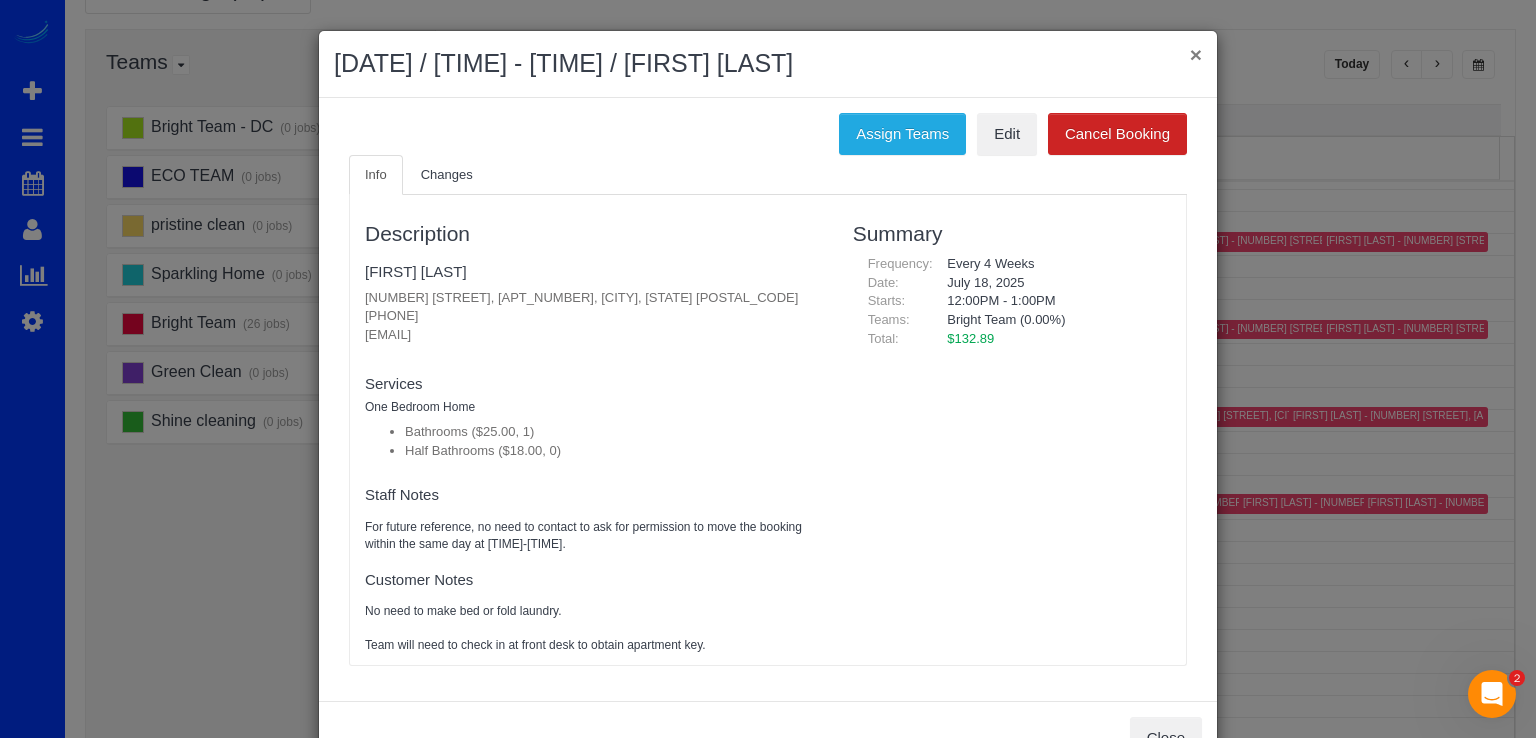 click on "×" at bounding box center [1196, 54] 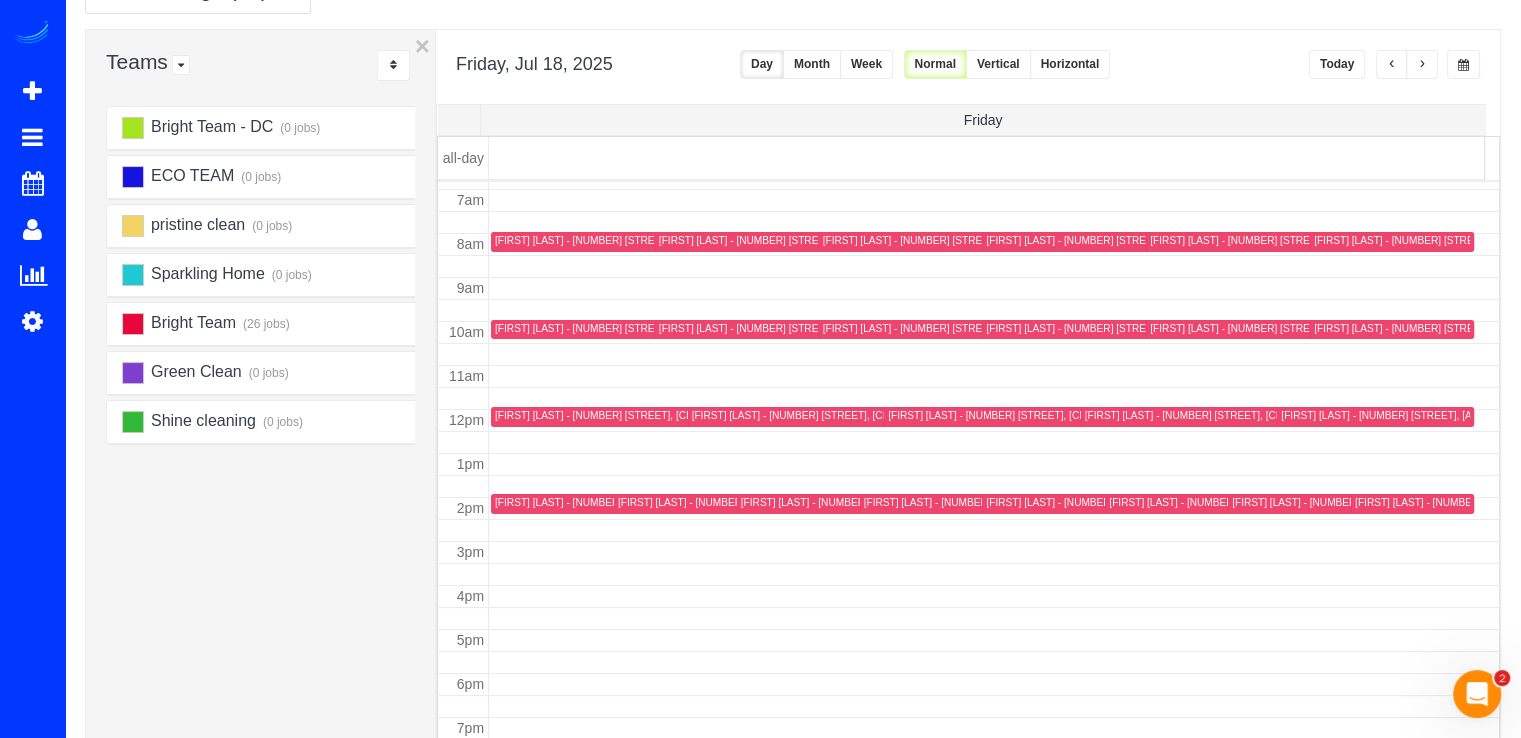 click on "Ting Wang - 2500 N Van Dorn St, 1416, Alexandria, VA 22302" at bounding box center [1488, 415] 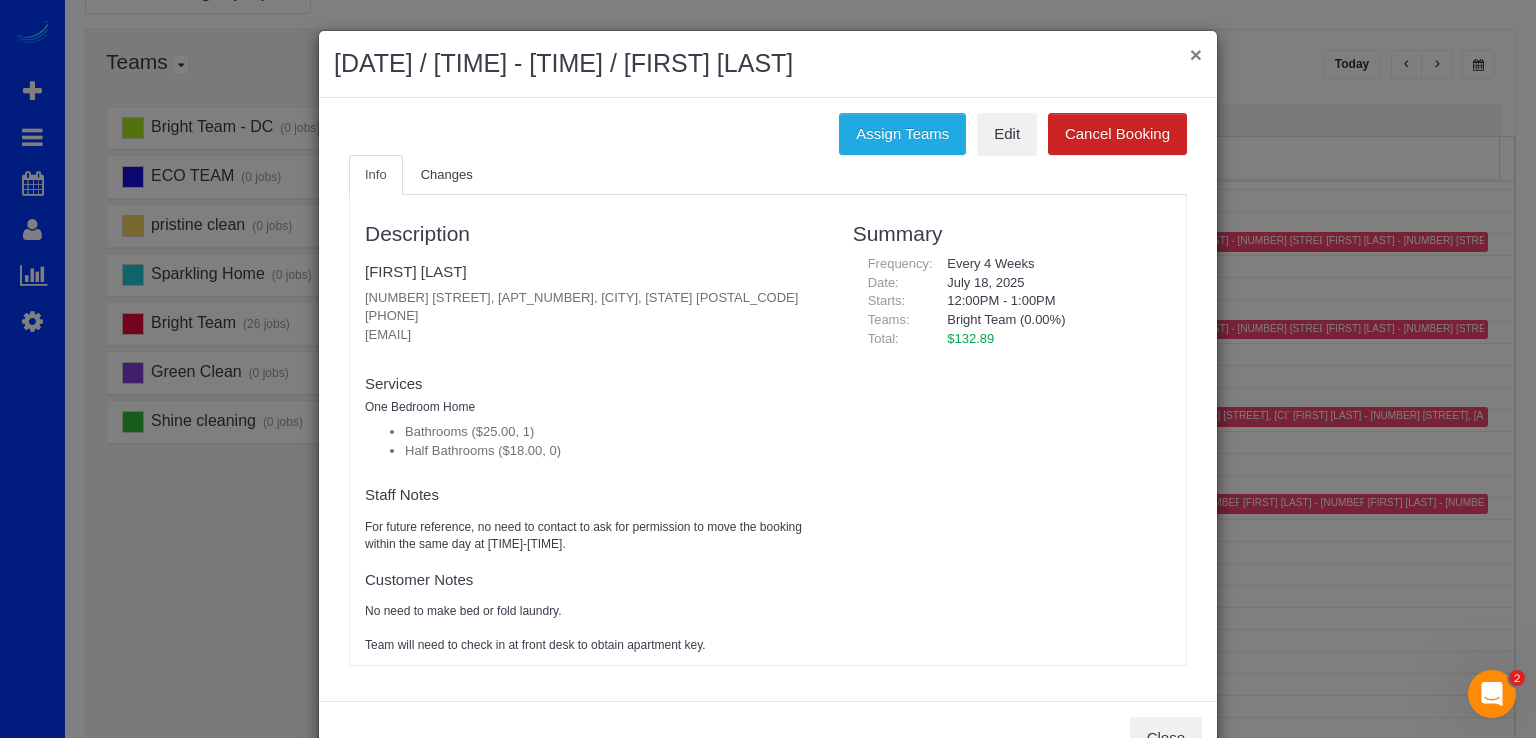 click on "×" at bounding box center (1196, 54) 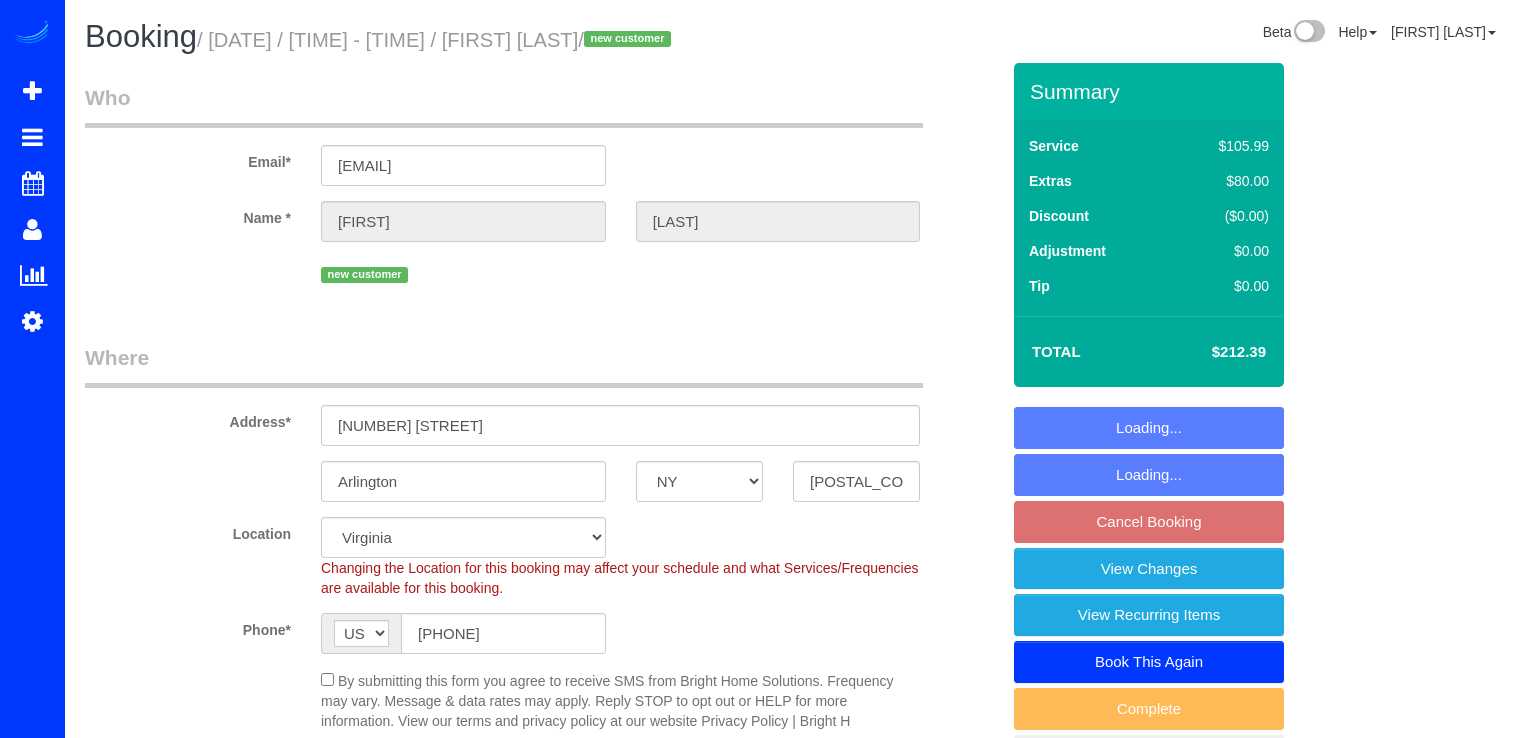 select on "NY" 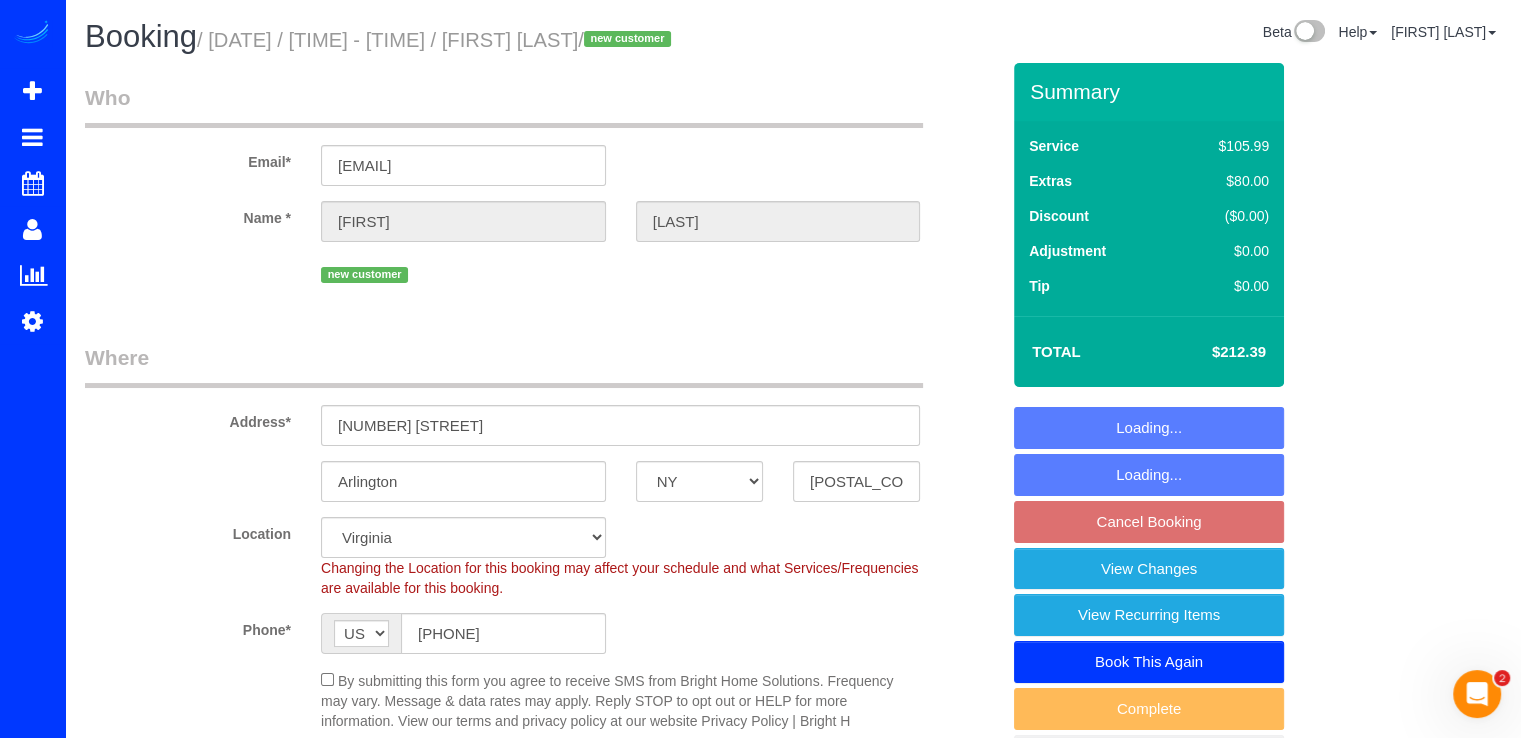 scroll, scrollTop: 0, scrollLeft: 0, axis: both 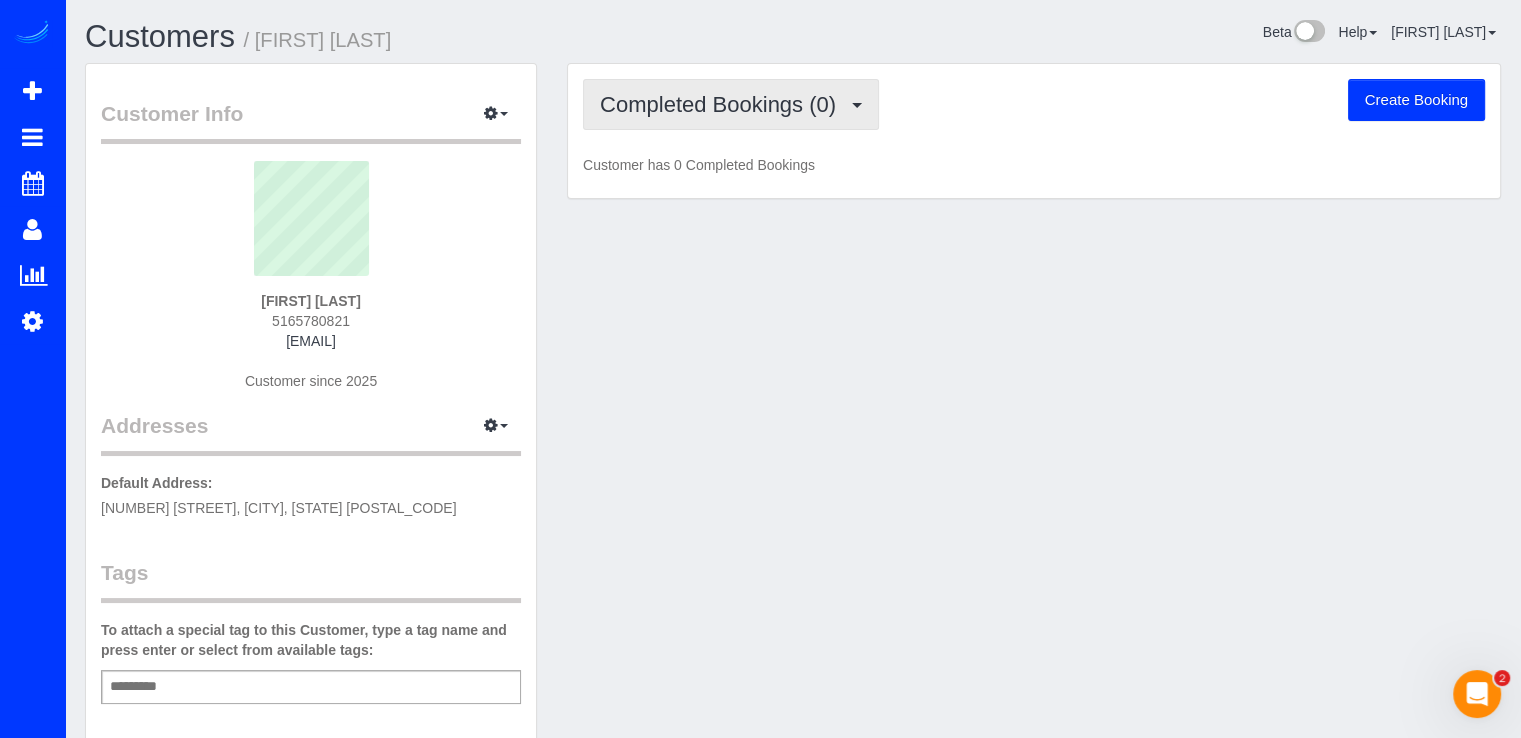 click on "Completed Bookings (0)" at bounding box center (723, 104) 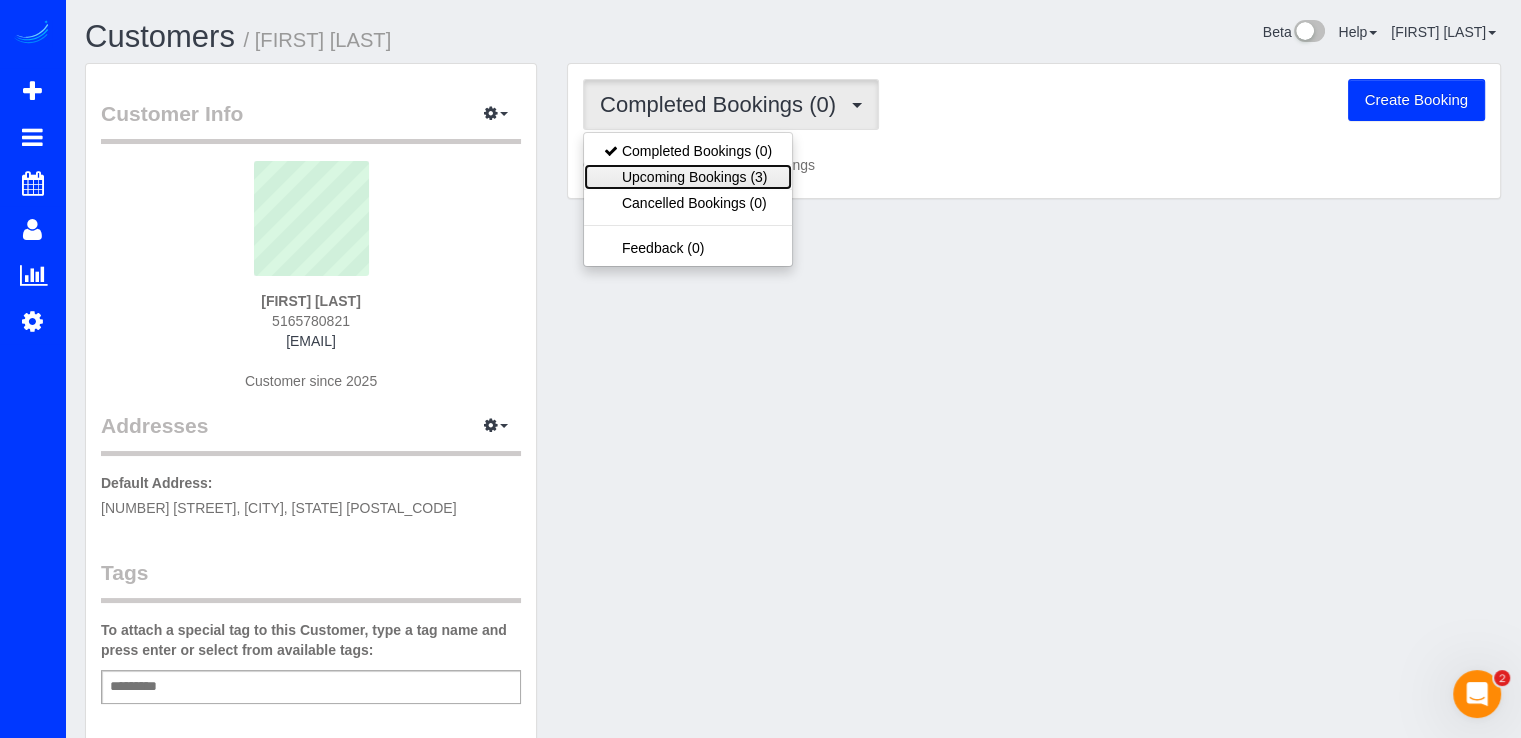 click on "Upcoming Bookings (3)" at bounding box center (688, 177) 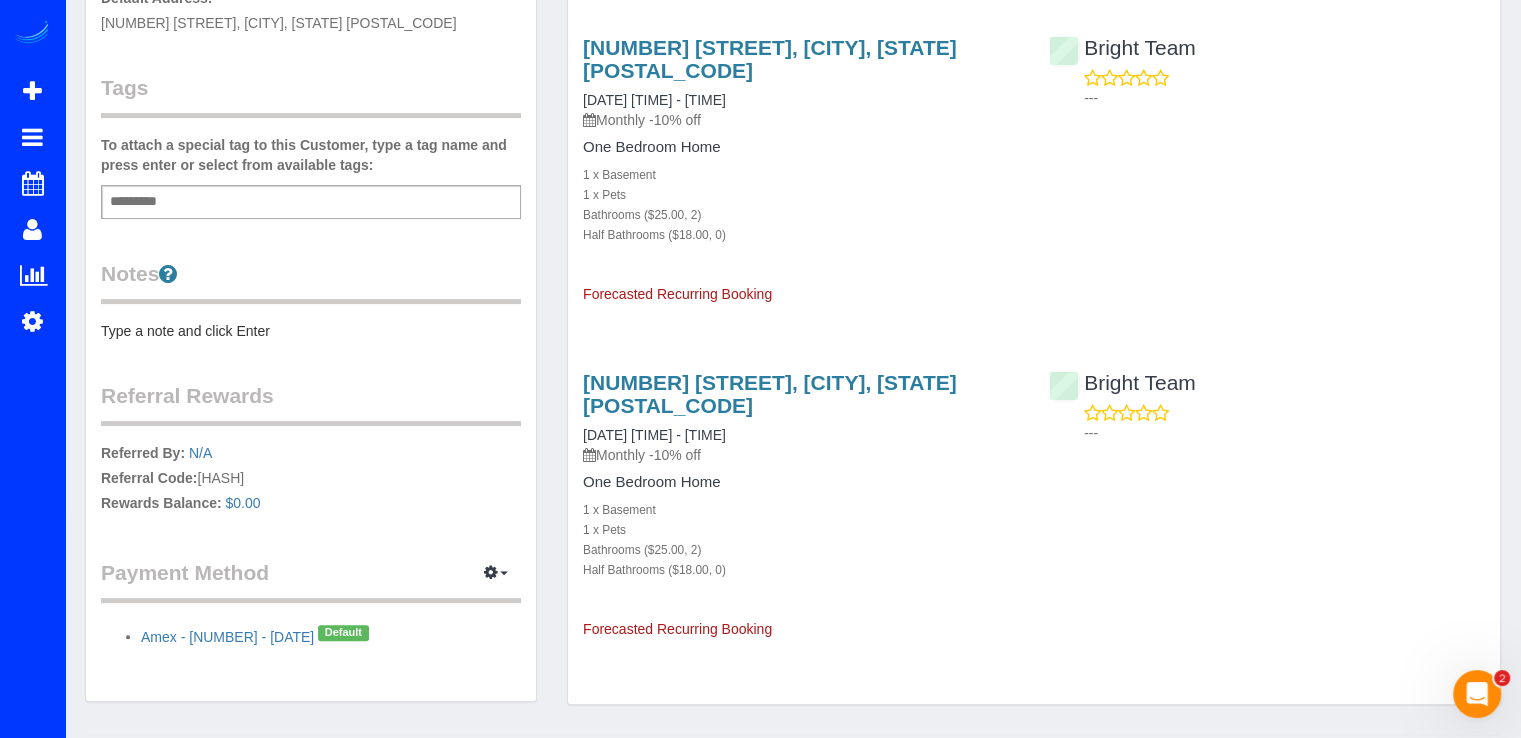 scroll, scrollTop: 500, scrollLeft: 0, axis: vertical 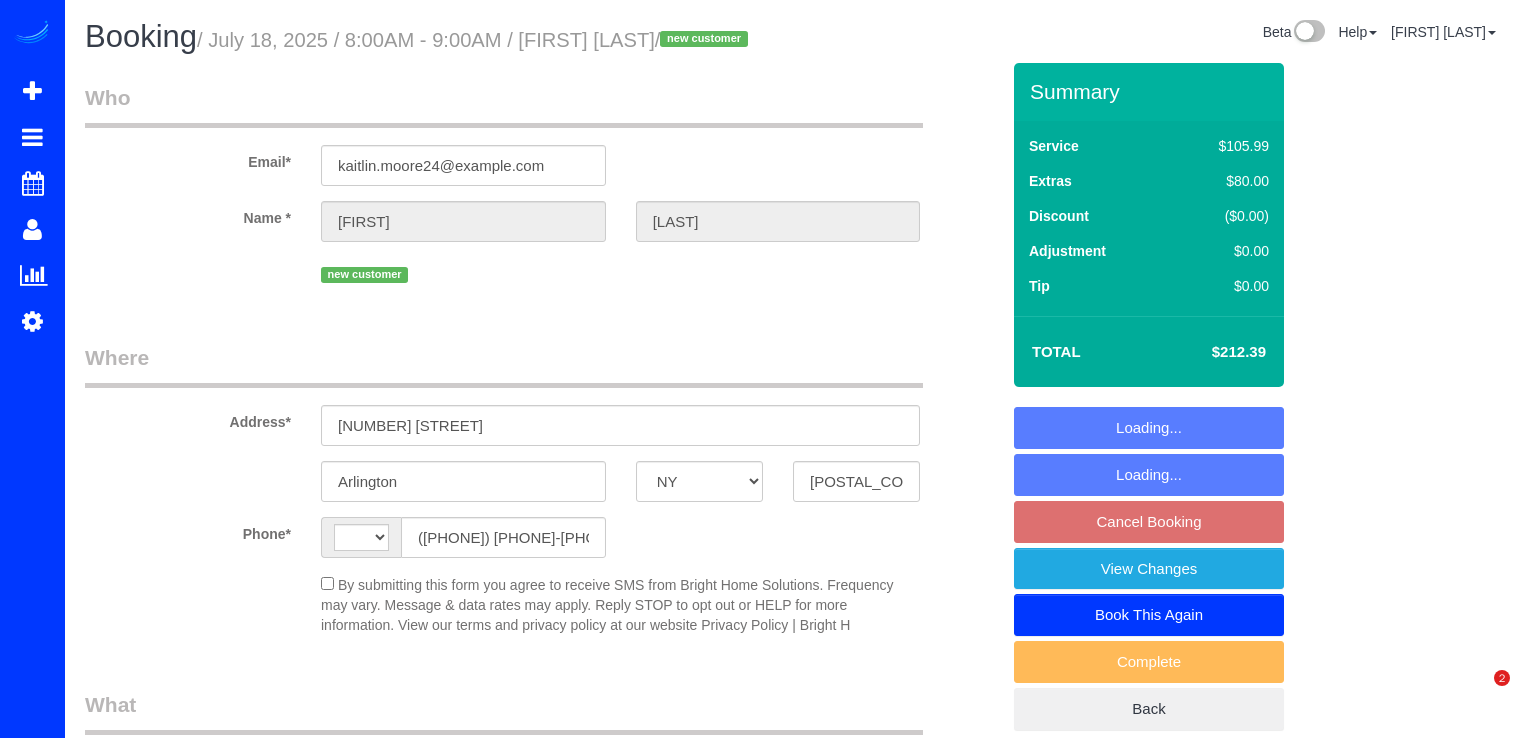 select on "NY" 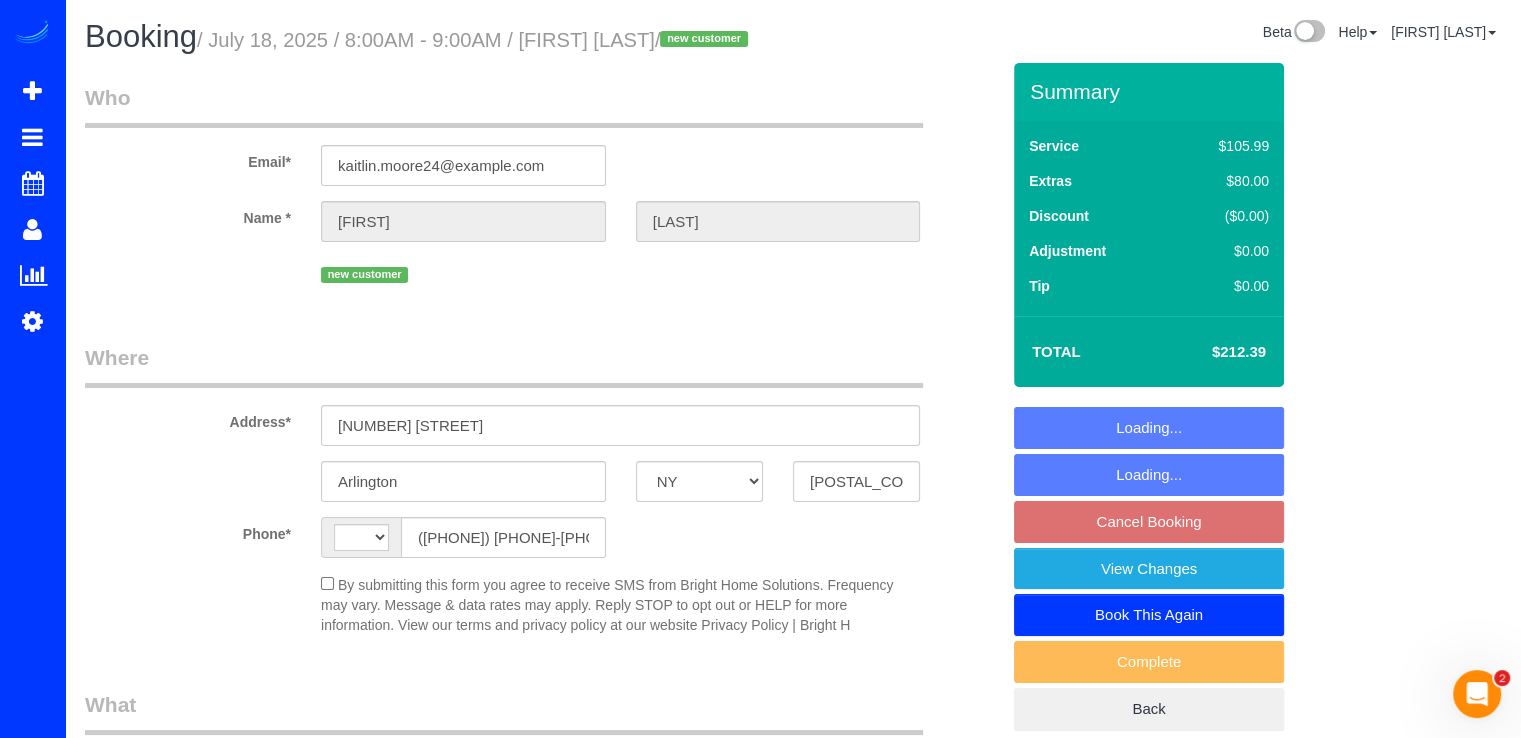 scroll, scrollTop: 0, scrollLeft: 0, axis: both 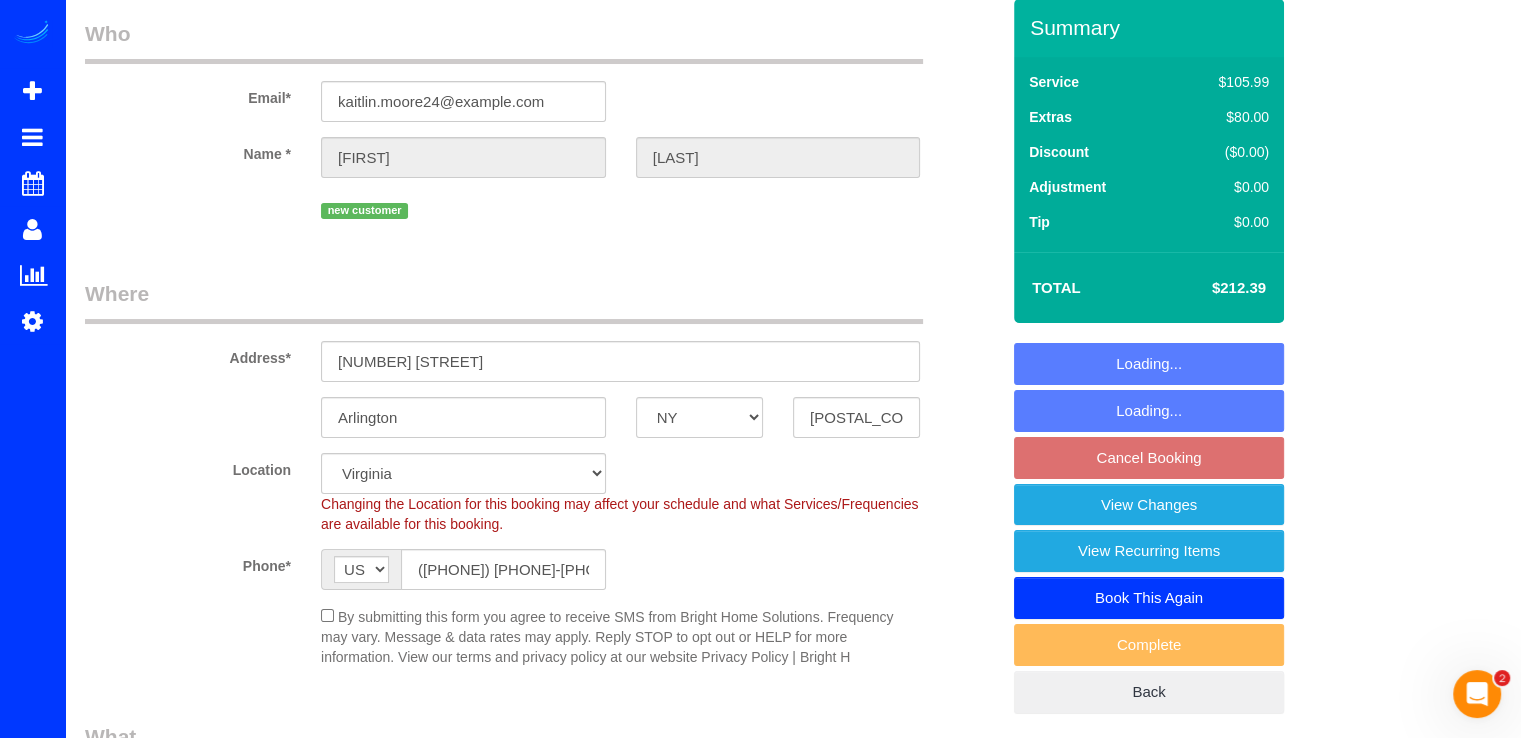 select on "object:787" 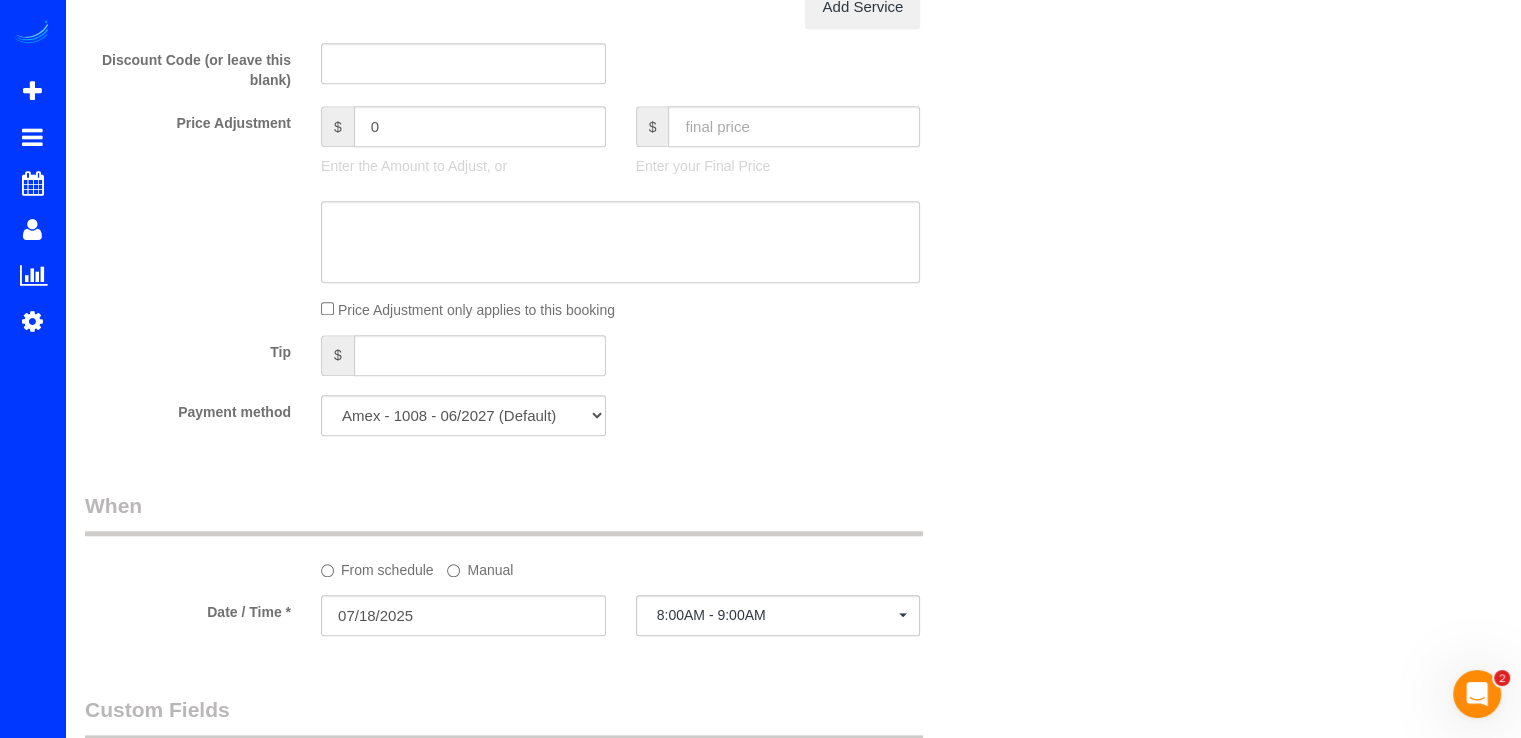 scroll, scrollTop: 1600, scrollLeft: 0, axis: vertical 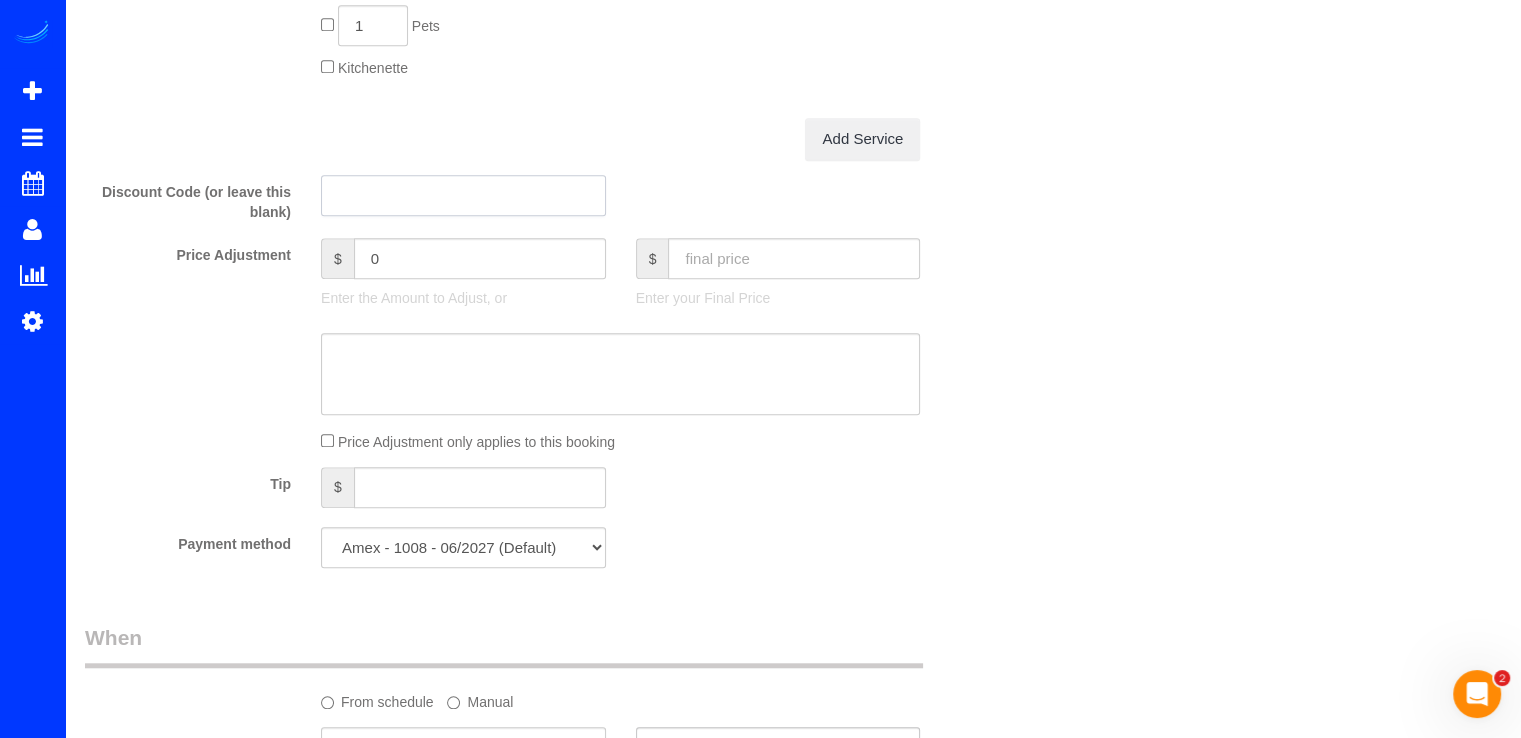 click 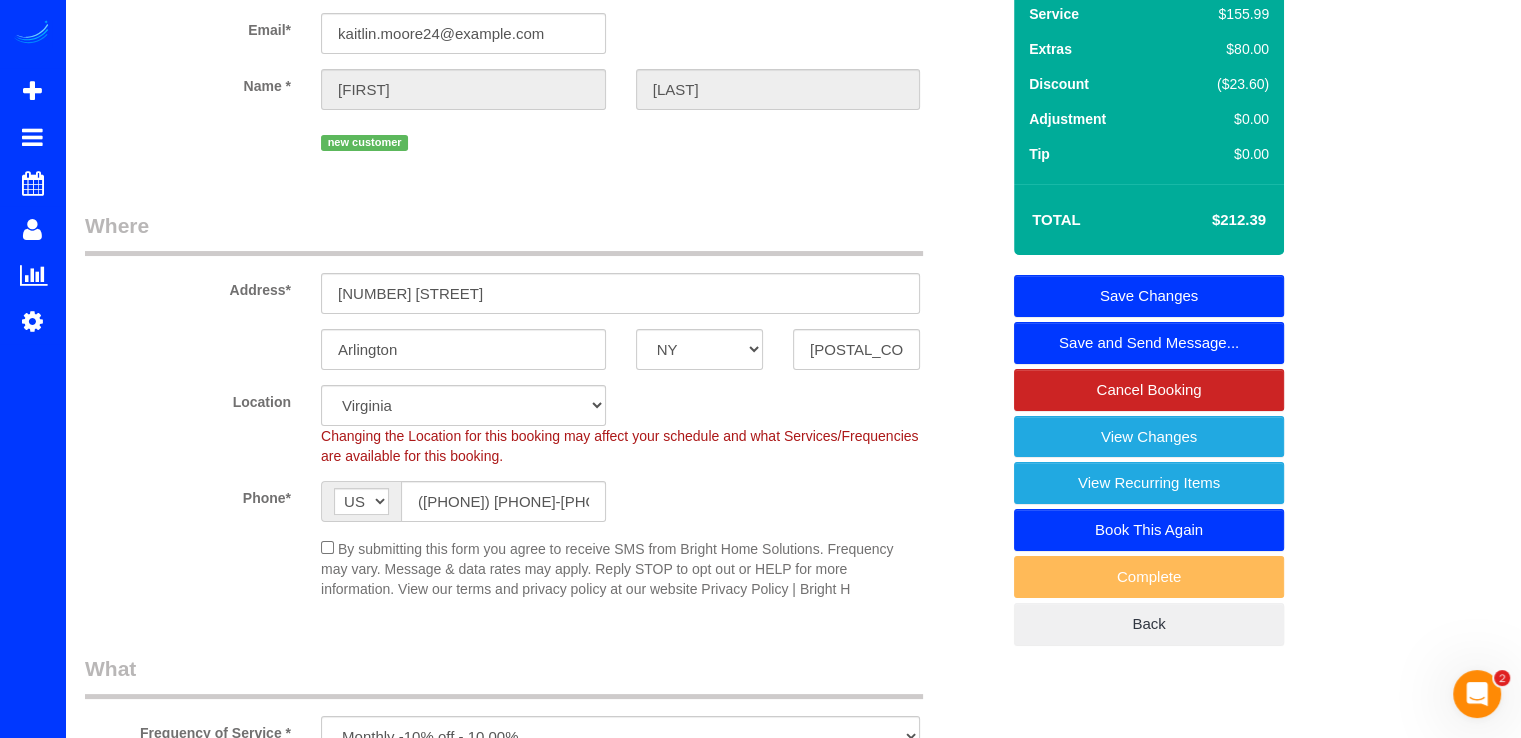 scroll, scrollTop: 0, scrollLeft: 0, axis: both 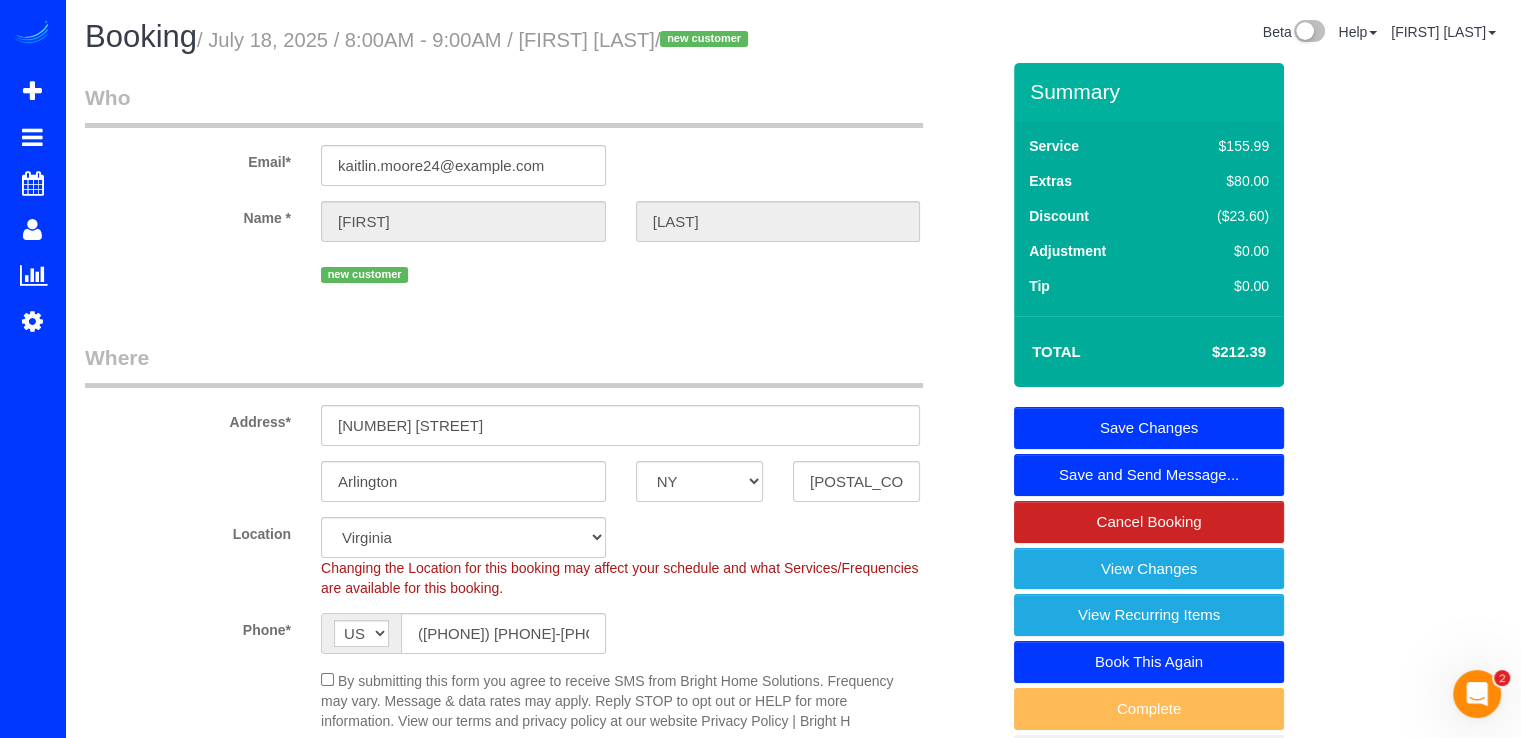 type on "d21a96dd12737ea9" 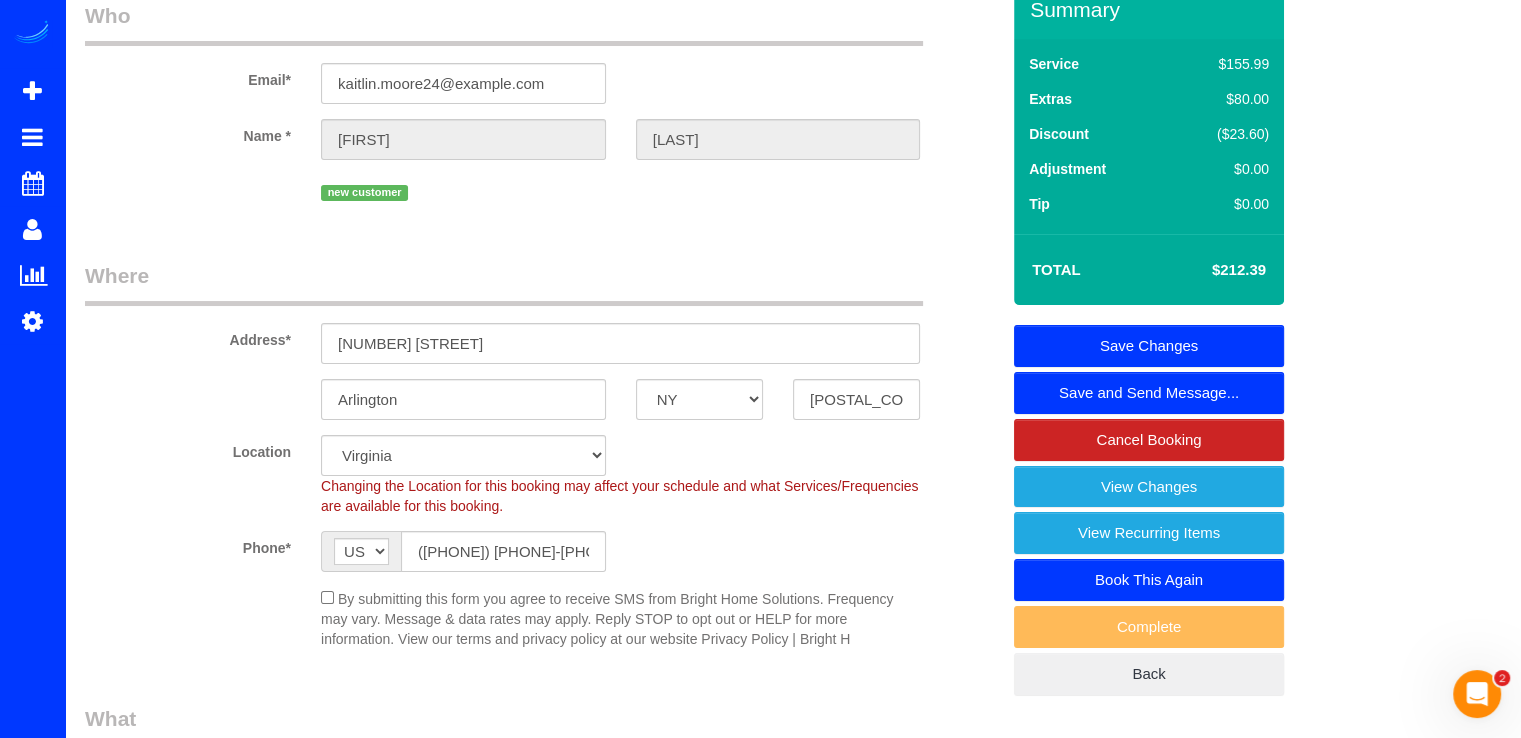 scroll, scrollTop: 0, scrollLeft: 0, axis: both 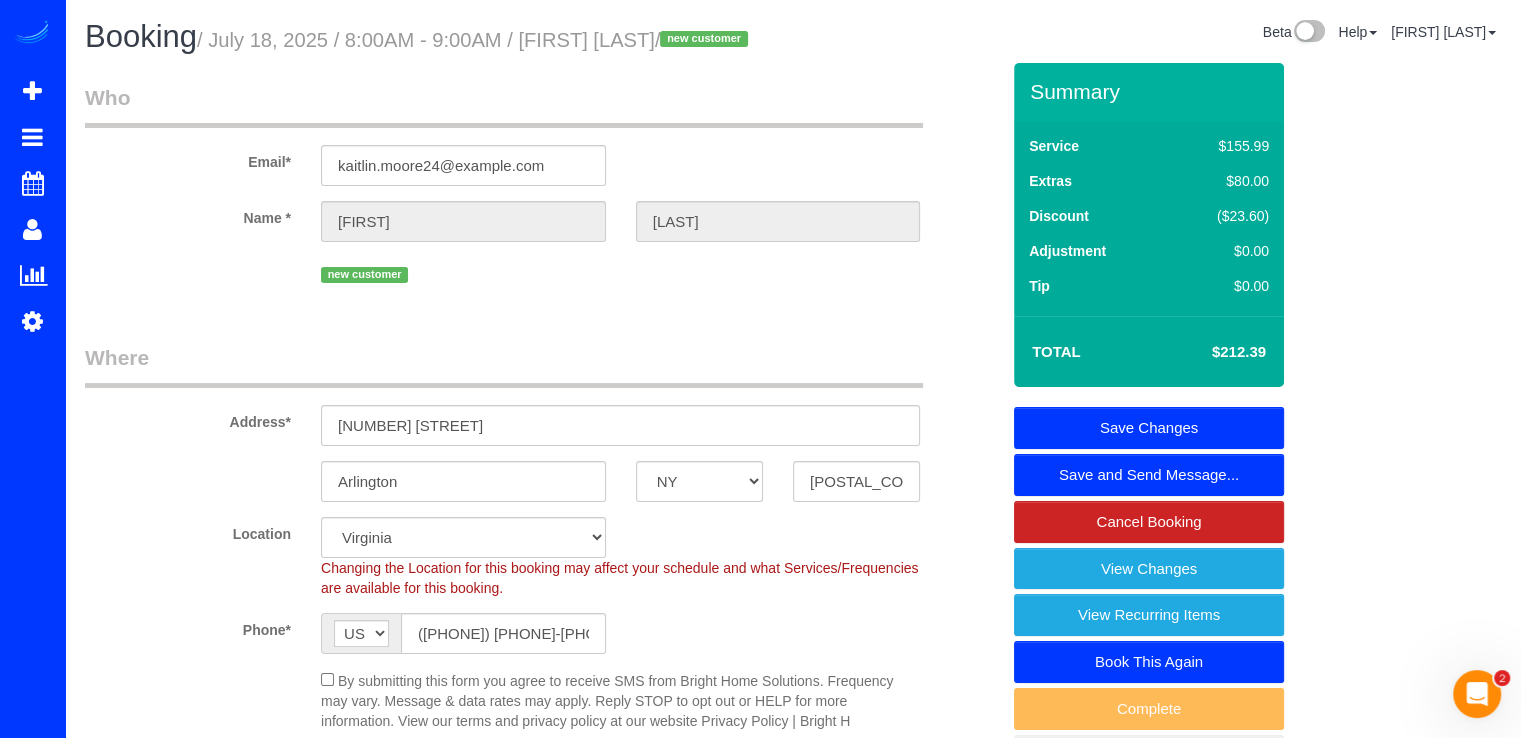 click on "Save Changes" at bounding box center (1149, 428) 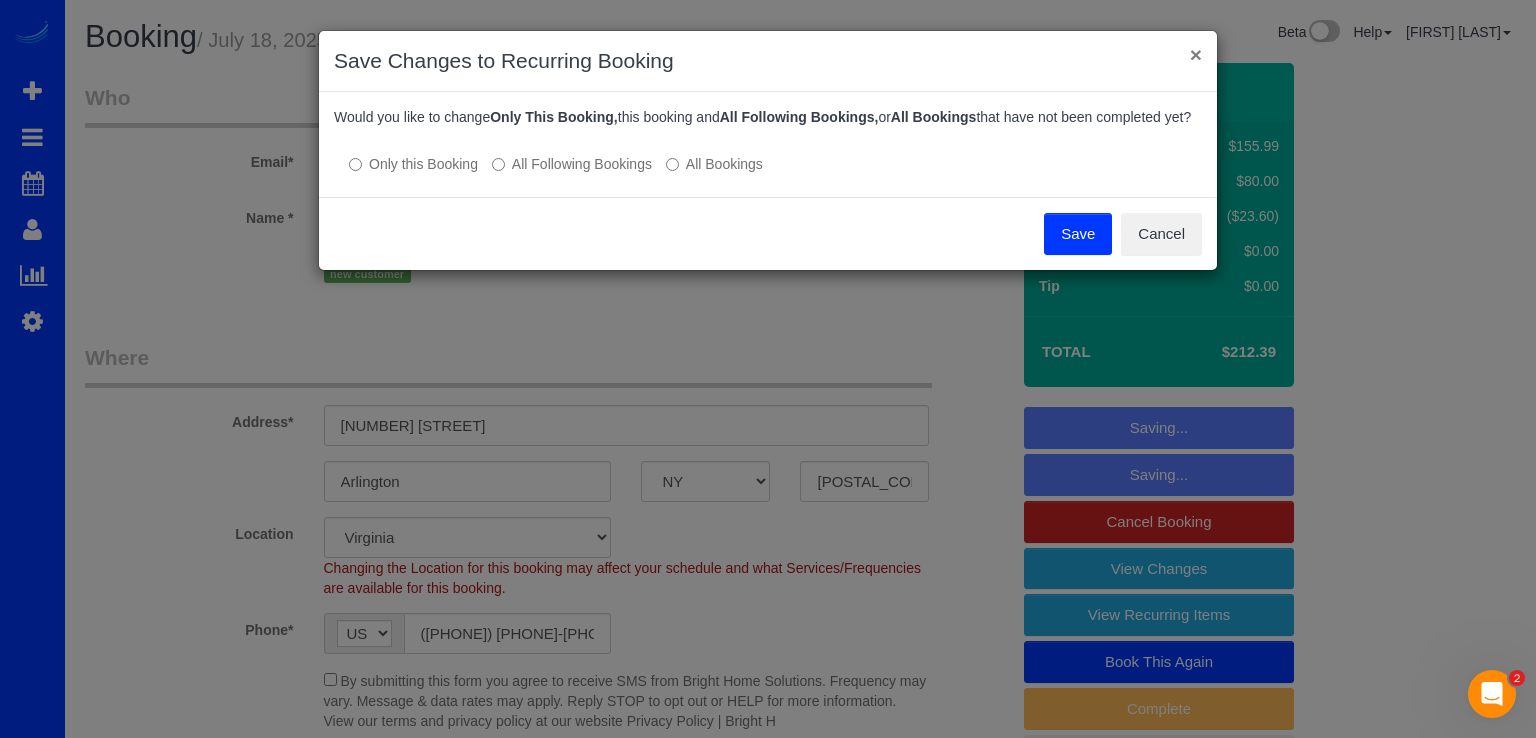 click on "×" at bounding box center [1196, 54] 